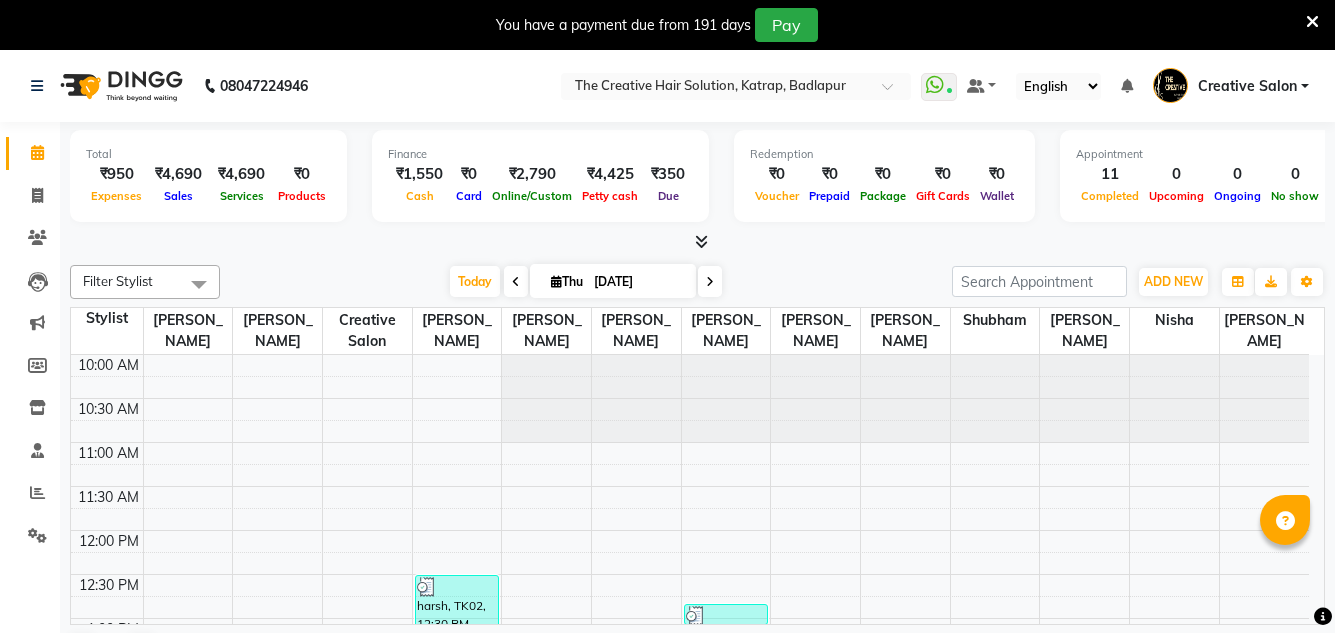 scroll, scrollTop: 0, scrollLeft: 0, axis: both 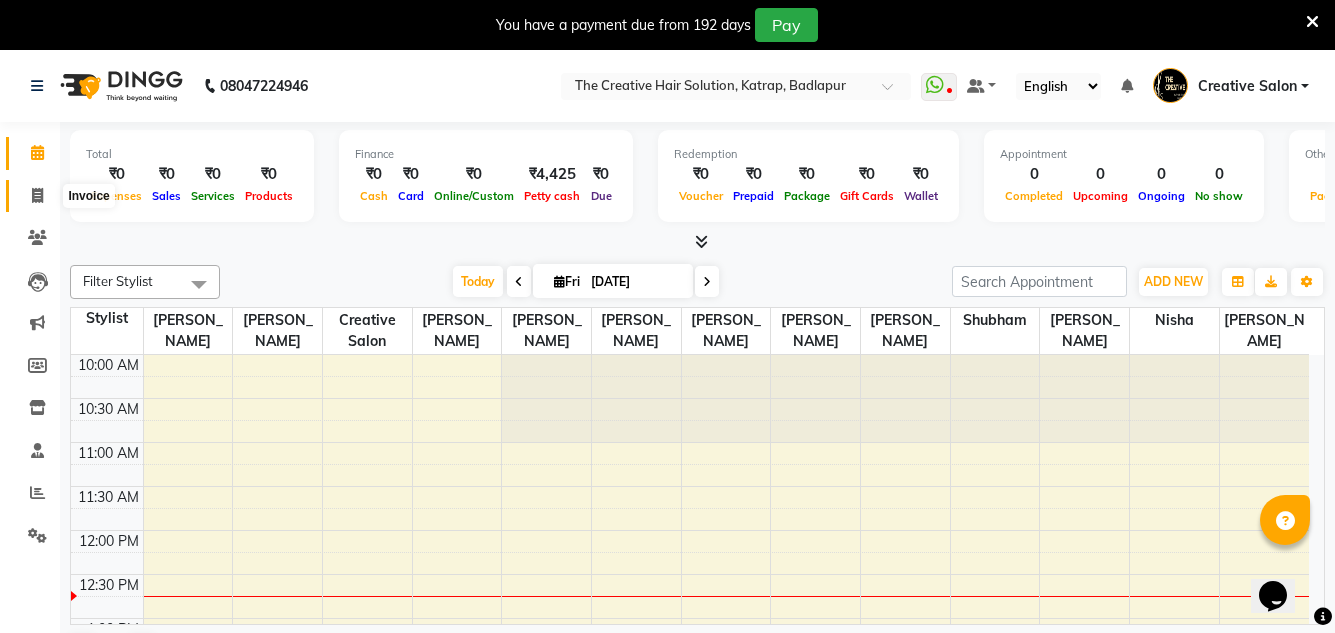 click 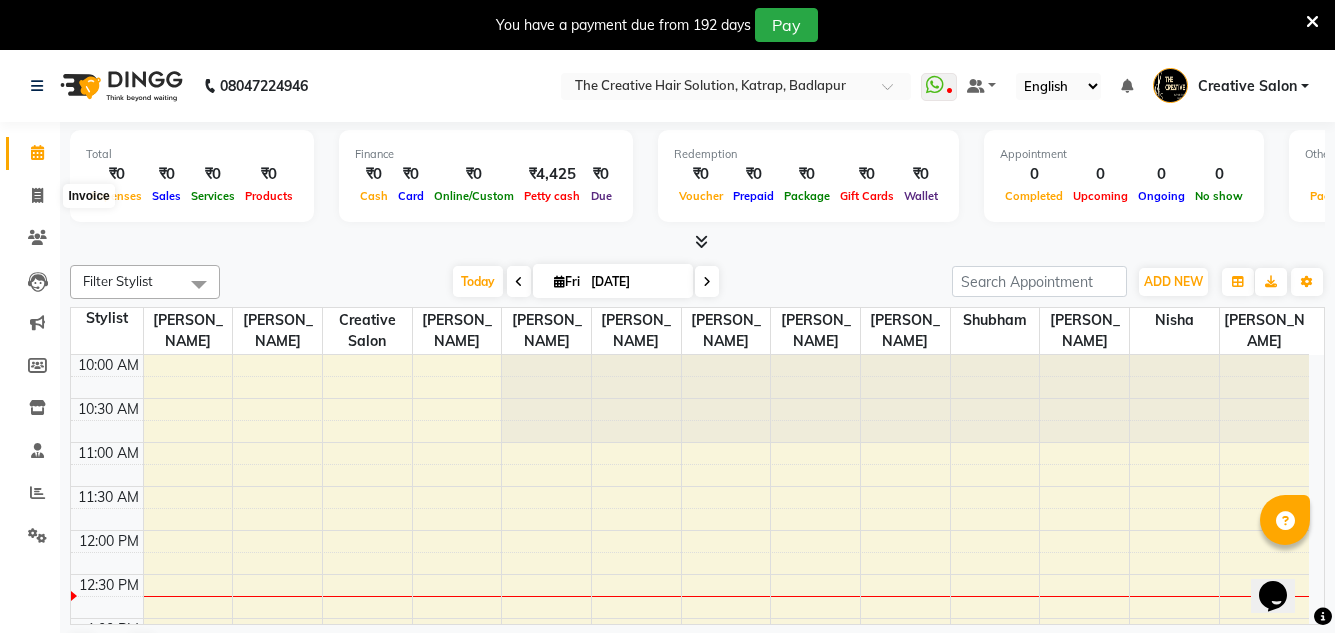 select on "service" 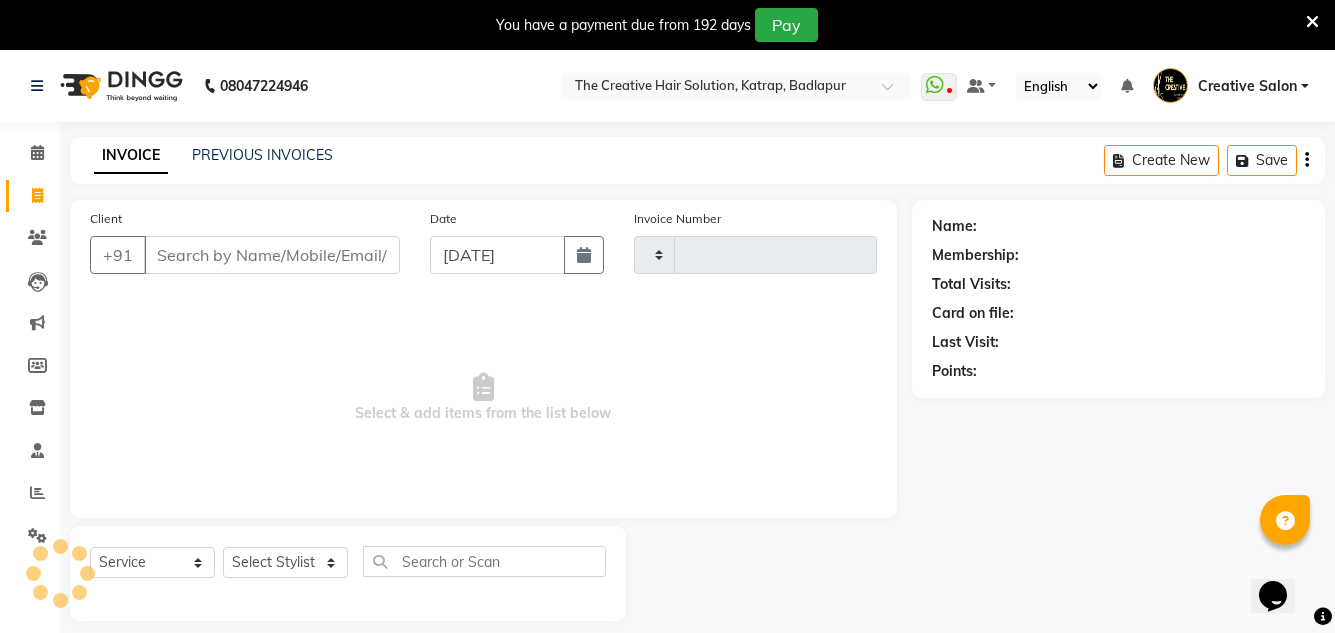 type on "0924" 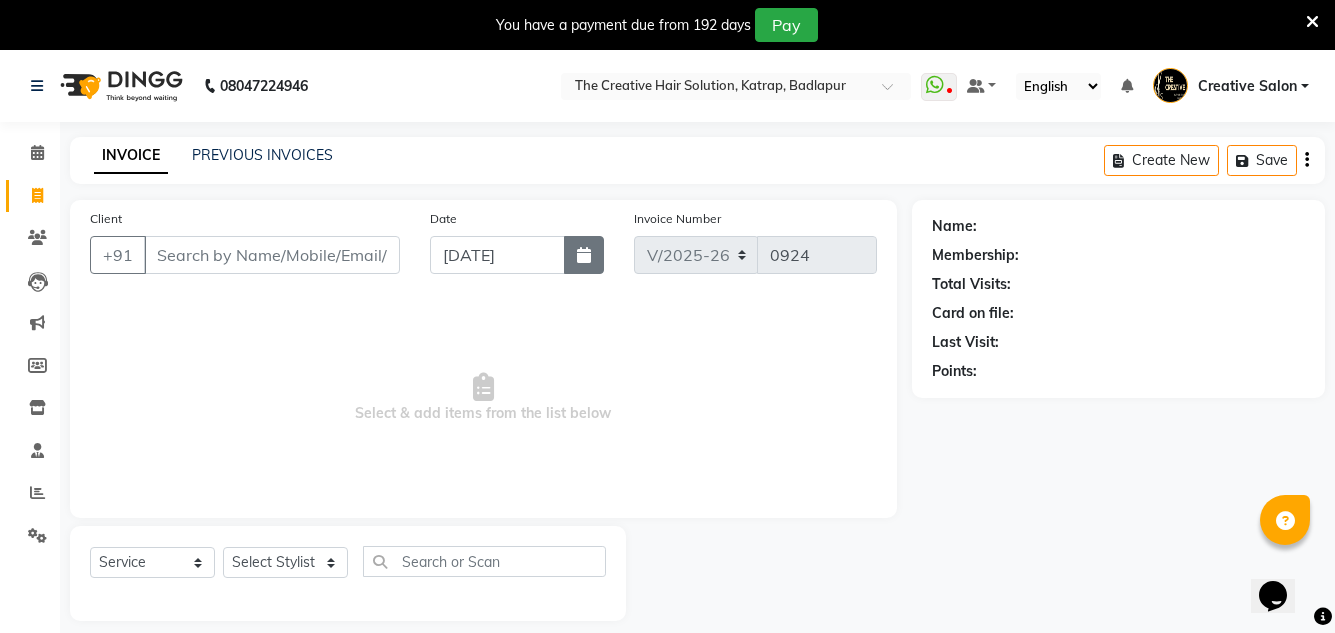 click 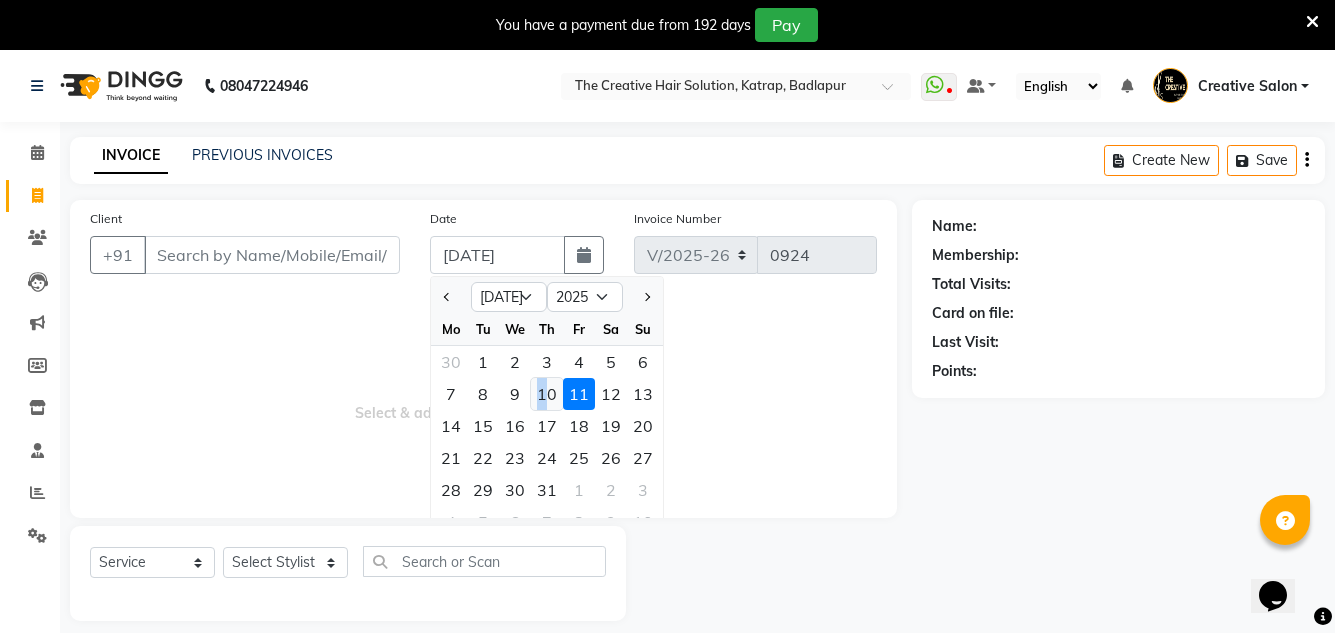 click on "10" 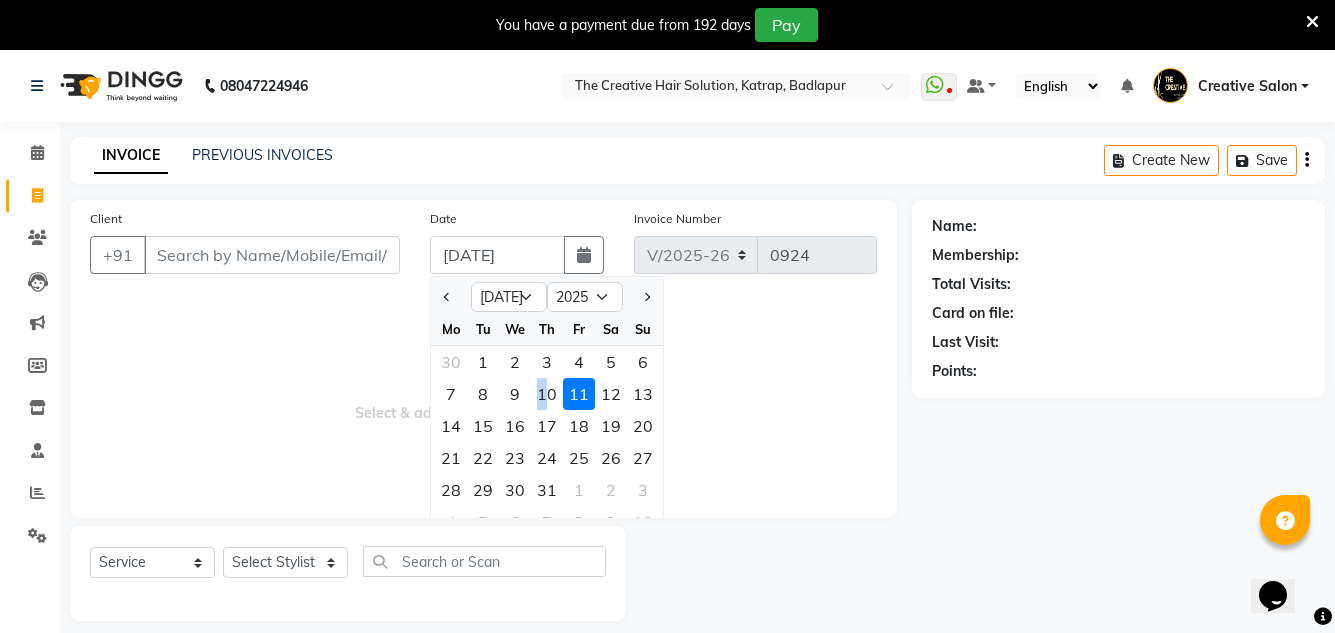 type on "[DATE]" 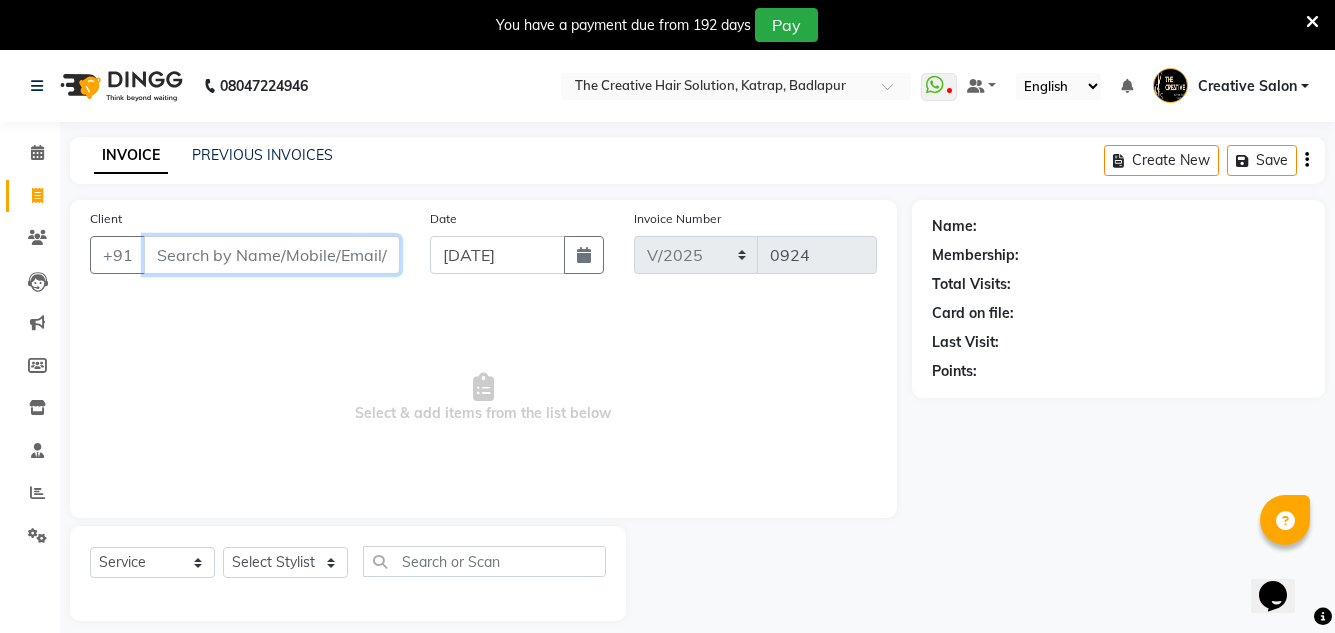 drag, startPoint x: 259, startPoint y: 264, endPoint x: 259, endPoint y: 253, distance: 11 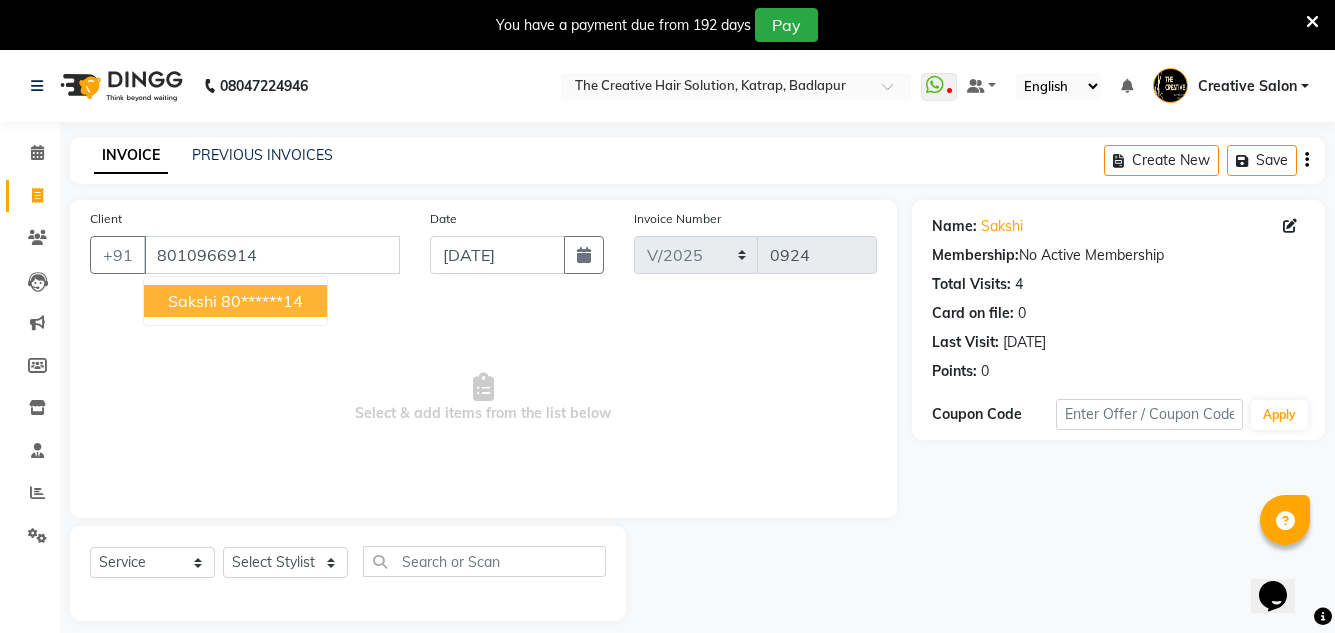 click on "80******14" at bounding box center (262, 301) 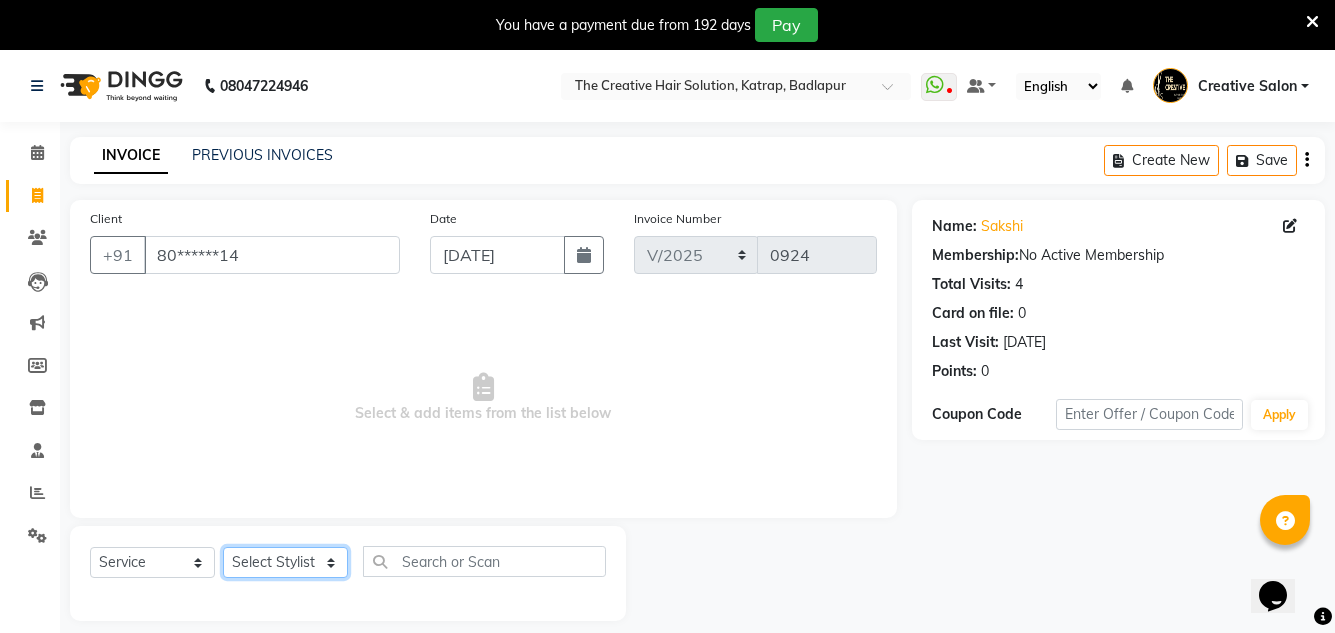 click on "Select Stylist Creative Salon [PERSON_NAME] [PERSON_NAME] [PERSON_NAME] [PERSON_NAME] nisha  [PERSON_NAME] [PERSON_NAME] [PERSON_NAME] [PERSON_NAME]" 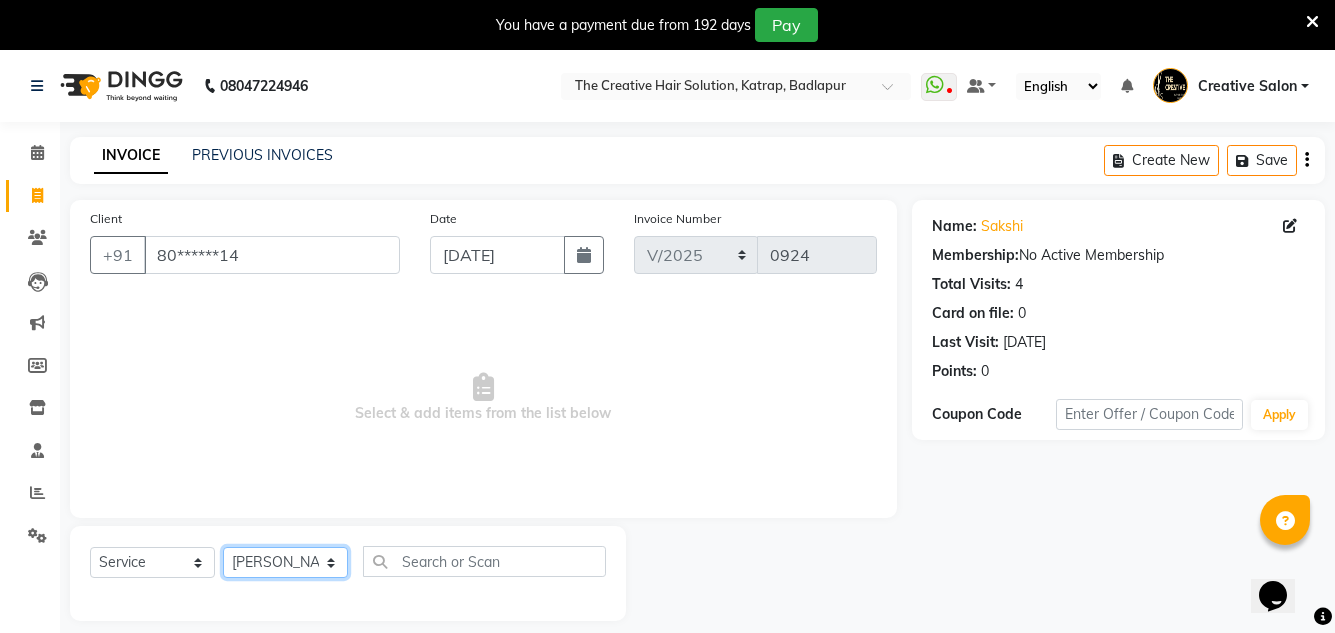click on "Select Stylist Creative Salon [PERSON_NAME] [PERSON_NAME] [PERSON_NAME] [PERSON_NAME] nisha  [PERSON_NAME] [PERSON_NAME] [PERSON_NAME] [PERSON_NAME]" 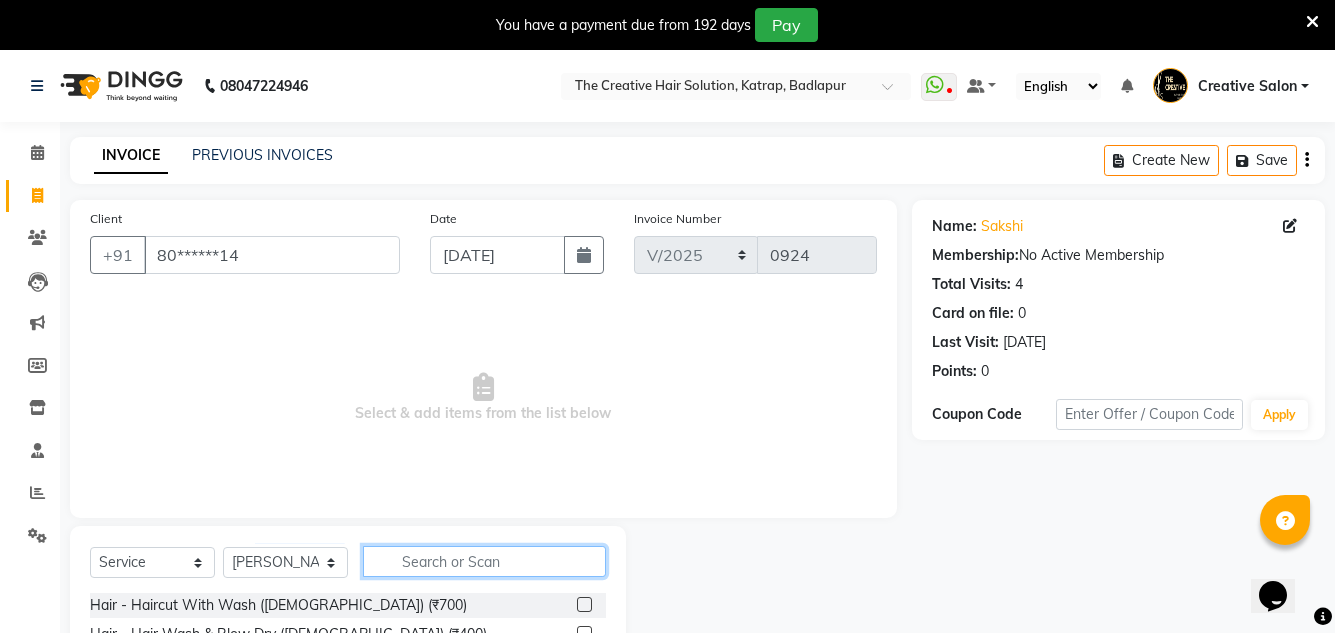 click 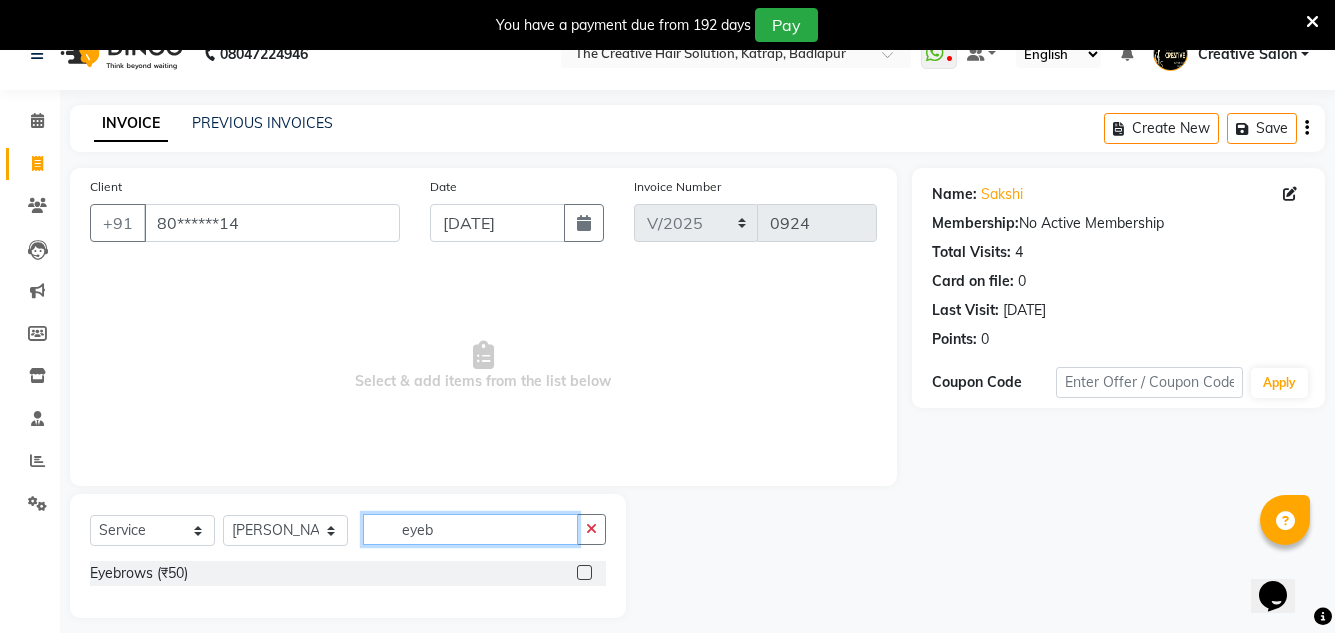scroll, scrollTop: 50, scrollLeft: 0, axis: vertical 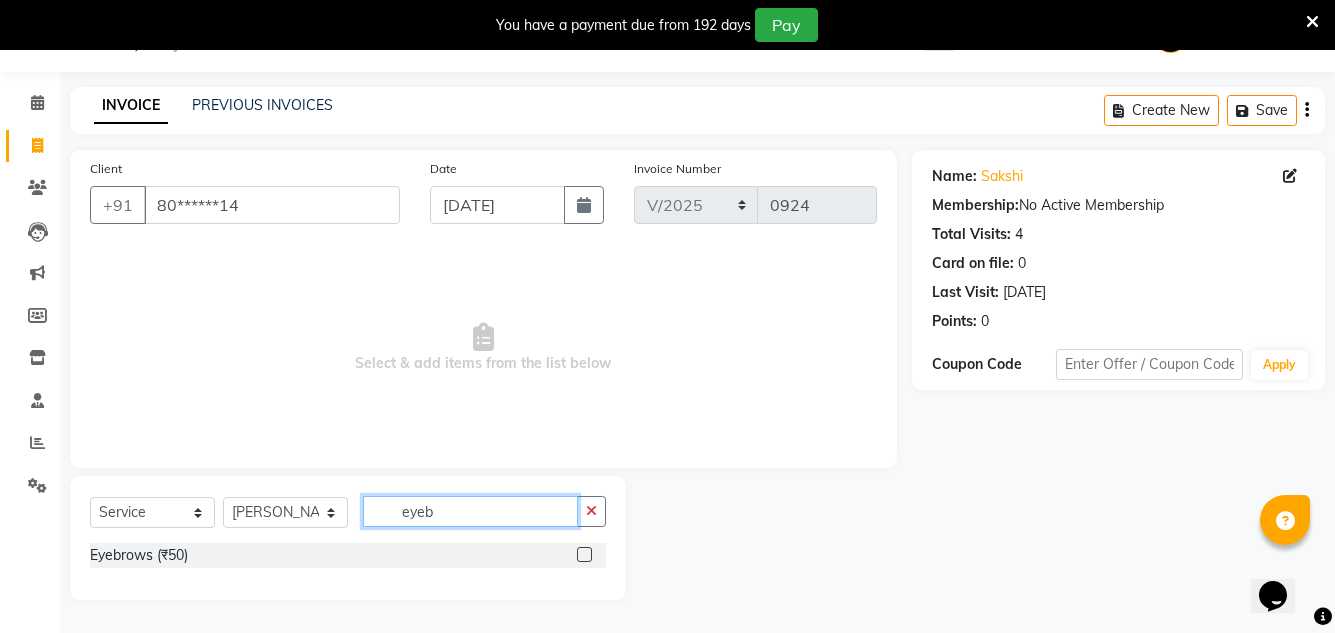 type on "eyeb" 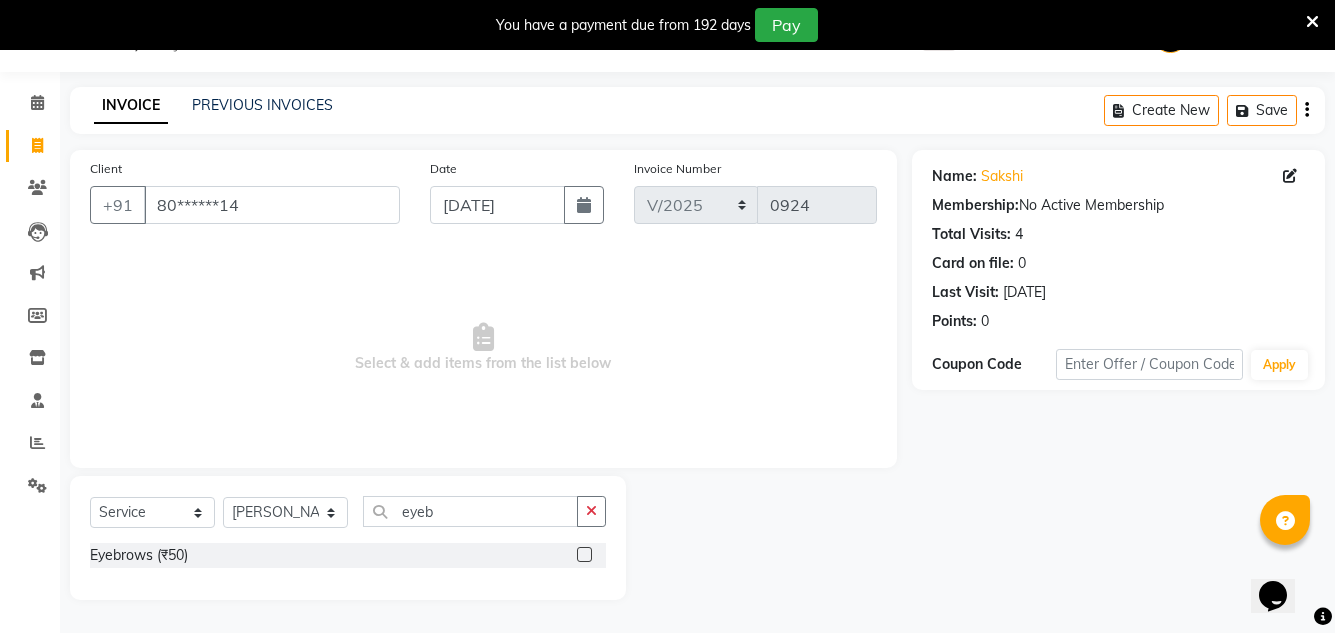 click 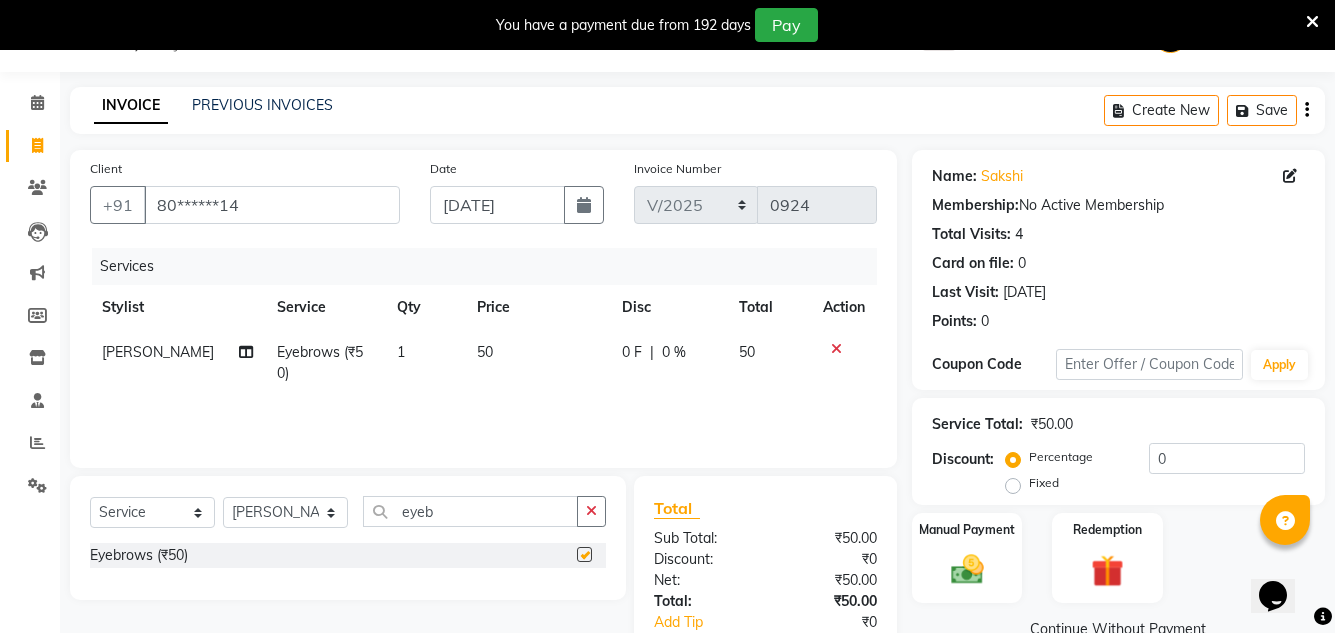 checkbox on "false" 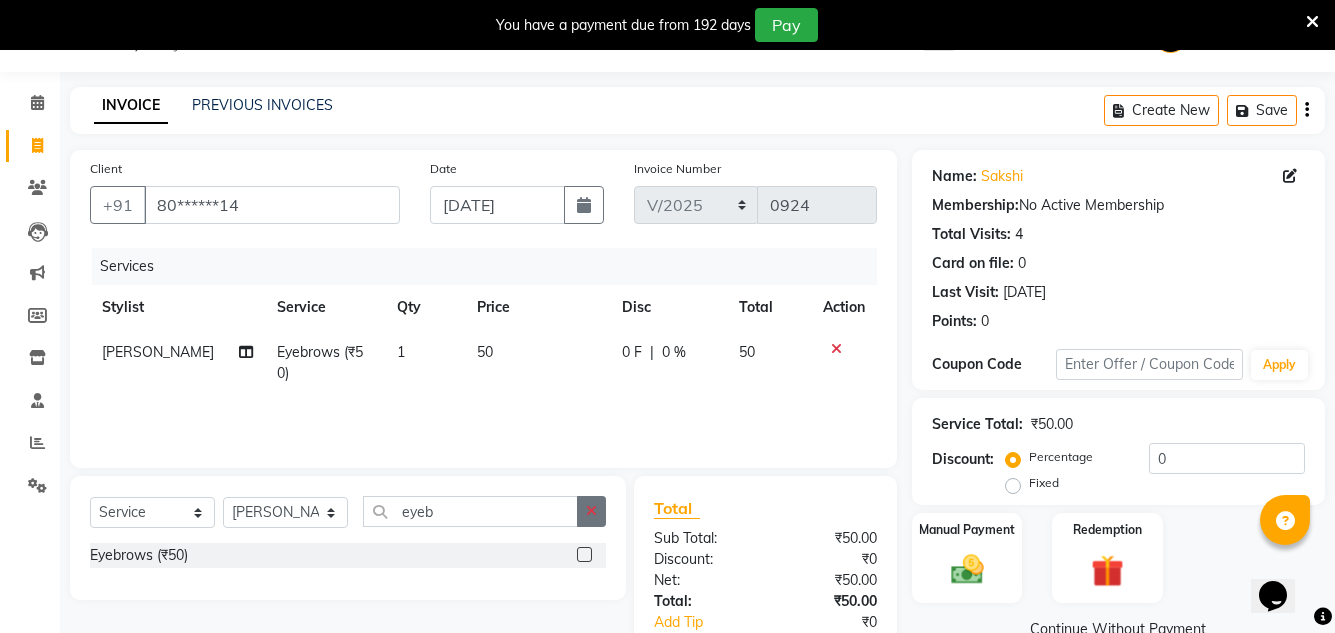 click 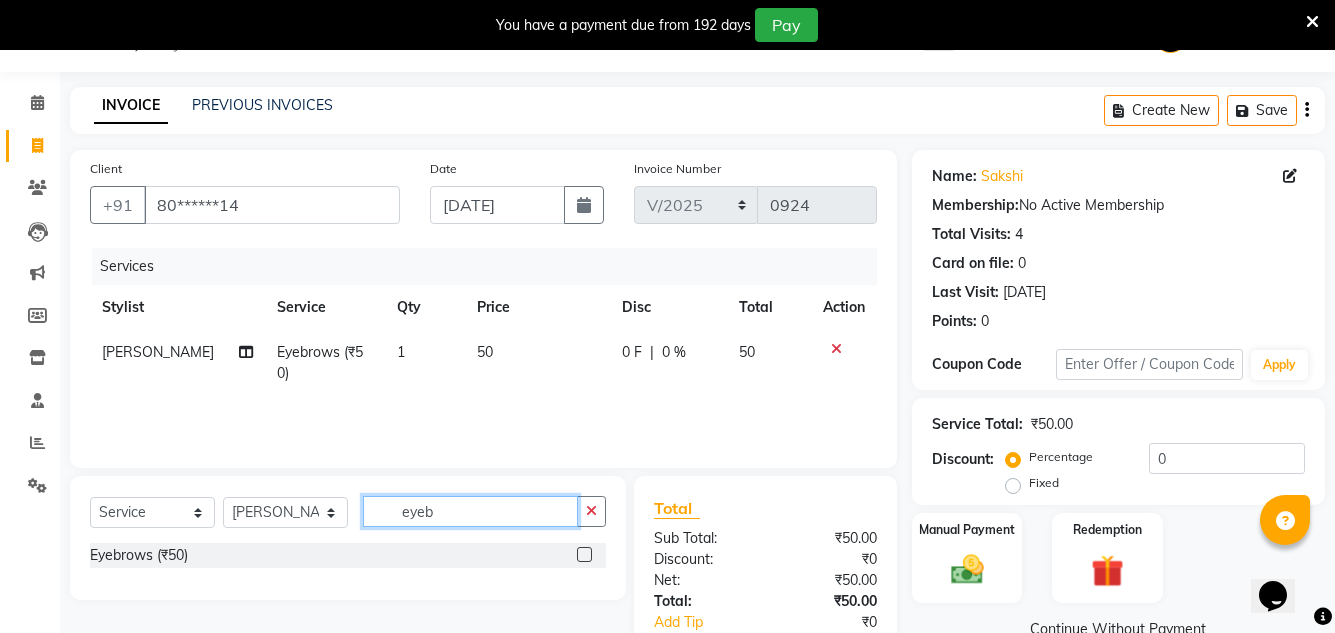 type 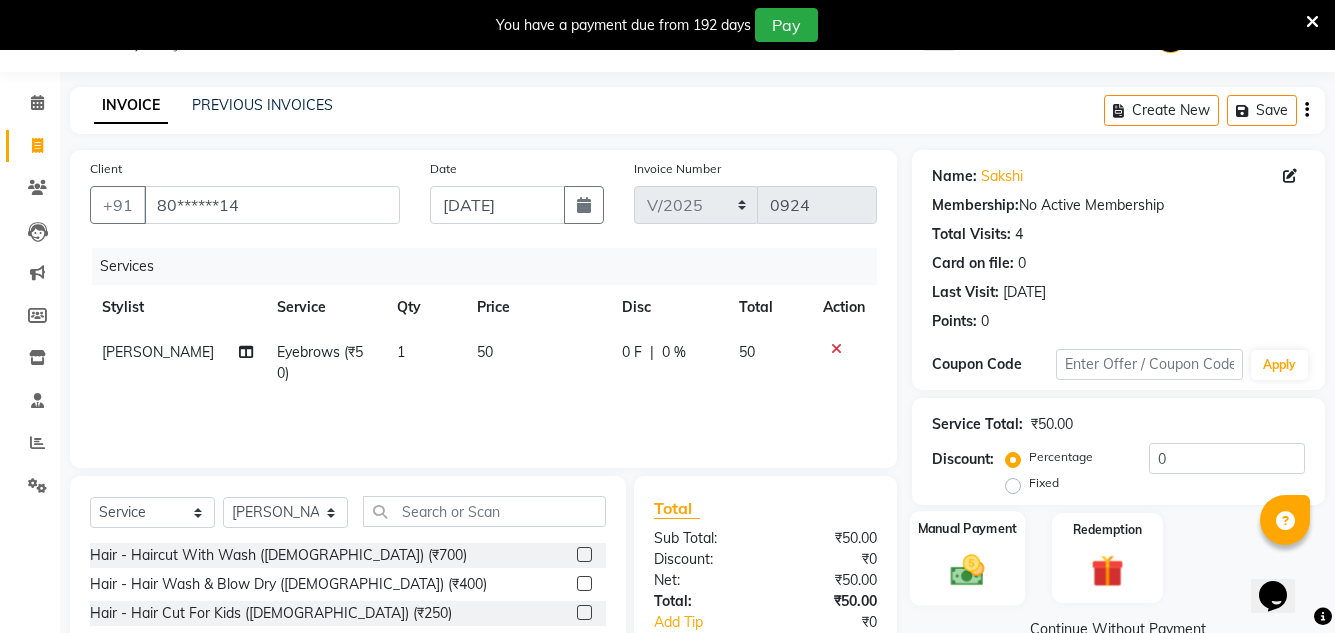 click 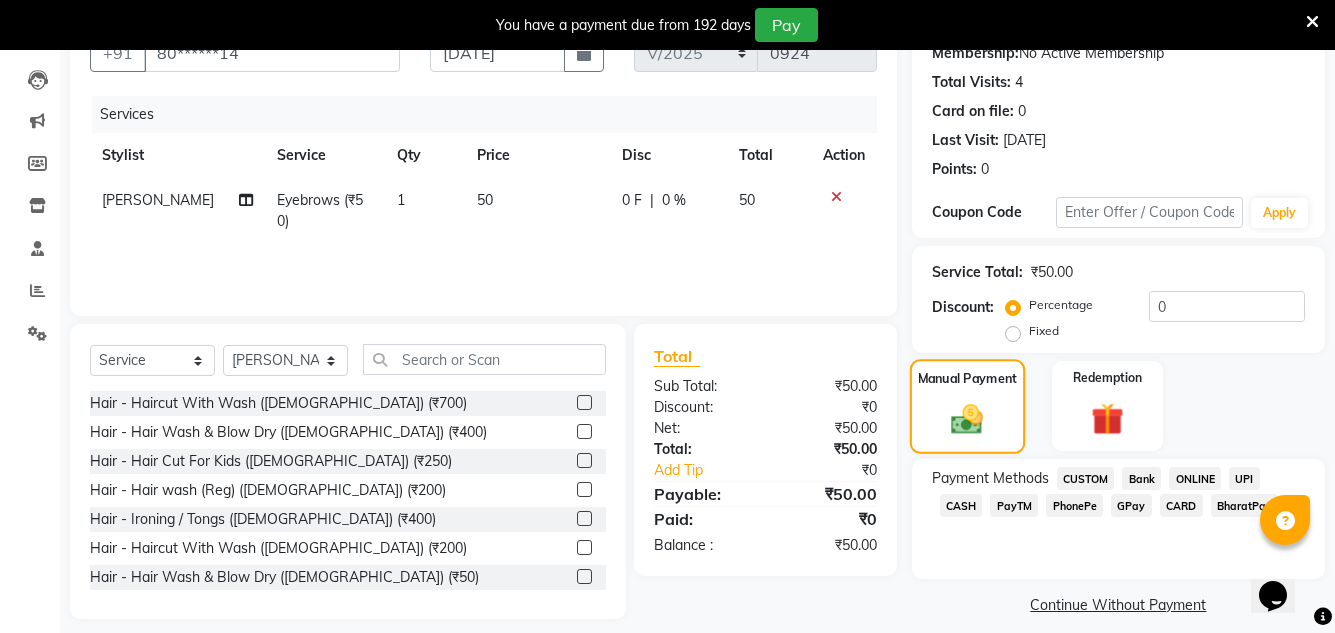 scroll, scrollTop: 219, scrollLeft: 0, axis: vertical 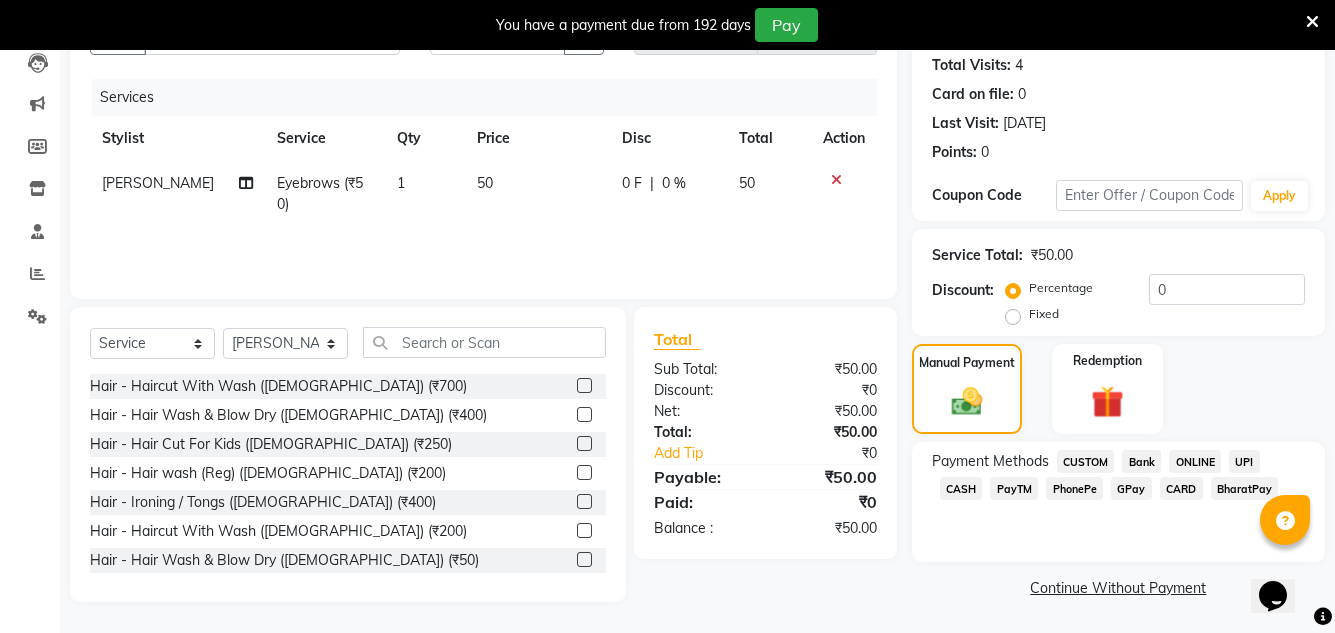 click on "GPay" 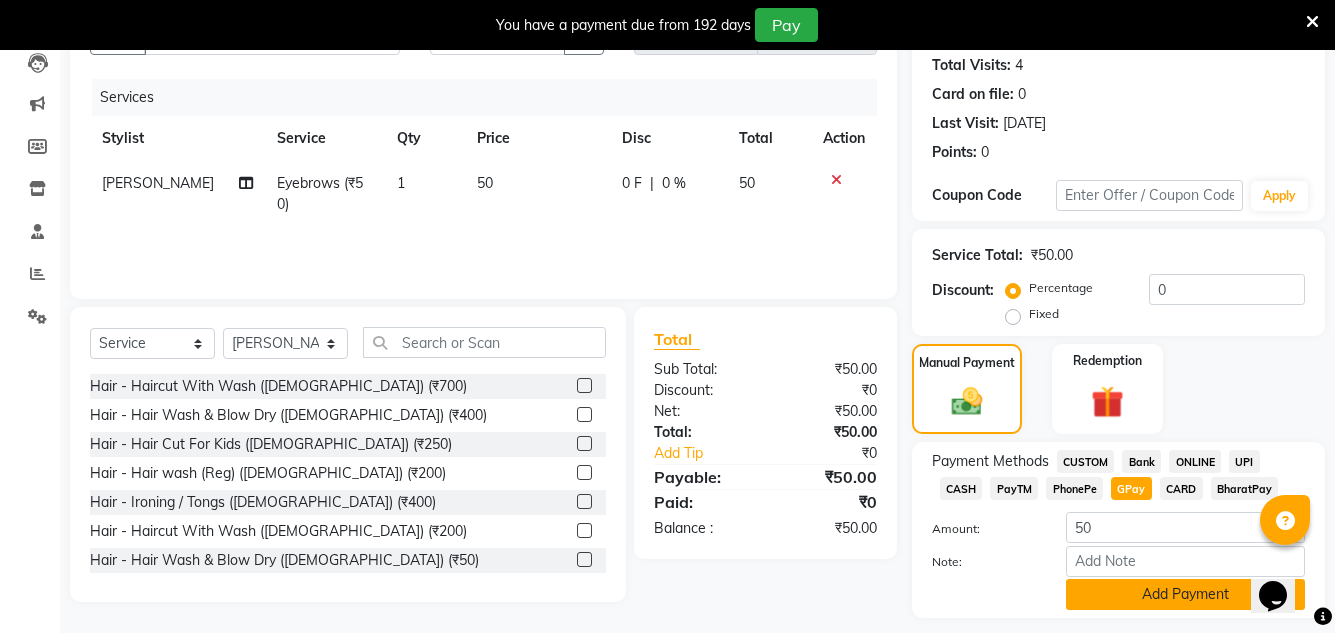 click on "Add Payment" 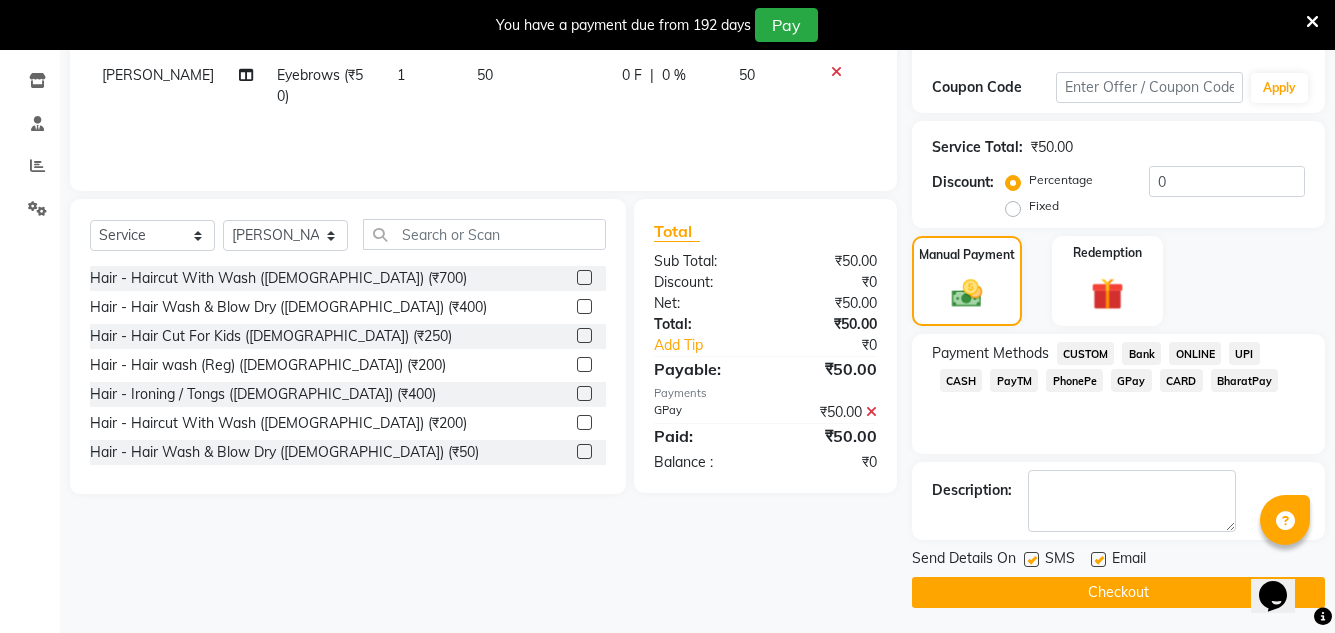 scroll, scrollTop: 332, scrollLeft: 0, axis: vertical 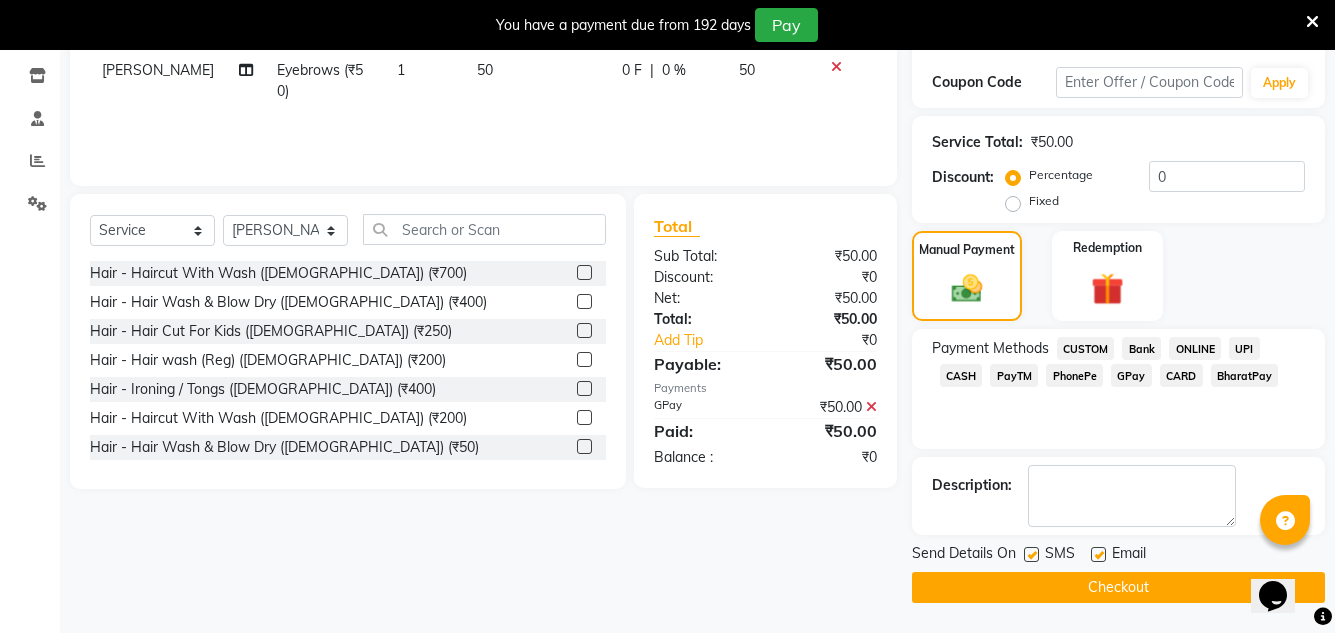 click 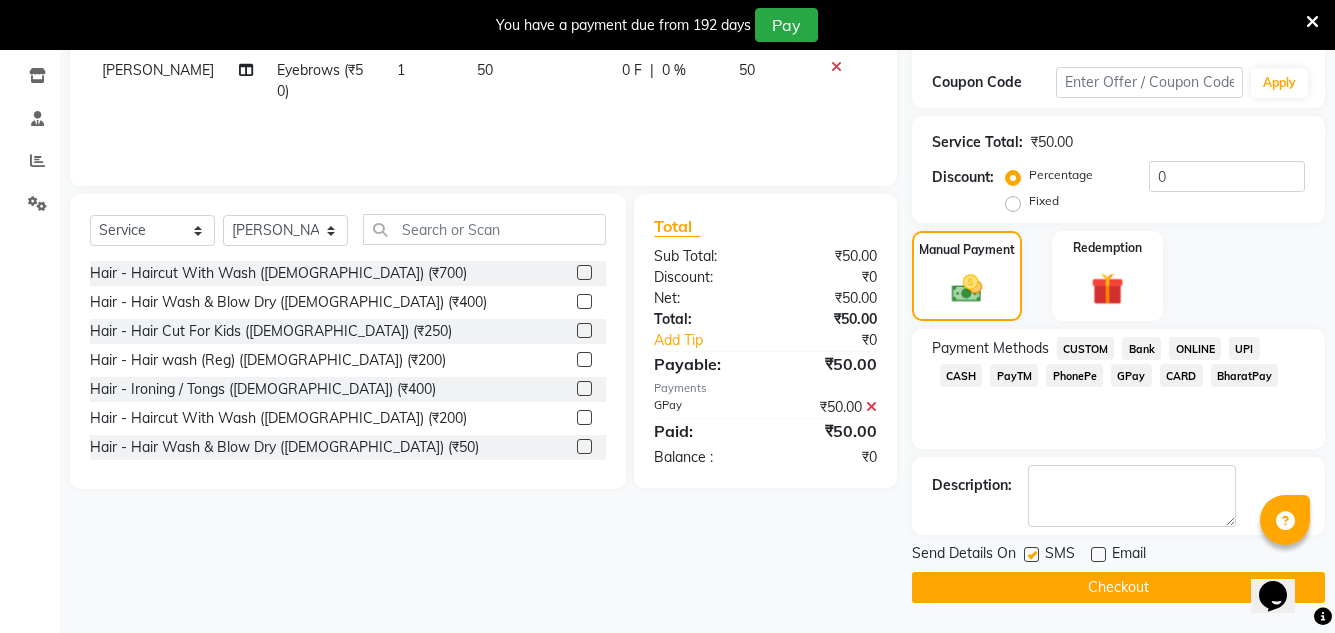 click on "Checkout" 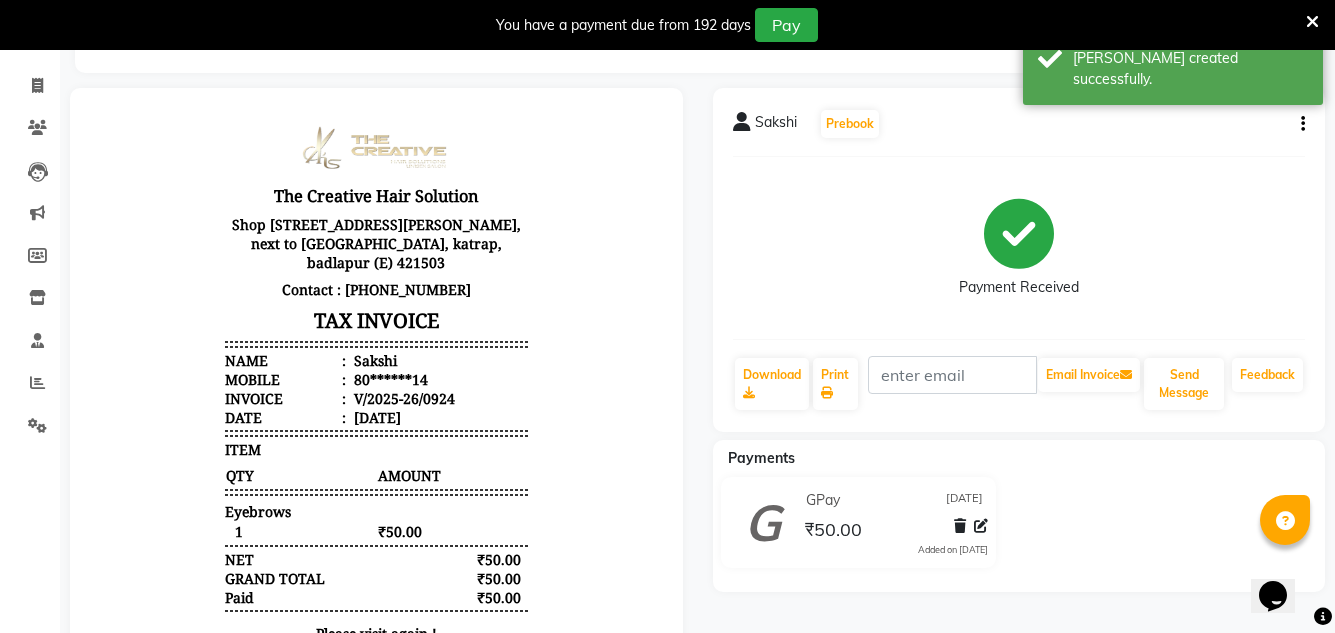 scroll, scrollTop: 0, scrollLeft: 0, axis: both 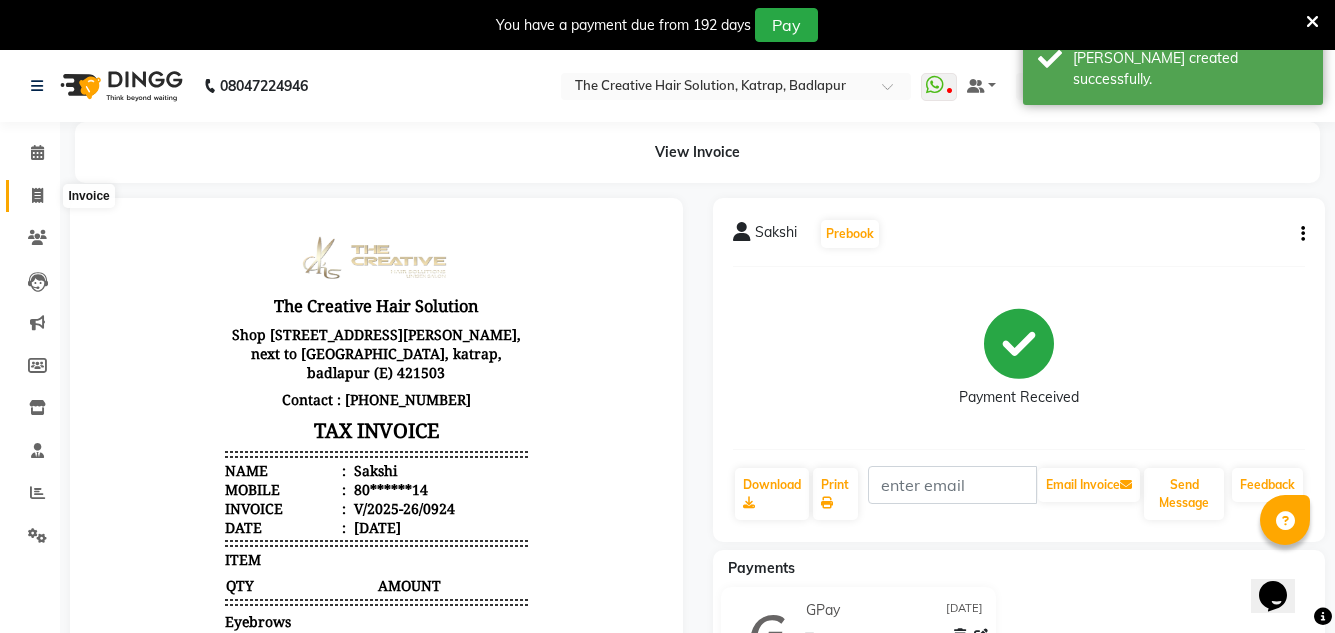 click 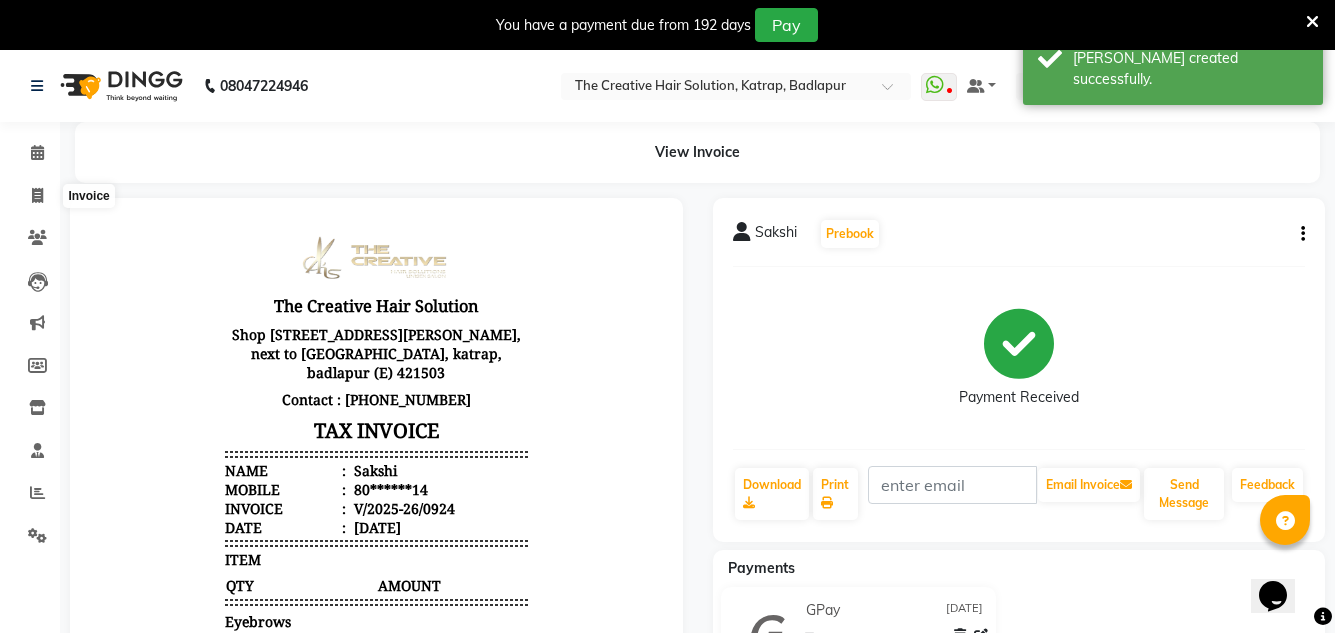 select on "service" 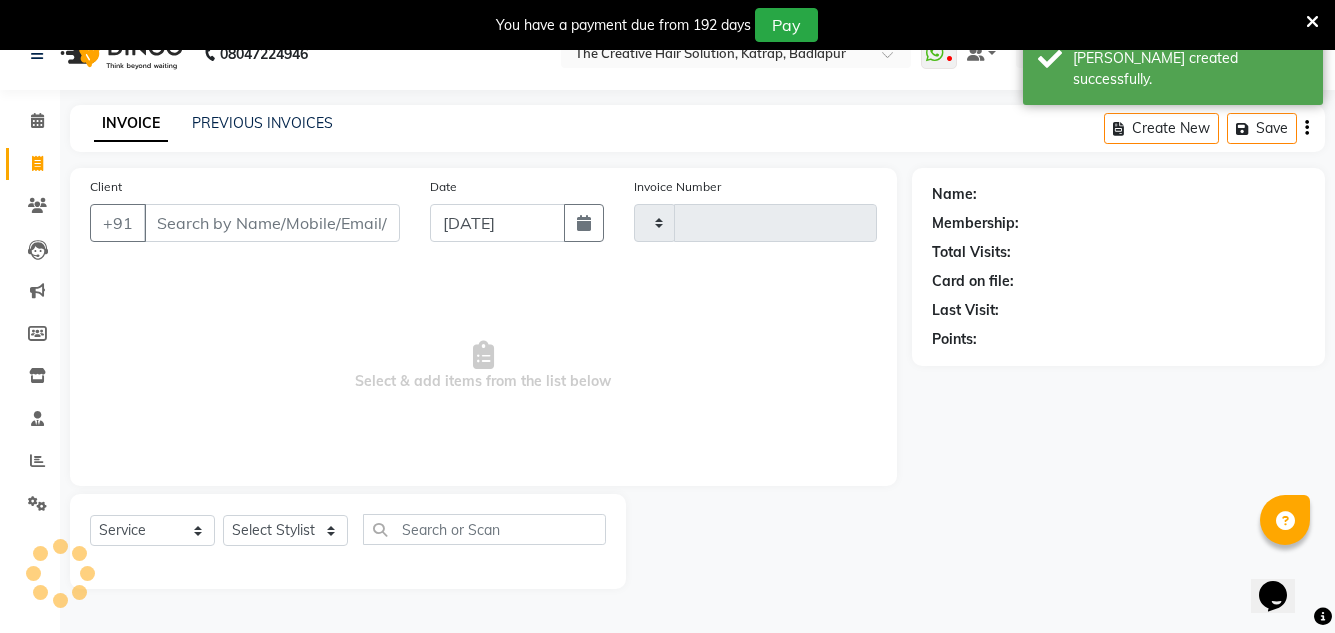 type on "0925" 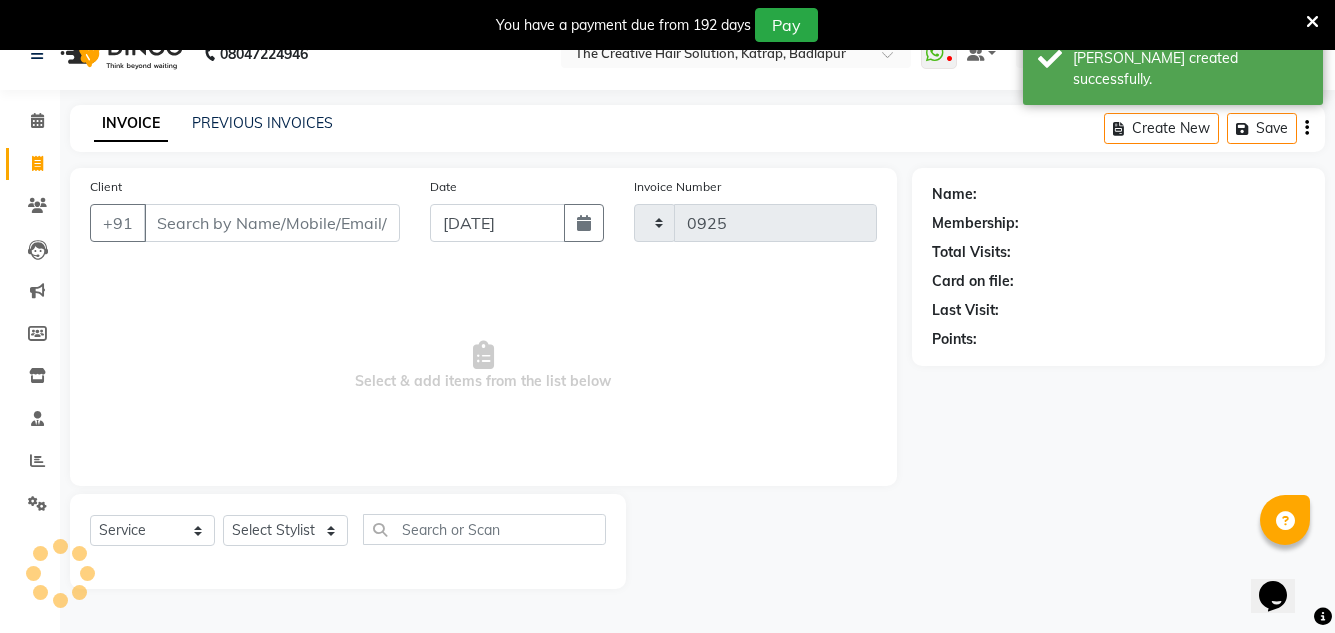select on "527" 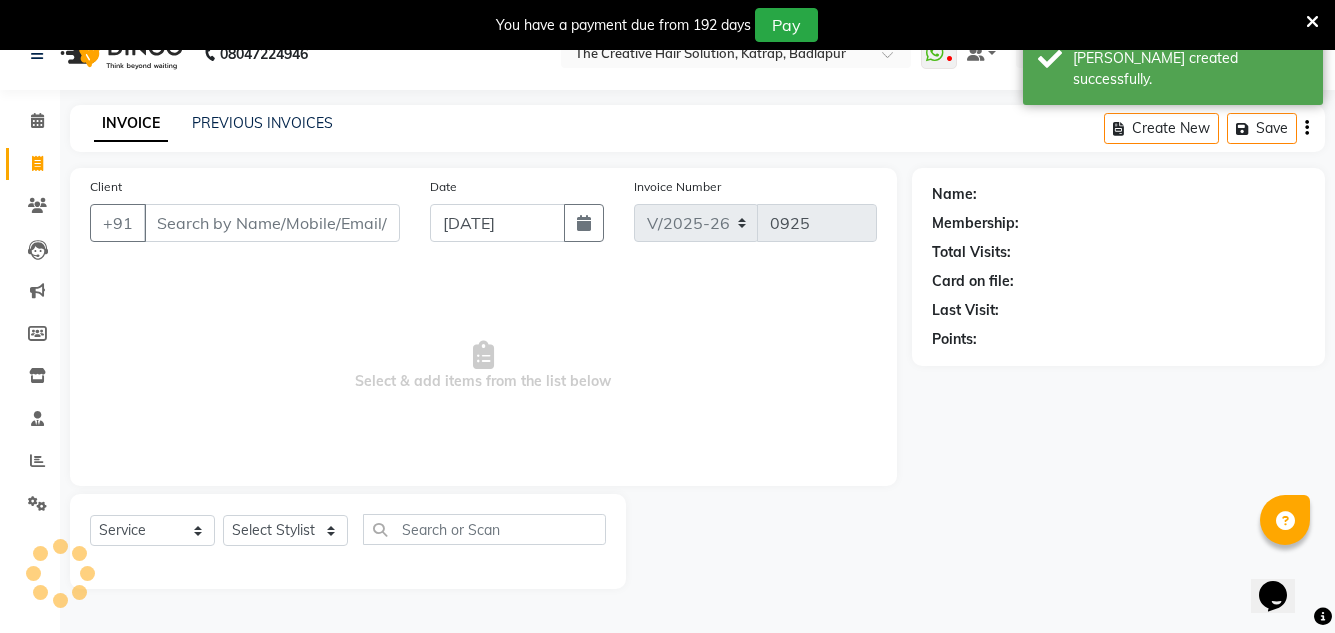 scroll, scrollTop: 50, scrollLeft: 0, axis: vertical 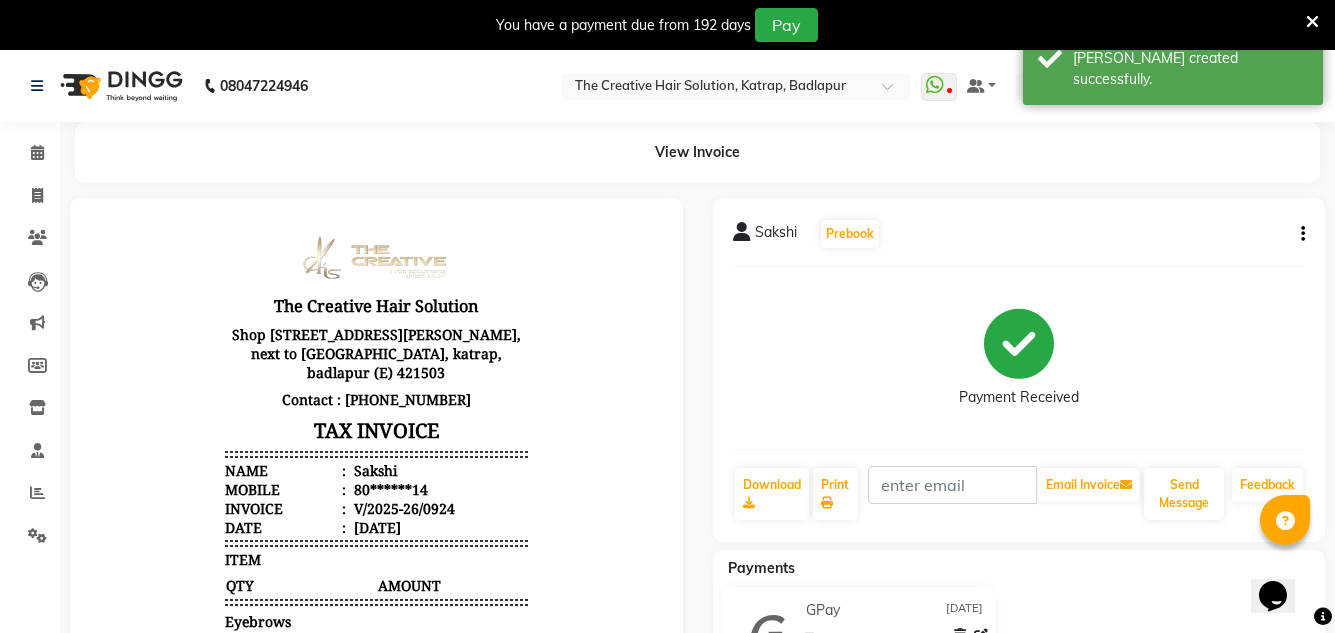 select on "527" 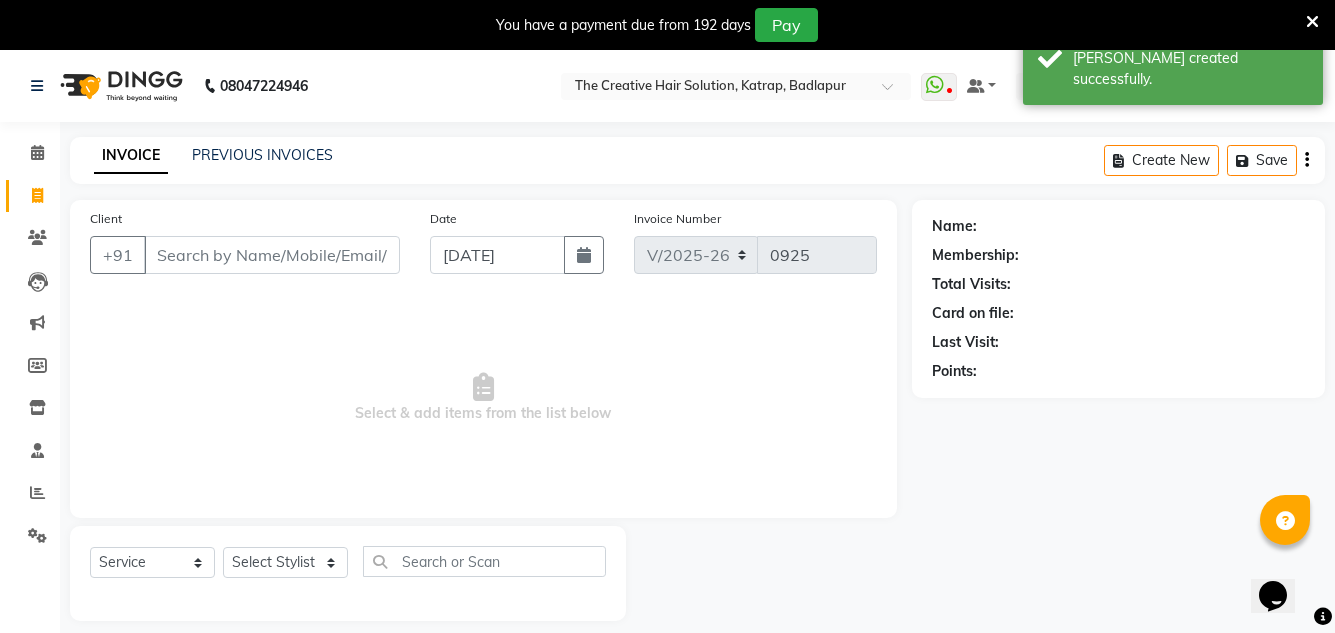 scroll, scrollTop: 50, scrollLeft: 0, axis: vertical 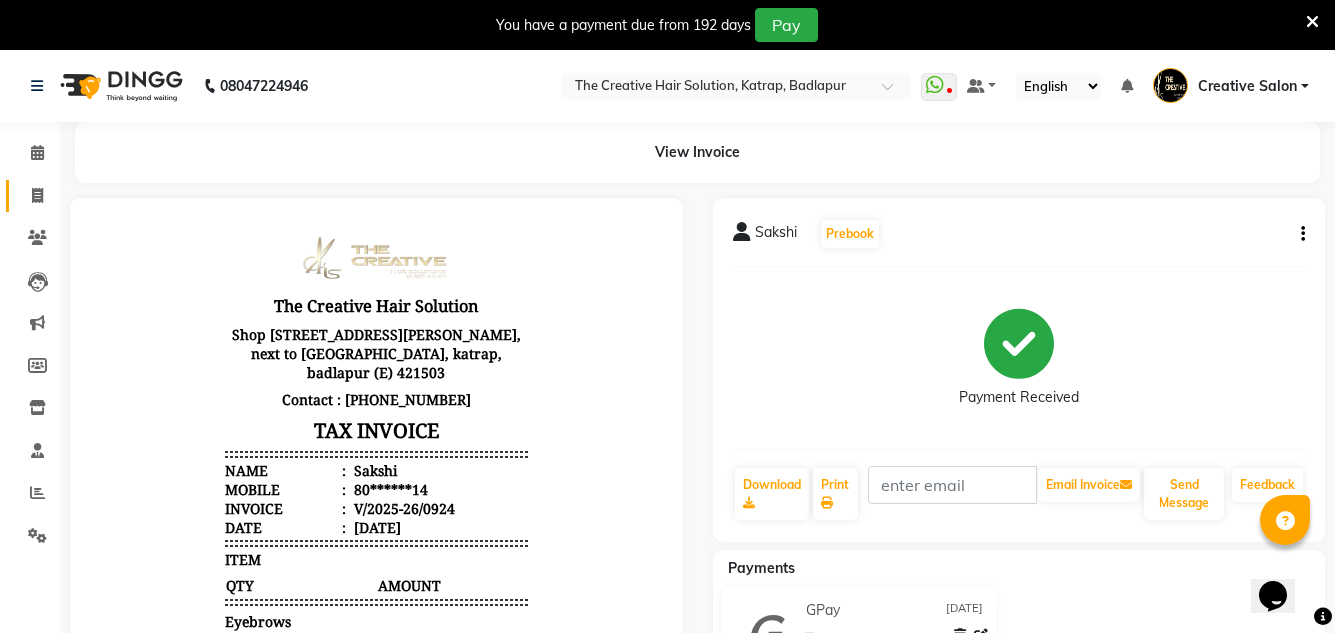 drag, startPoint x: 36, startPoint y: 185, endPoint x: 48, endPoint y: 185, distance: 12 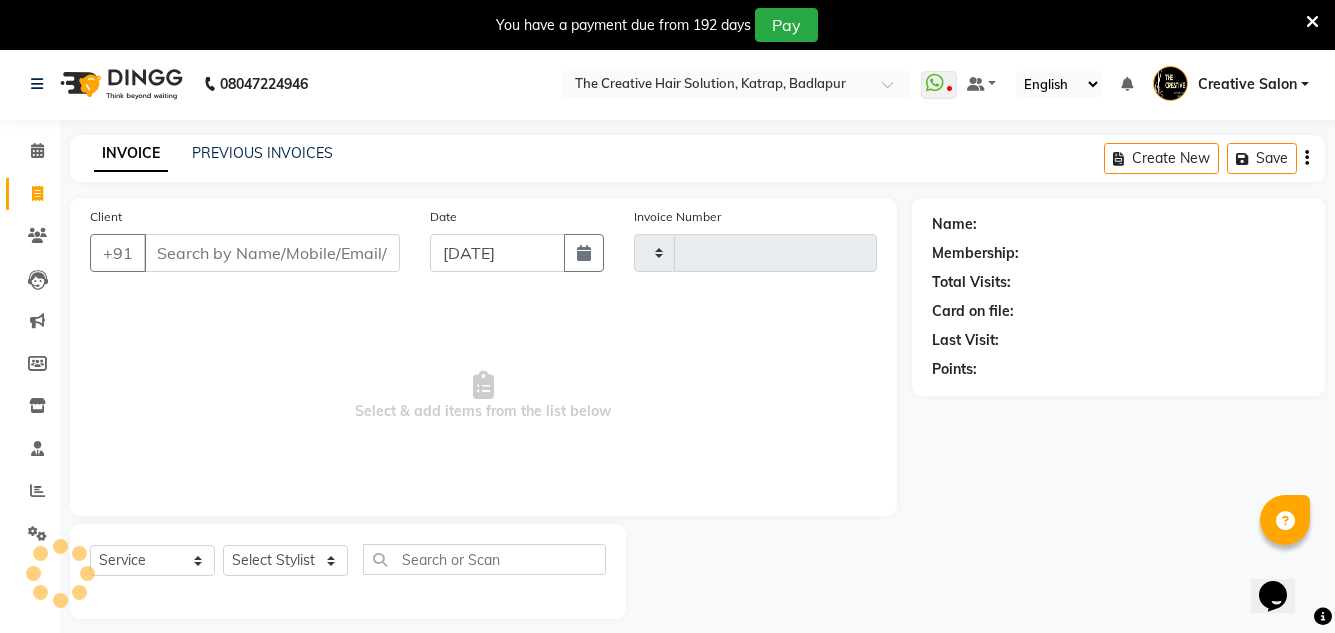 type on "0925" 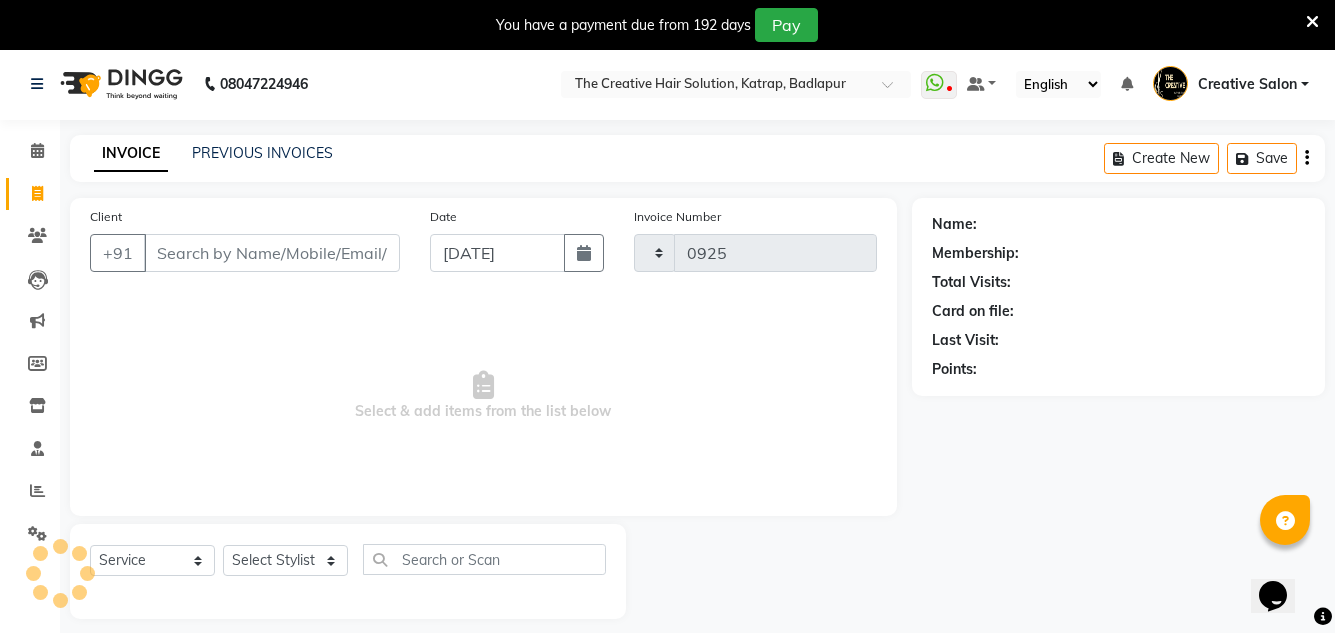 scroll, scrollTop: 50, scrollLeft: 0, axis: vertical 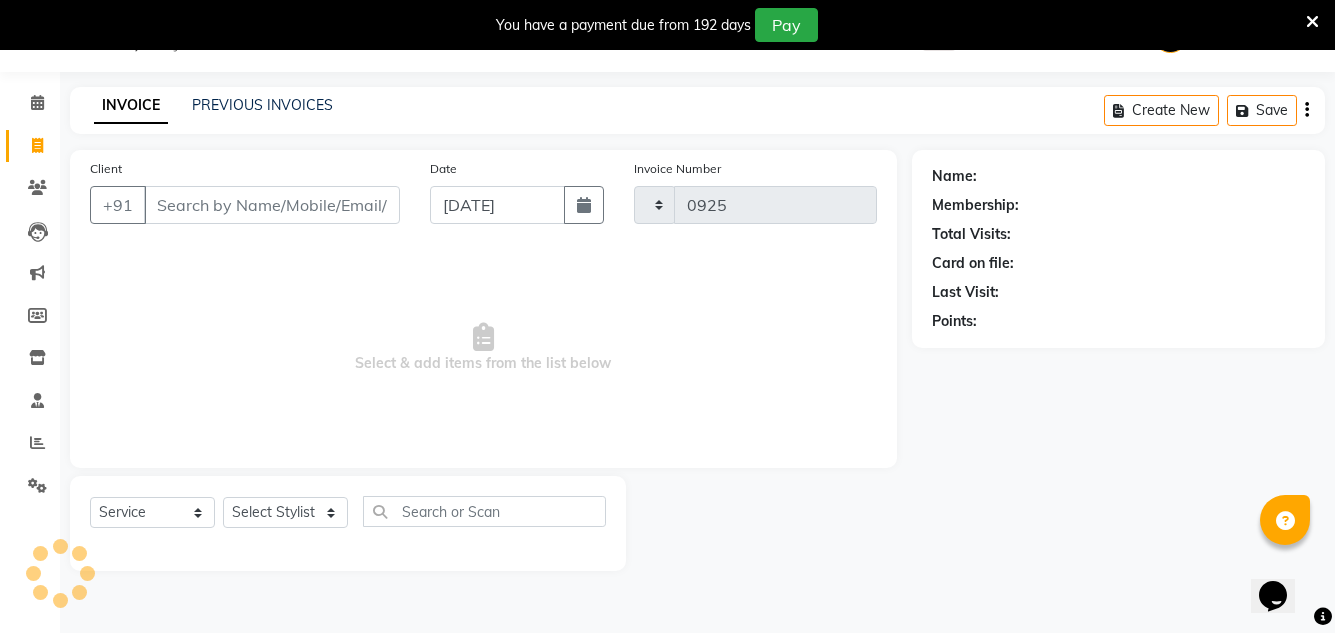 select on "527" 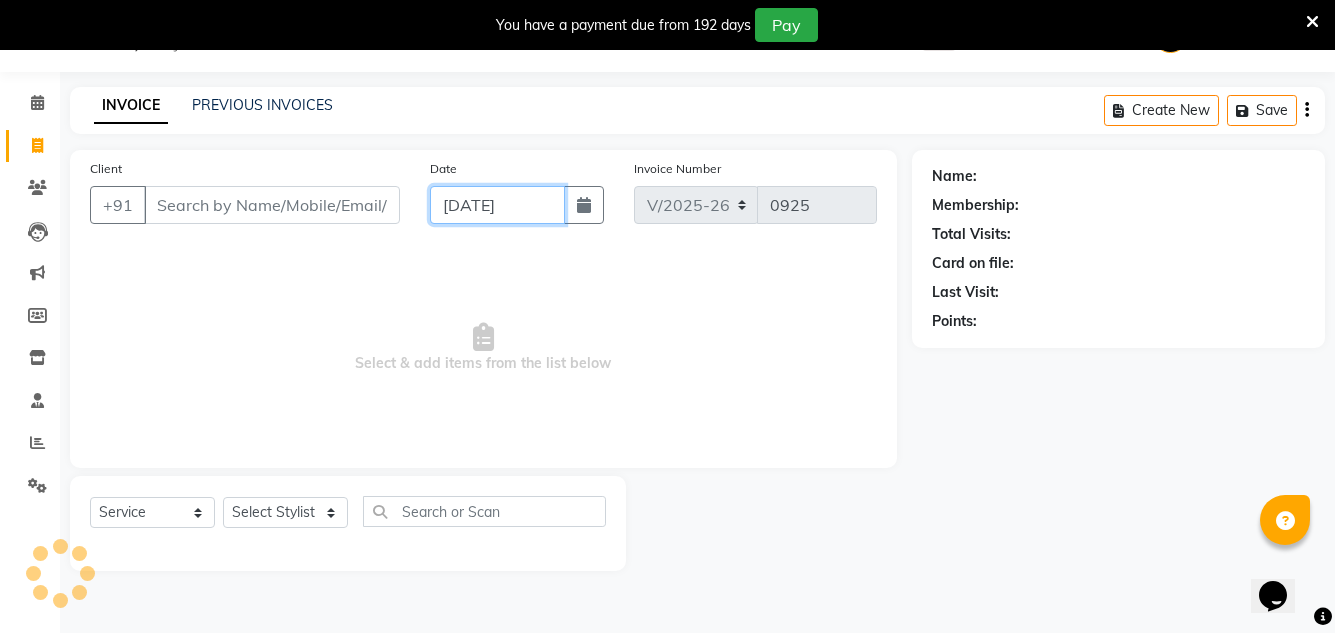 click on "[DATE]" 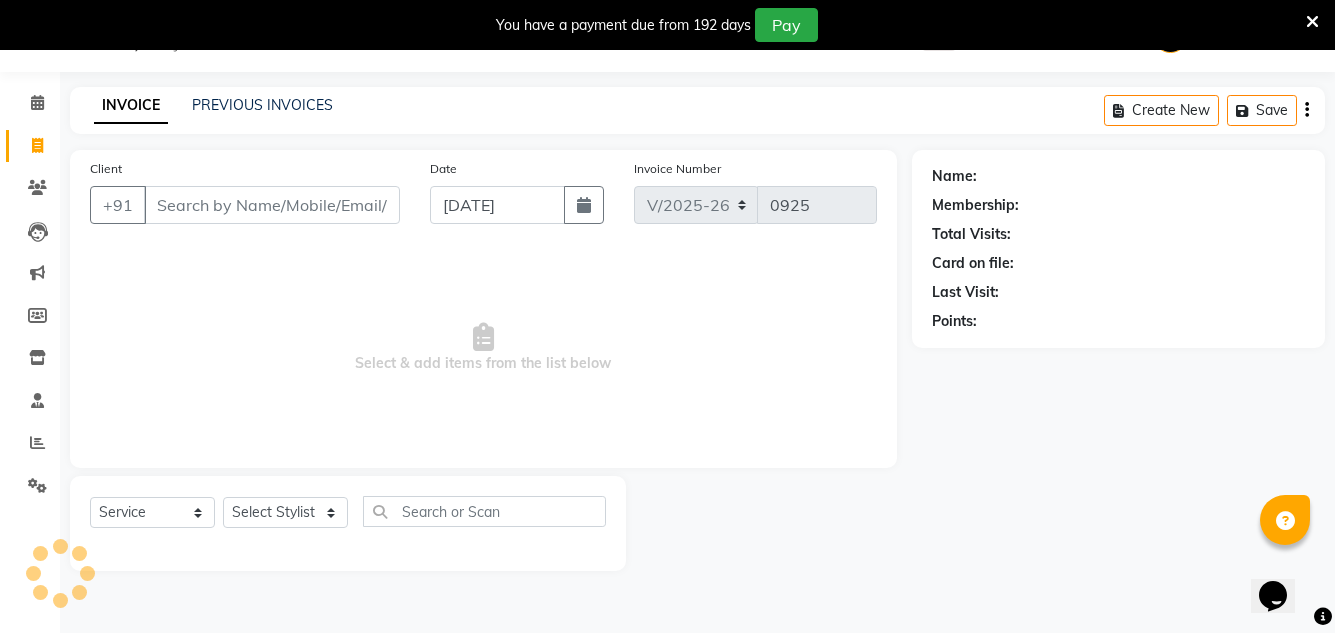 select on "7" 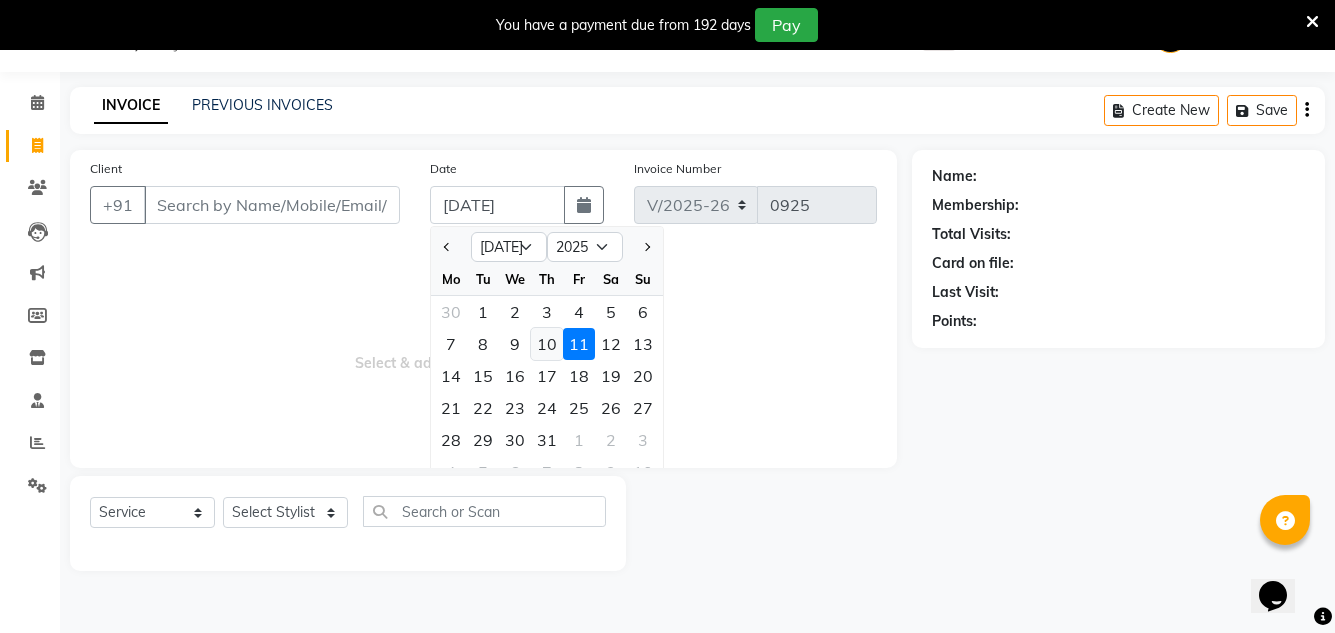 click on "10" 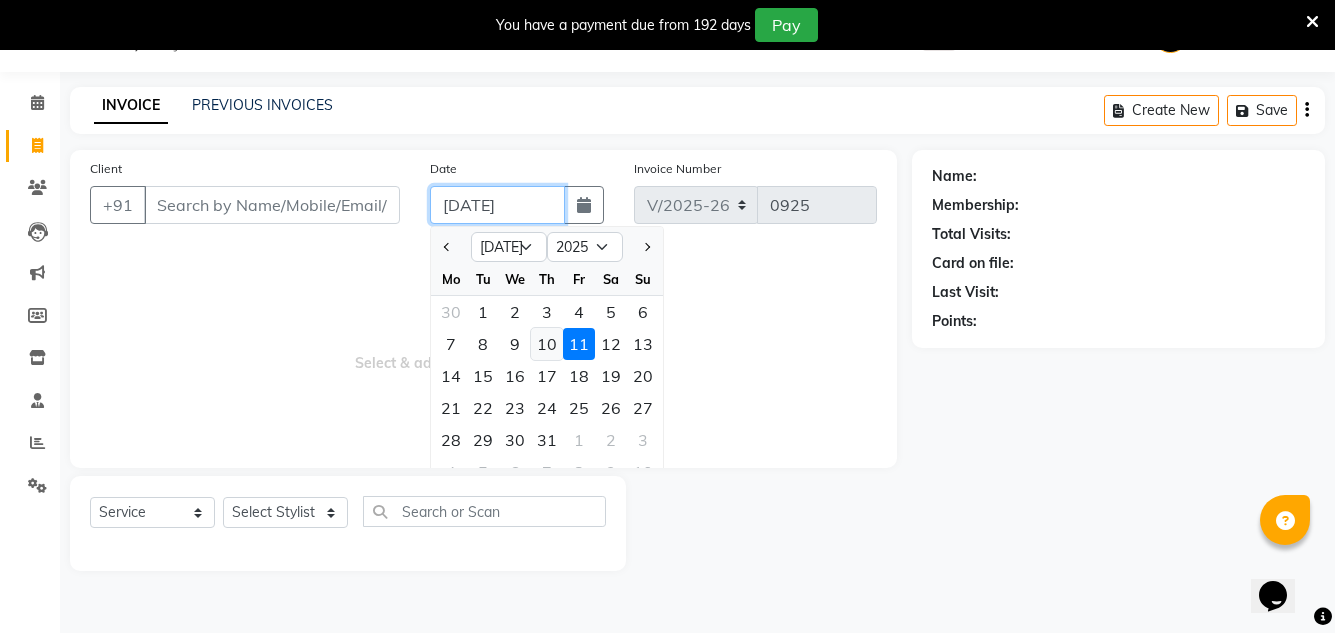 type on "[DATE]" 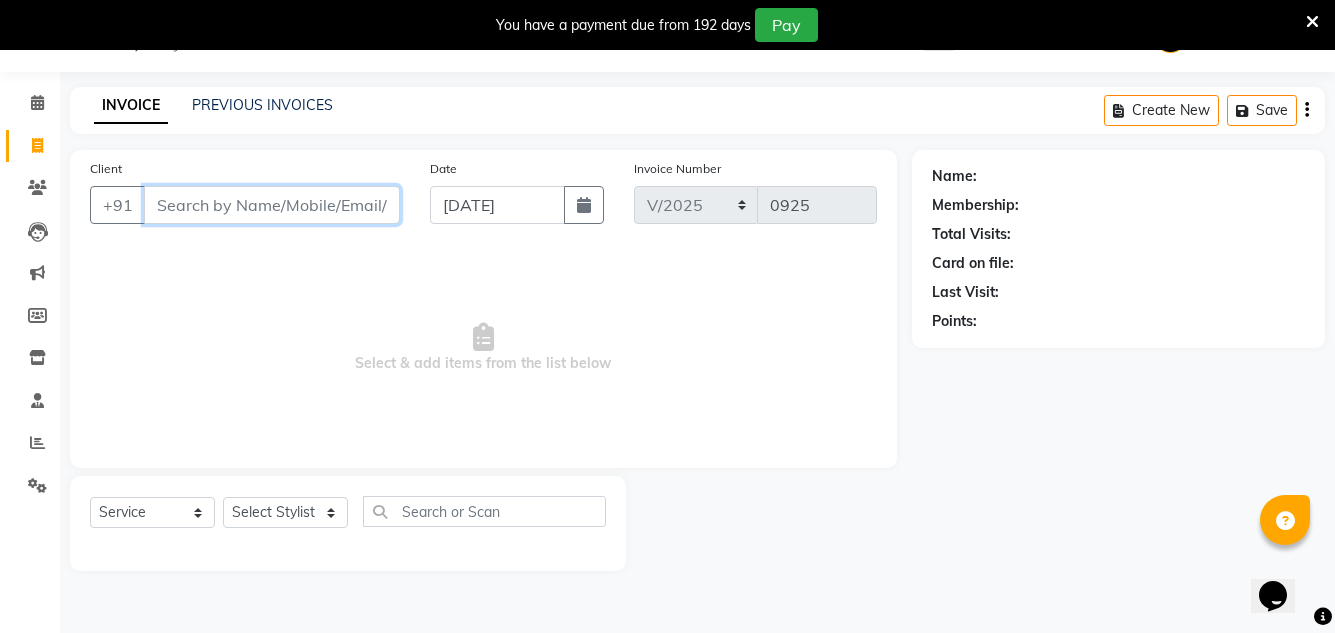 click on "Client" at bounding box center (272, 205) 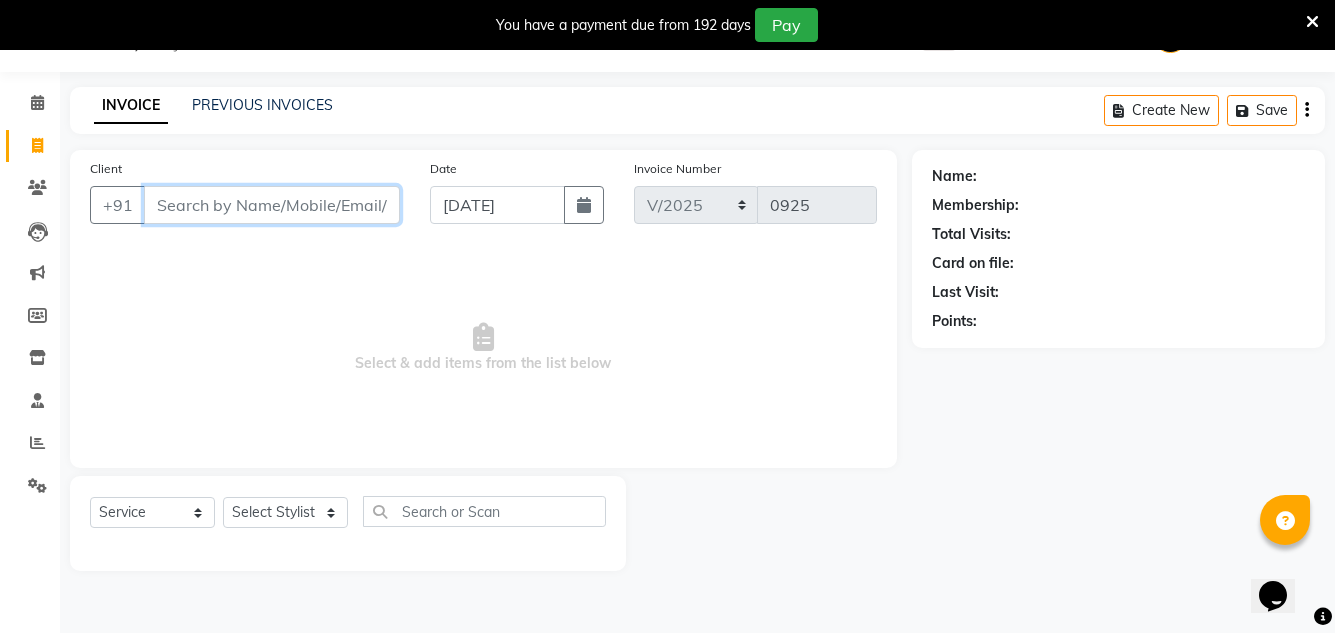 click on "Client" at bounding box center (272, 205) 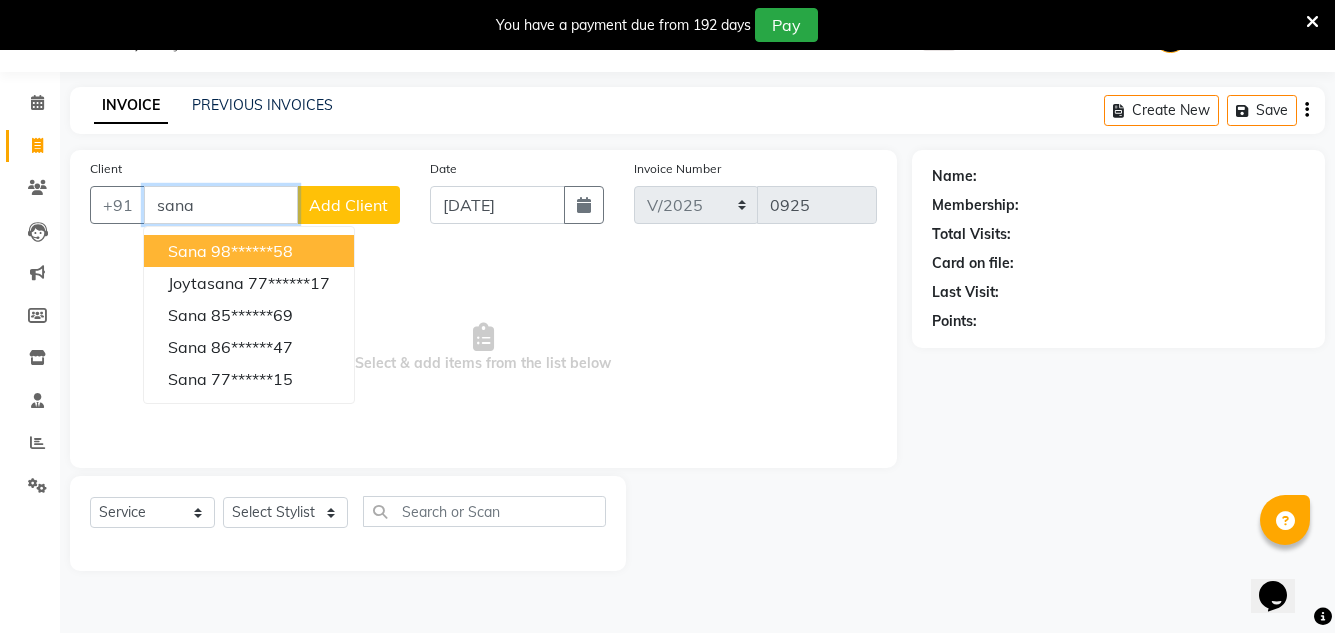click on "98******58" at bounding box center [252, 251] 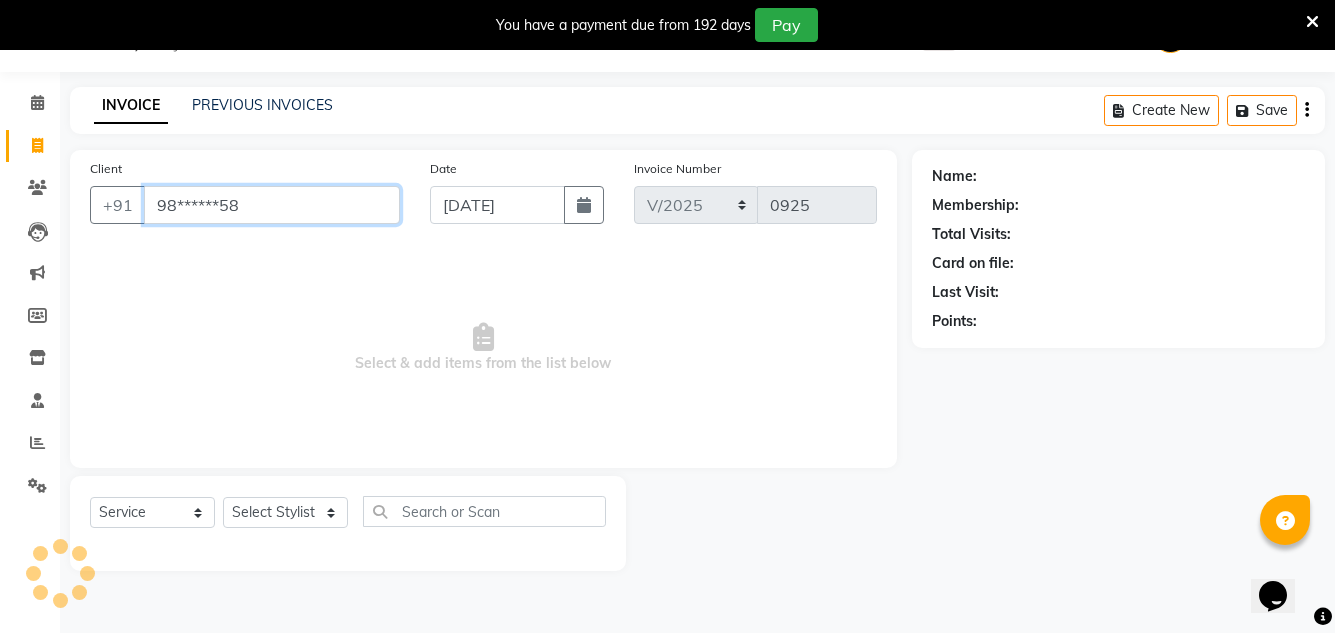 type on "98******58" 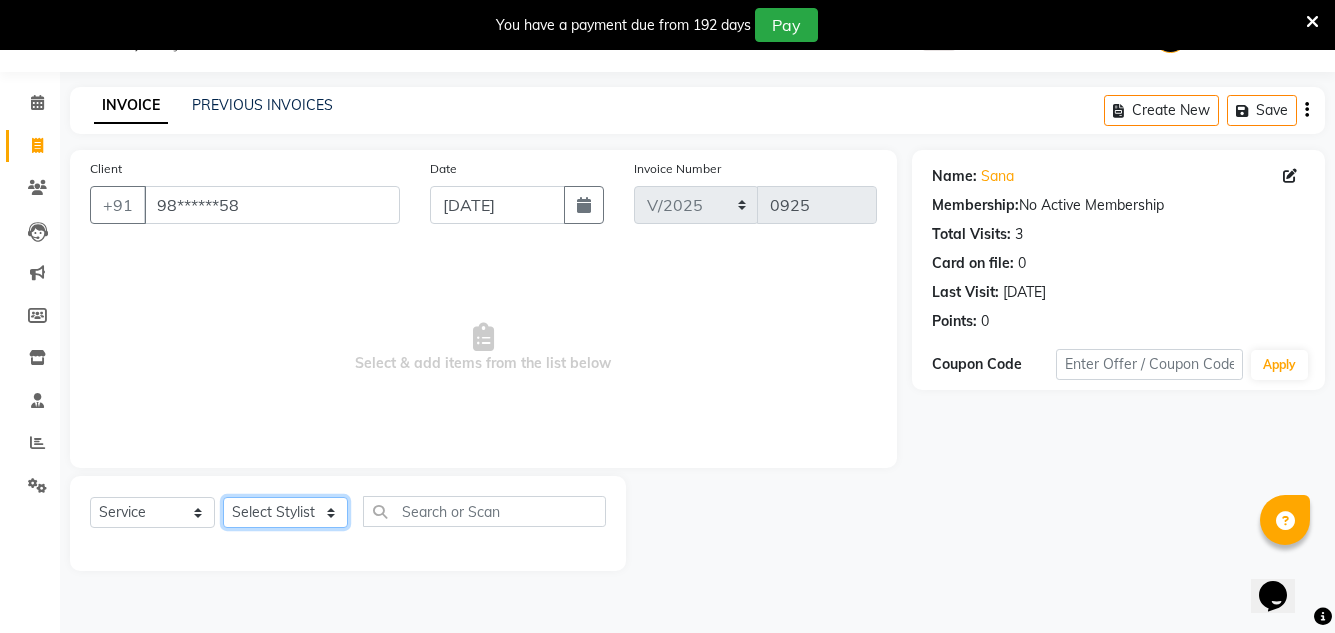 click on "Select Stylist Creative Salon [PERSON_NAME] [PERSON_NAME] [PERSON_NAME] [PERSON_NAME] nisha  [PERSON_NAME] [PERSON_NAME] [PERSON_NAME] [PERSON_NAME]" 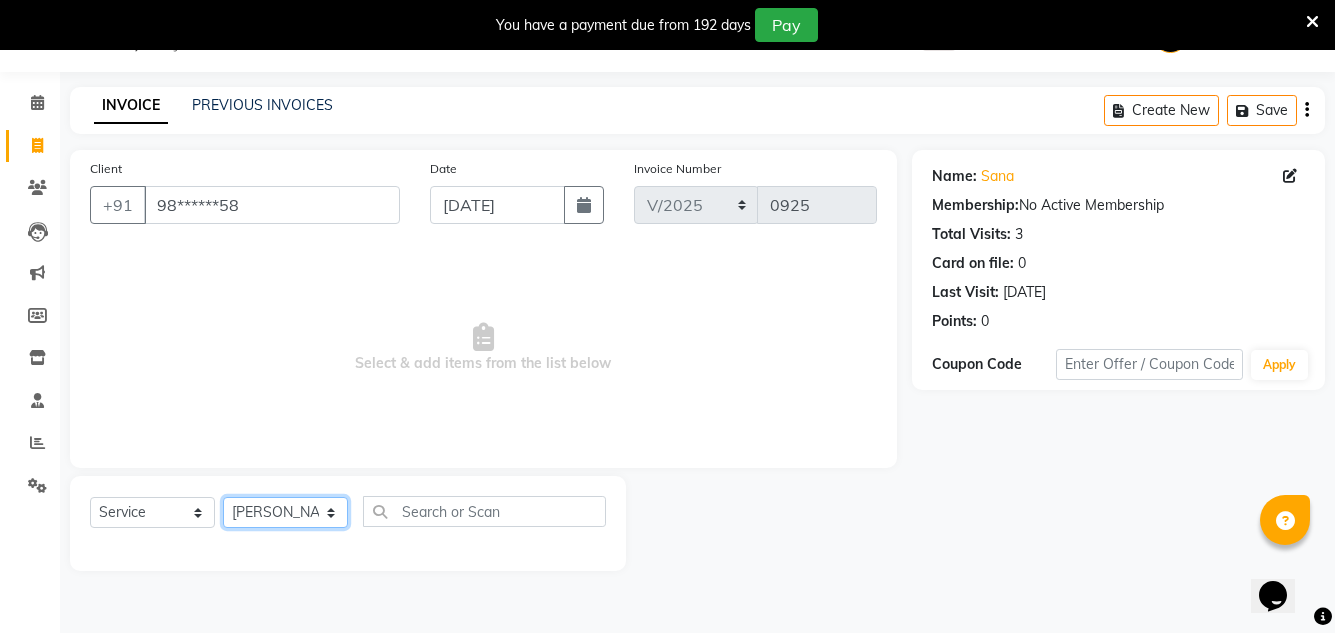 click on "Select Stylist Creative Salon [PERSON_NAME] [PERSON_NAME] [PERSON_NAME] [PERSON_NAME] nisha  [PERSON_NAME] [PERSON_NAME] [PERSON_NAME] [PERSON_NAME]" 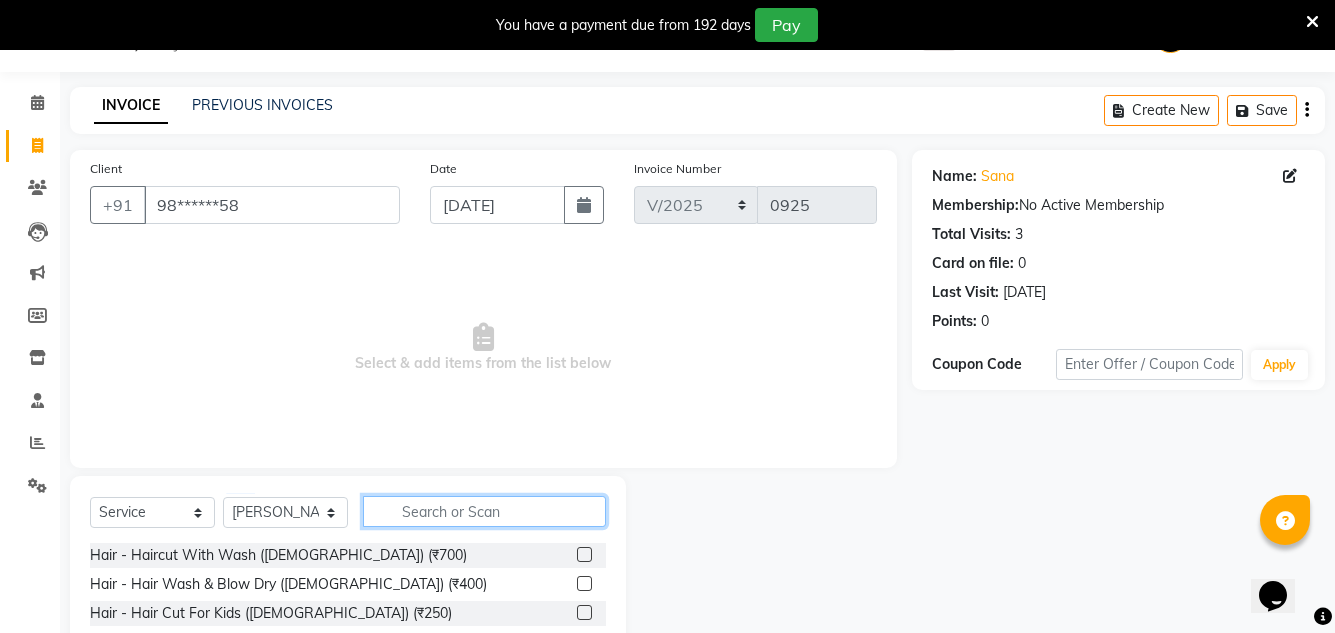 click 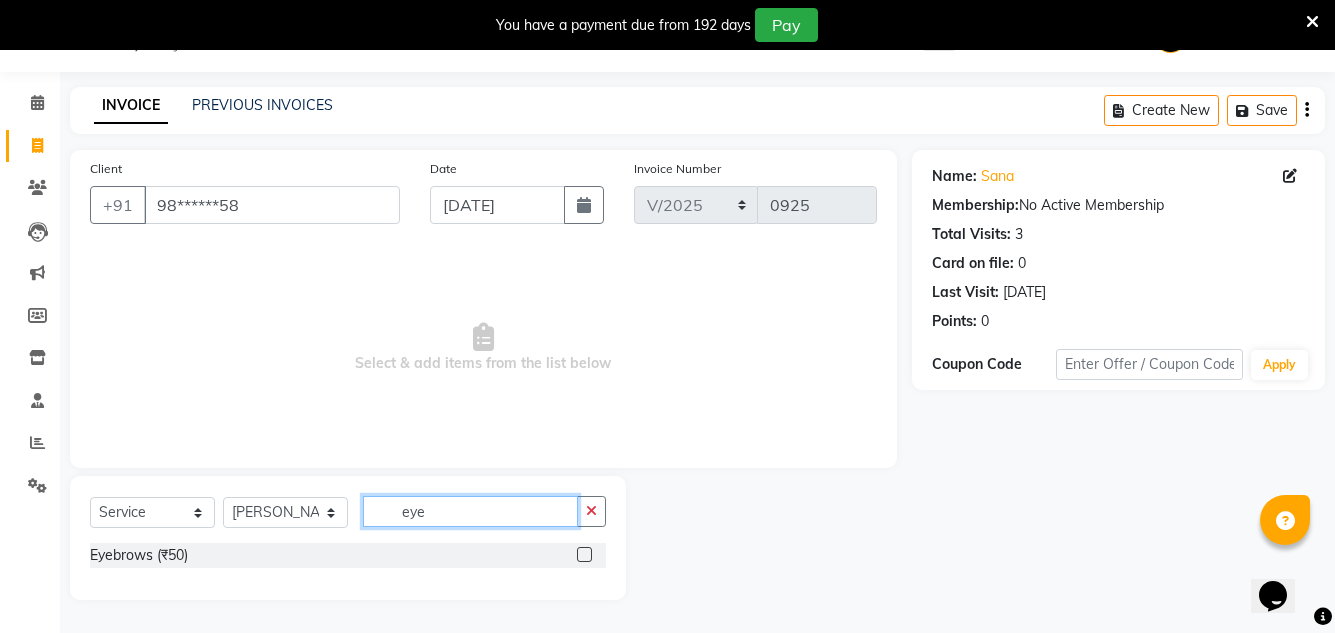 type on "eye" 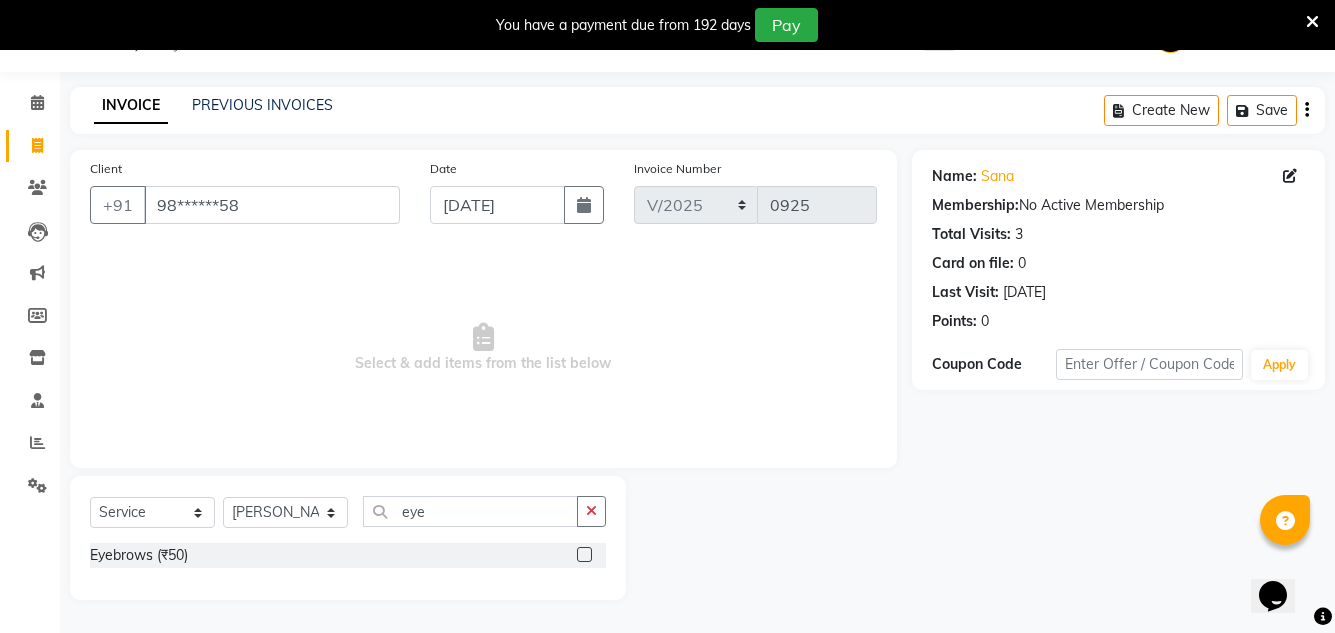 click 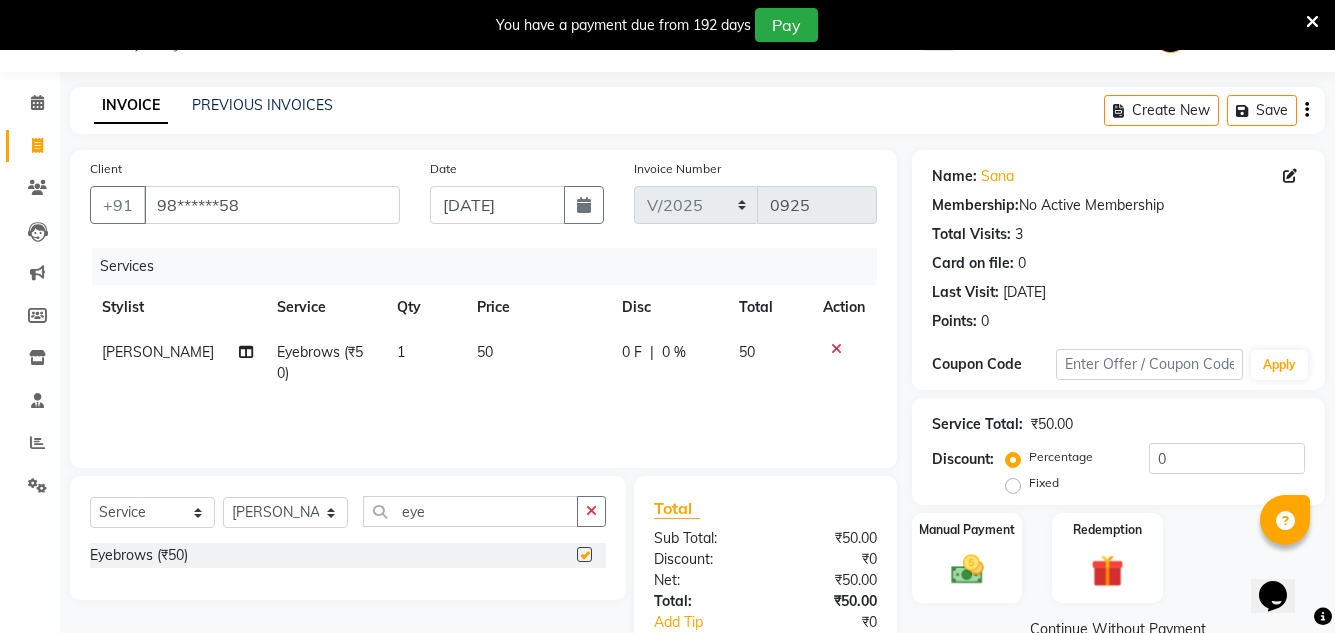 checkbox on "false" 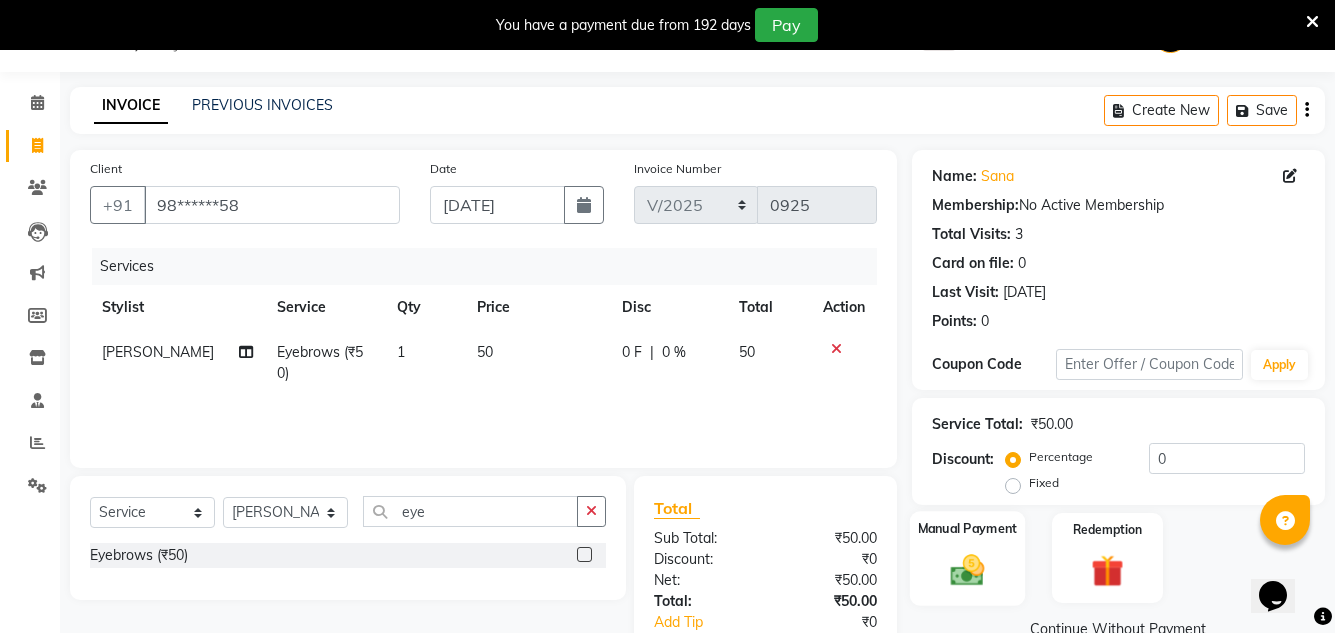 click 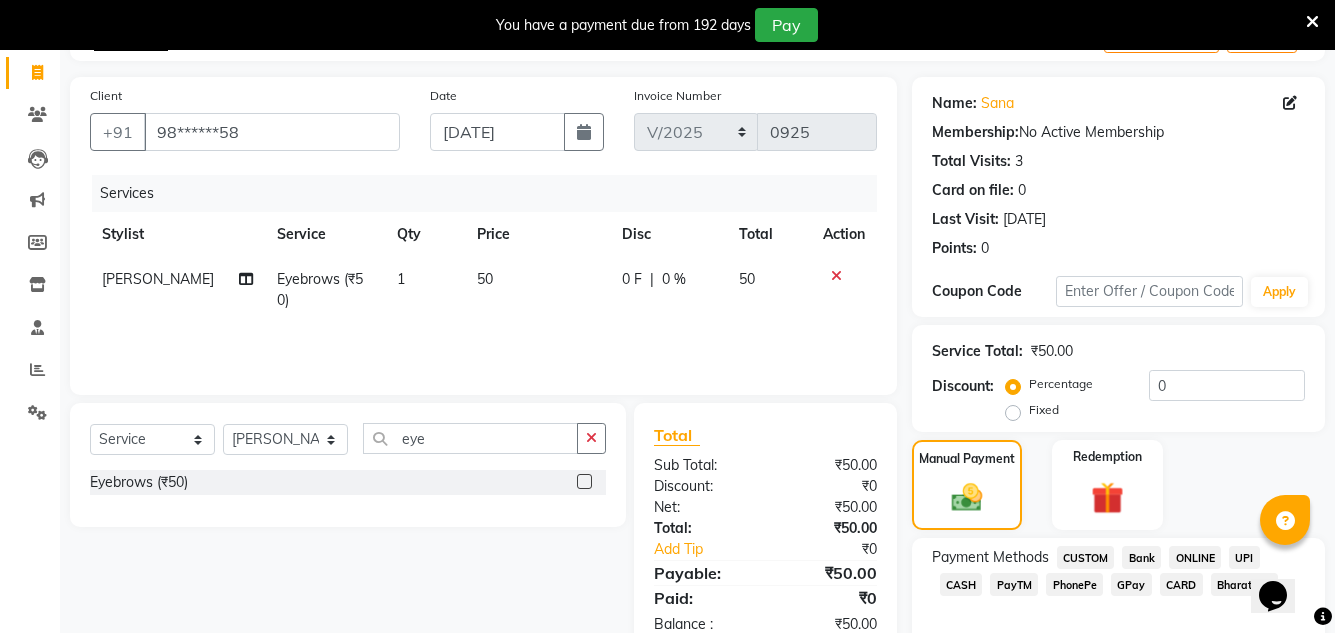 scroll, scrollTop: 219, scrollLeft: 0, axis: vertical 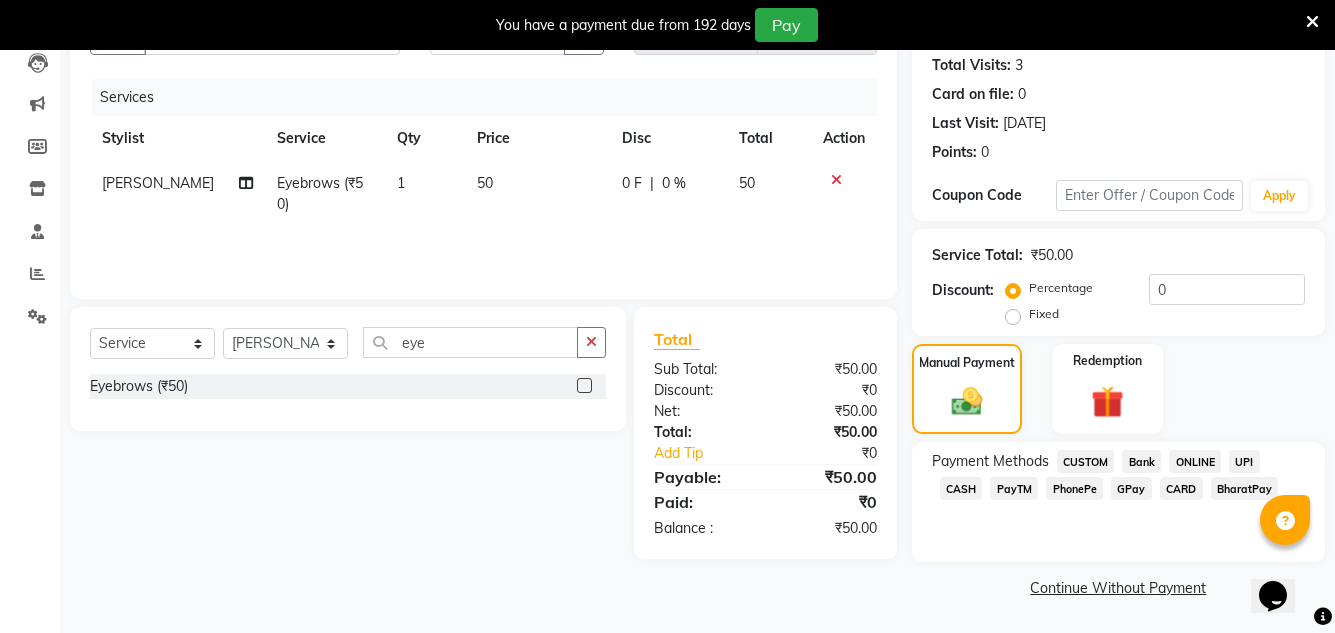 click on "GPay" 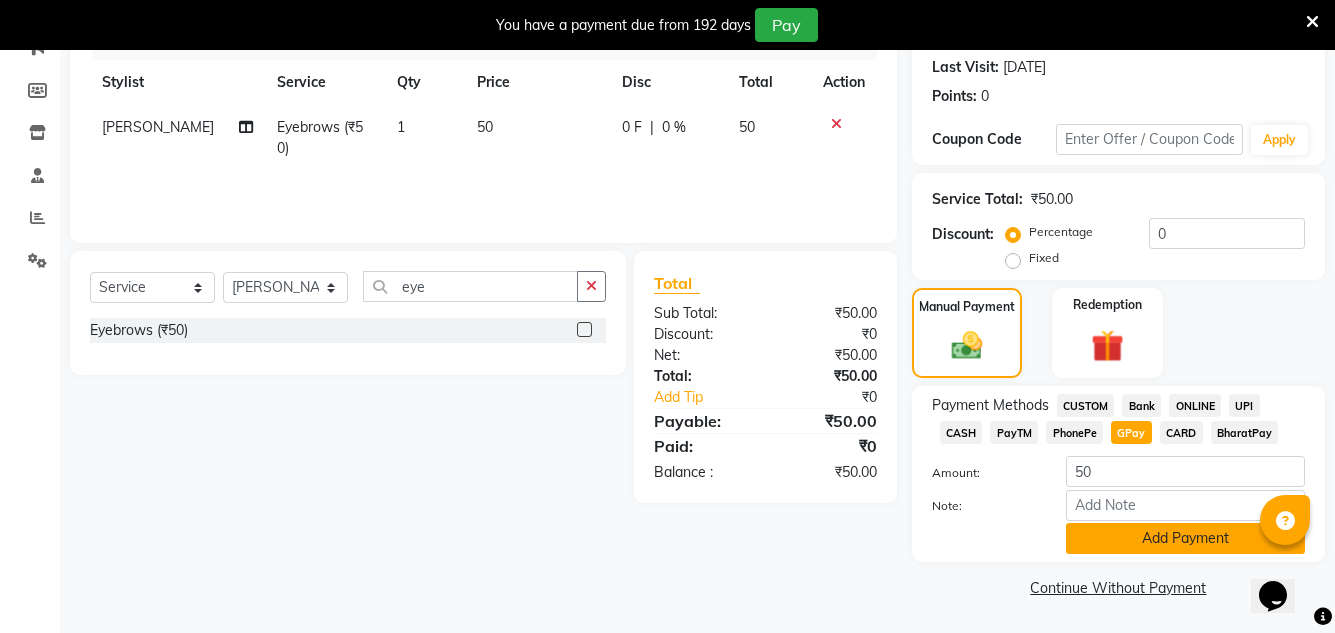 click on "Add Payment" 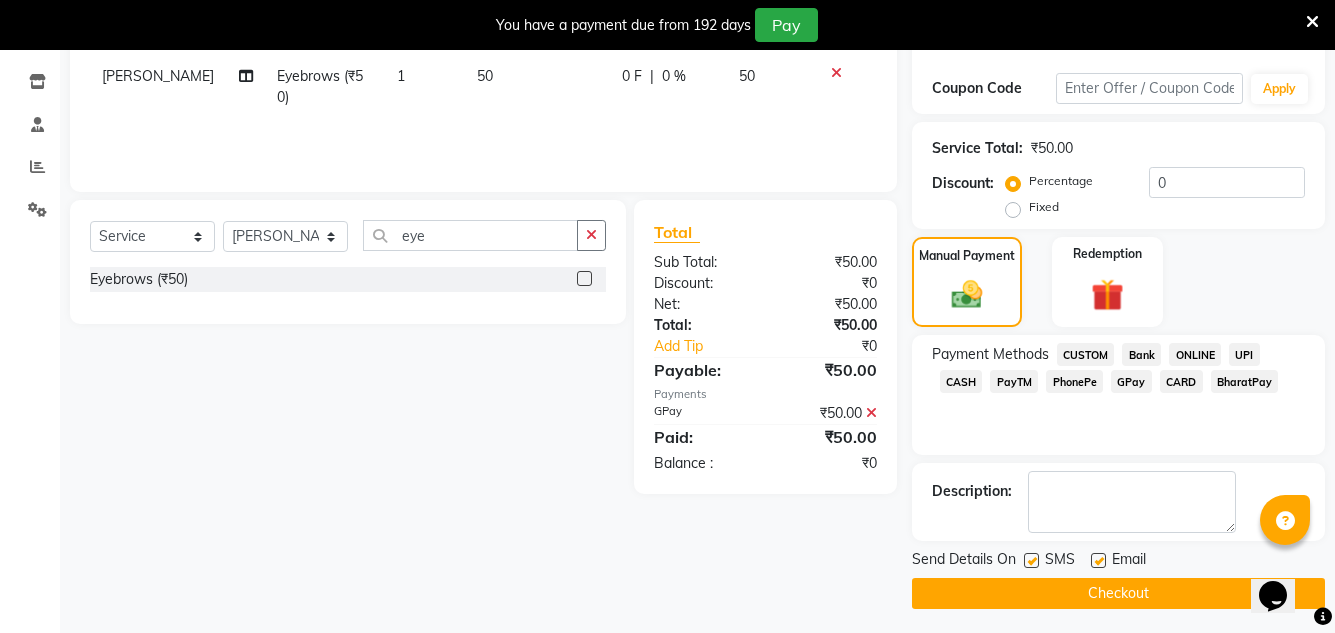 scroll, scrollTop: 332, scrollLeft: 0, axis: vertical 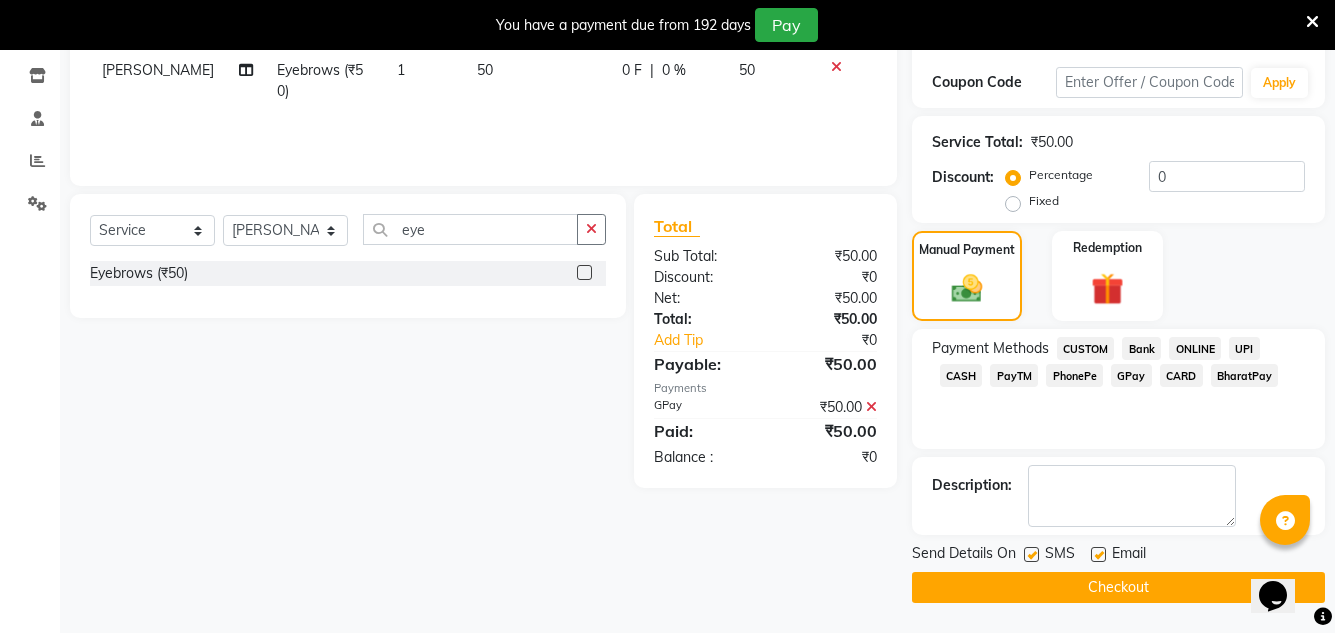 click 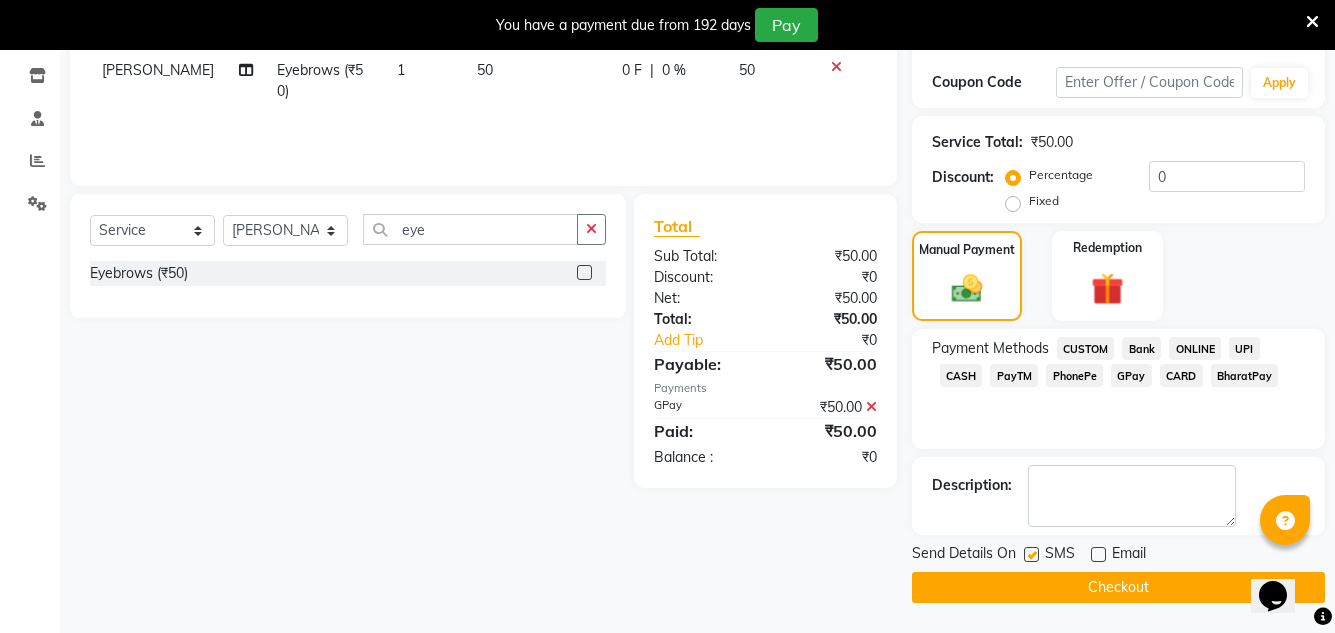 click 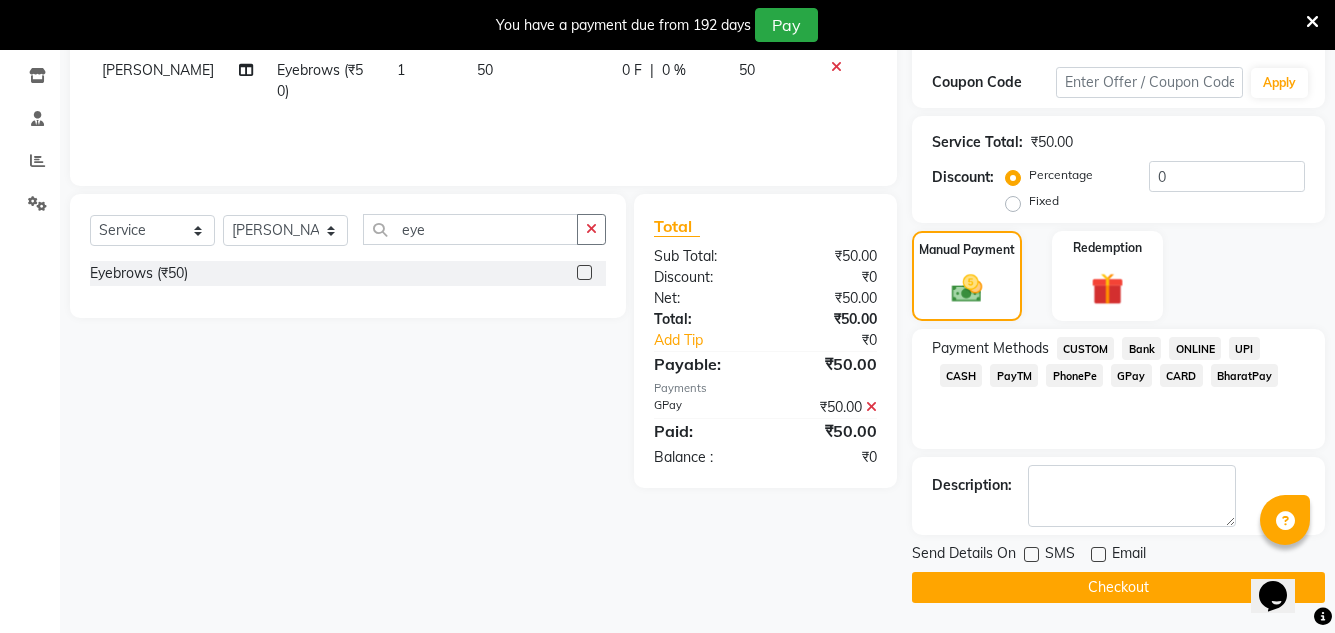 click on "Checkout" 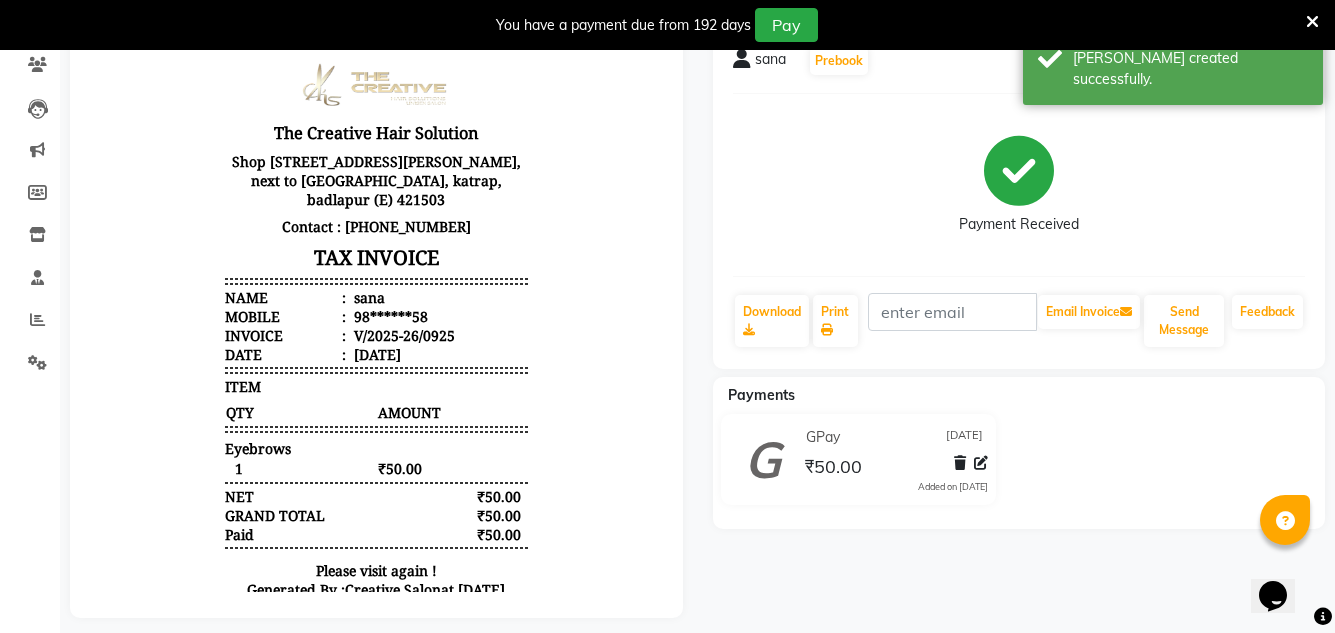 scroll, scrollTop: 0, scrollLeft: 0, axis: both 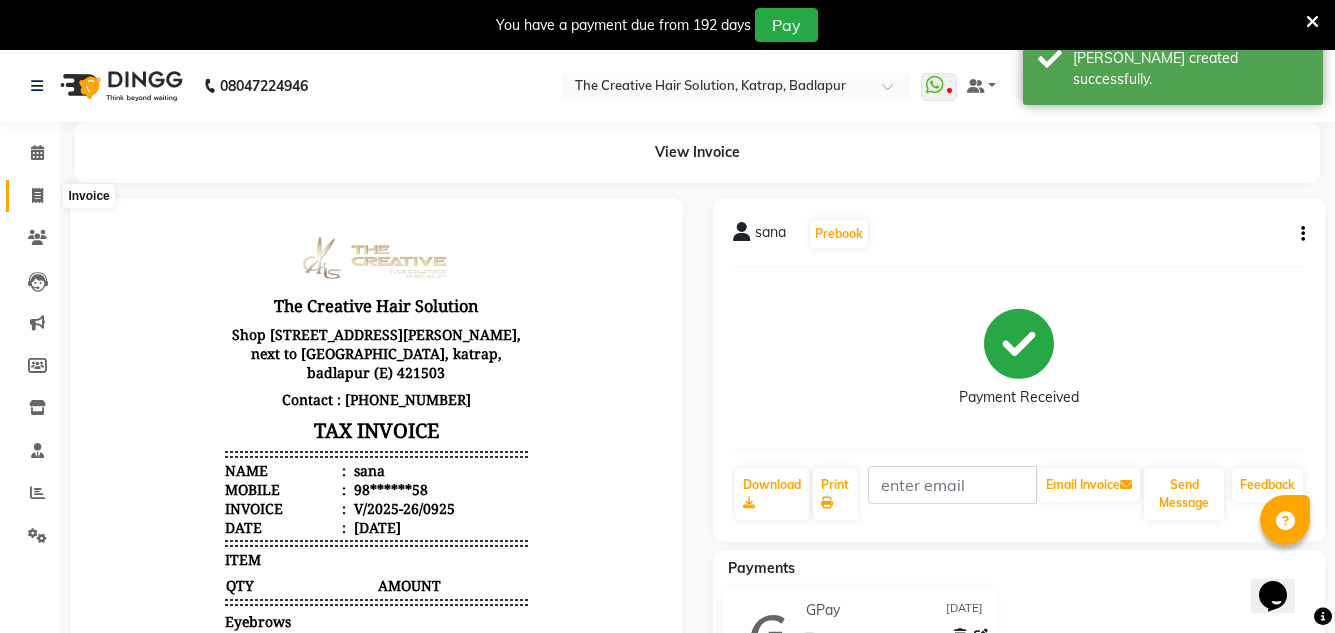 click 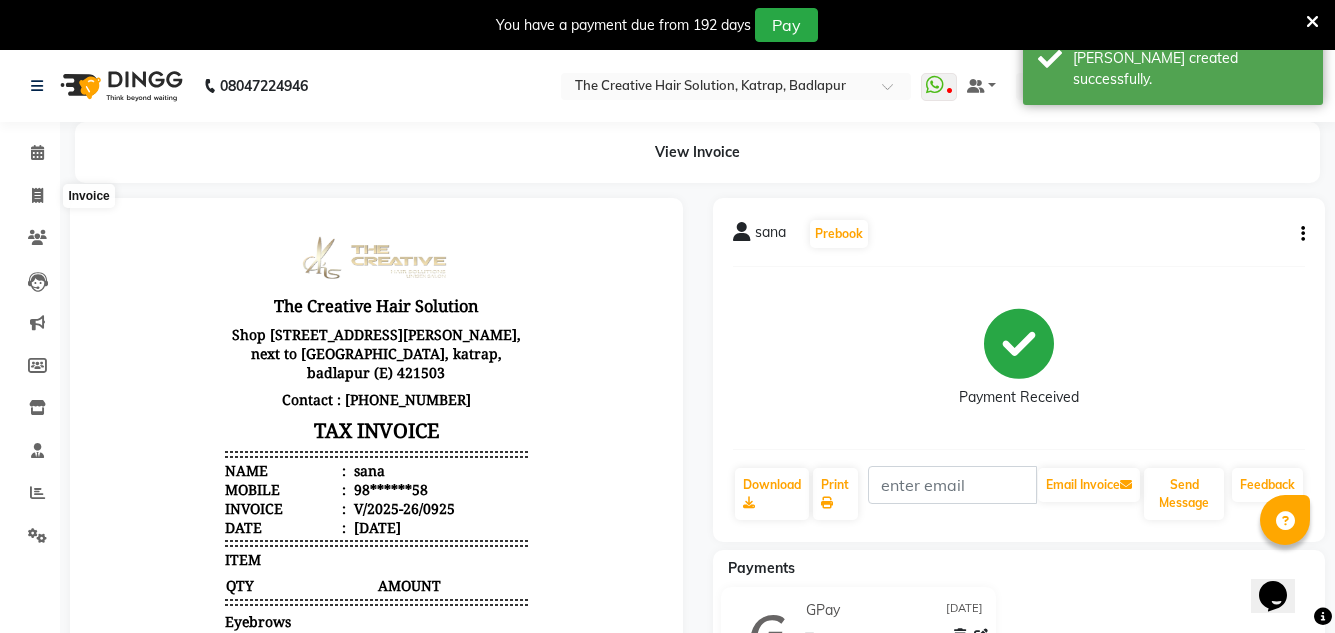 select on "service" 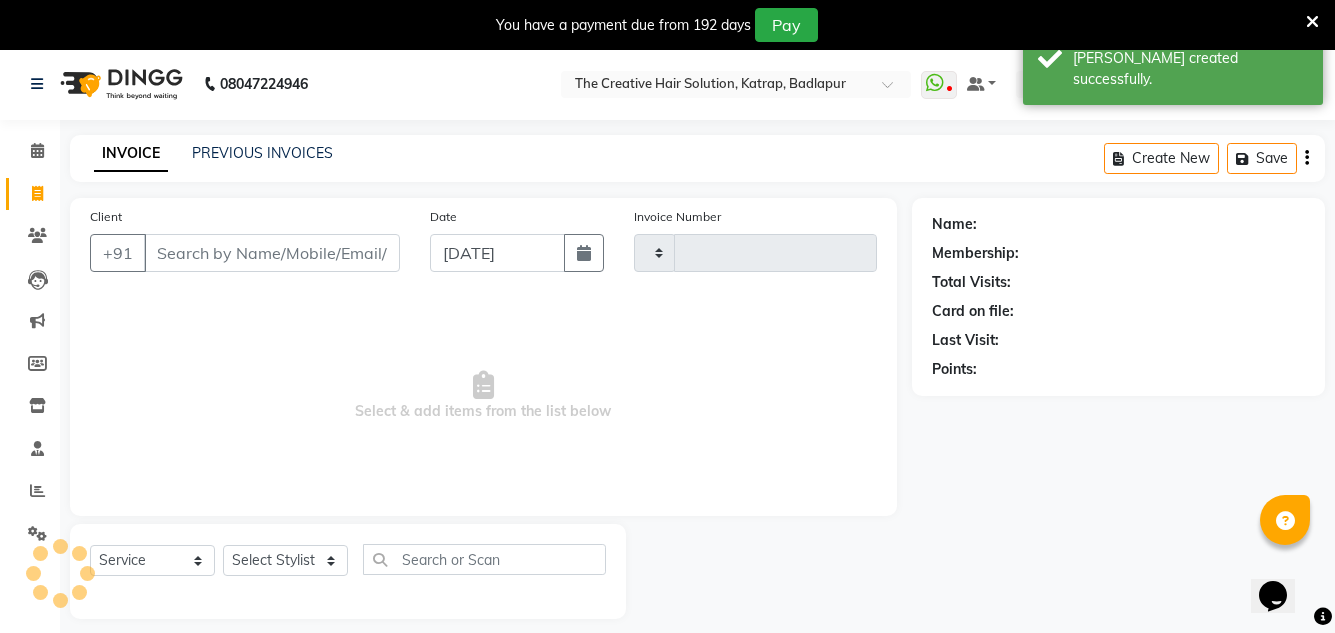 type on "0926" 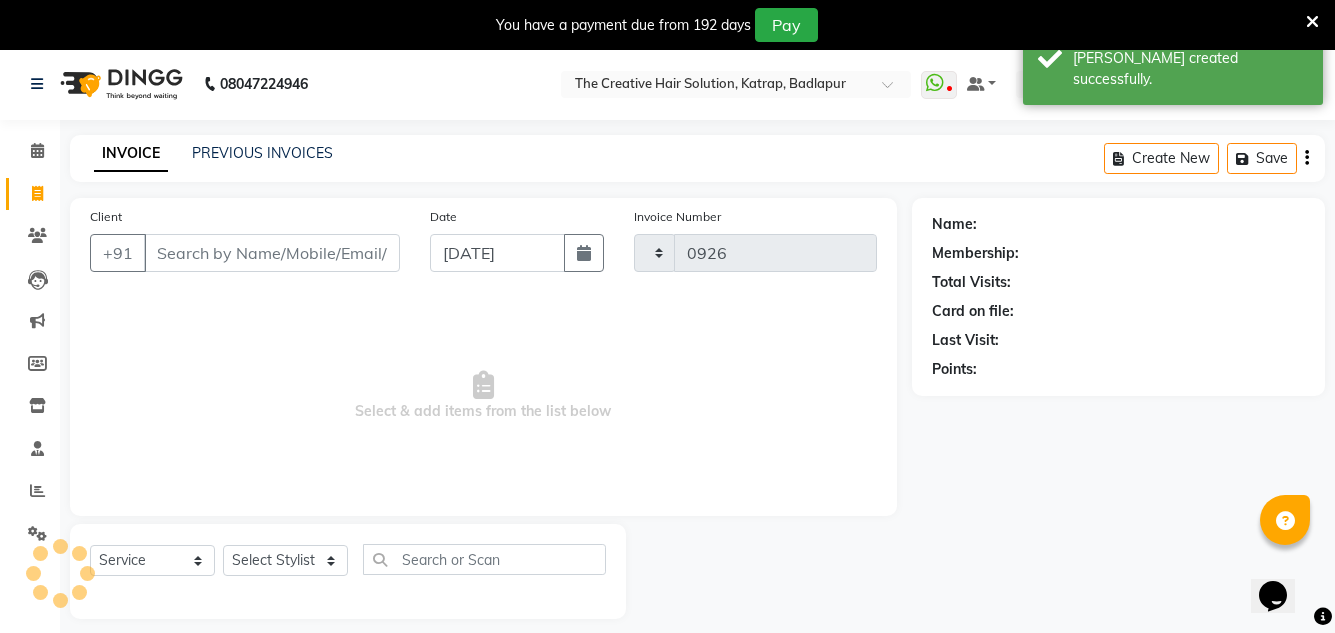 select on "527" 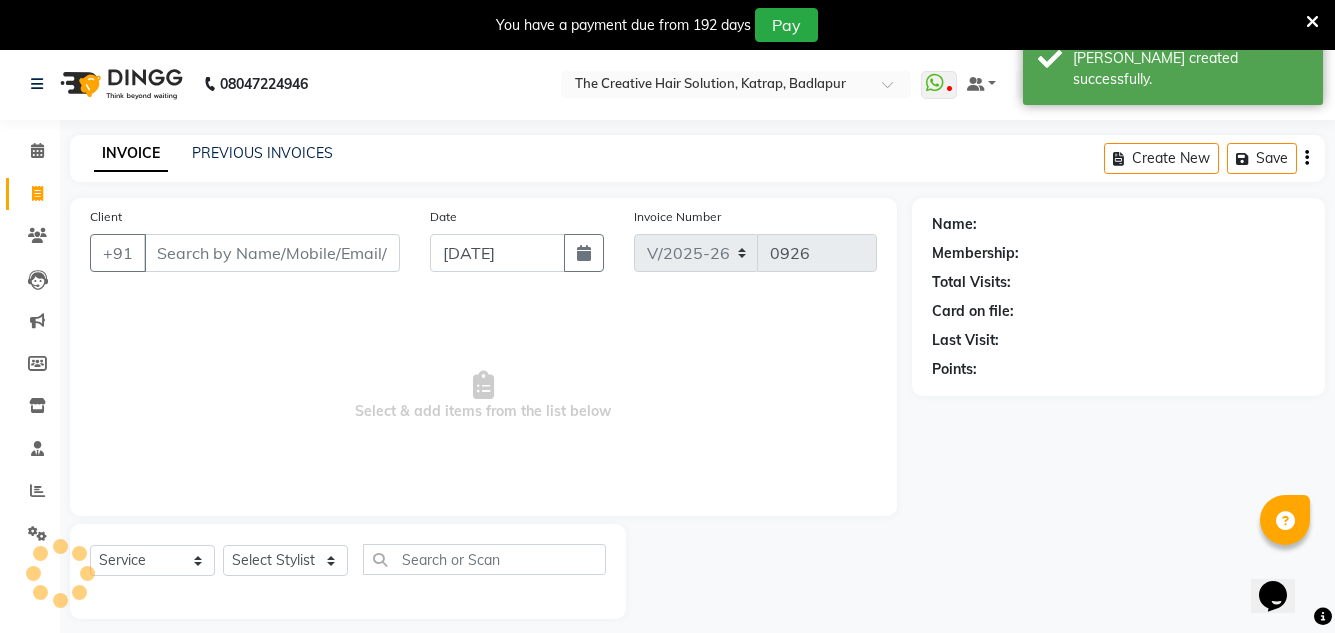 scroll, scrollTop: 50, scrollLeft: 0, axis: vertical 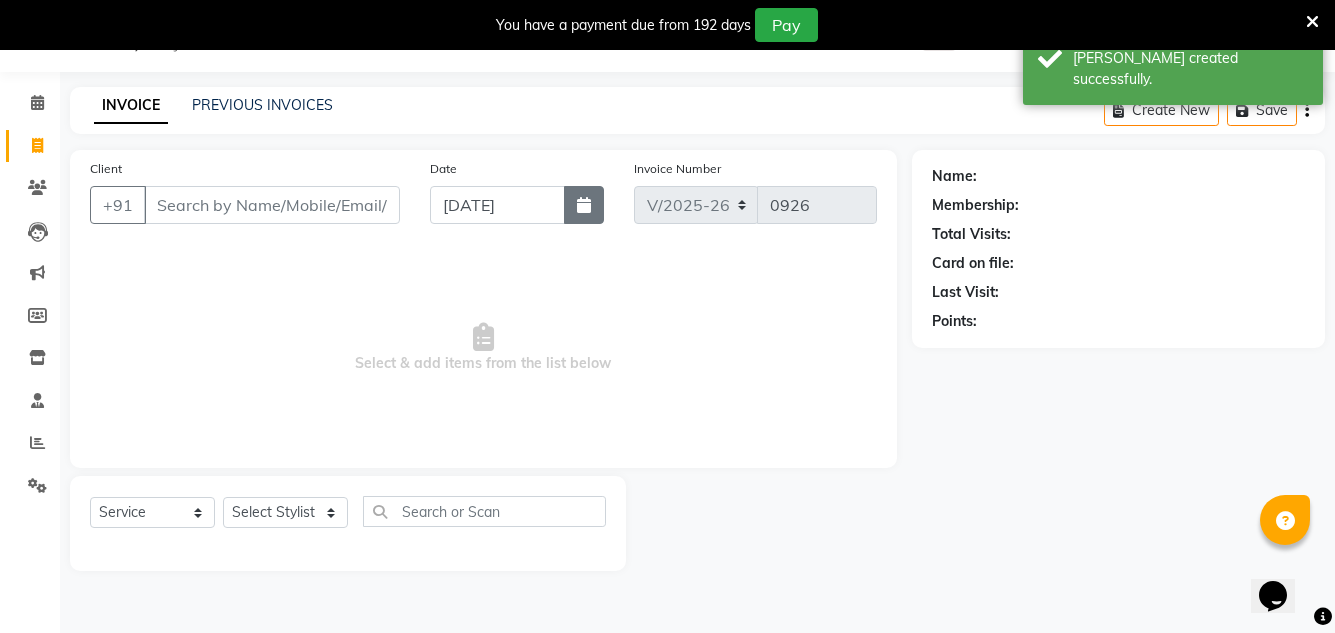 click 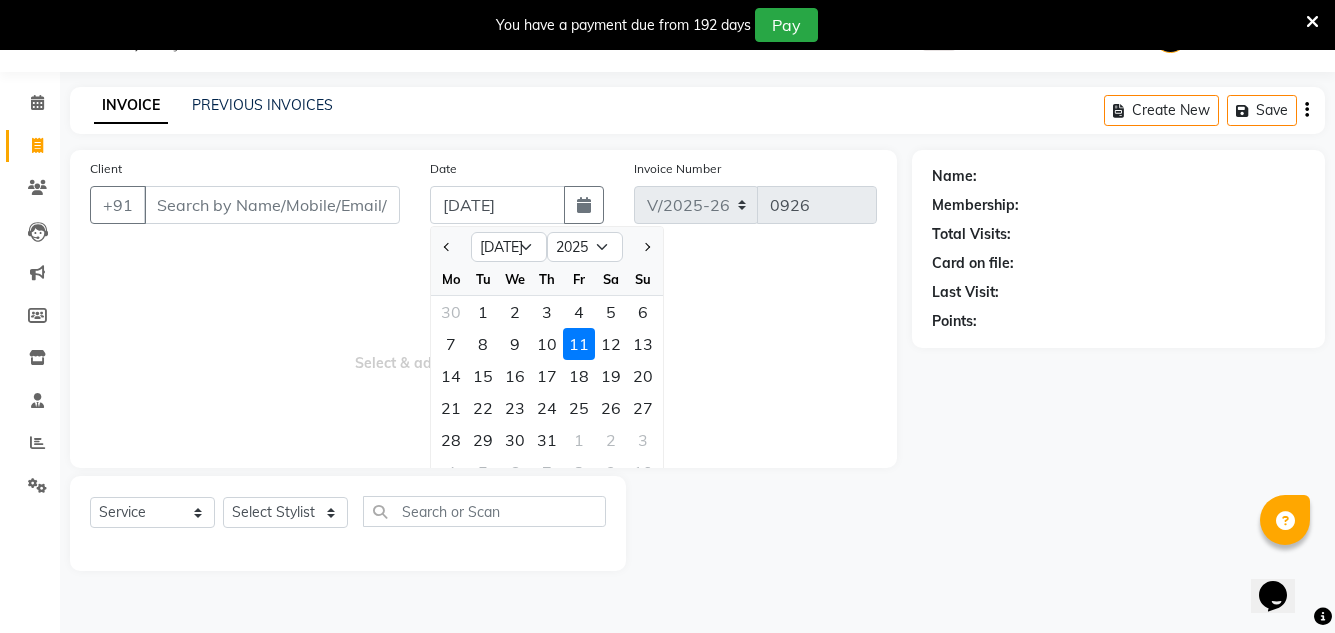 drag, startPoint x: 544, startPoint y: 343, endPoint x: 486, endPoint y: 369, distance: 63.560993 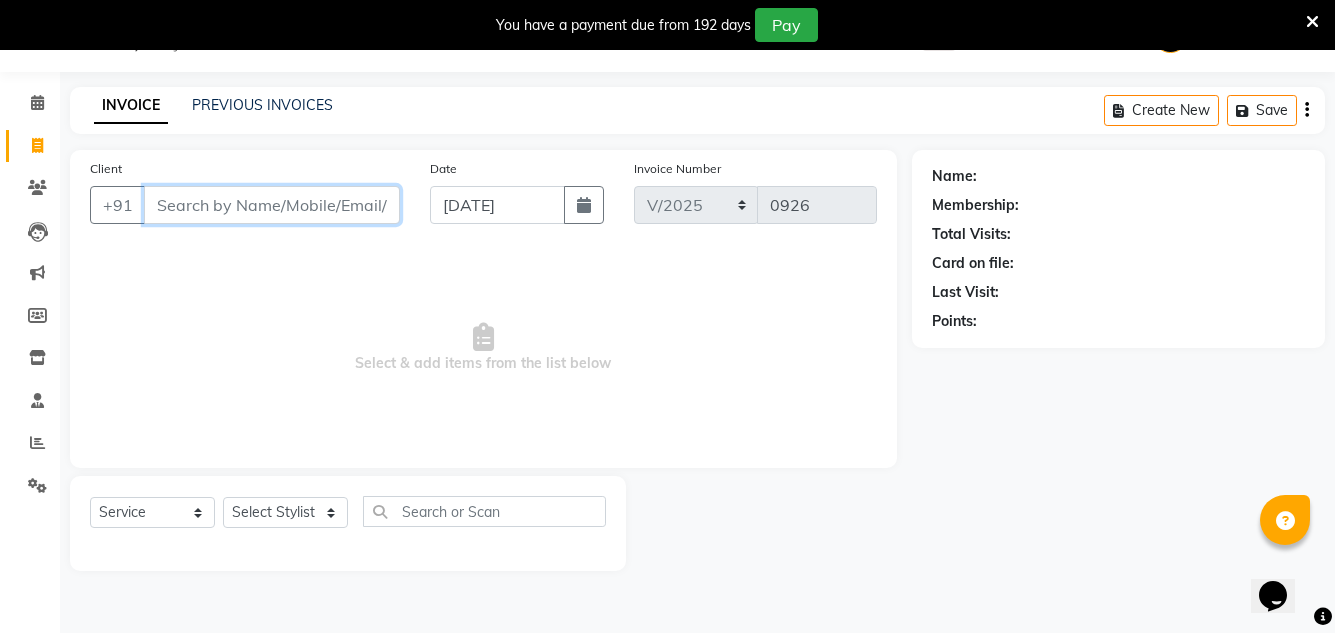 click on "Client" at bounding box center (272, 205) 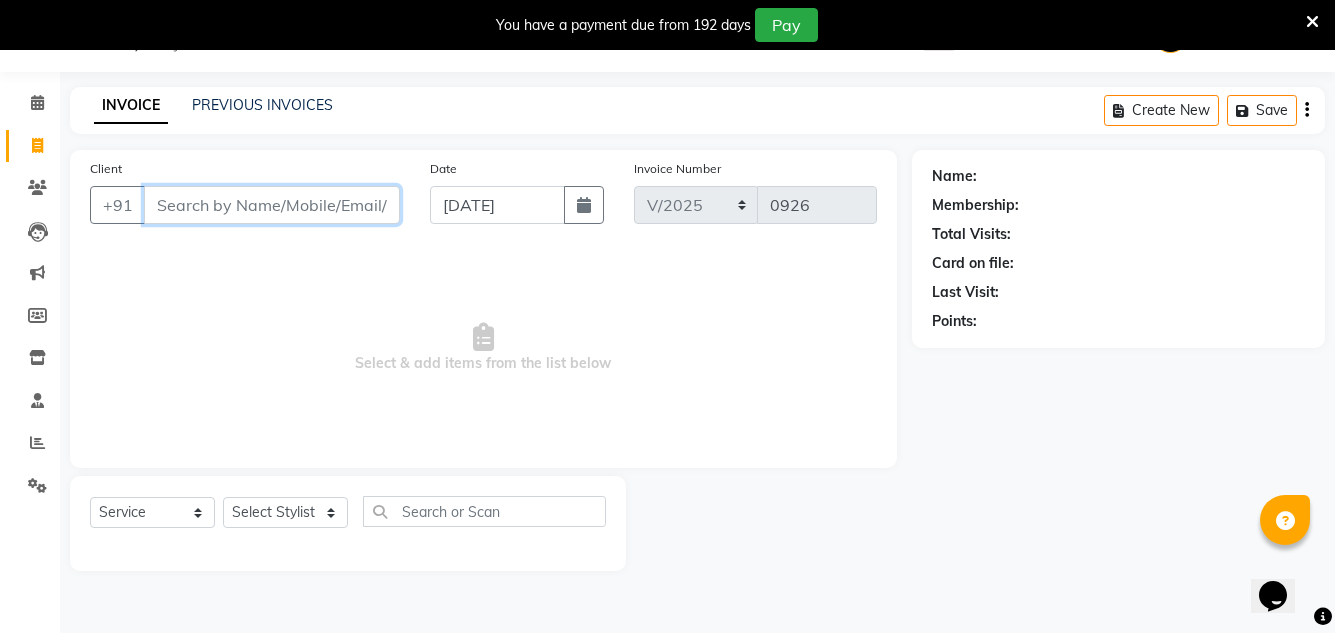 click on "Client" at bounding box center [272, 205] 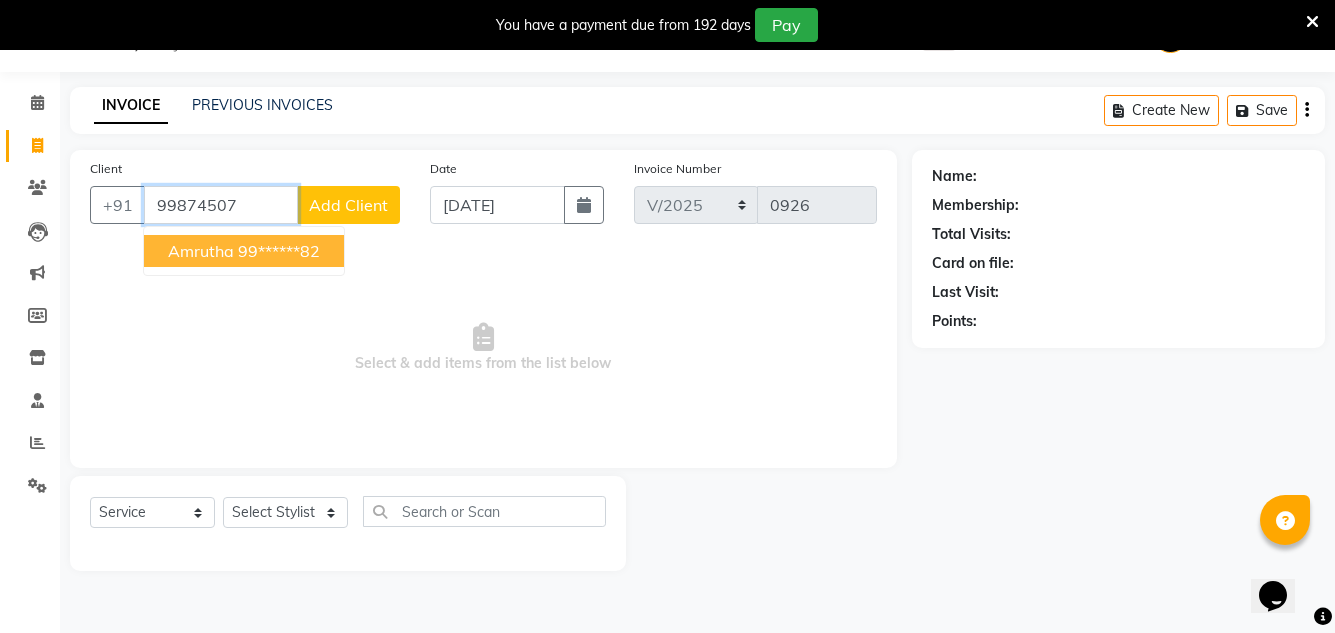 click on "99******82" at bounding box center [279, 251] 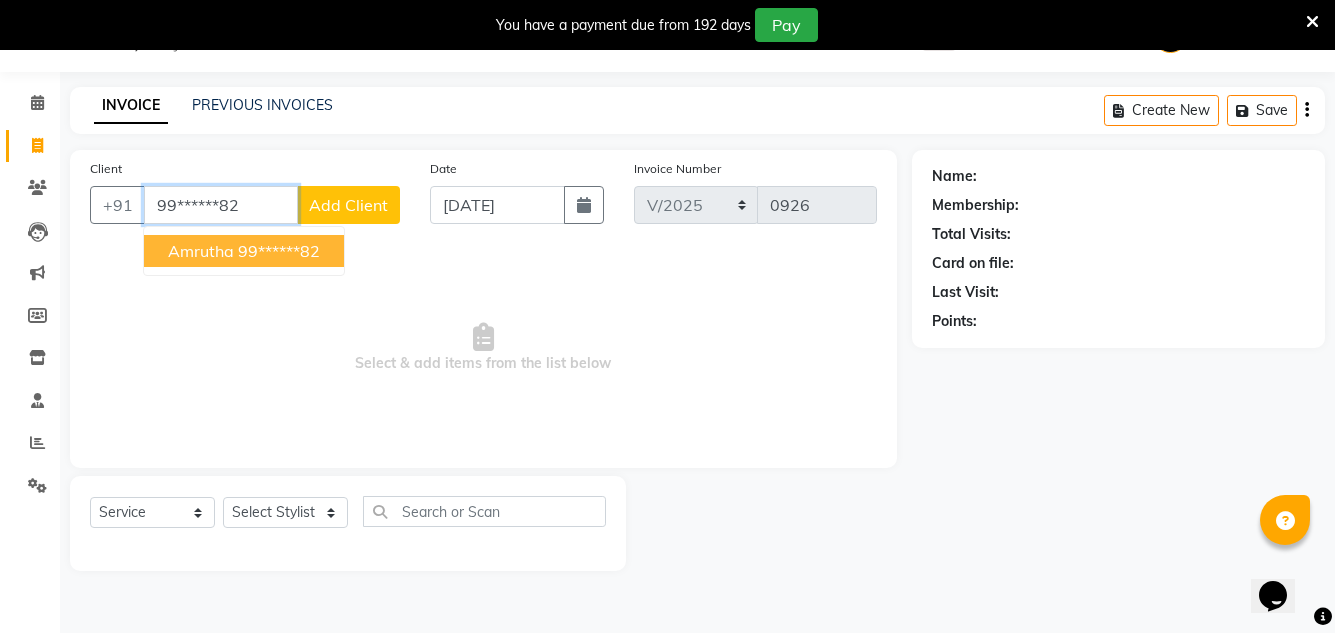 type on "99******82" 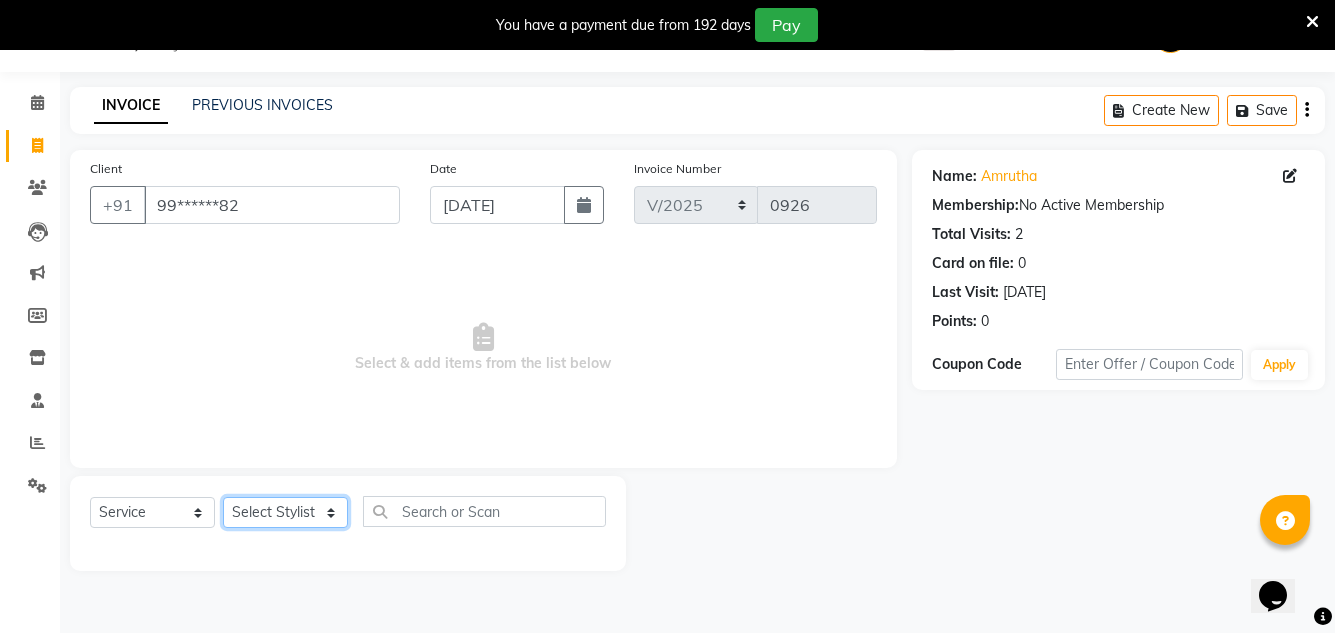 click on "Select Stylist Creative Salon [PERSON_NAME] [PERSON_NAME] [PERSON_NAME] [PERSON_NAME] nisha  [PERSON_NAME] [PERSON_NAME] [PERSON_NAME] [PERSON_NAME]" 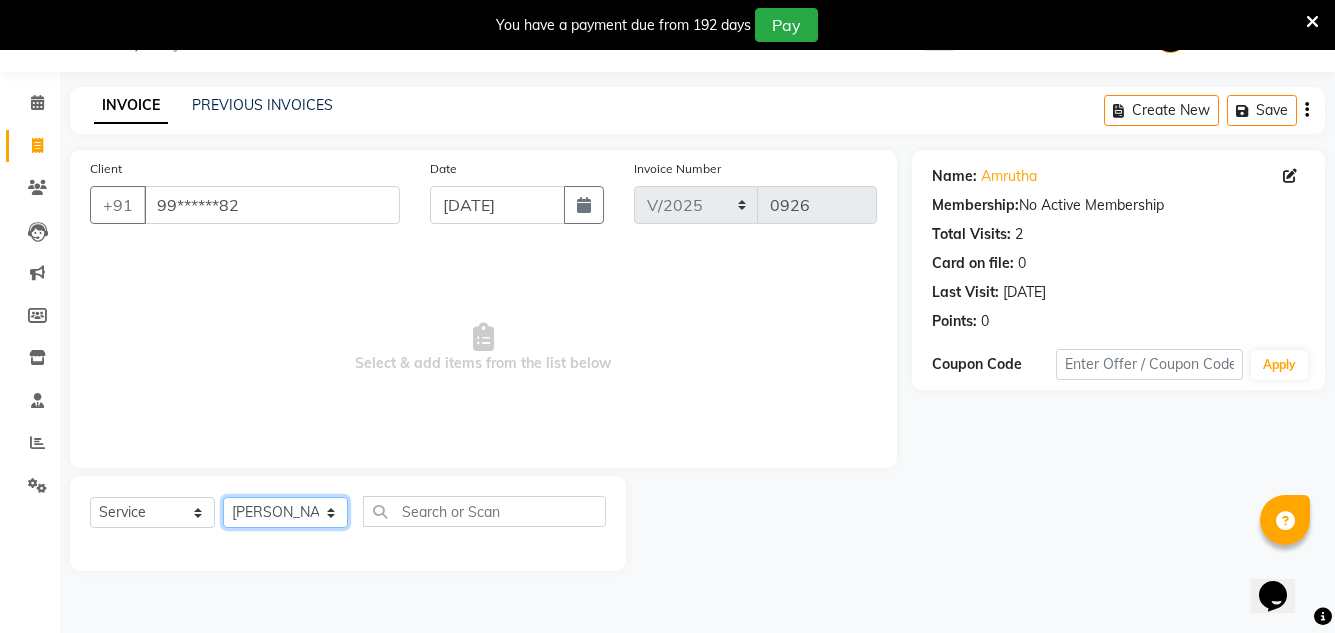 click on "Select Stylist Creative Salon [PERSON_NAME] [PERSON_NAME] [PERSON_NAME] [PERSON_NAME] nisha  [PERSON_NAME] [PERSON_NAME] [PERSON_NAME] [PERSON_NAME]" 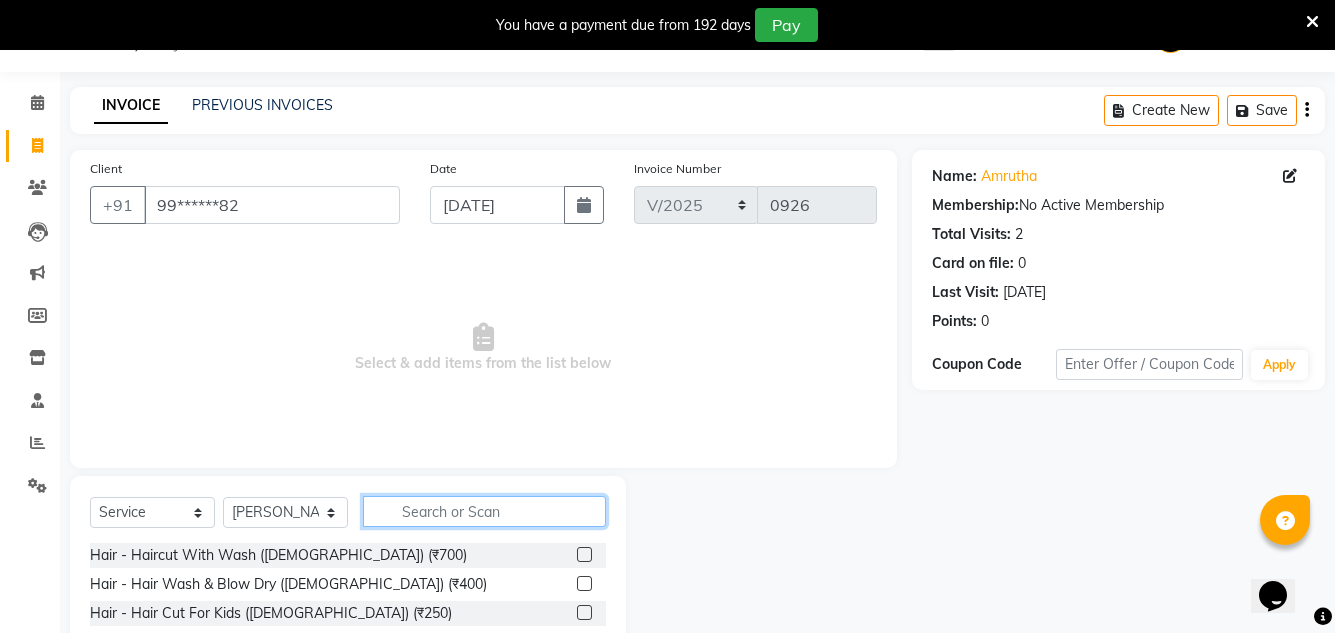 click 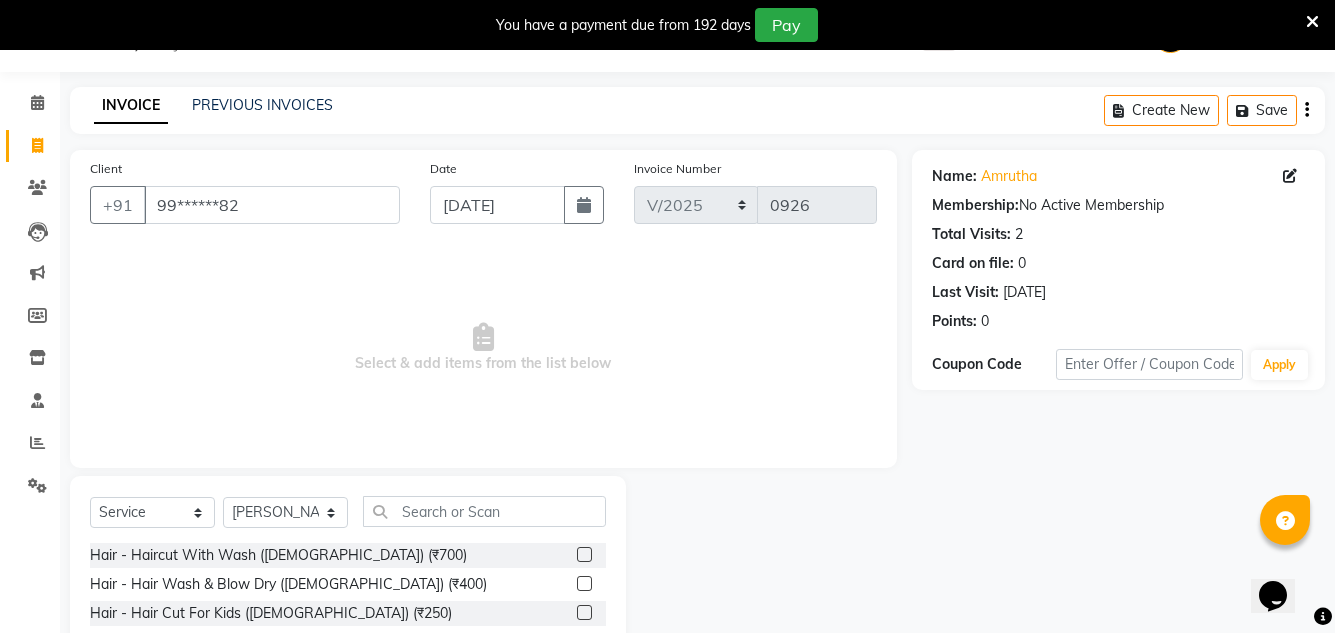 drag, startPoint x: 484, startPoint y: 485, endPoint x: 483, endPoint y: 499, distance: 14.035668 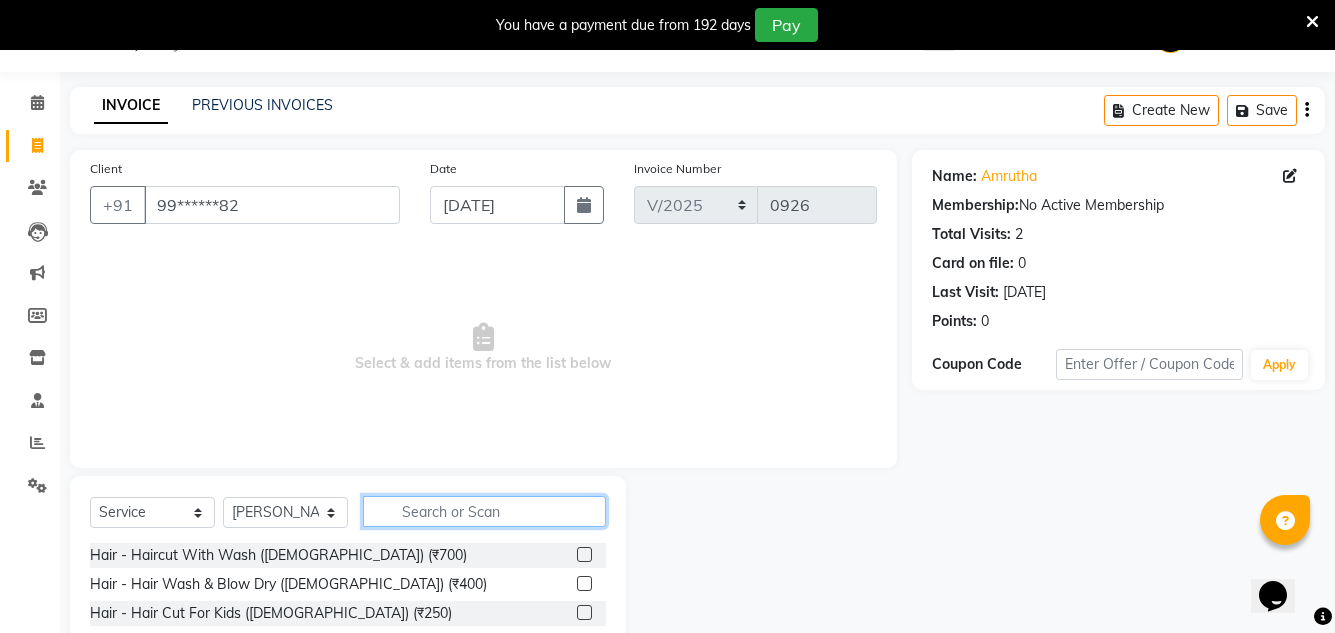 click 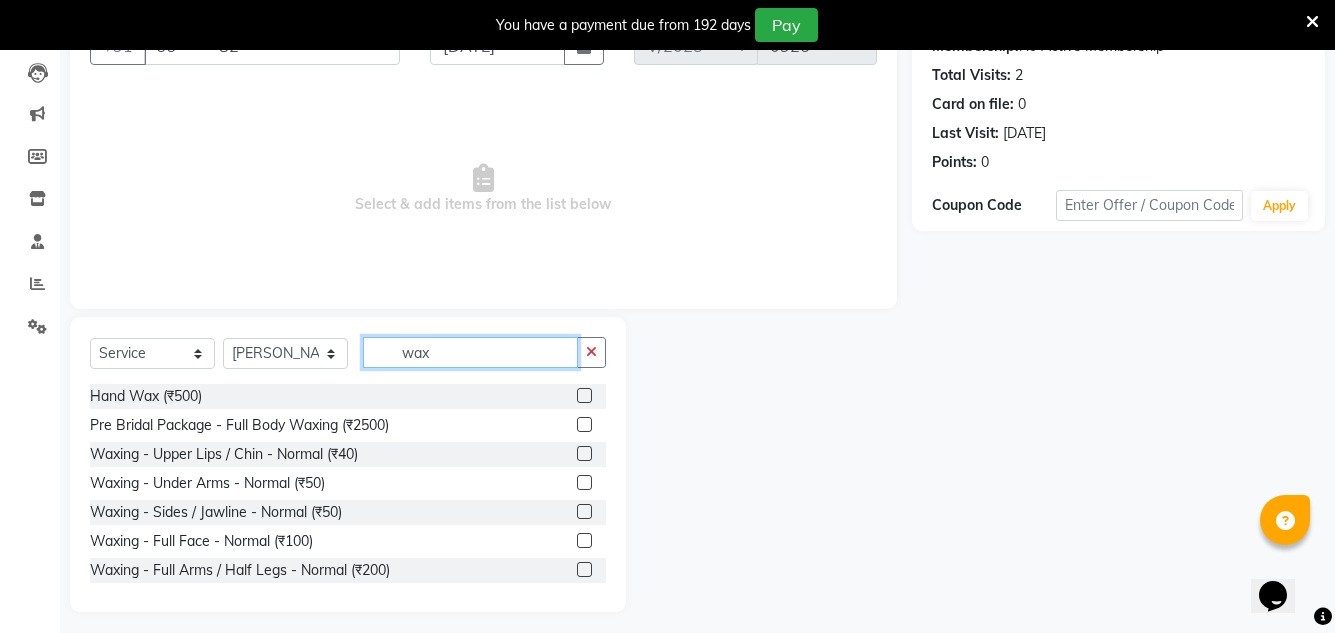 scroll, scrollTop: 218, scrollLeft: 0, axis: vertical 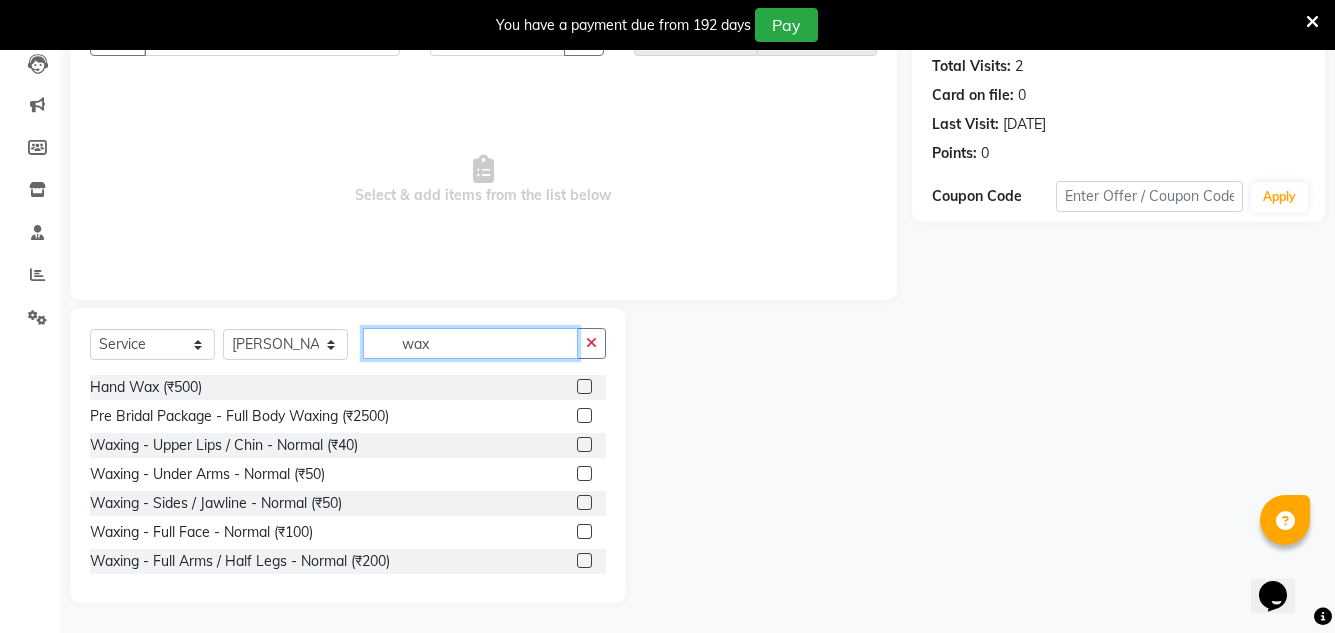 type on "wax" 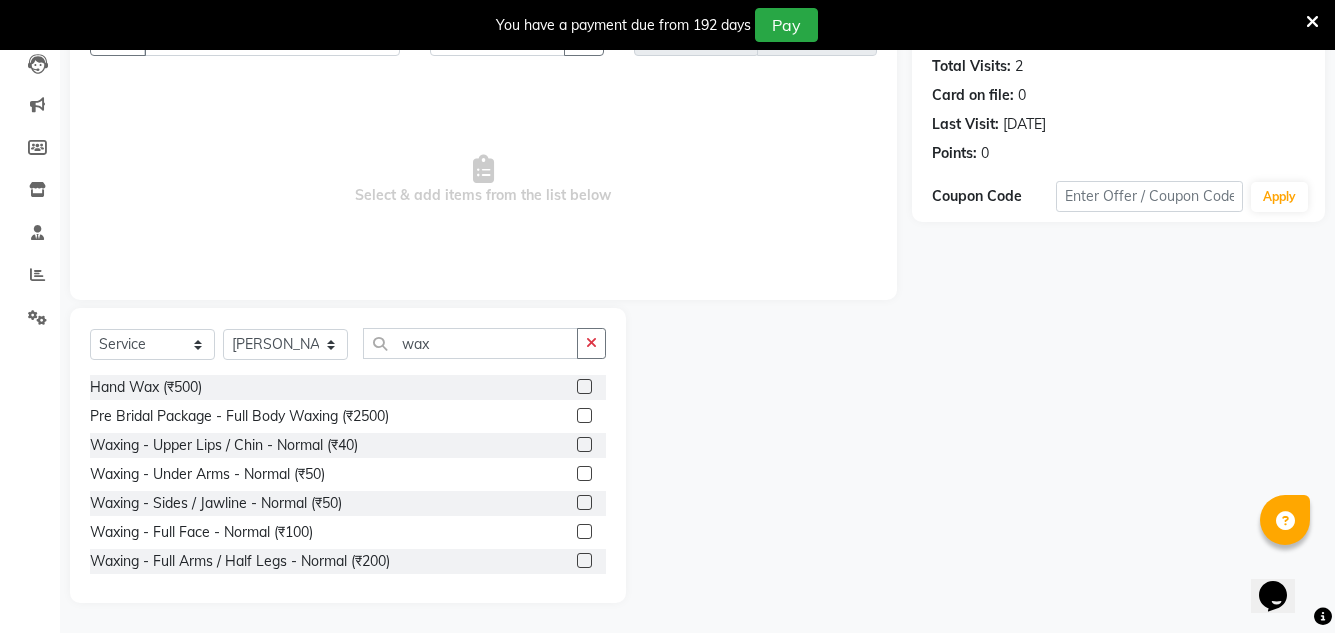 click 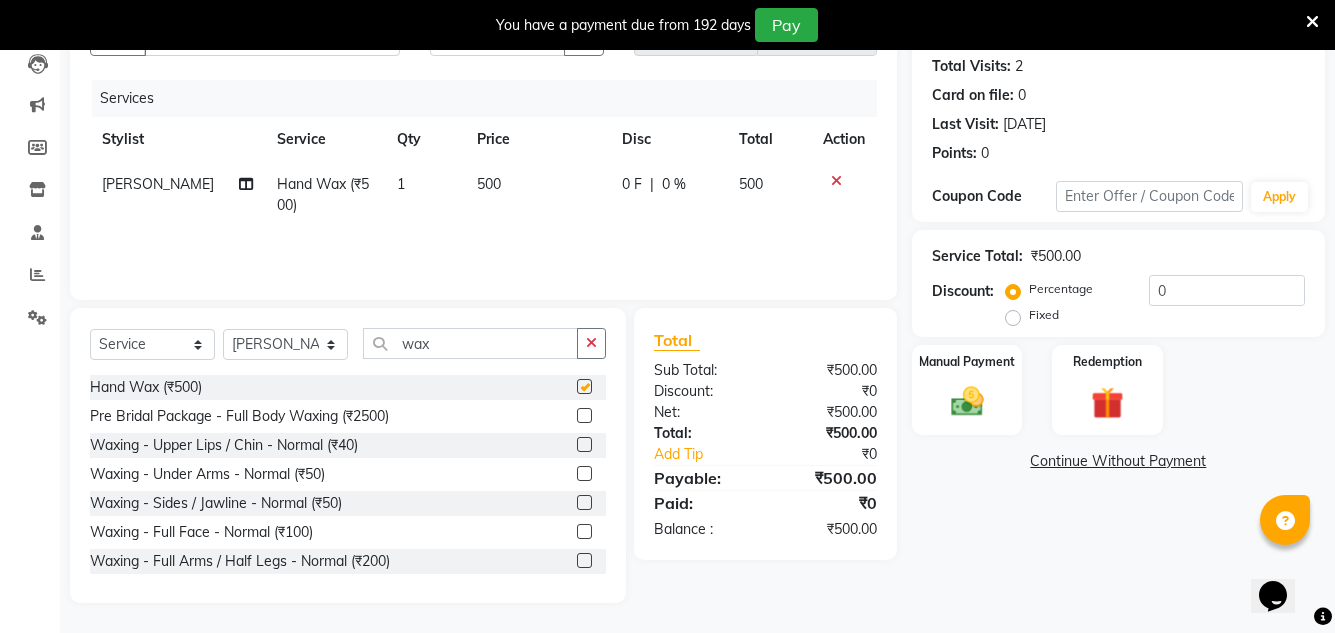 checkbox on "false" 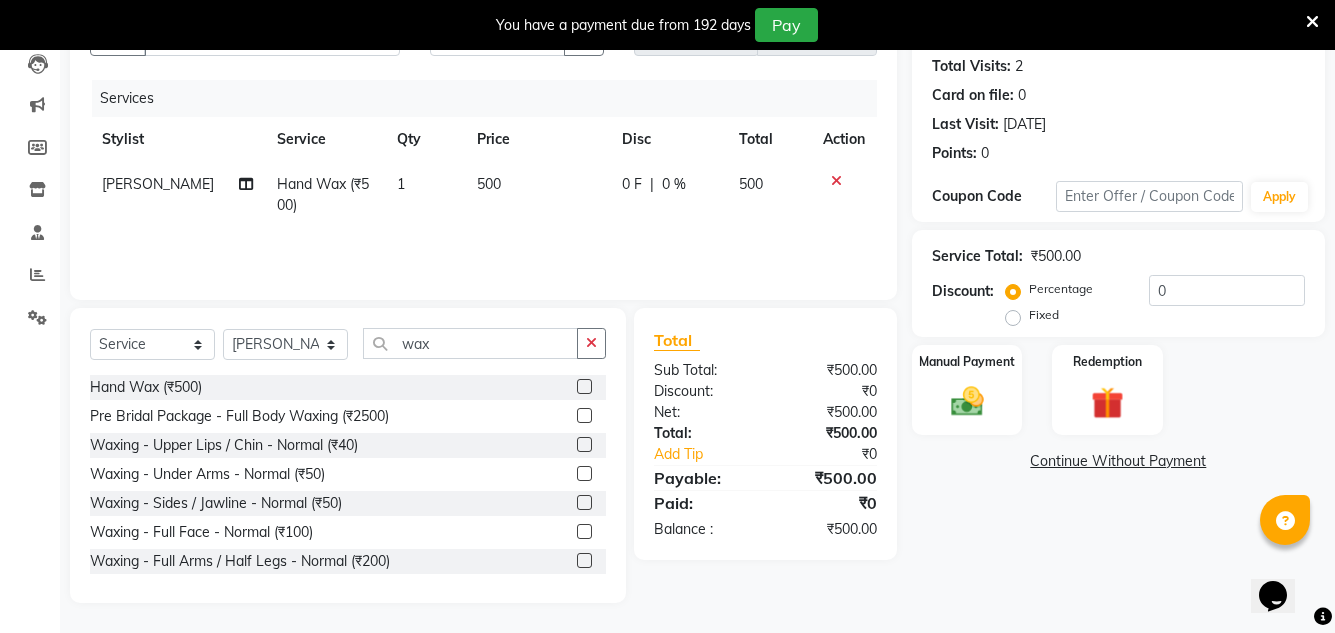 click 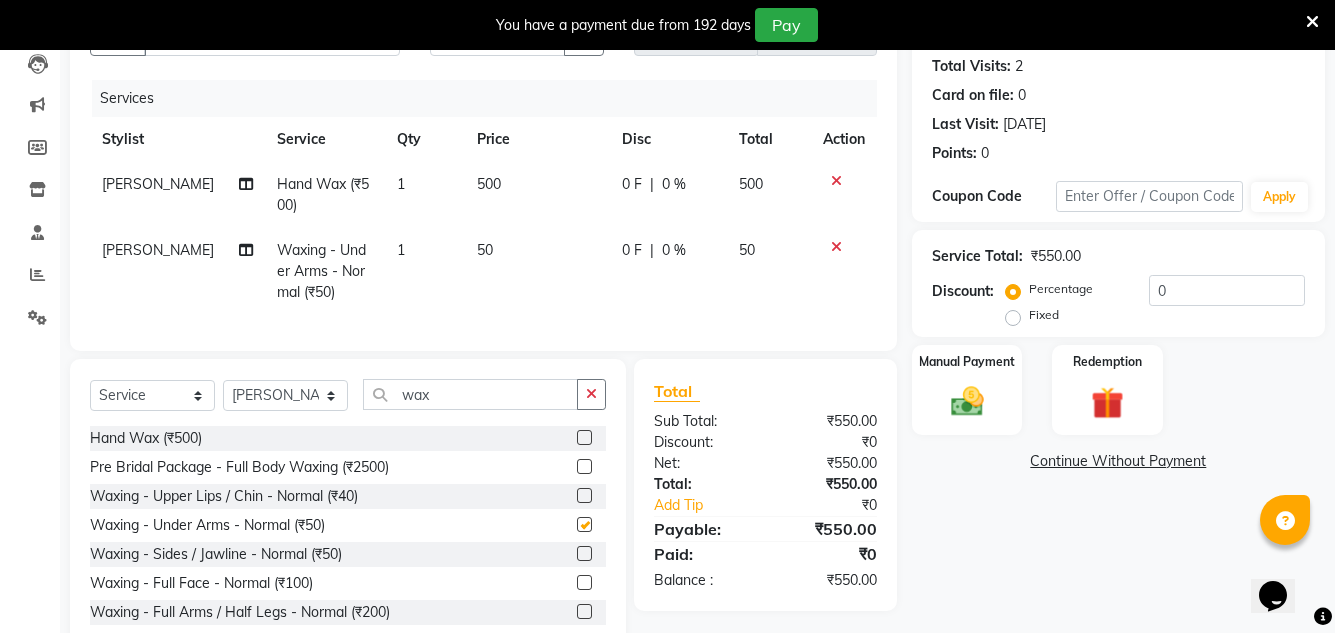 checkbox on "false" 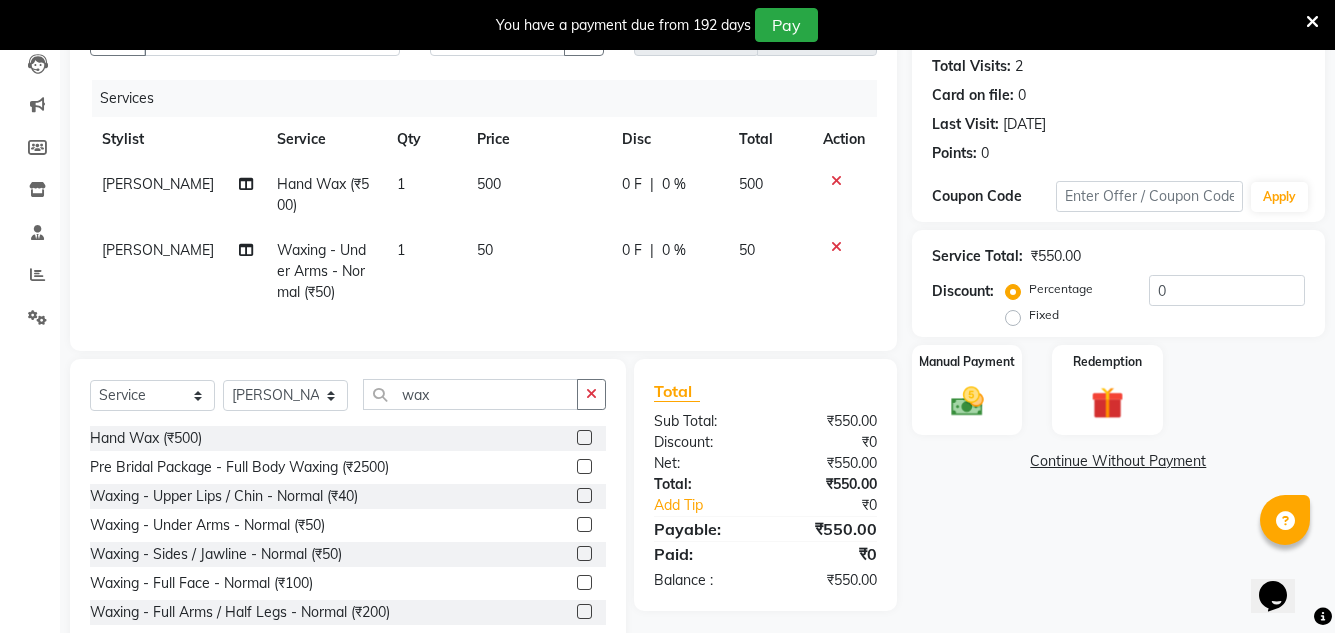 click on "50" 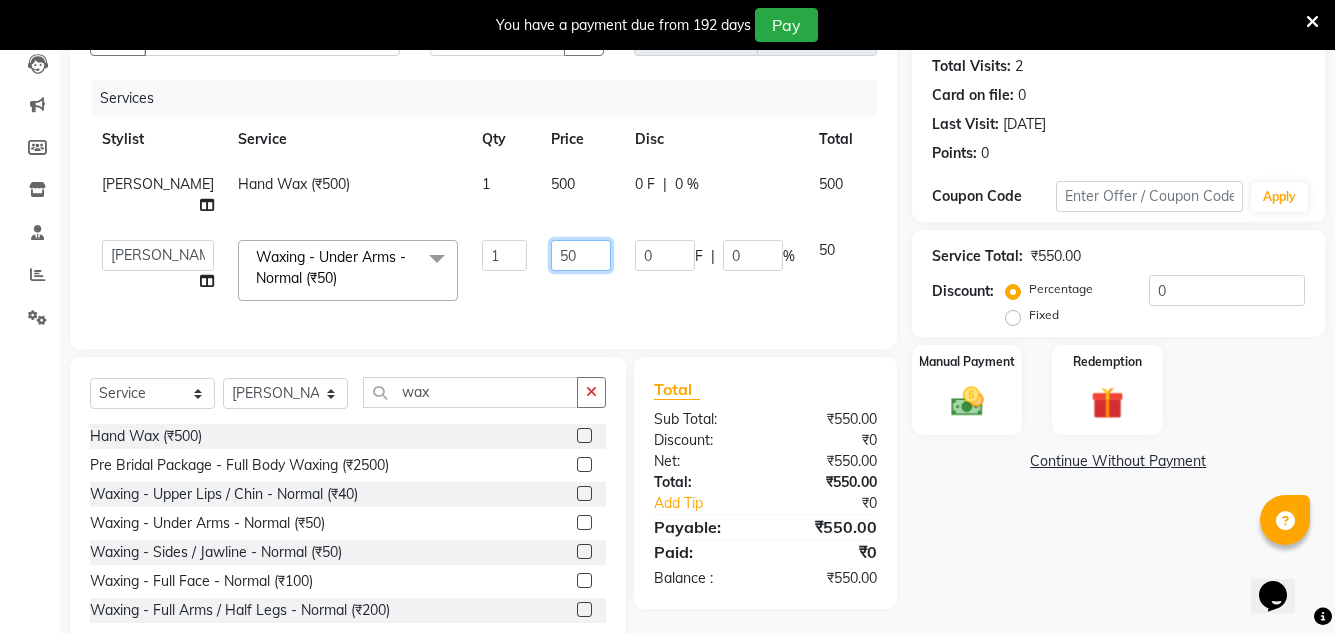 click on "50" 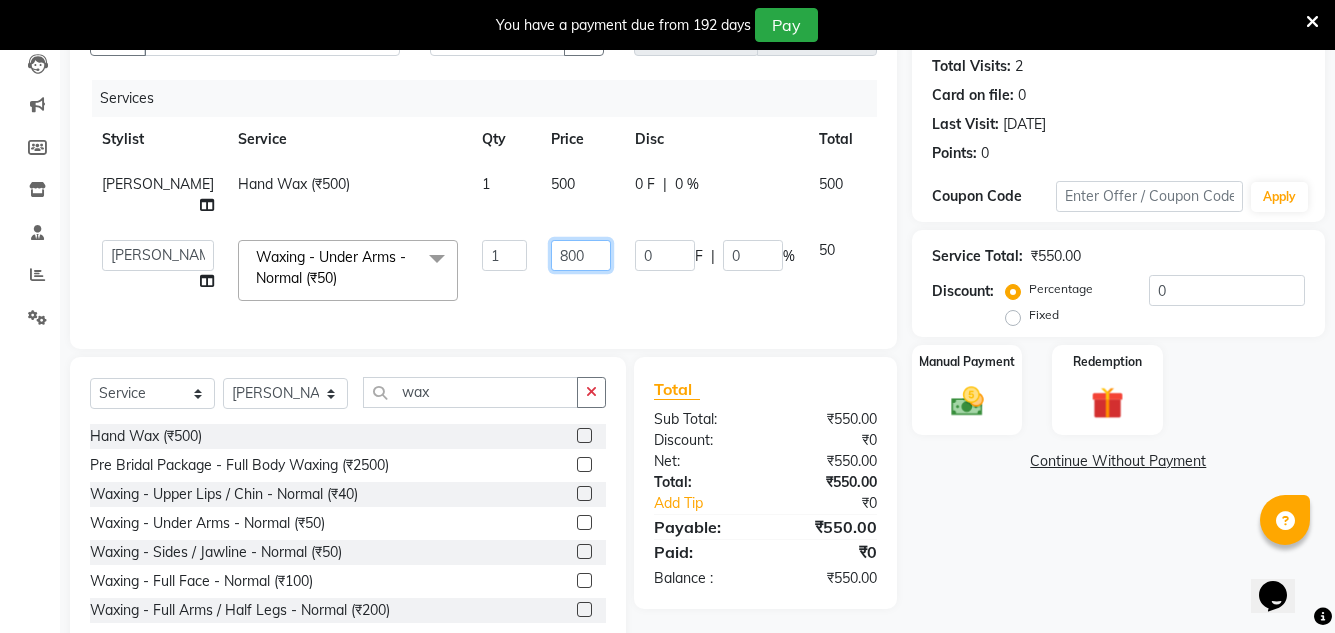 click on "800" 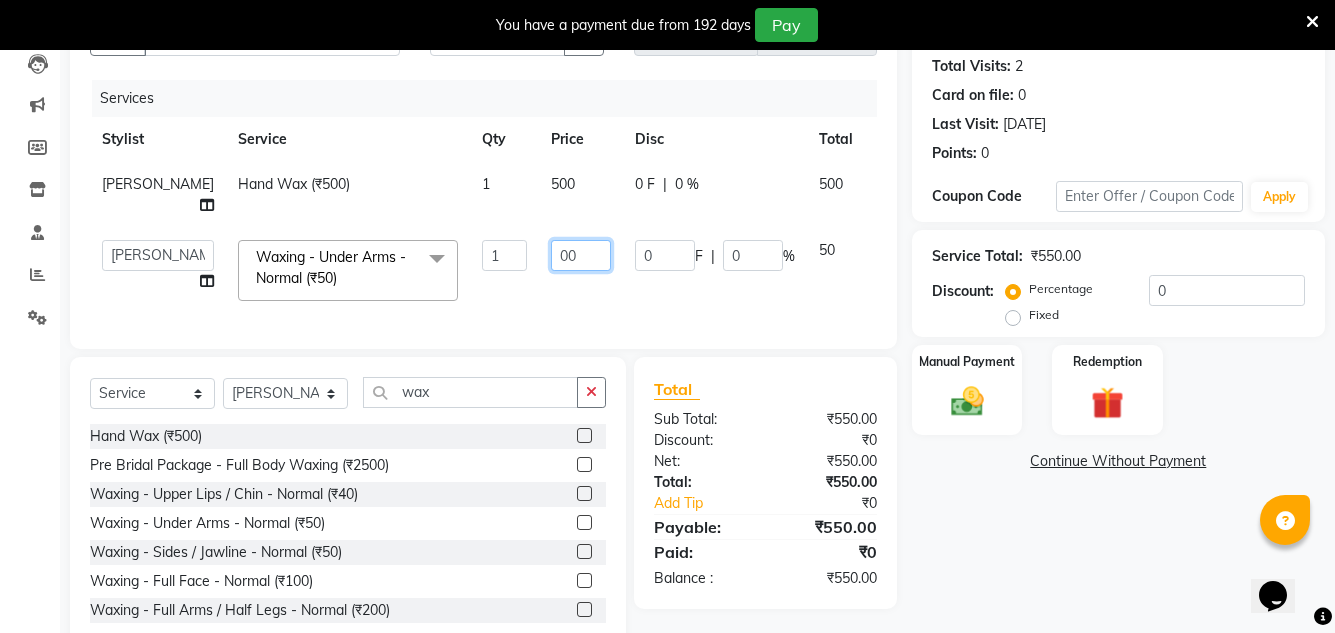type on "200" 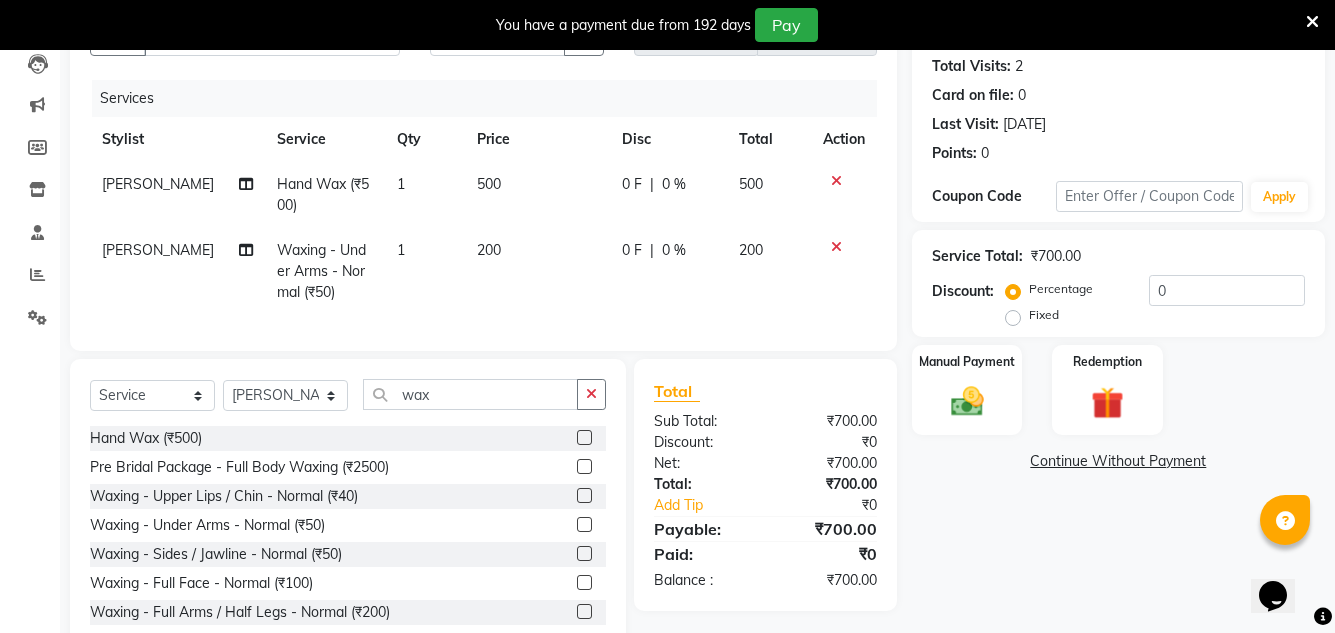 click on "Total Sub Total: ₹700.00 Discount: ₹0 Net: ₹700.00 Total: ₹700.00 Add Tip ₹0 Payable: ₹700.00 Paid: ₹0 Balance   : ₹700.00" 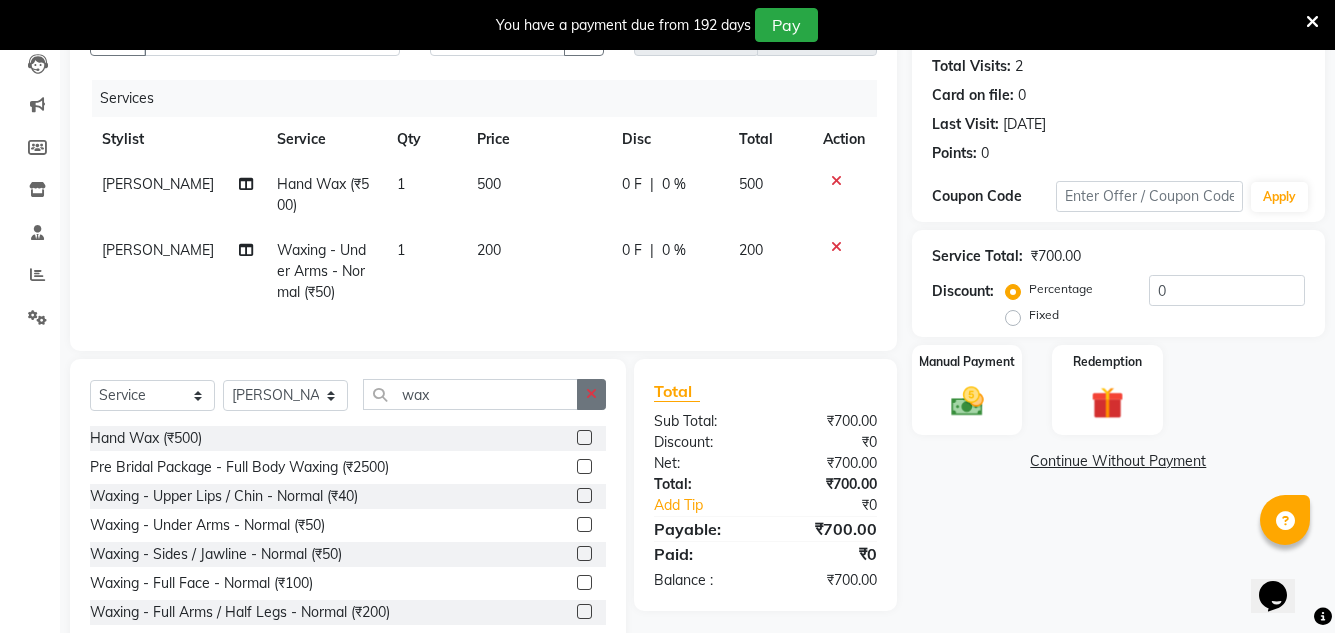 click 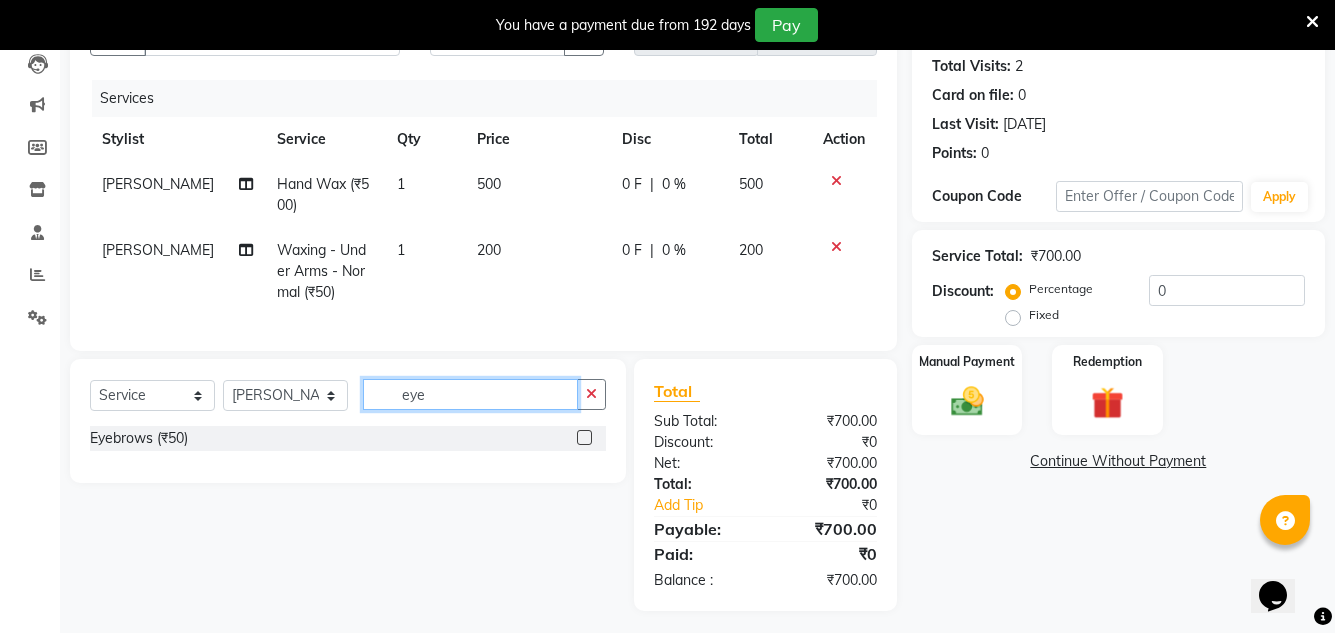 type on "eye" 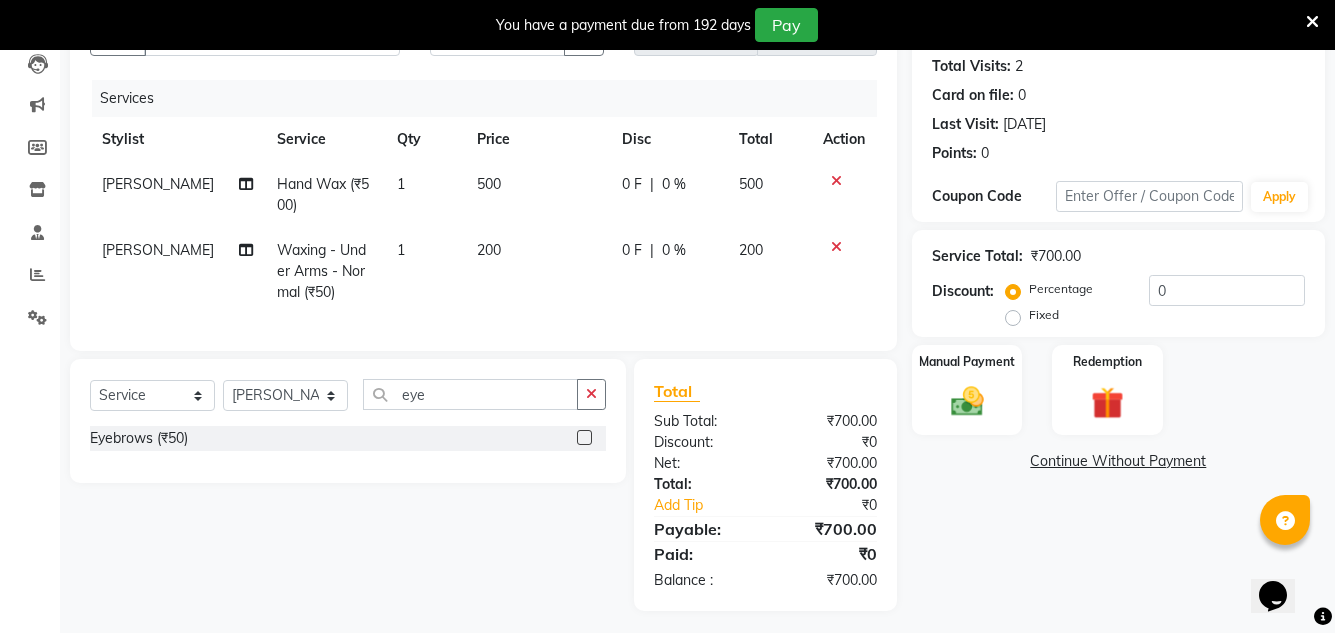 click 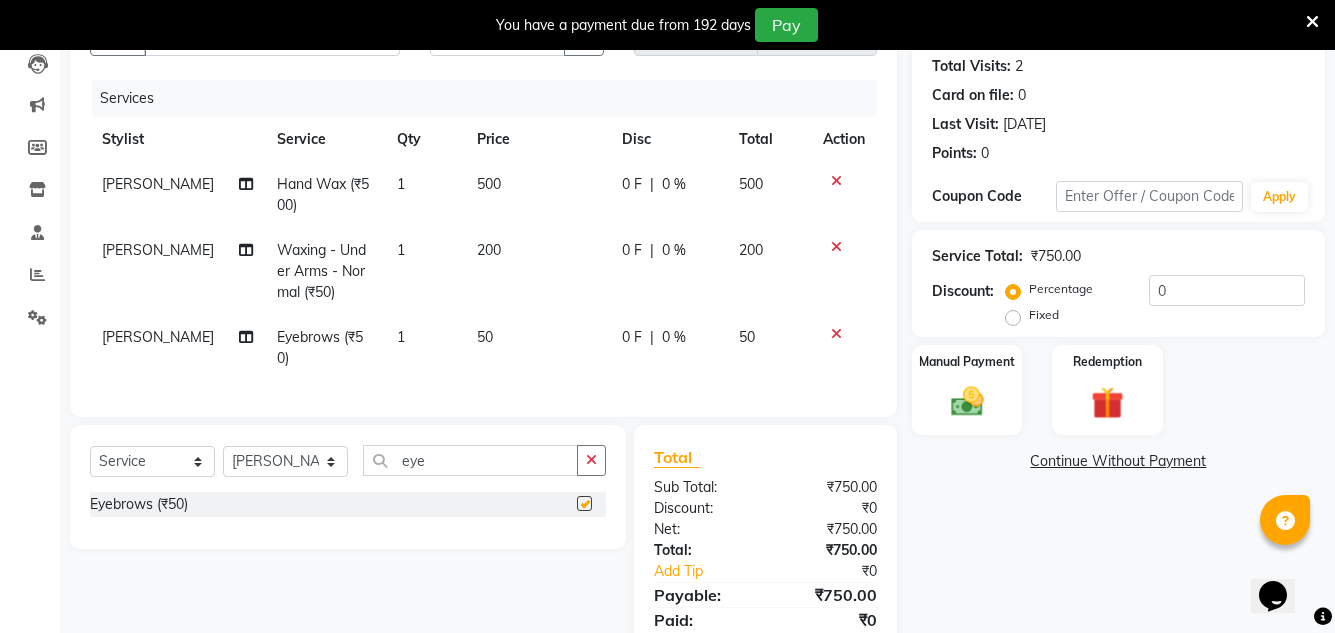 checkbox on "false" 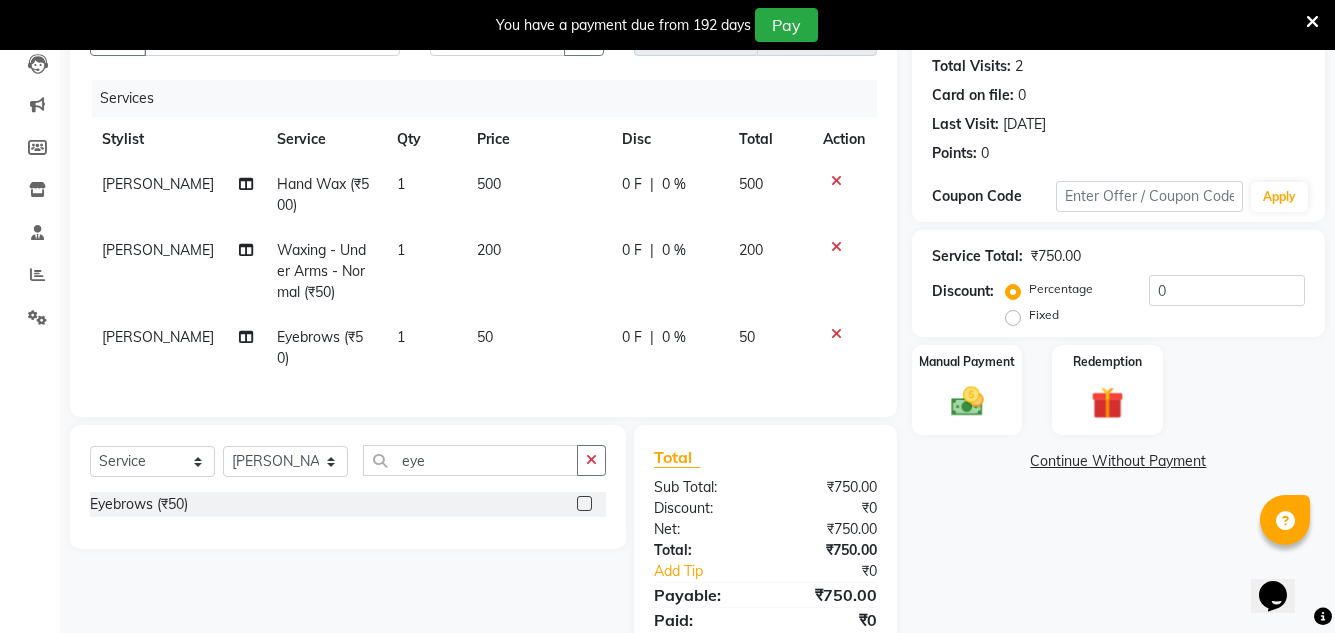 click on "₹750.00" 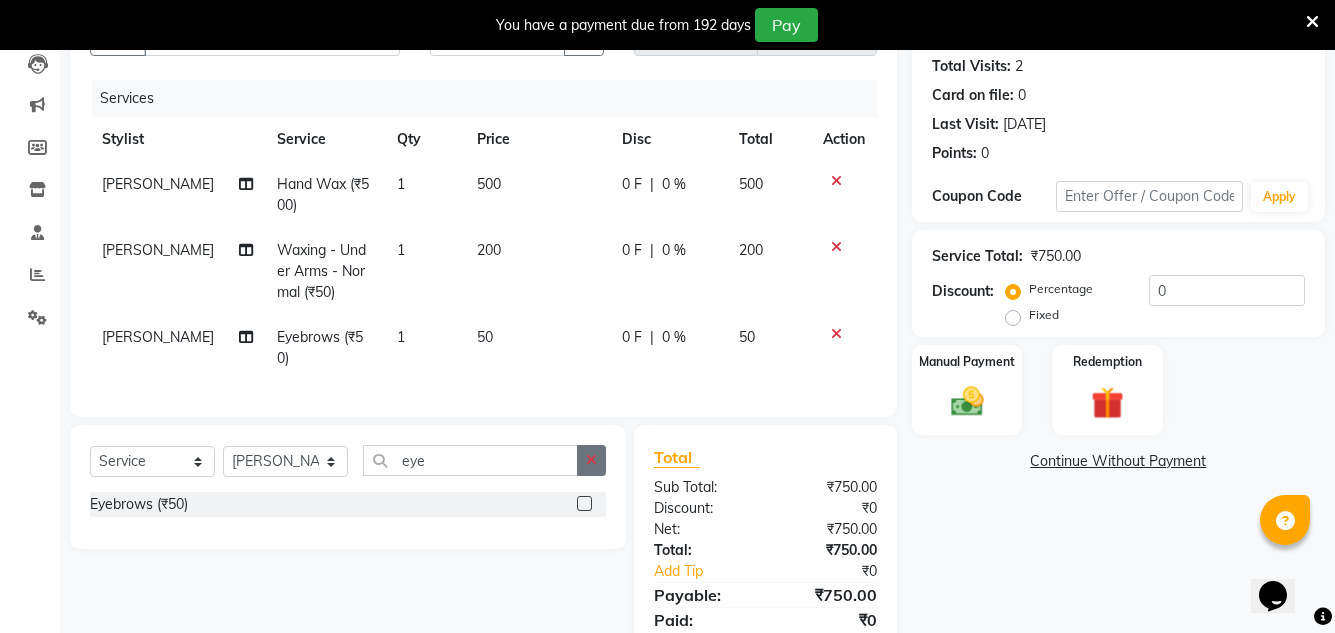 click 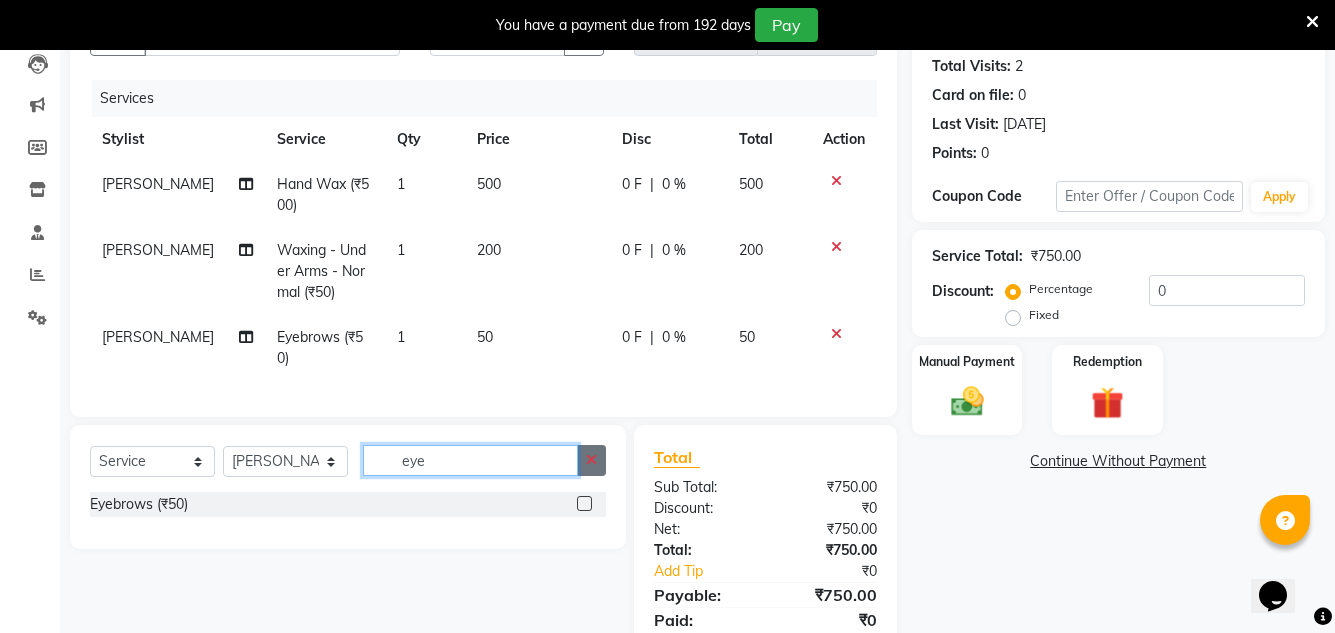 type 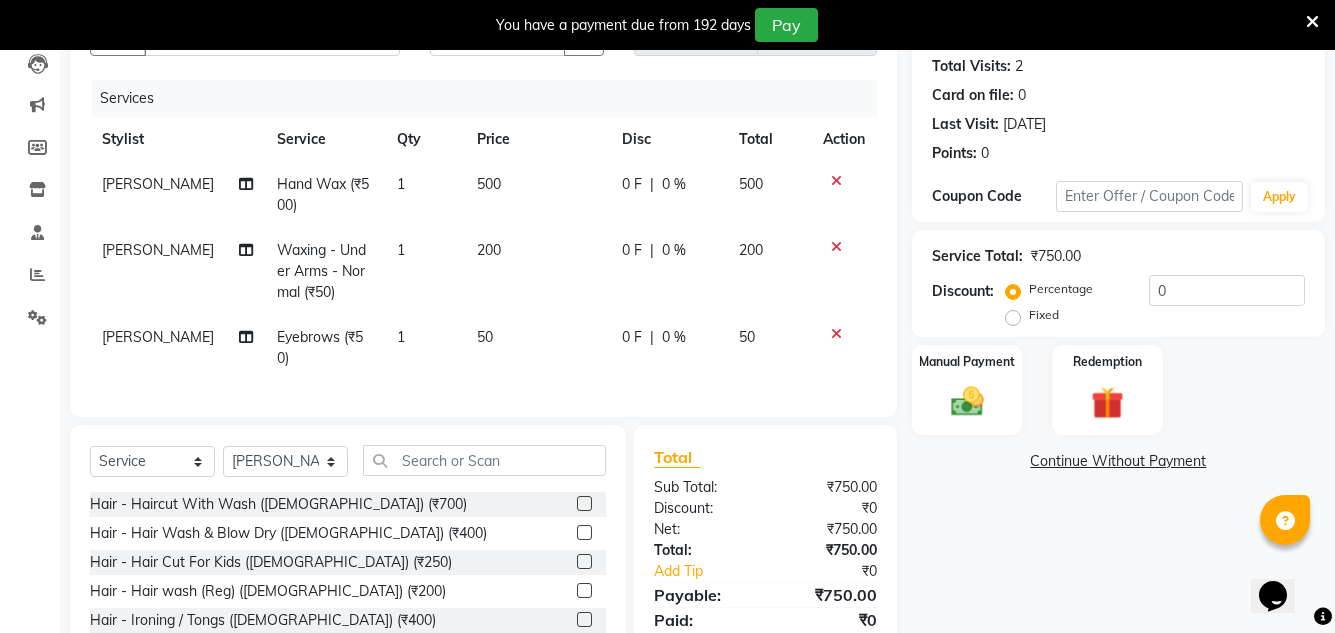 click on "50" 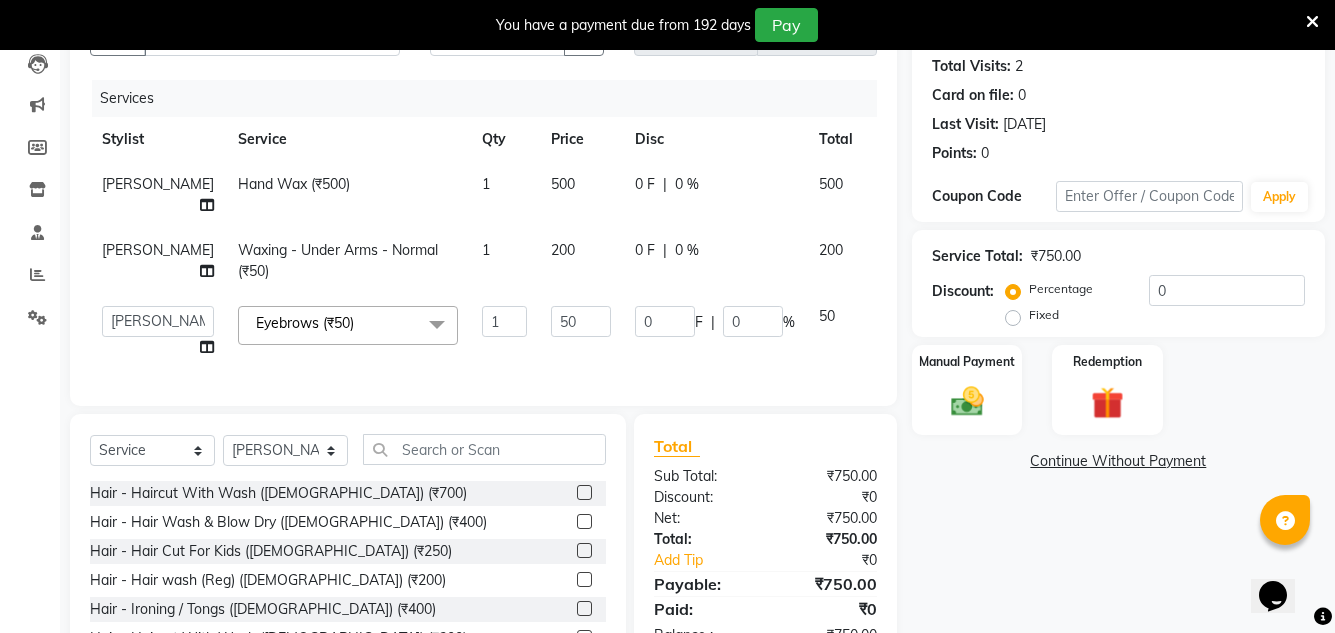 click on "Select  Service  Product  Membership  Package Voucher Prepaid Gift Card  Select Stylist Creative Salon [PERSON_NAME] [PERSON_NAME] [PERSON_NAME] [PERSON_NAME] nisha  [PERSON_NAME] [PERSON_NAME] [PERSON_NAME] [PERSON_NAME] Hair - Haircut With Wash ([DEMOGRAPHIC_DATA]) (₹700)  Hair - Hair Wash & Blow Dry ([DEMOGRAPHIC_DATA]) (₹400)  Hair - Hair Cut For Kids ([DEMOGRAPHIC_DATA]) (₹250)  Hair - Hair wash (Reg) ([DEMOGRAPHIC_DATA]) (₹200)  Hair - Ironing / Tongs ([DEMOGRAPHIC_DATA]) (₹400)  Hair - Haircut With Wash ([DEMOGRAPHIC_DATA]) (₹200)  Hair - Hair Wash & Blow Dry ([DEMOGRAPHIC_DATA]) (₹50)  Hair - Hair Cut For Kids ([DEMOGRAPHIC_DATA]) (₹150)  Hair - Hair Wash & Style ([DEMOGRAPHIC_DATA]) (₹100)  Hair - Shaving ([DEMOGRAPHIC_DATA]) (₹100)  Hair - [PERSON_NAME] ([DEMOGRAPHIC_DATA]) (₹100)  Eyebrows (₹50)  Lice Treatment (₹2000)  upperlips (₹20)  forehead (₹20)  face wash (₹50)  chin (₹20)  Flix straightening (₹1000)  Hair colour (mens) (₹500)  Ikonic comb (₹240)  pending Amount (₹100)  Advance payment (₹500)  Flix cut (₹150)  face Massage (₹300)  ful back triming (₹100)  Full front triming (₹100)  Scrubing (₹300)" 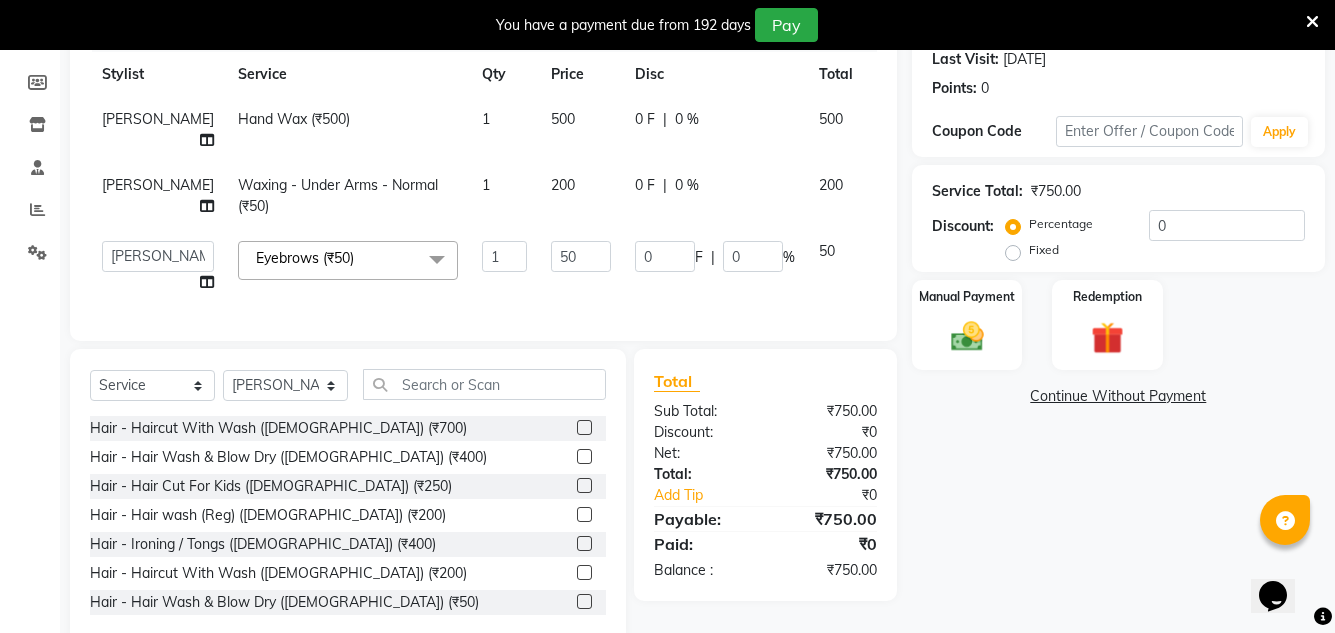 scroll, scrollTop: 318, scrollLeft: 0, axis: vertical 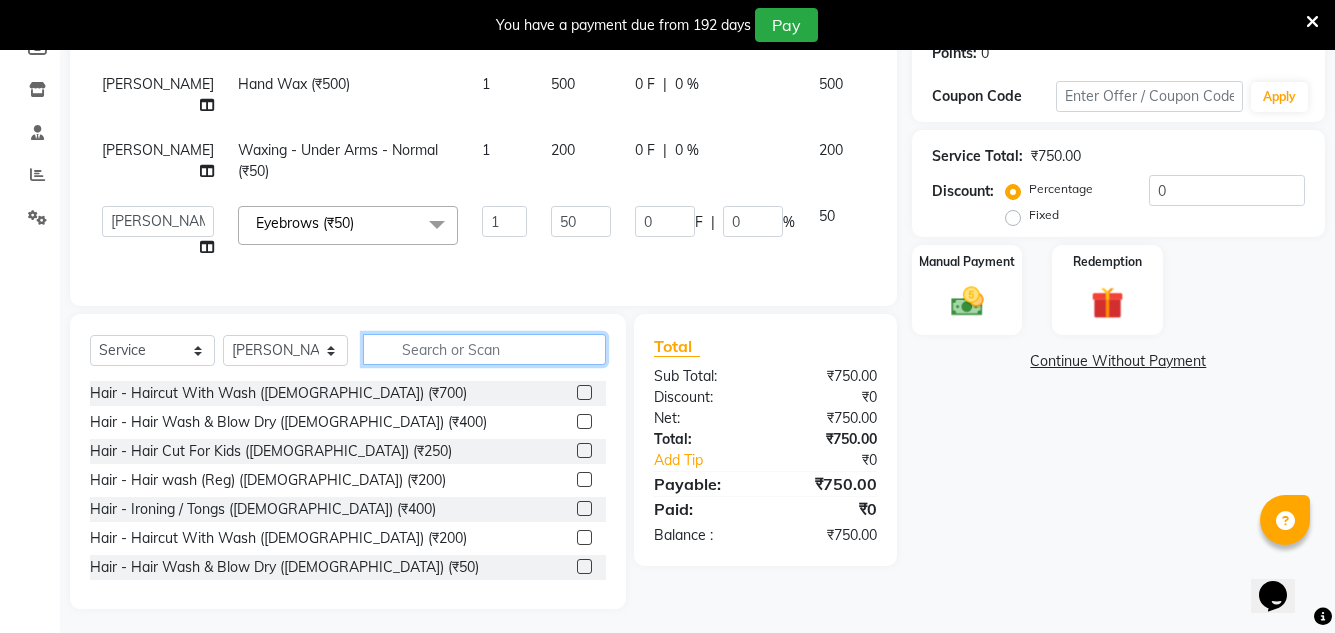 click 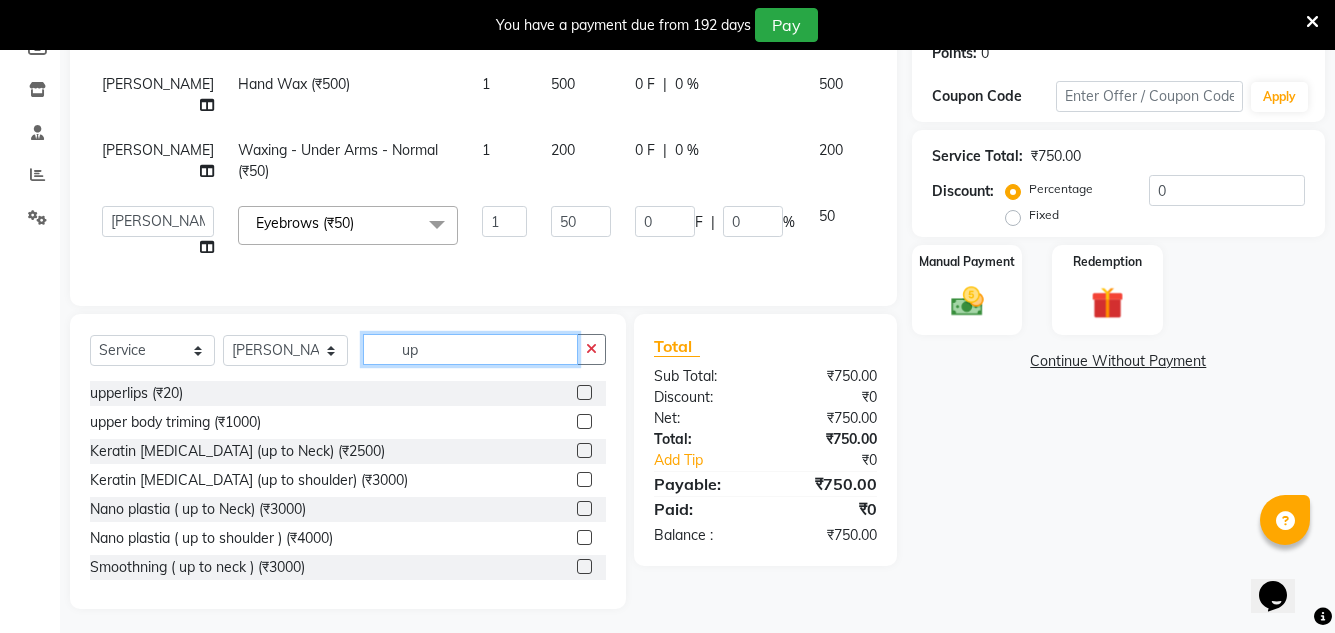 type on "up" 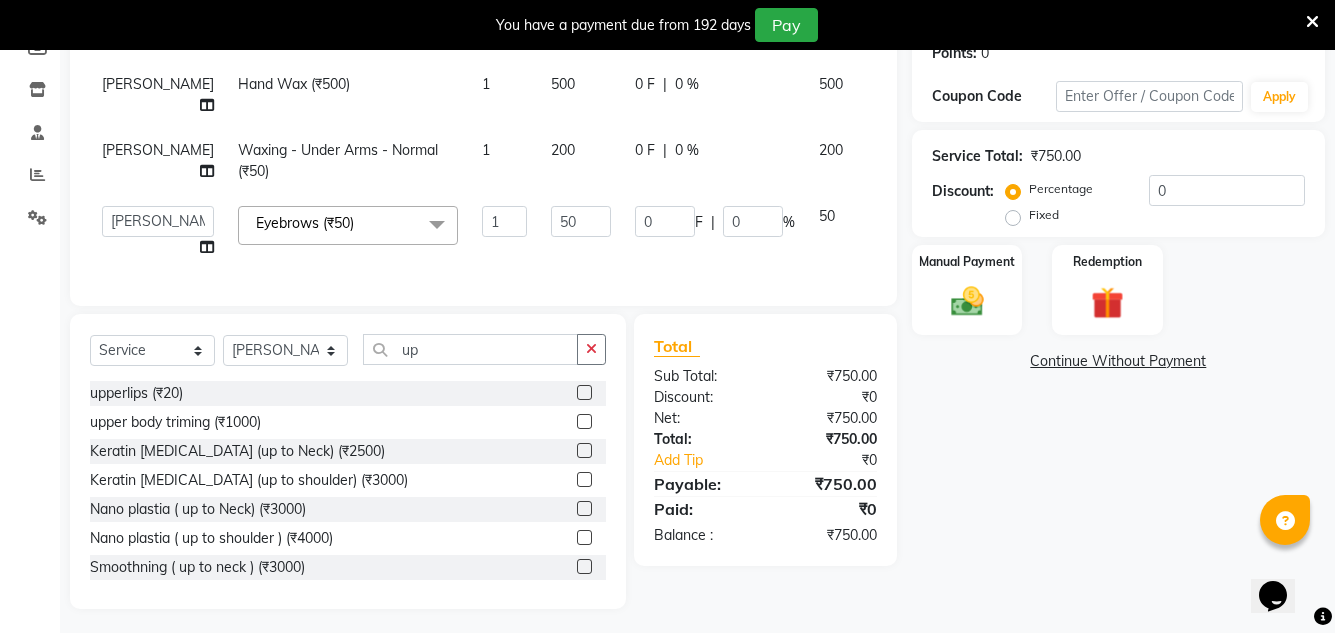 click 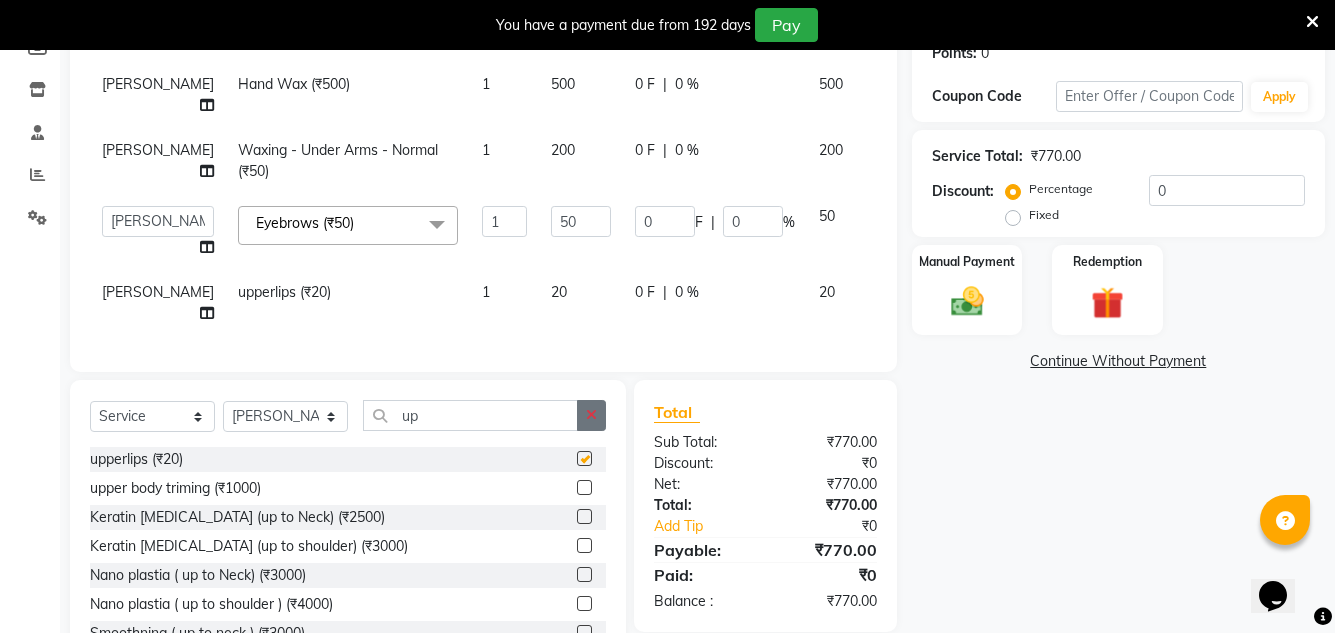 checkbox on "false" 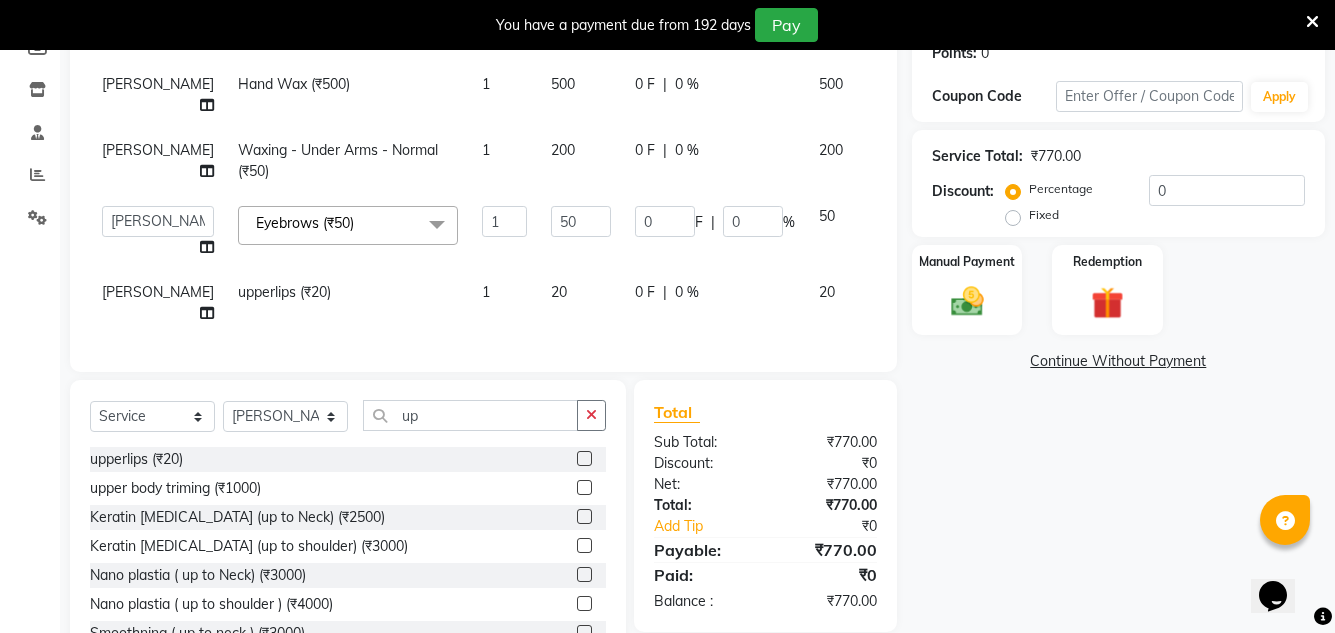 drag, startPoint x: 589, startPoint y: 417, endPoint x: 548, endPoint y: 421, distance: 41.19466 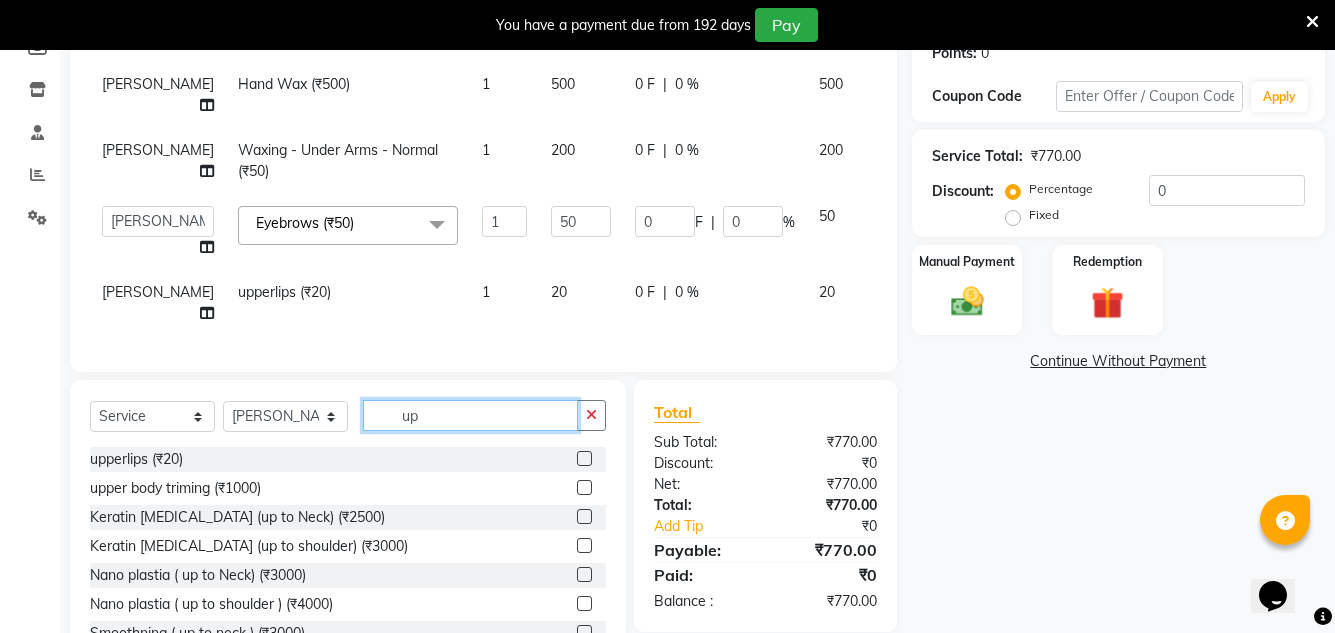 click on "up" 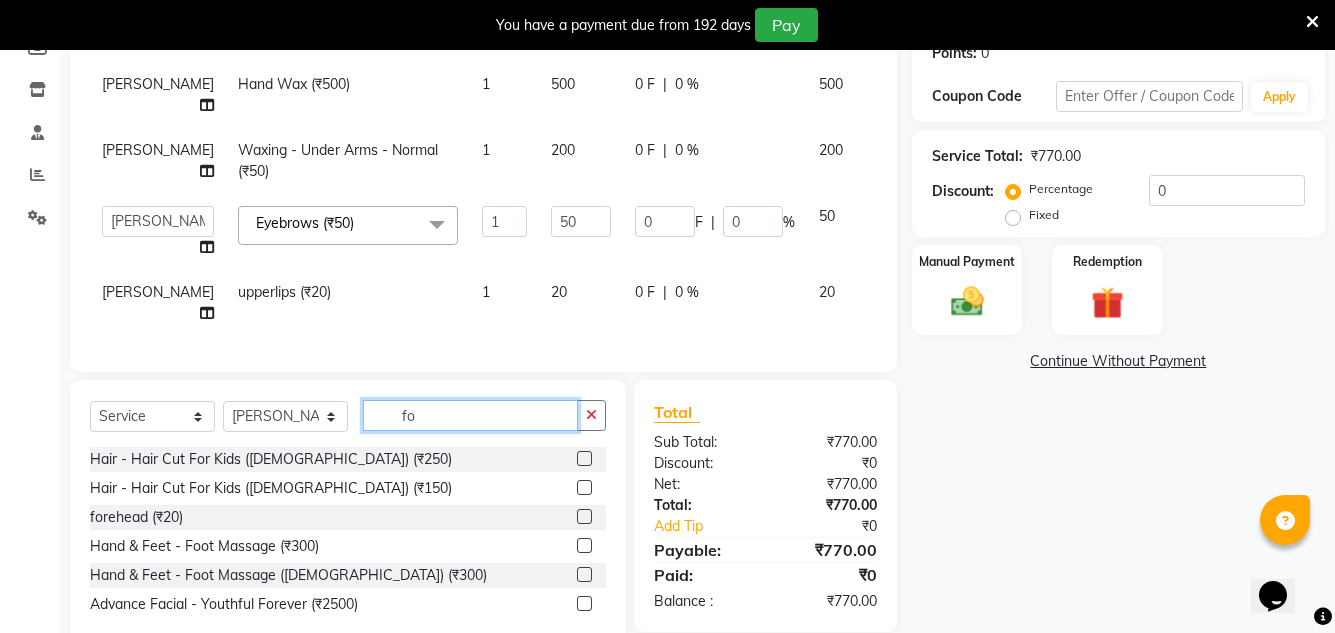 type on "fo" 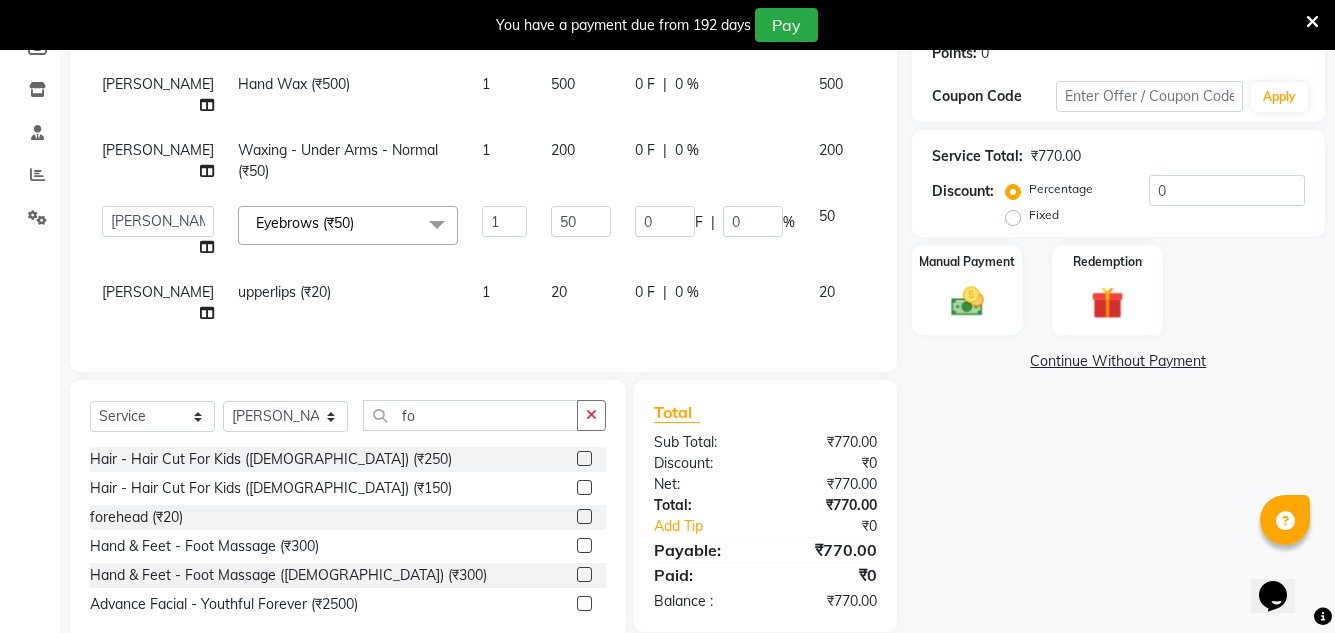 click 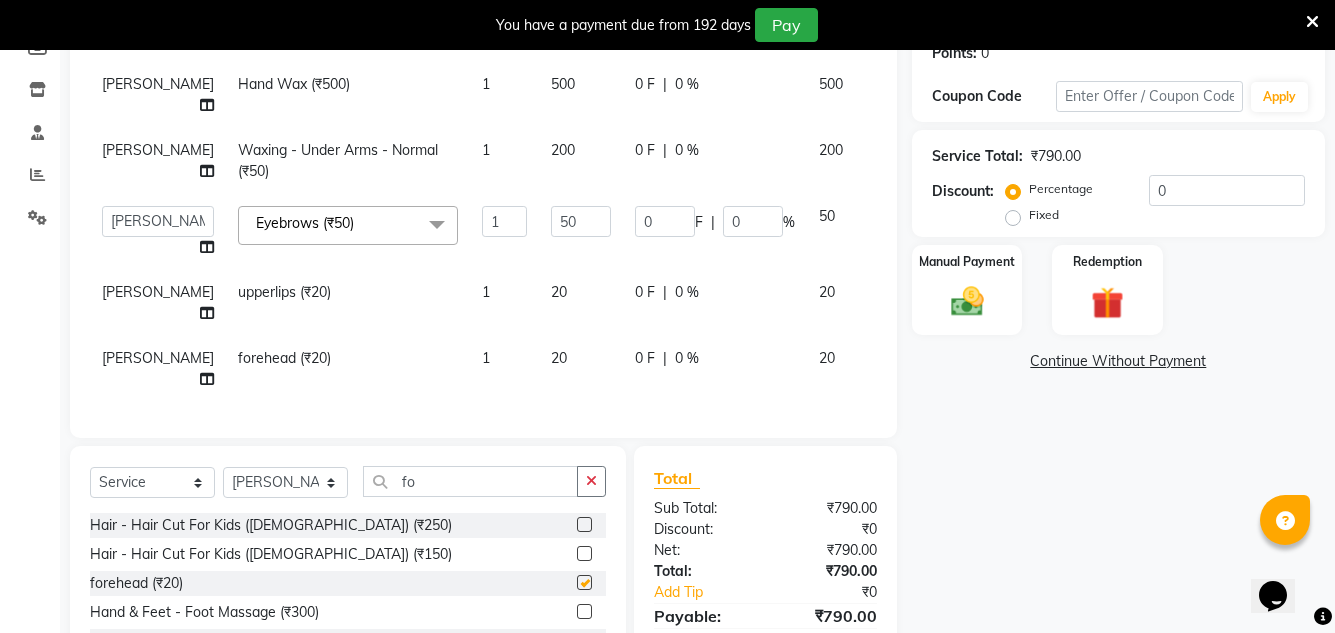checkbox on "false" 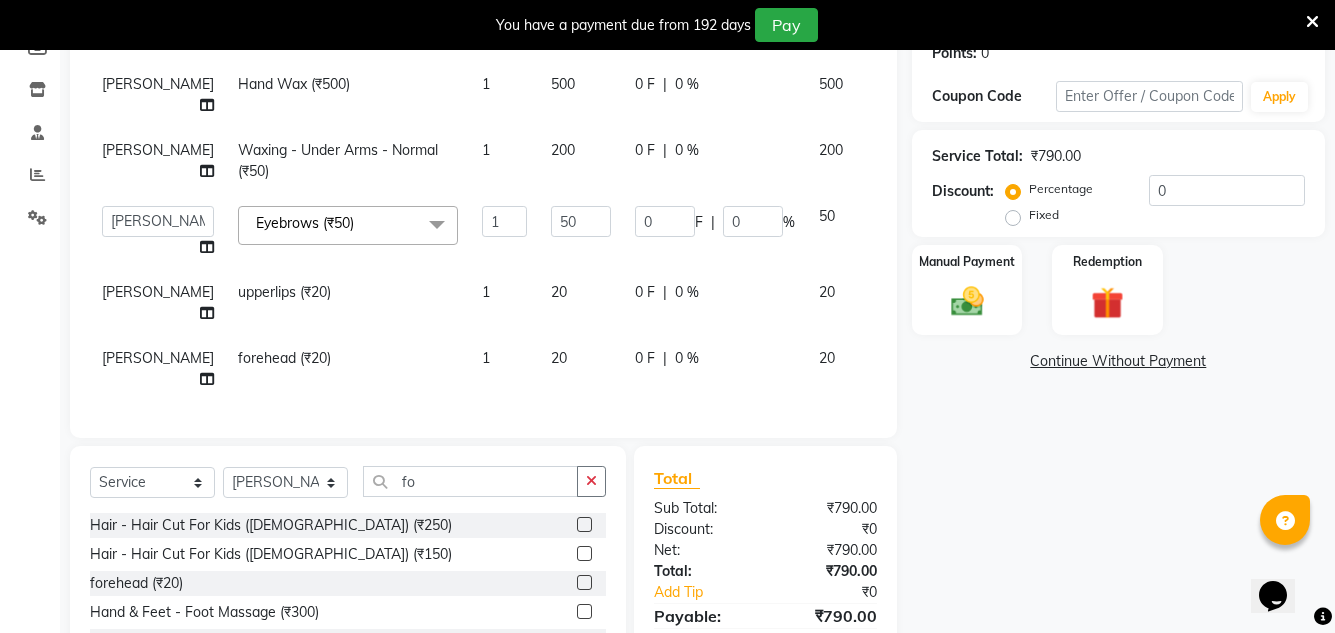 click on "20" 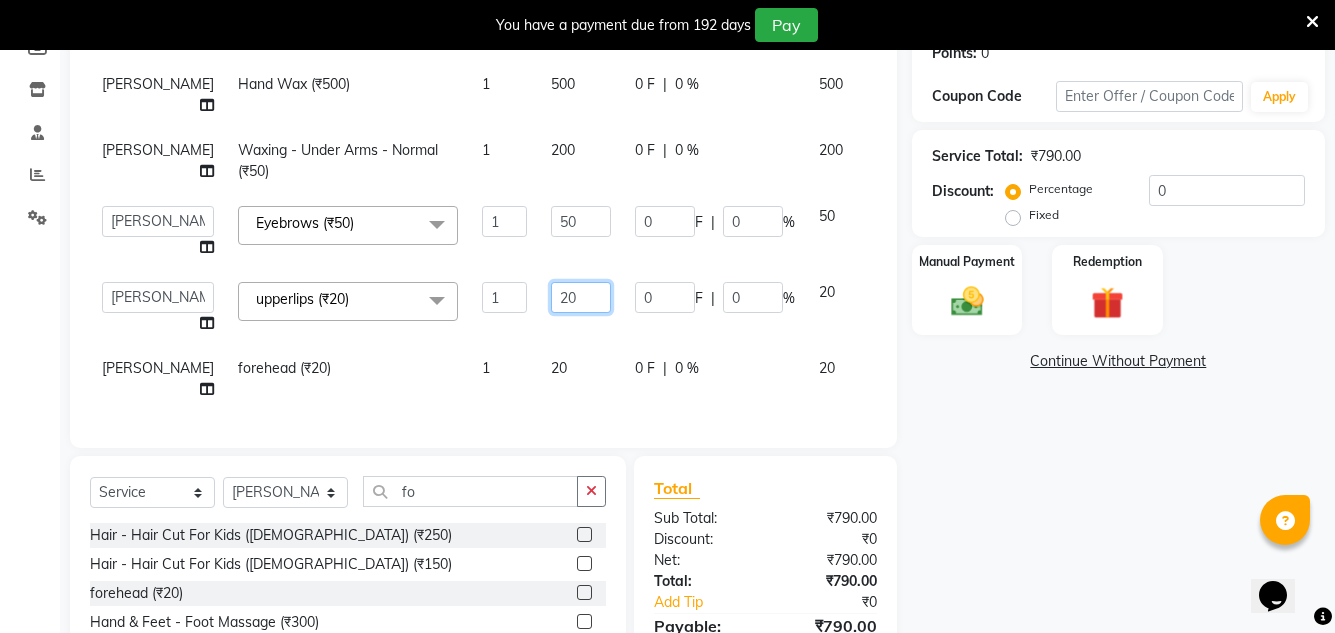 click on "20" 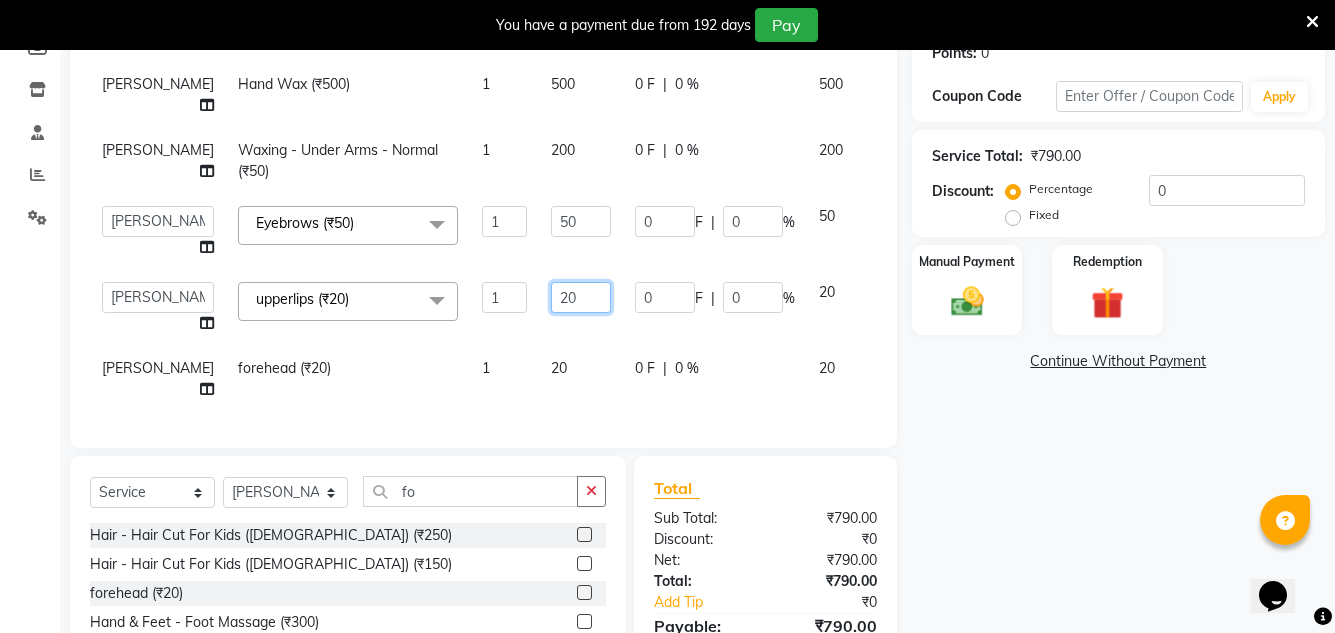 click on "20" 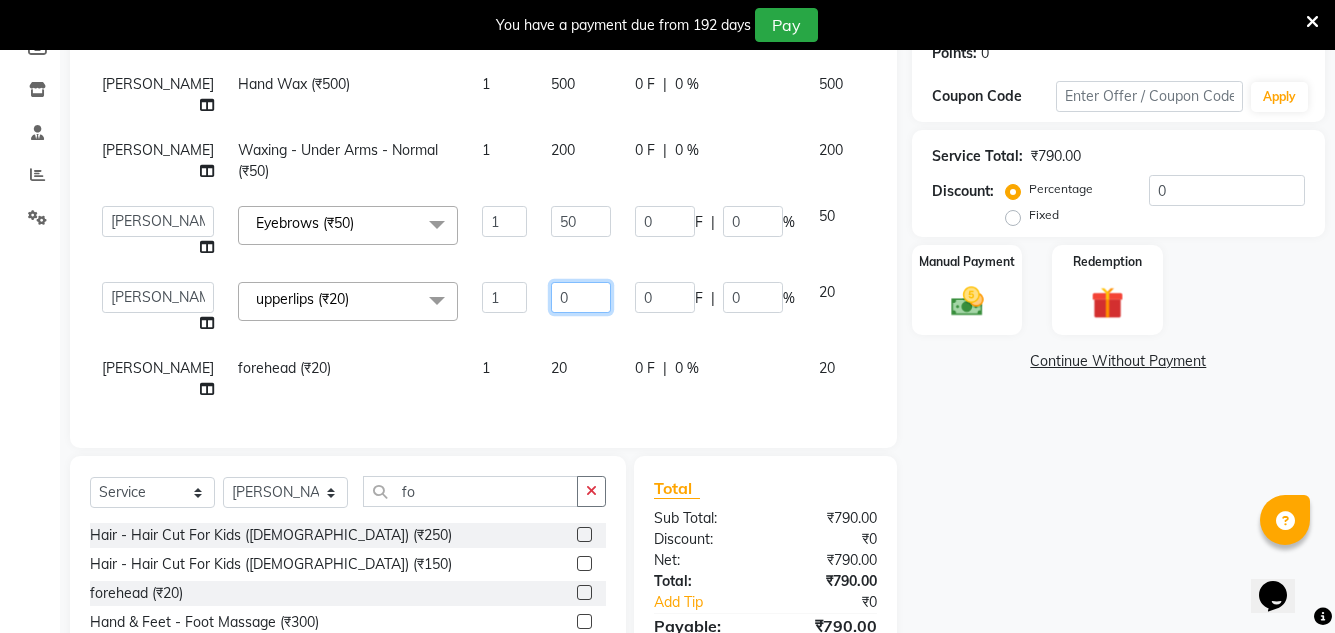 type on "60" 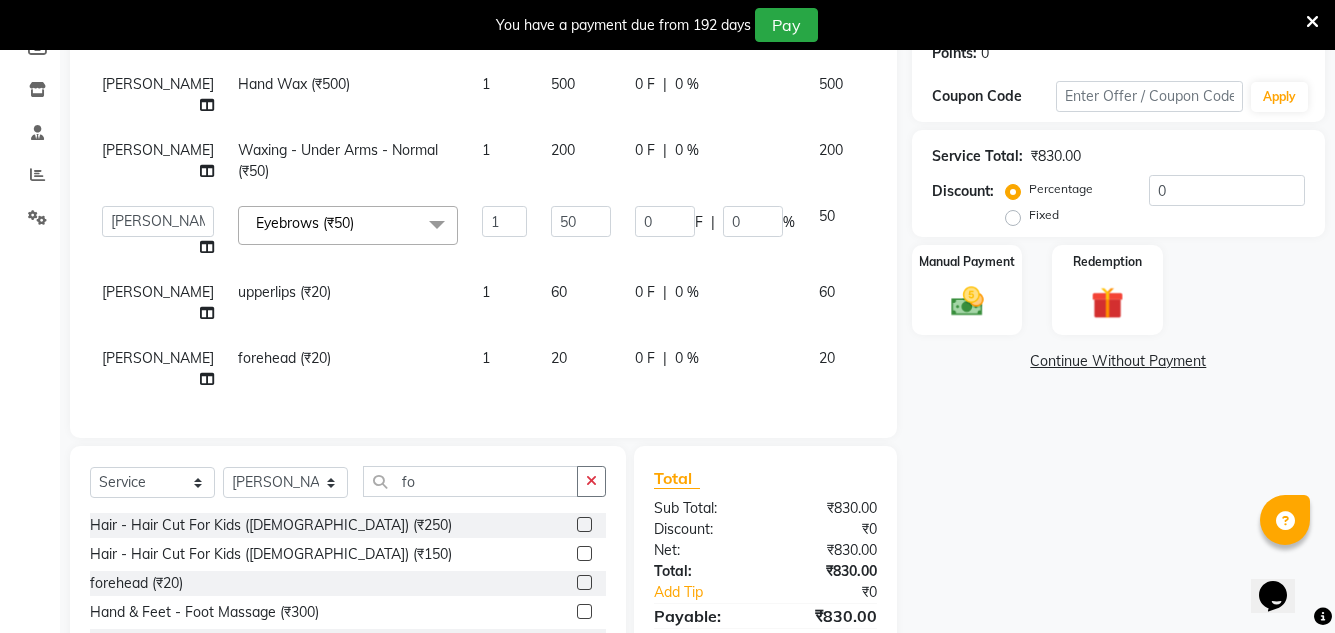 click on "20" 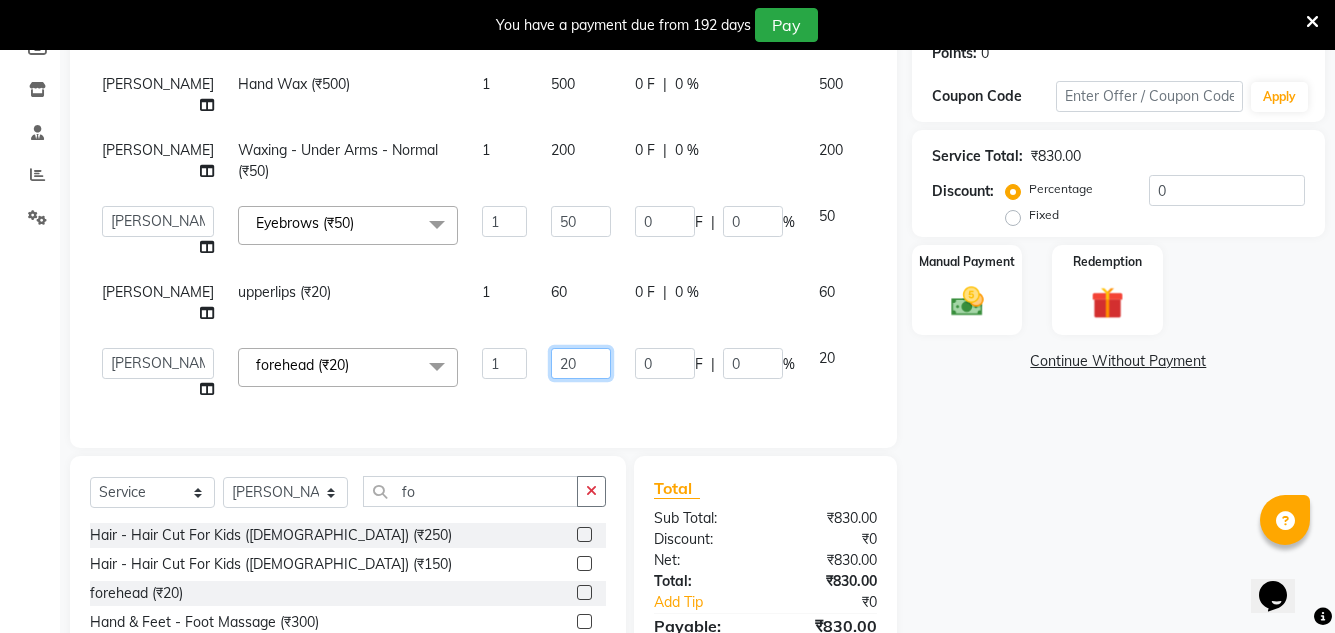 click on "20" 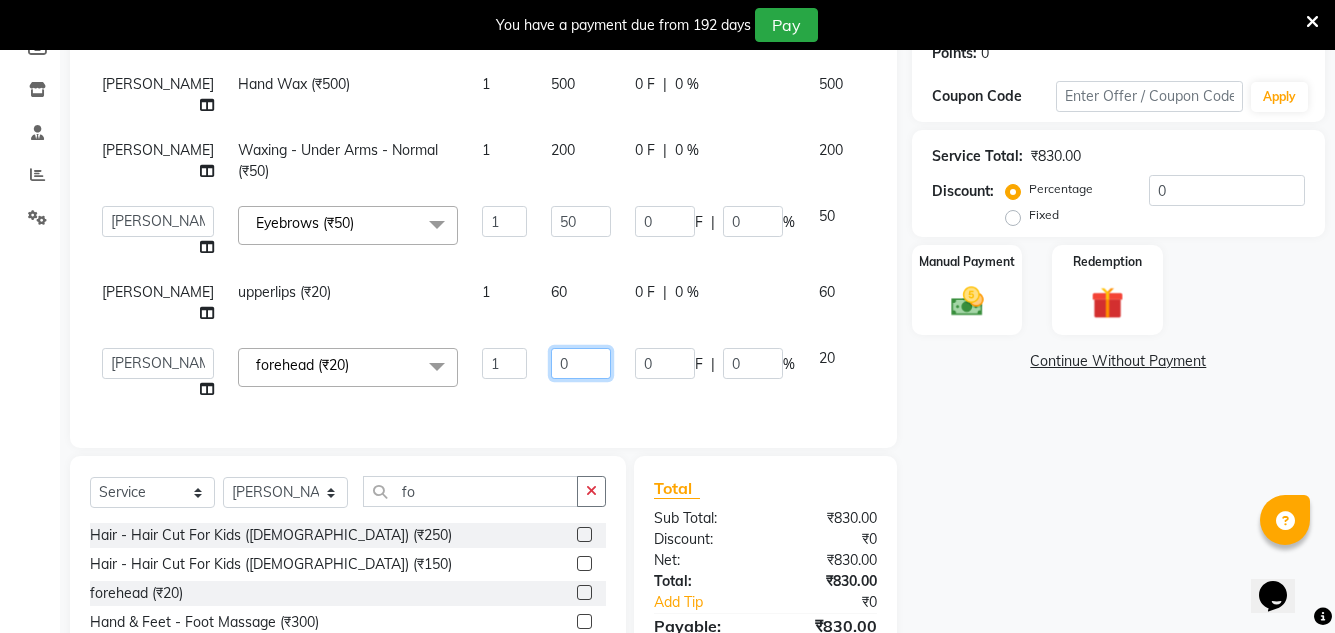 type on "40" 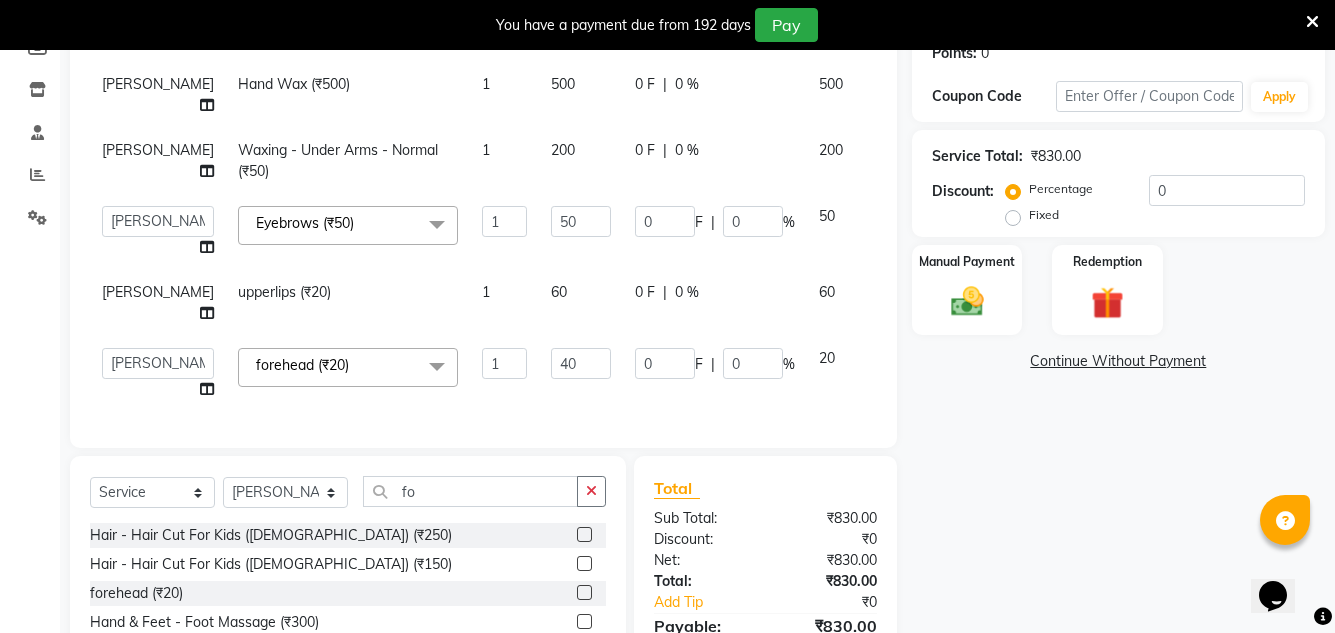 click on "Discount:" 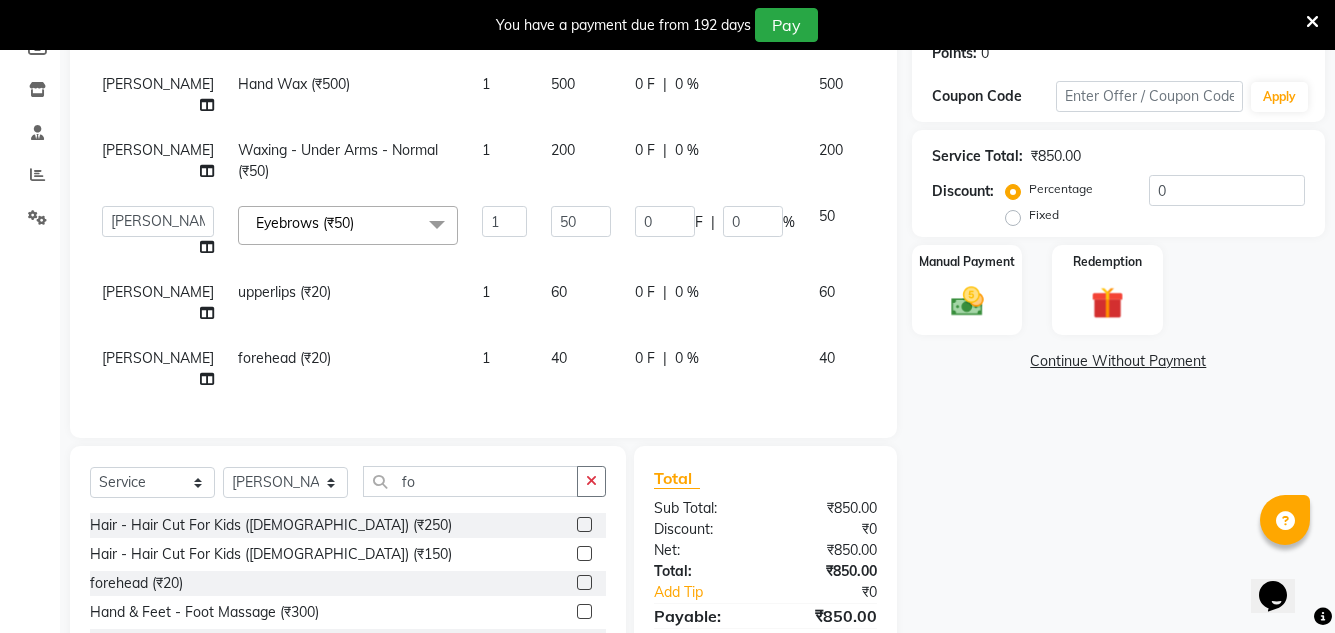 click on "Discount:" 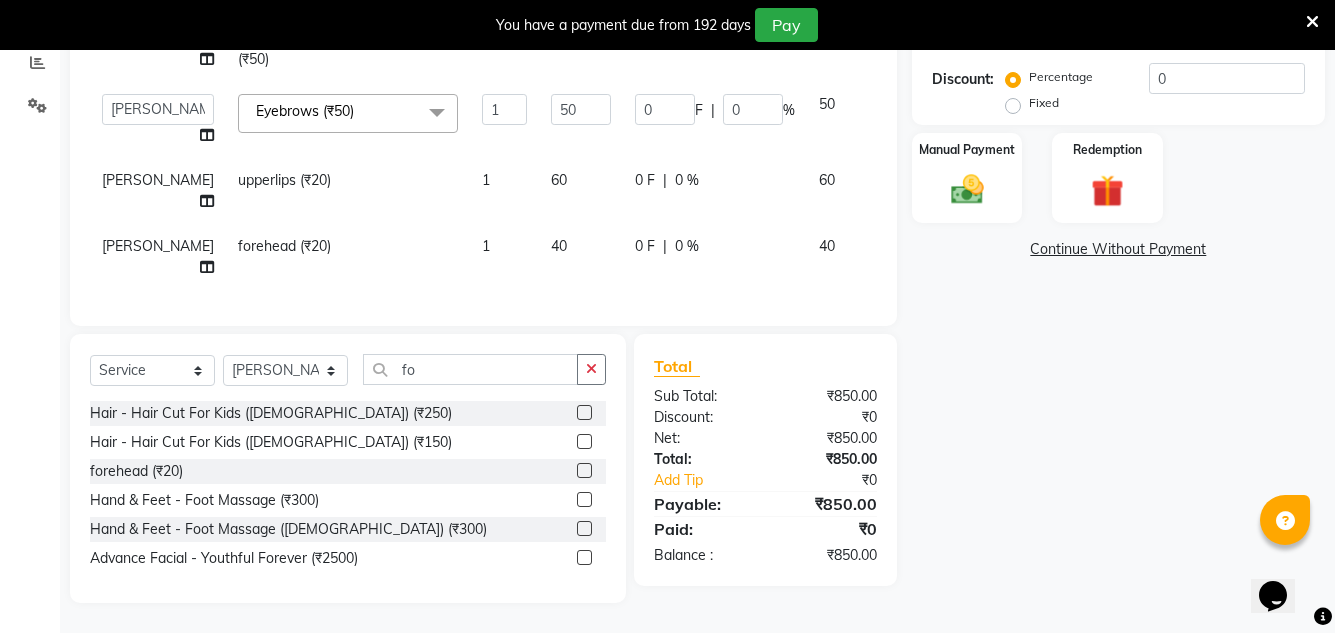 scroll, scrollTop: 445, scrollLeft: 0, axis: vertical 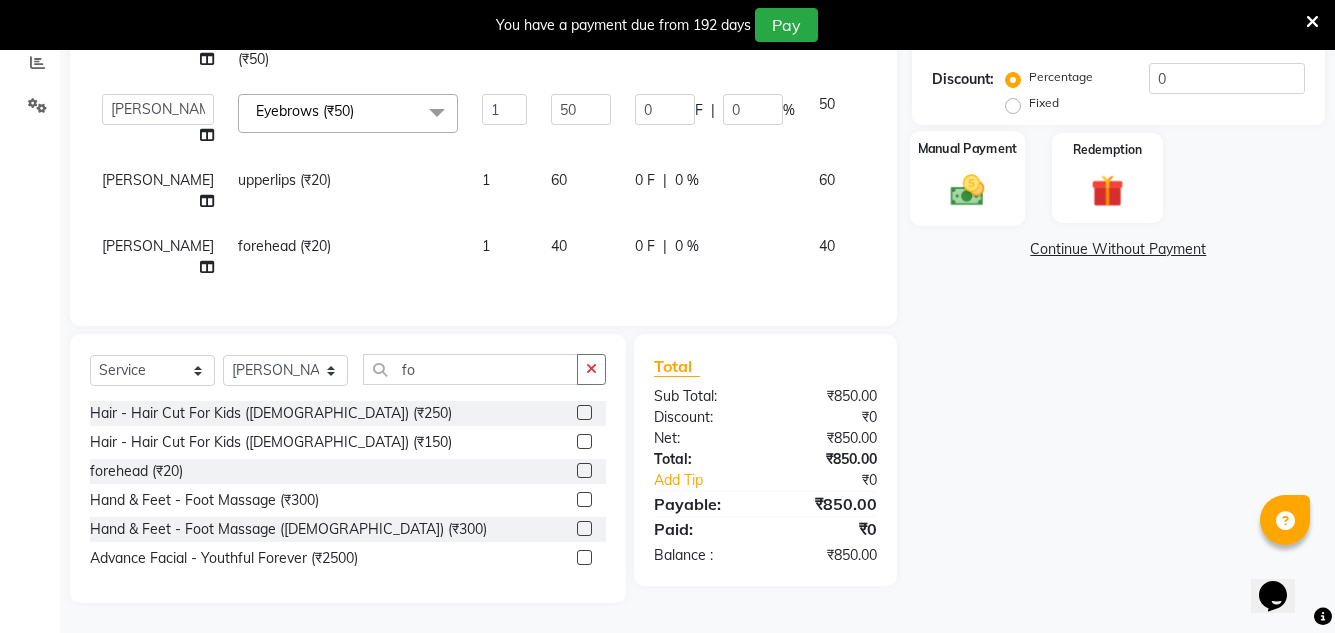 click 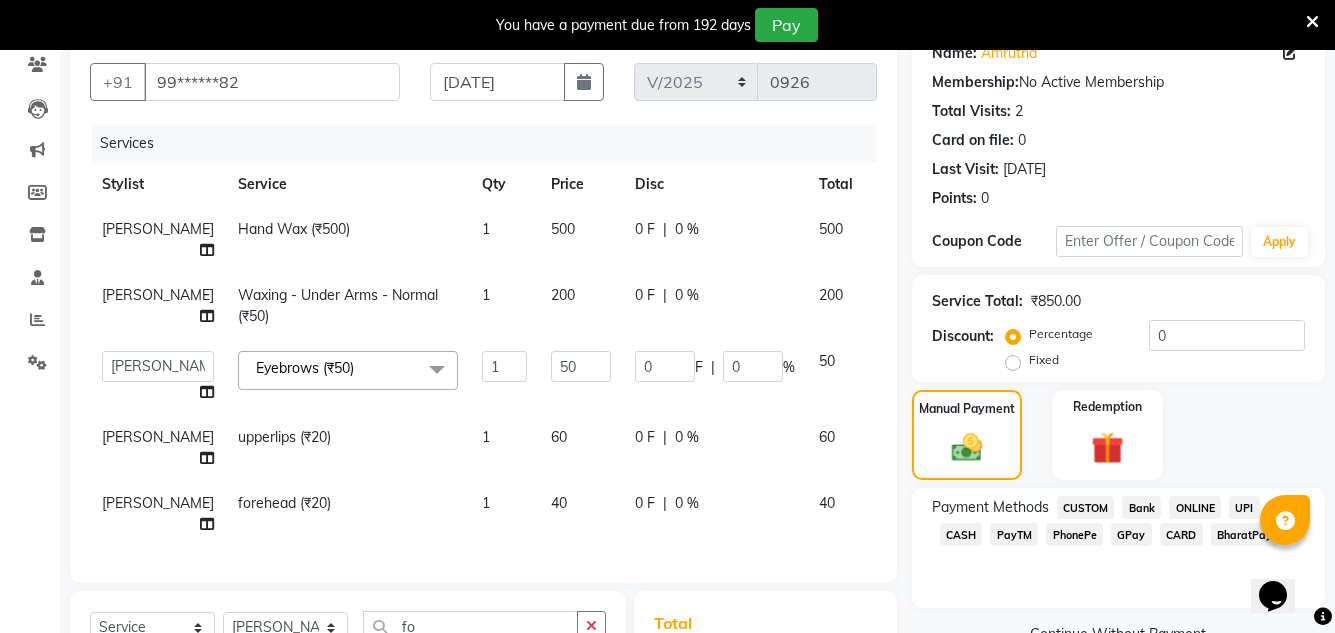 scroll, scrollTop: 445, scrollLeft: 0, axis: vertical 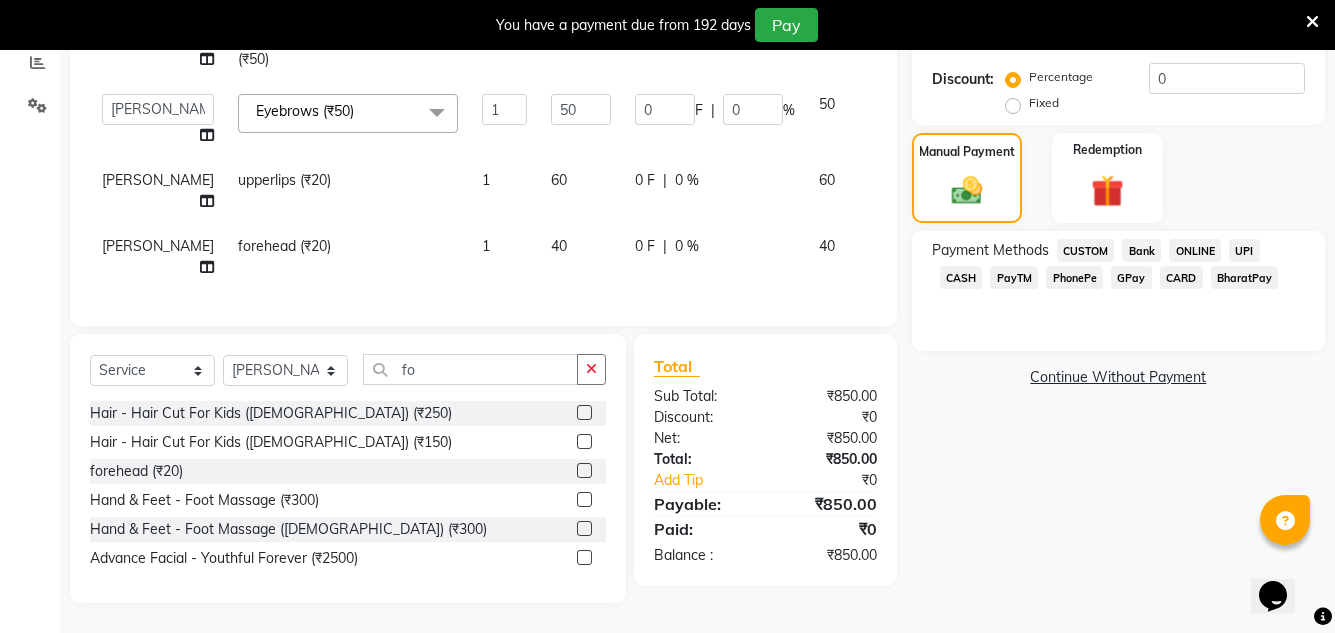 click on "GPay" 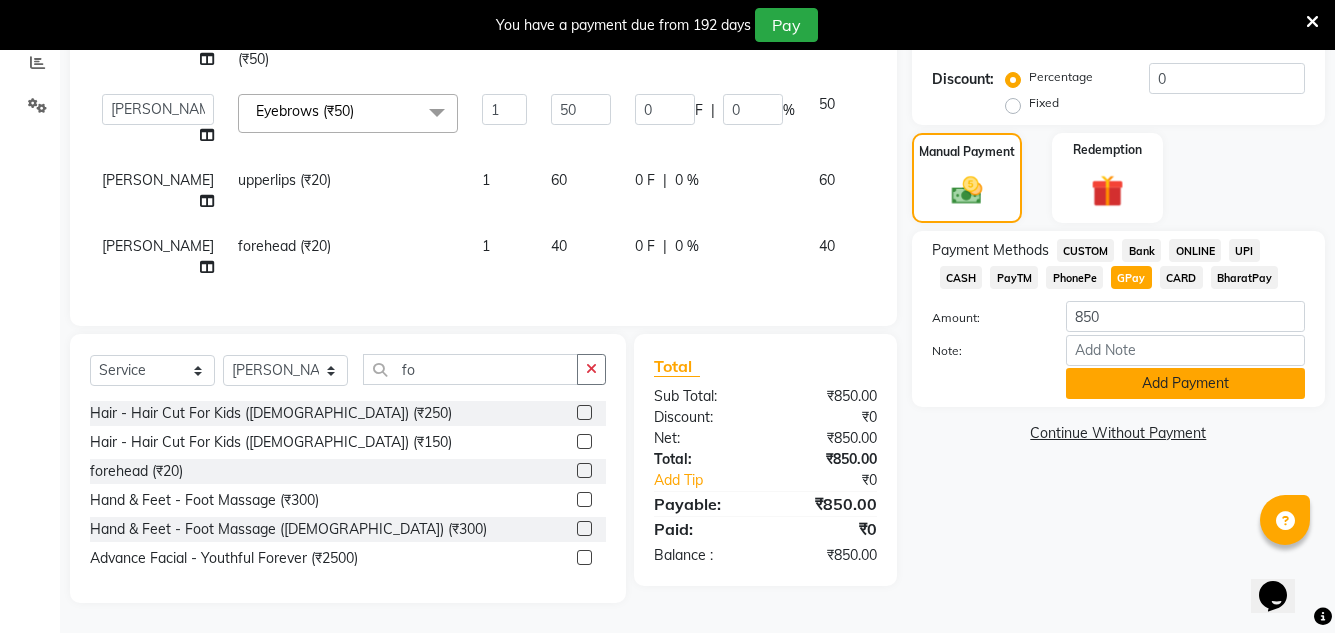 click on "Add Payment" 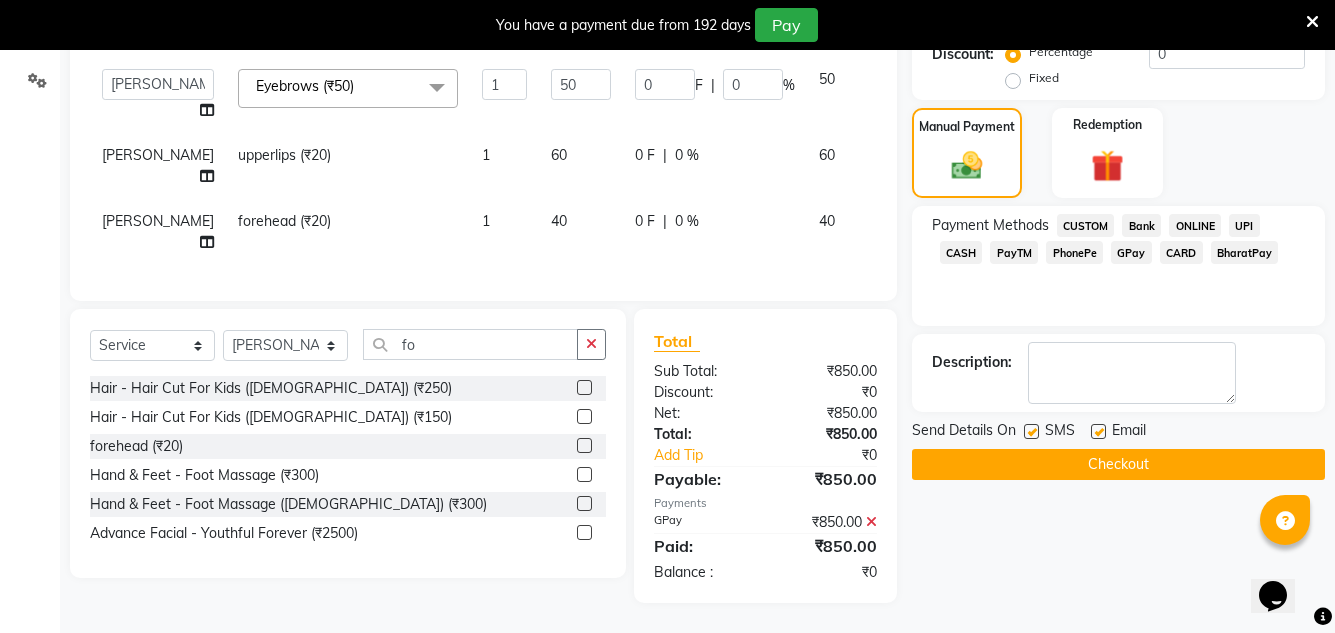 scroll, scrollTop: 470, scrollLeft: 0, axis: vertical 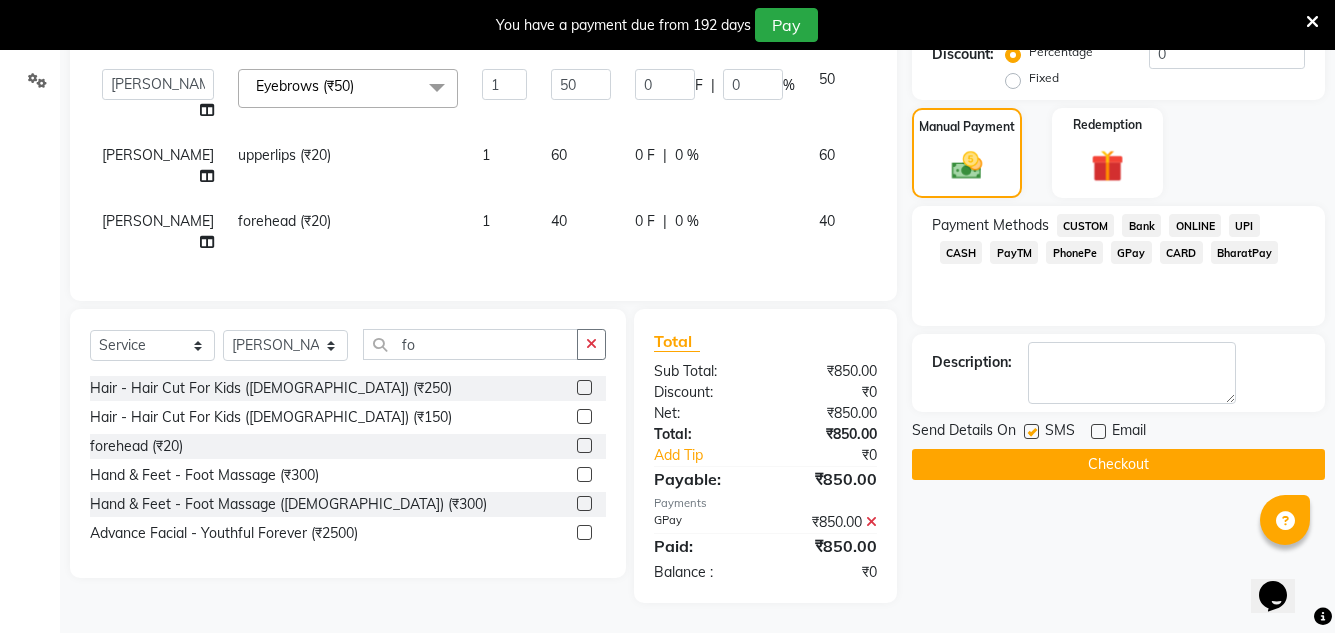 click on "Checkout" 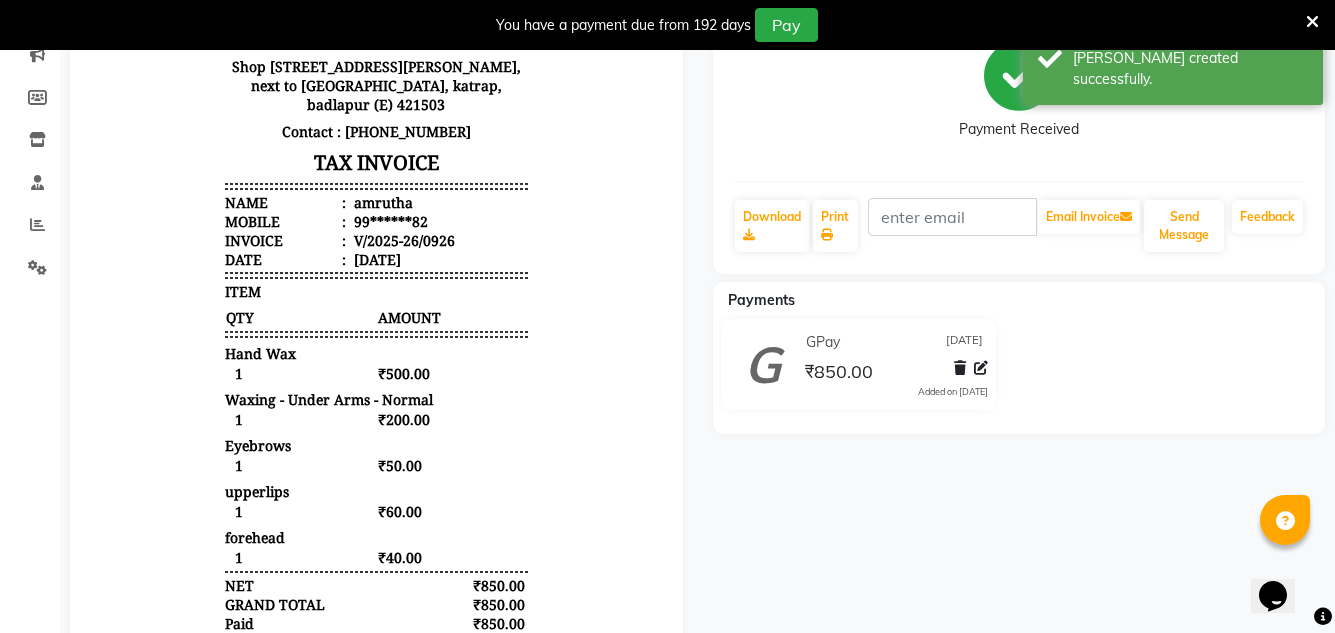 scroll, scrollTop: 0, scrollLeft: 0, axis: both 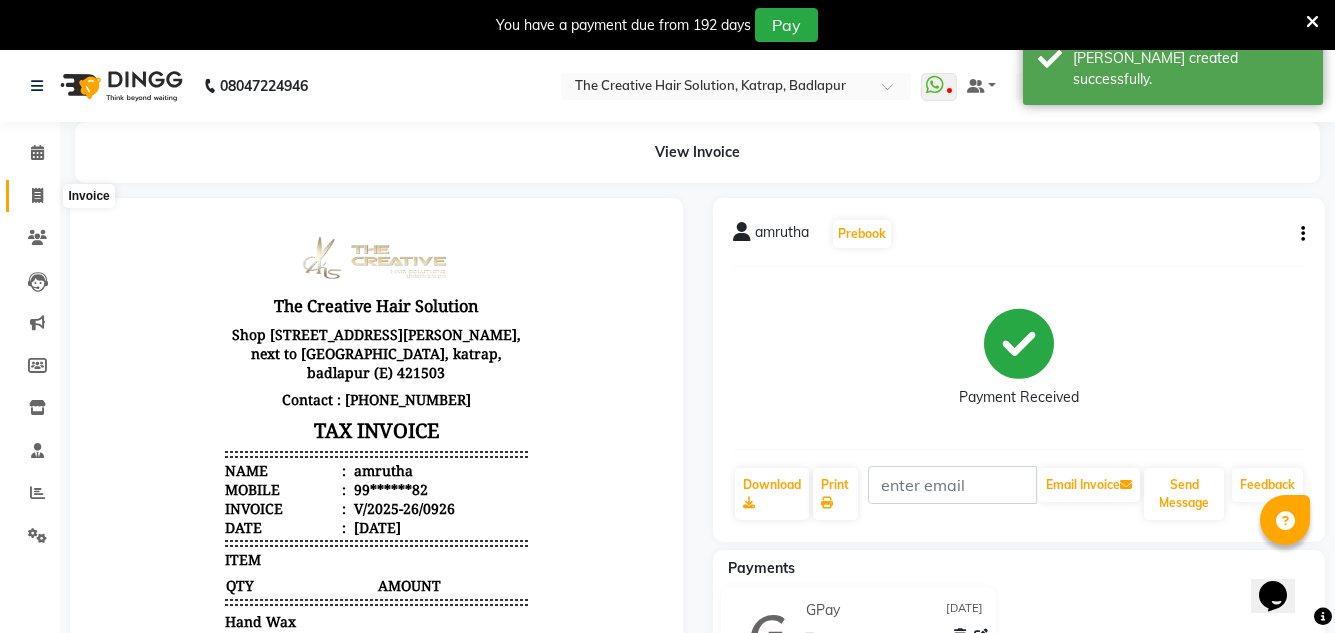 drag, startPoint x: 34, startPoint y: 199, endPoint x: 56, endPoint y: 196, distance: 22.203604 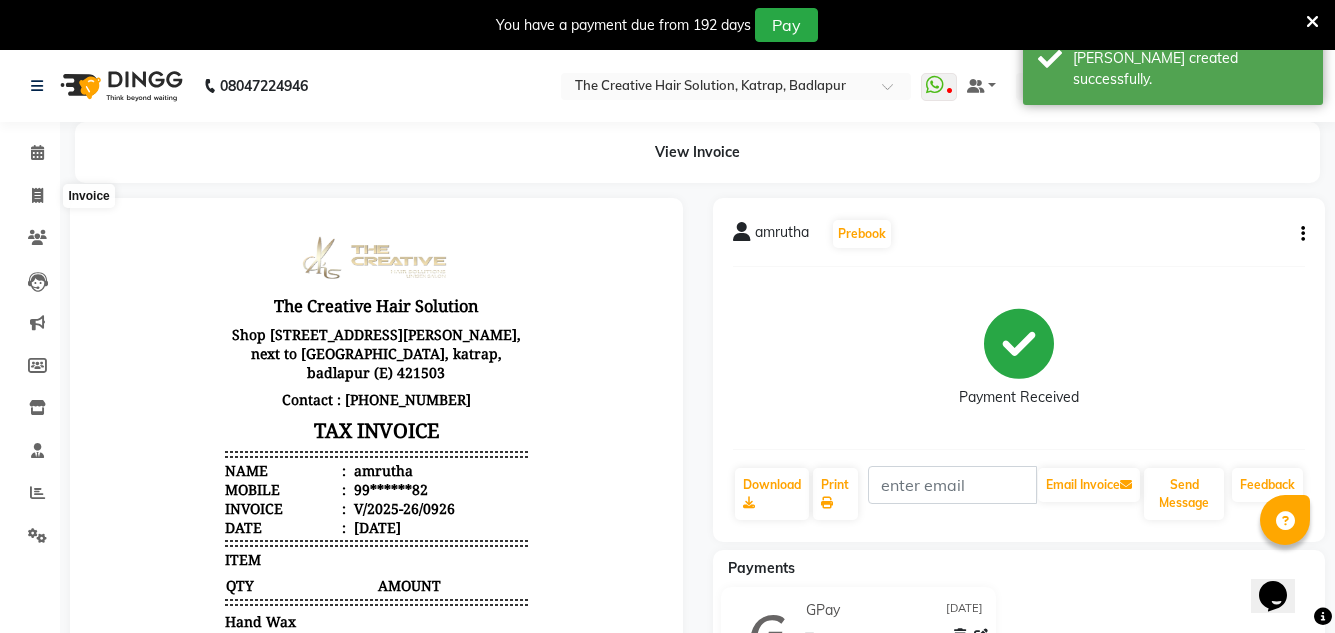 select on "service" 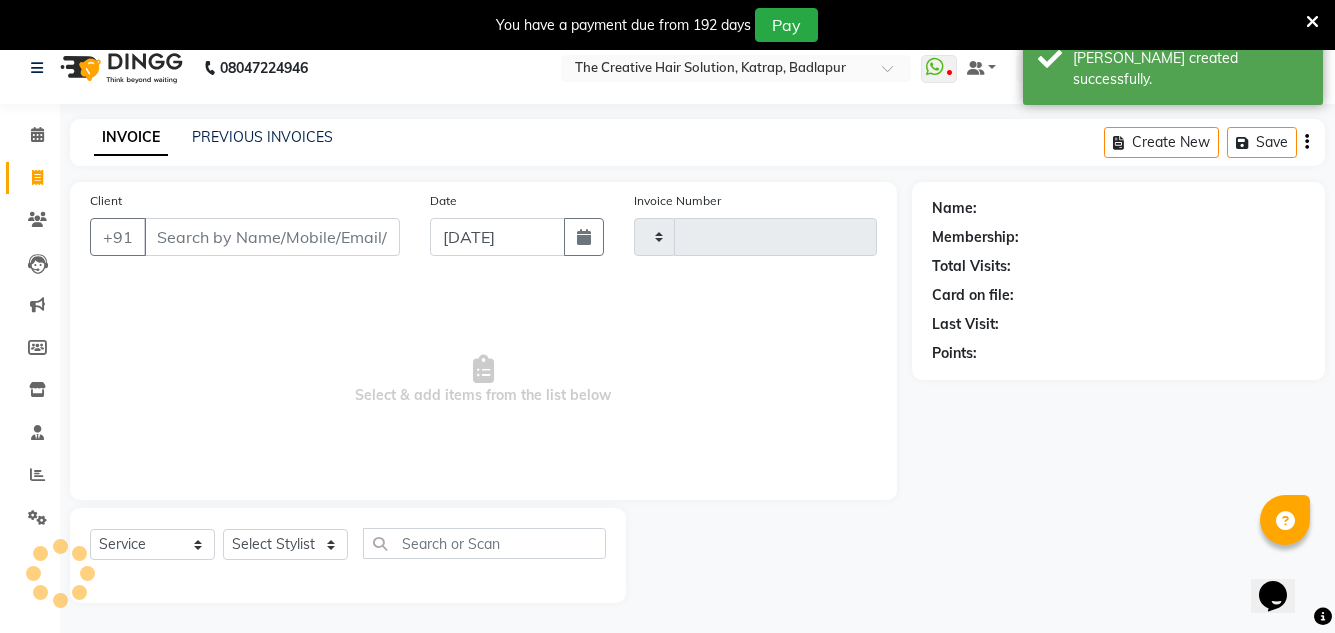 type on "0927" 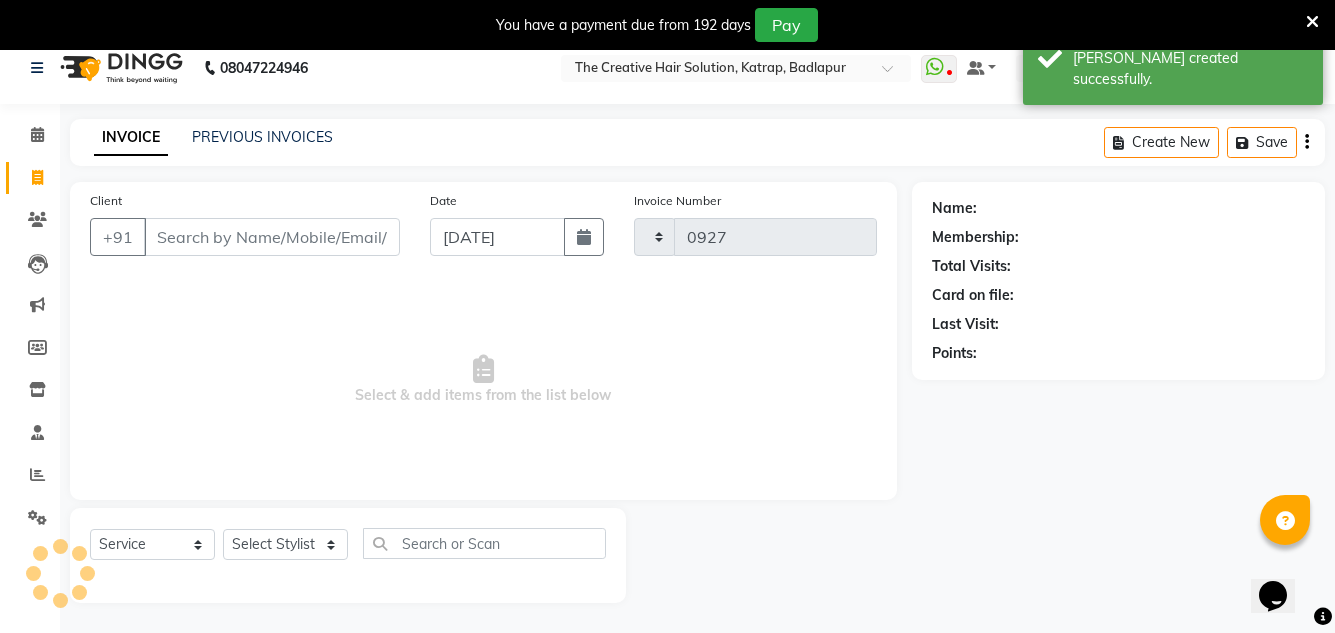 scroll, scrollTop: 50, scrollLeft: 0, axis: vertical 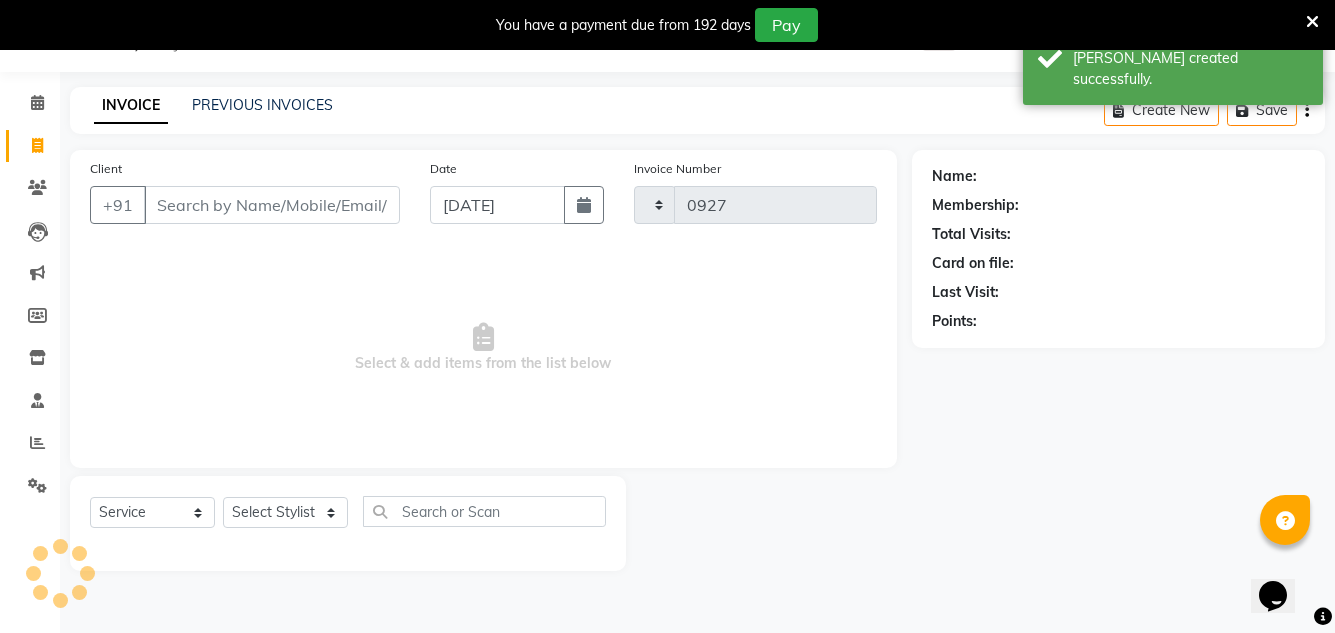 select on "527" 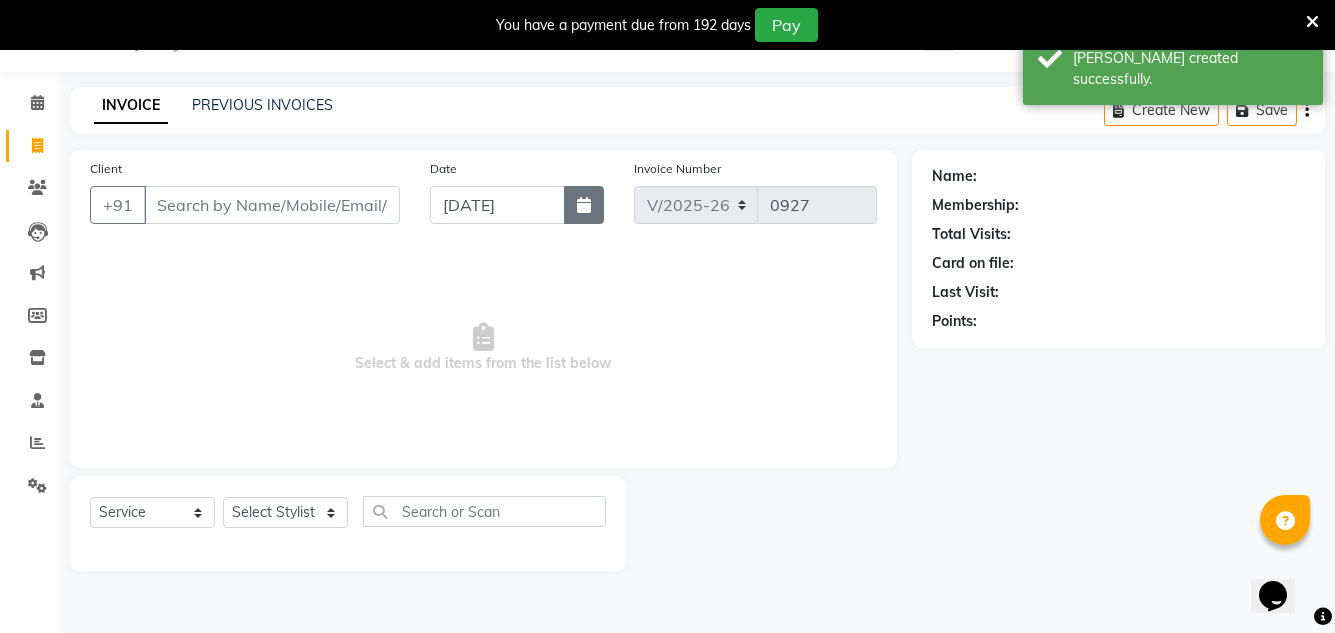 click 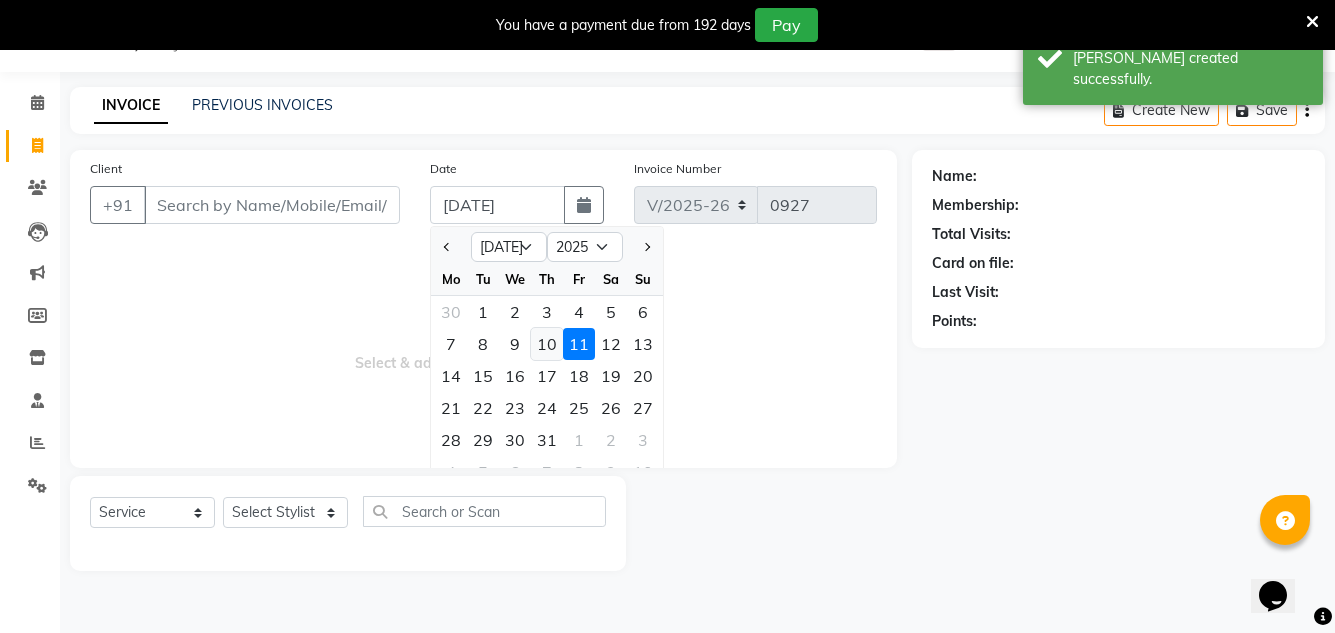 click on "10" 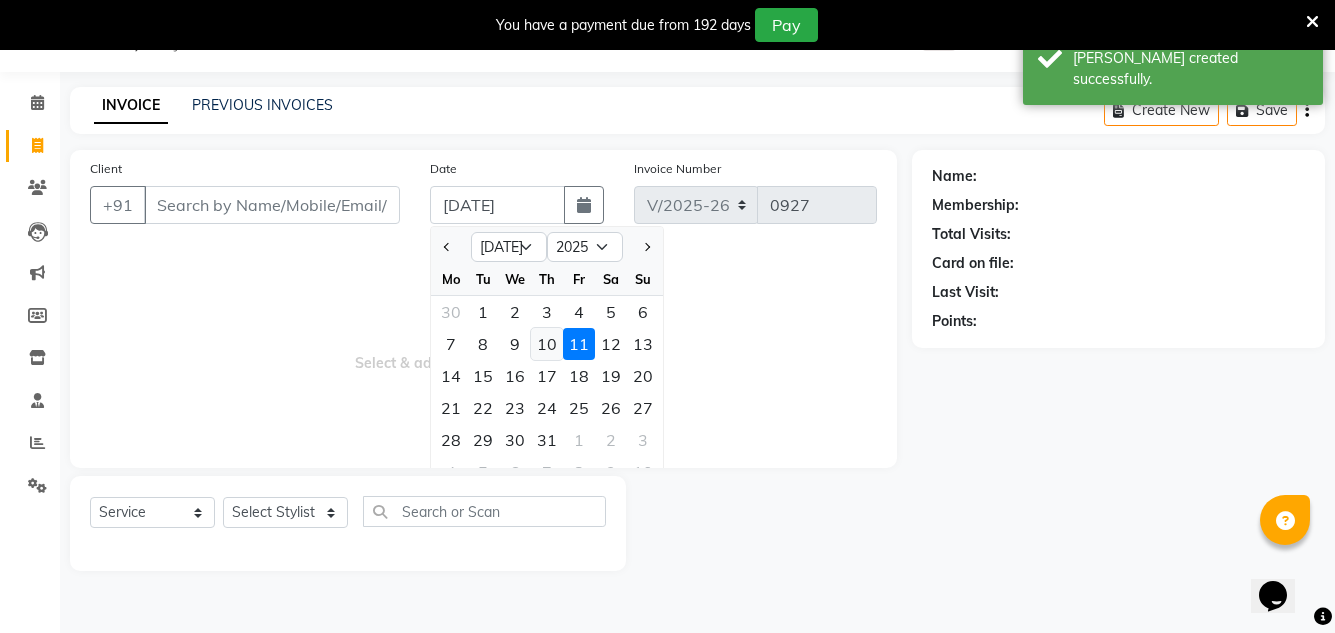 type on "[DATE]" 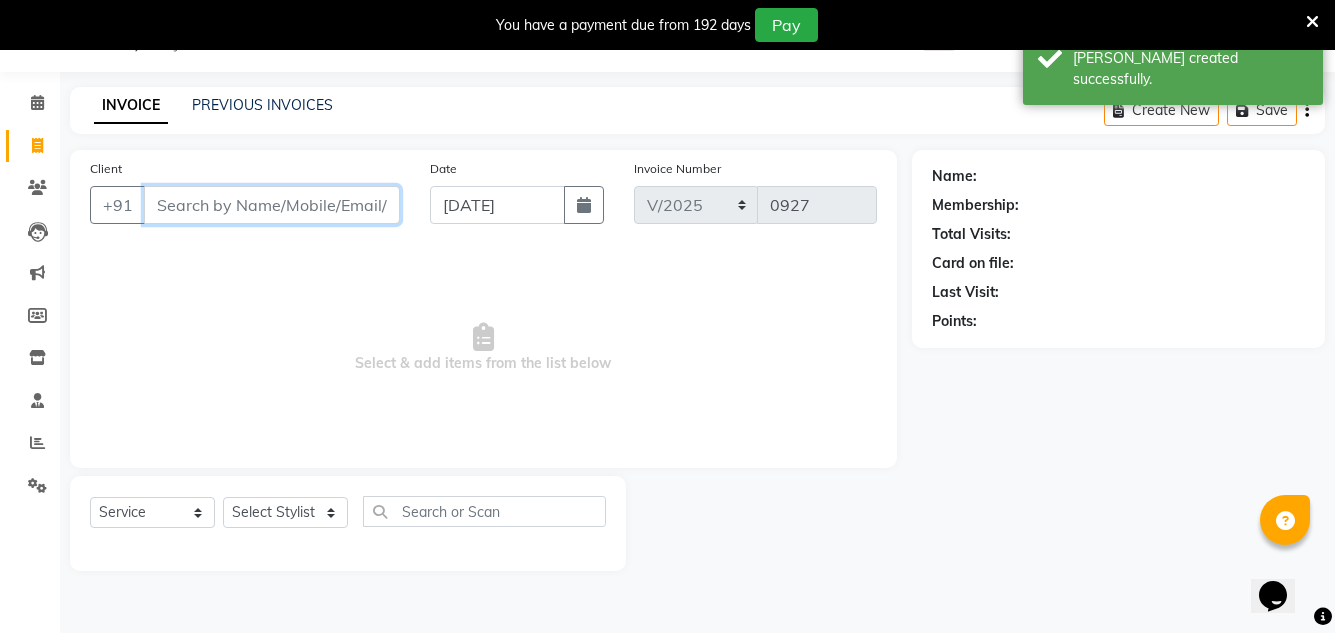 click on "Client" at bounding box center (272, 205) 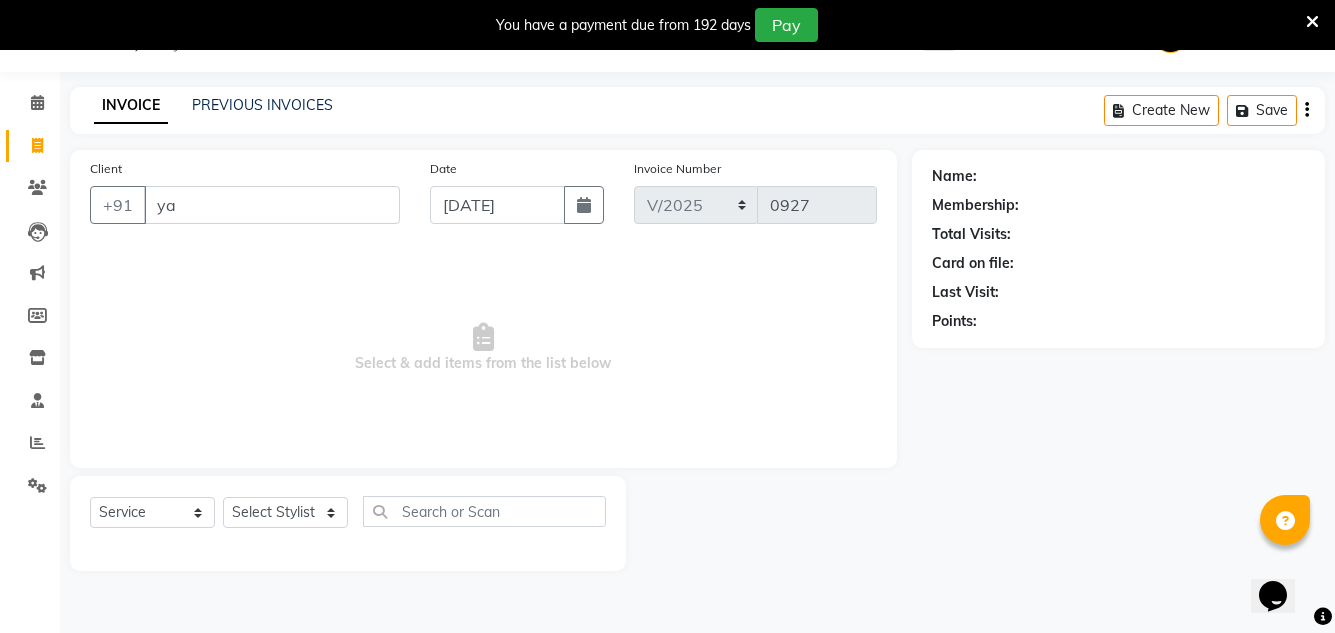 click on "Client +91 ya" 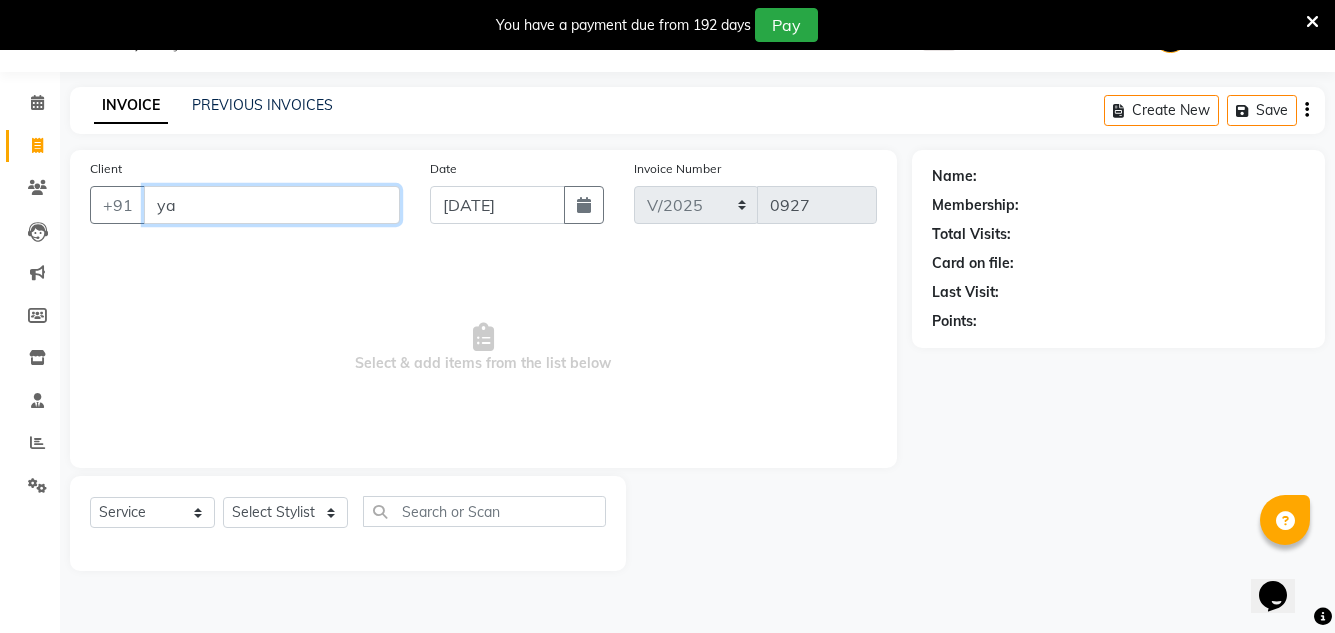 click on "ya" at bounding box center (272, 205) 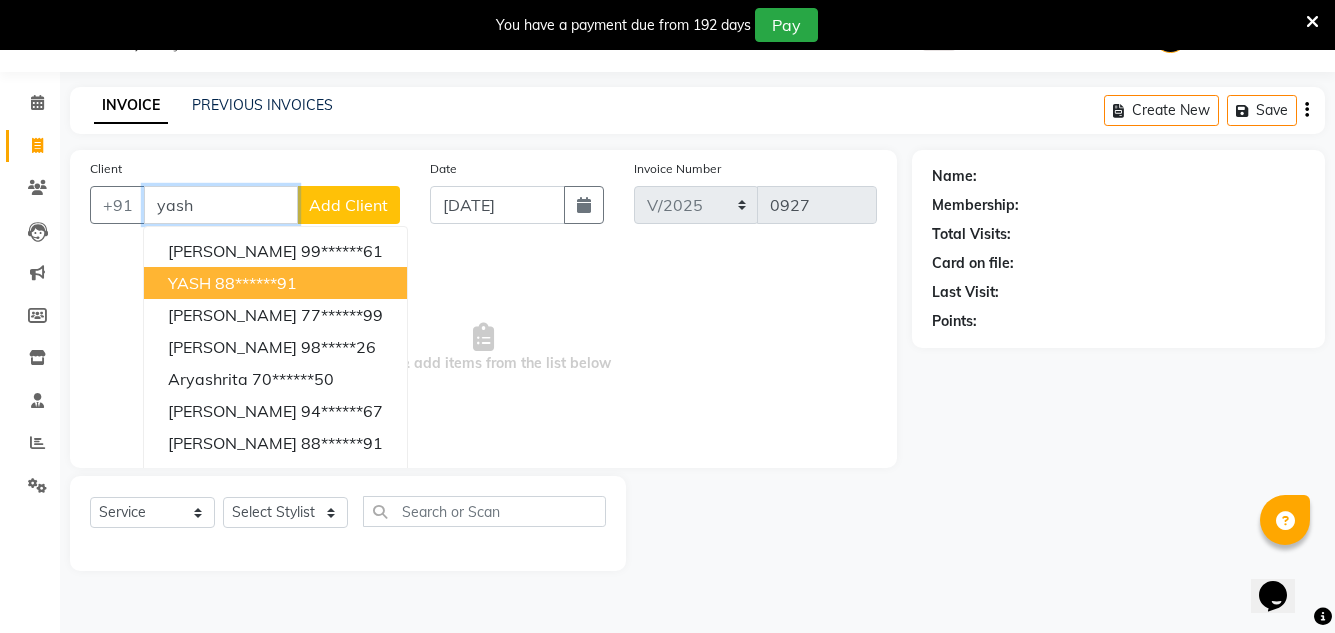 click on "88******91" at bounding box center (256, 283) 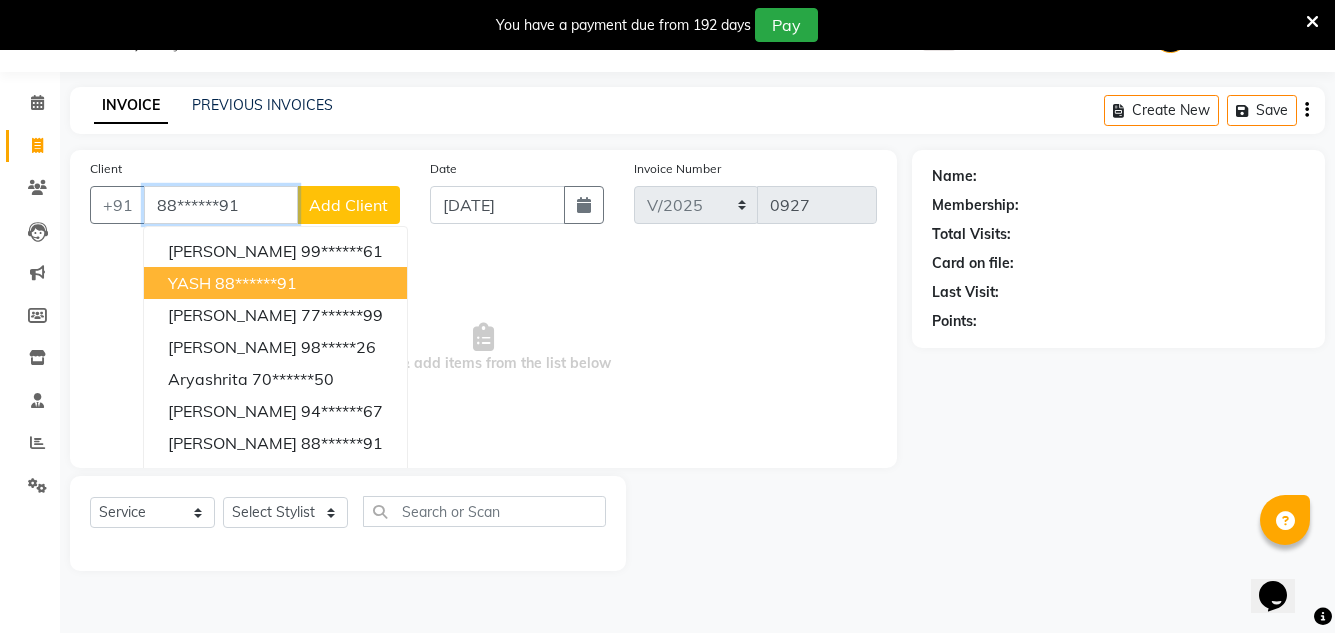 type on "88******91" 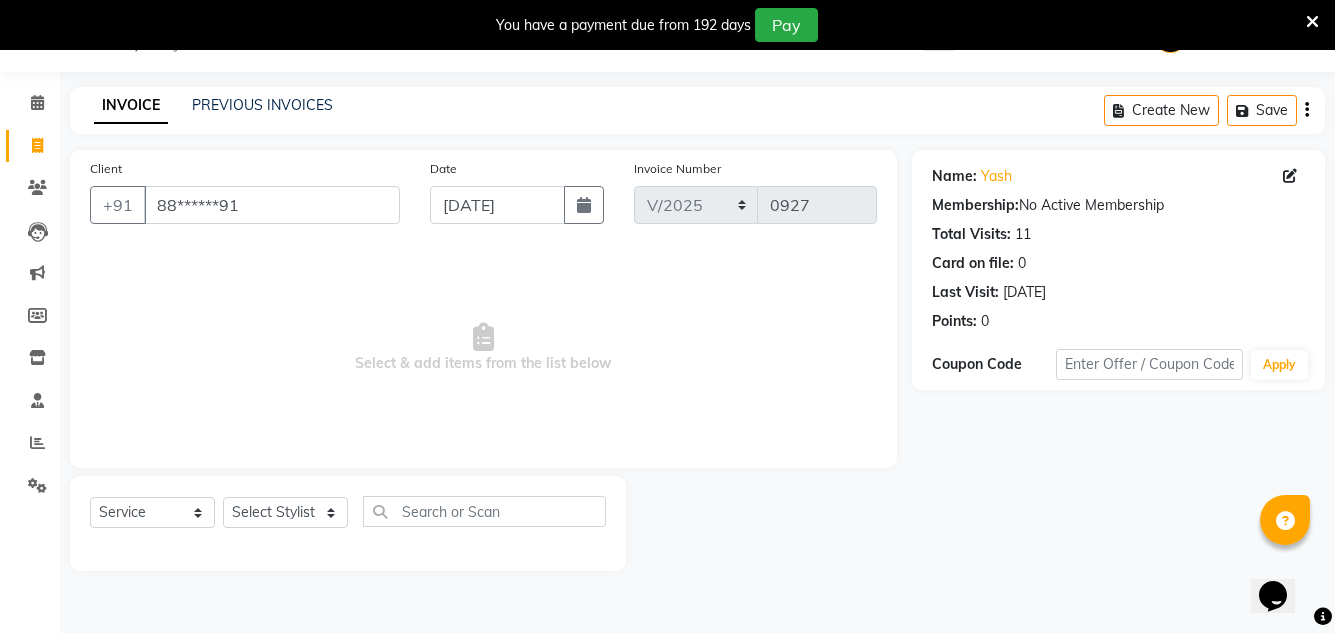 drag, startPoint x: 293, startPoint y: 494, endPoint x: 285, endPoint y: 507, distance: 15.264338 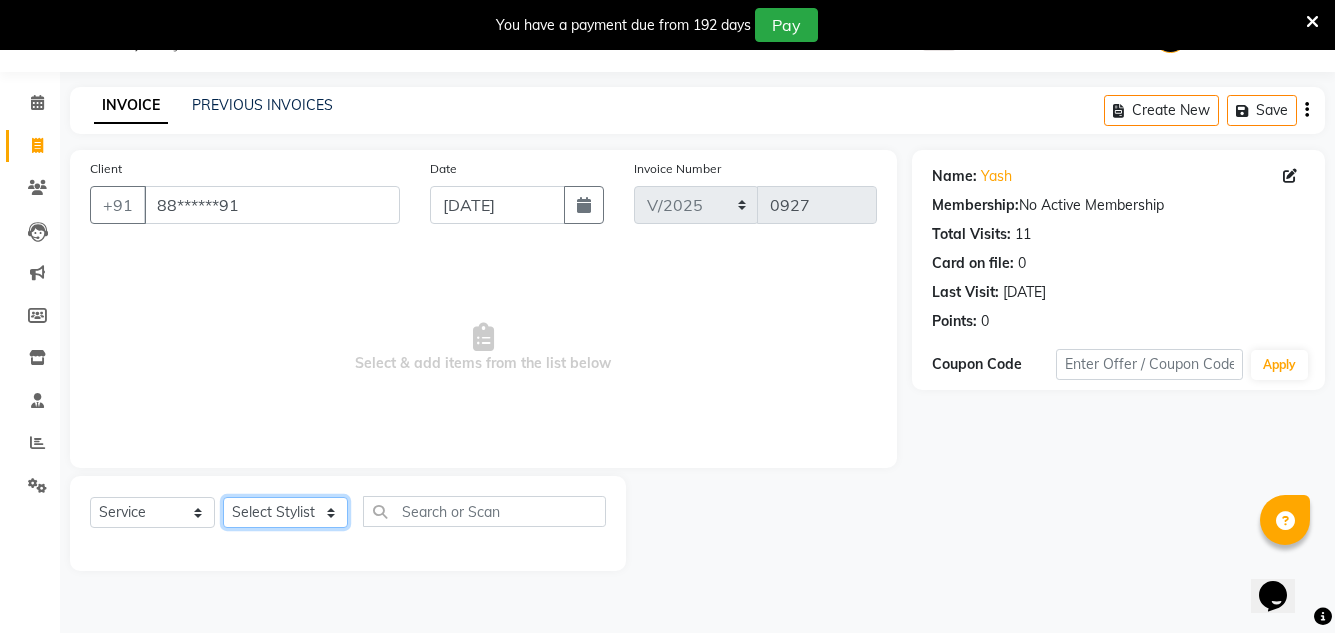 click on "Select Stylist Creative Salon [PERSON_NAME] [PERSON_NAME] [PERSON_NAME] [PERSON_NAME] nisha  [PERSON_NAME] [PERSON_NAME] [PERSON_NAME] [PERSON_NAME]" 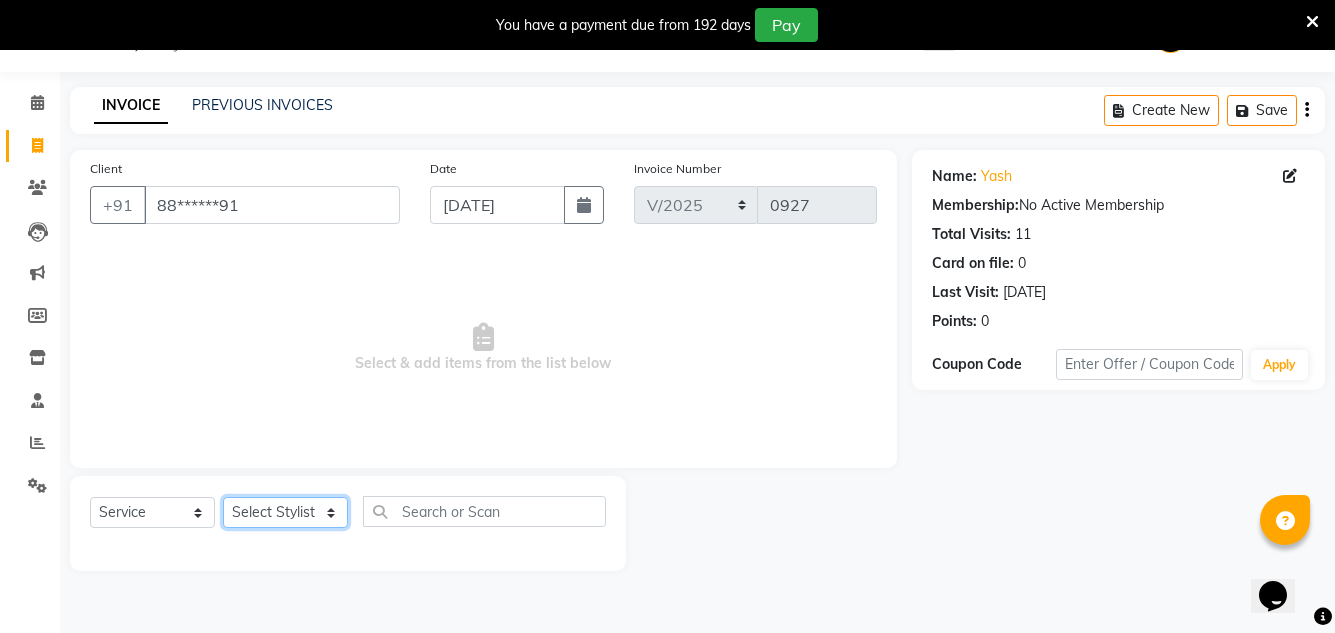 select on "18580" 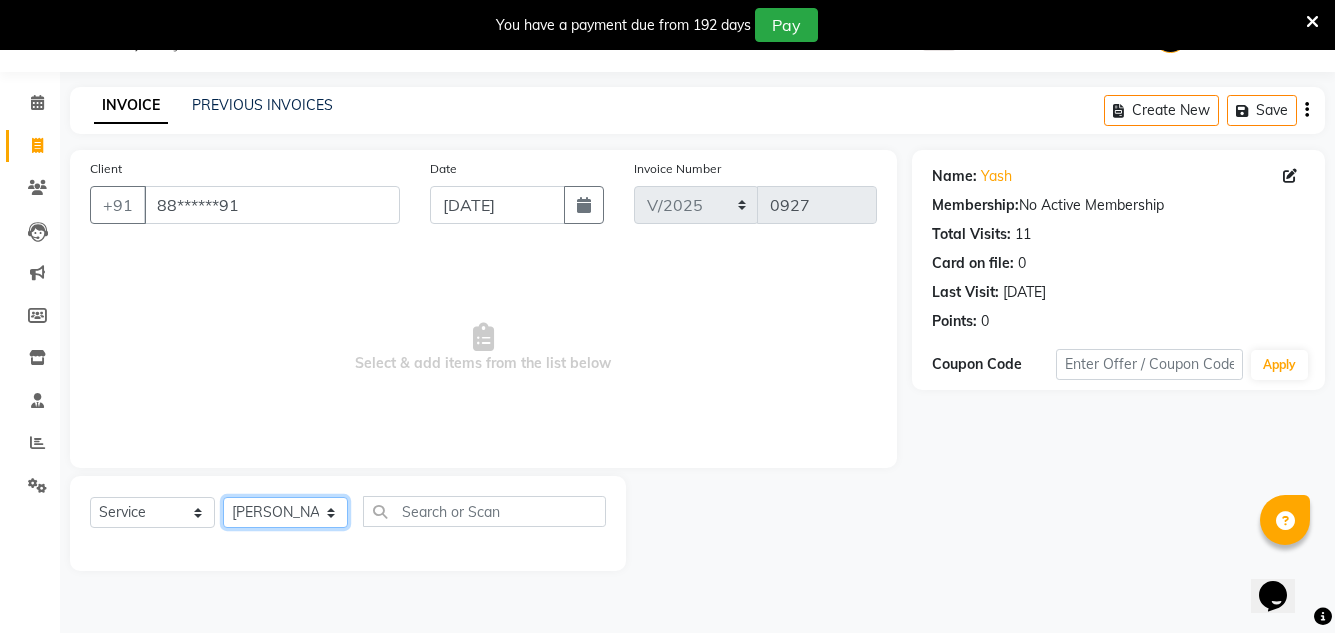 click on "Select Stylist Creative Salon [PERSON_NAME] [PERSON_NAME] [PERSON_NAME] [PERSON_NAME] nisha  [PERSON_NAME] [PERSON_NAME] [PERSON_NAME] [PERSON_NAME]" 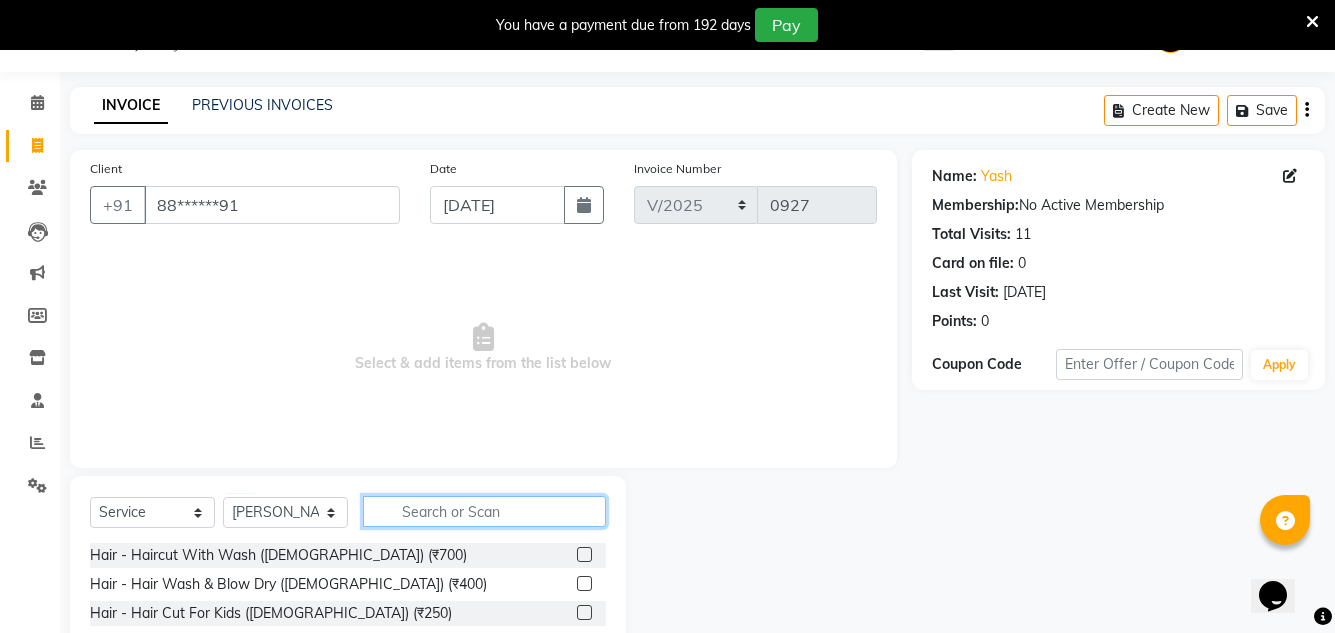 click 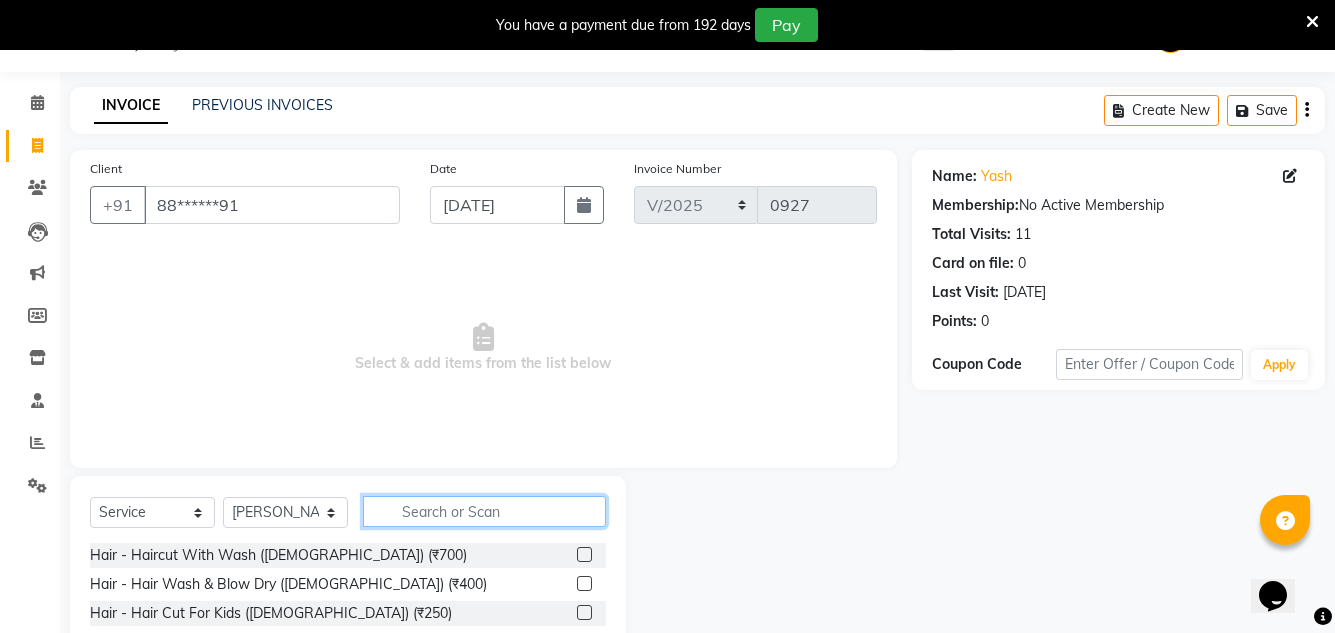 click 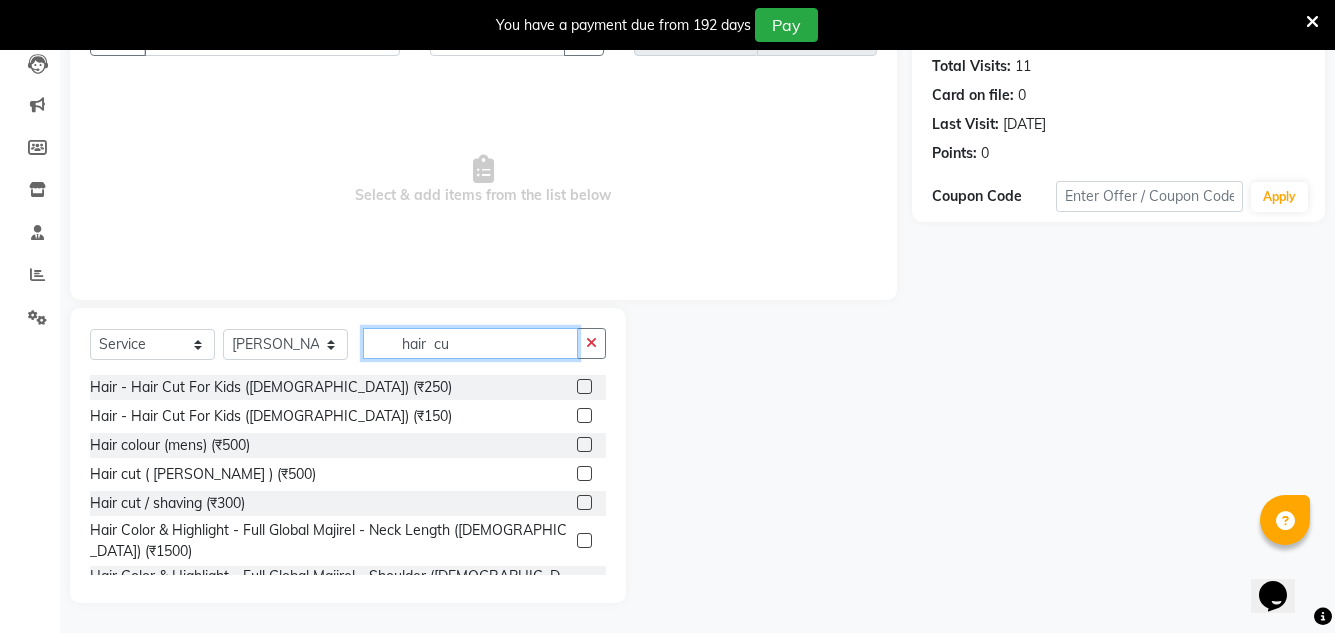 scroll, scrollTop: 163, scrollLeft: 0, axis: vertical 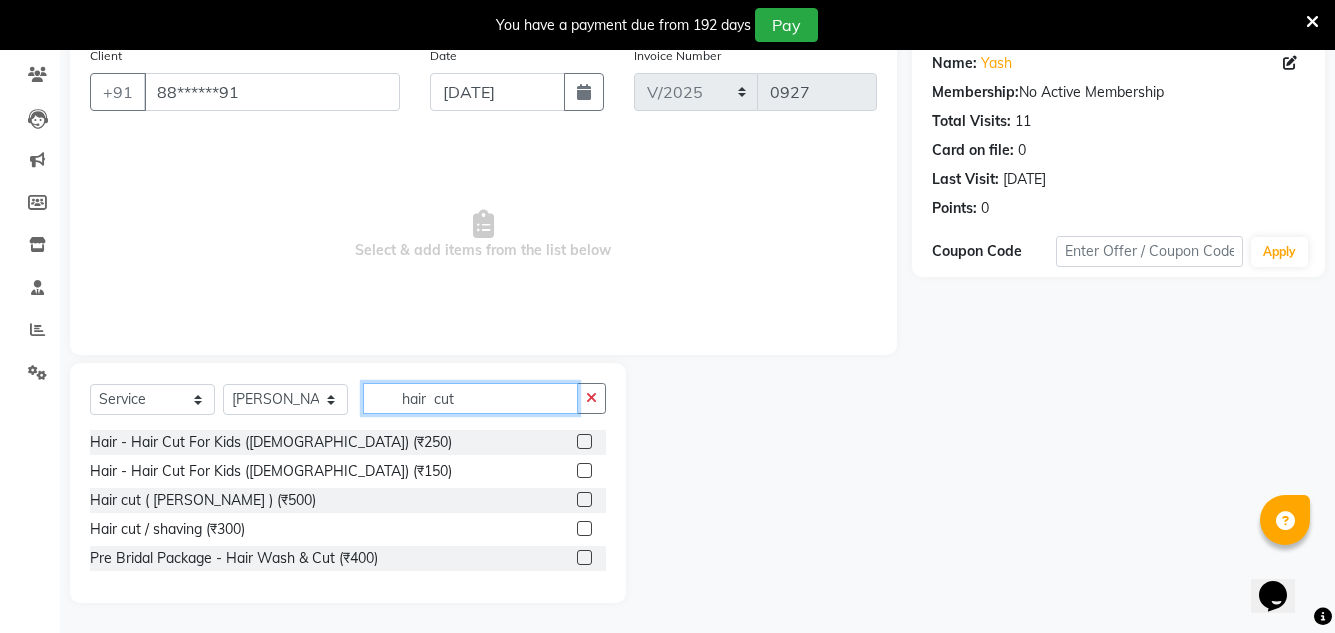 type on "hair  cut" 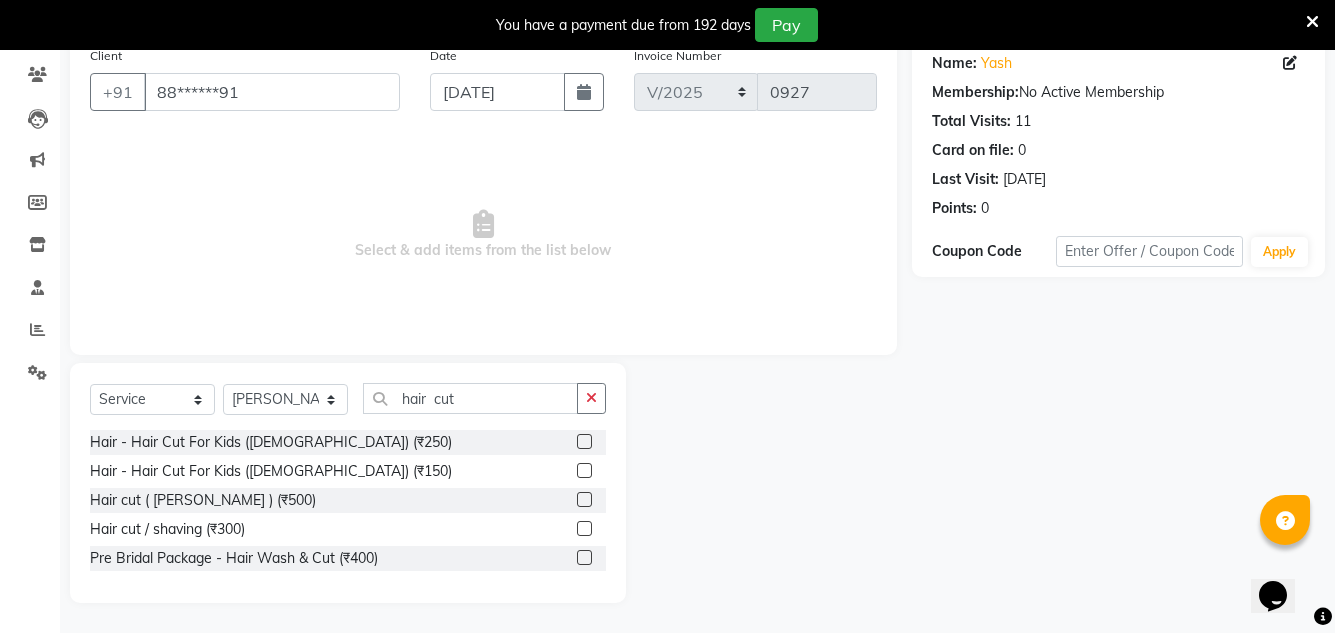 click on "Hair - Hair Cut For Kids ([DEMOGRAPHIC_DATA]) (₹250)  Hair - Hair Cut For Kids ([DEMOGRAPHIC_DATA]) (₹150)  Hair cut ( [PERSON_NAME] ) (₹500)  Hair cut / shaving (₹300)  Pre Bridal Package - Hair Wash & Cut (₹400)" 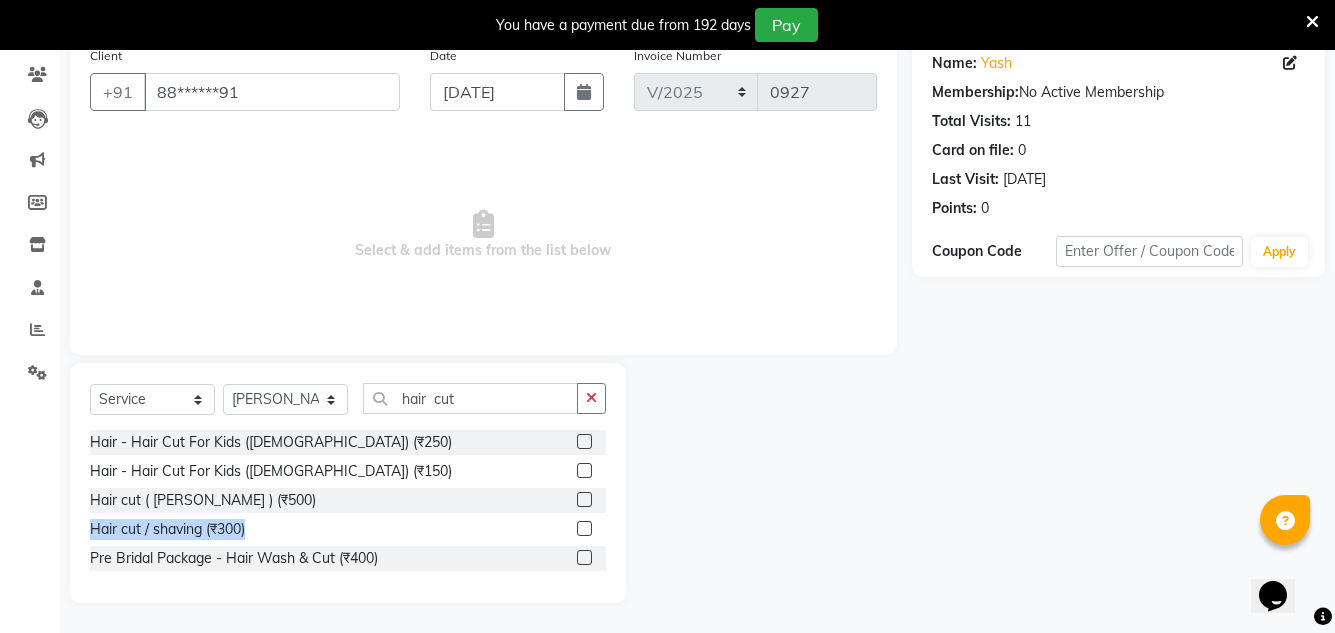 click 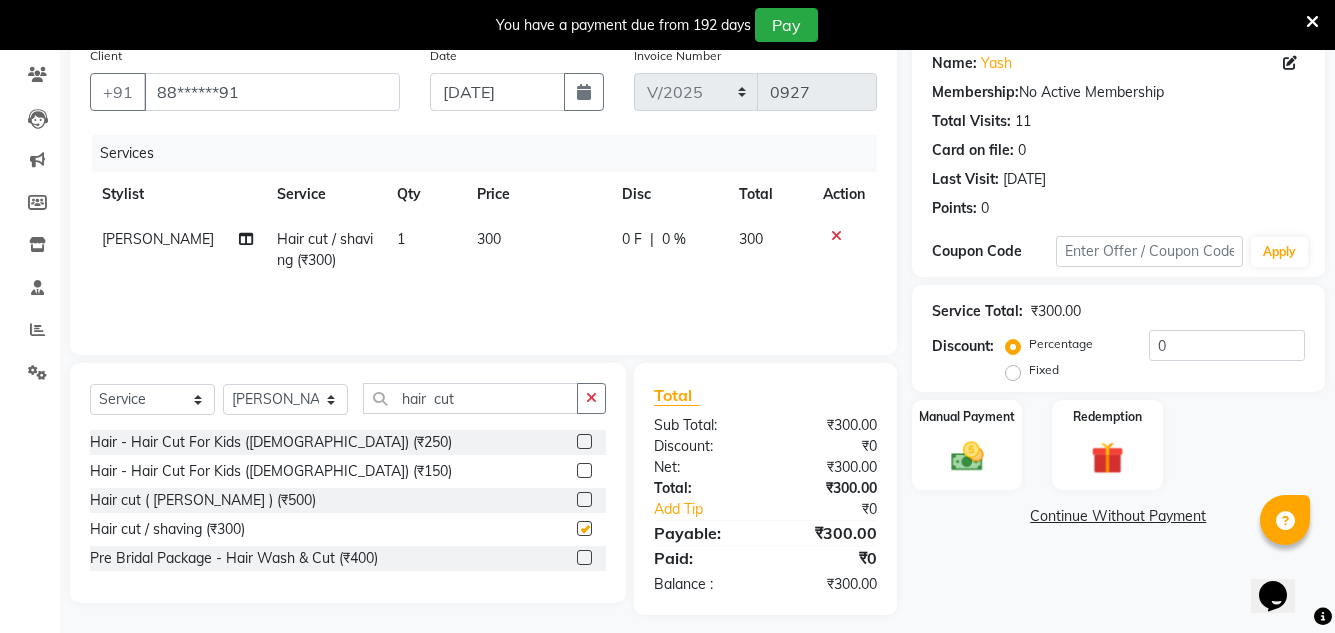 checkbox on "false" 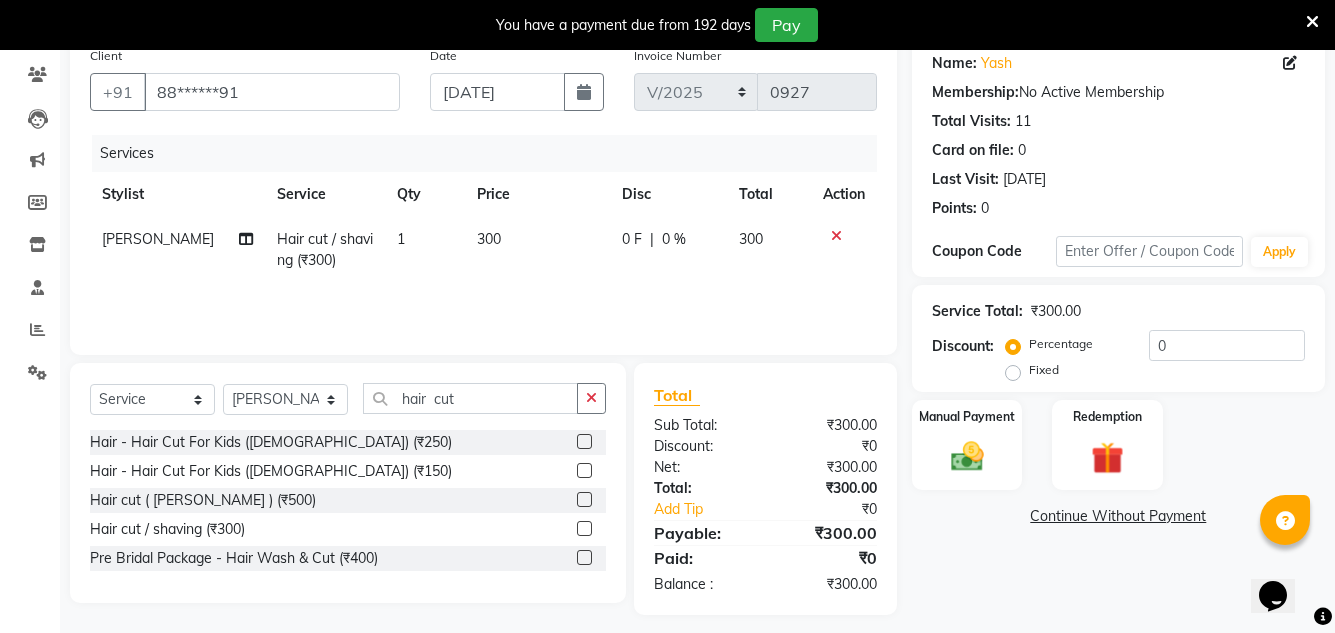 click on "300" 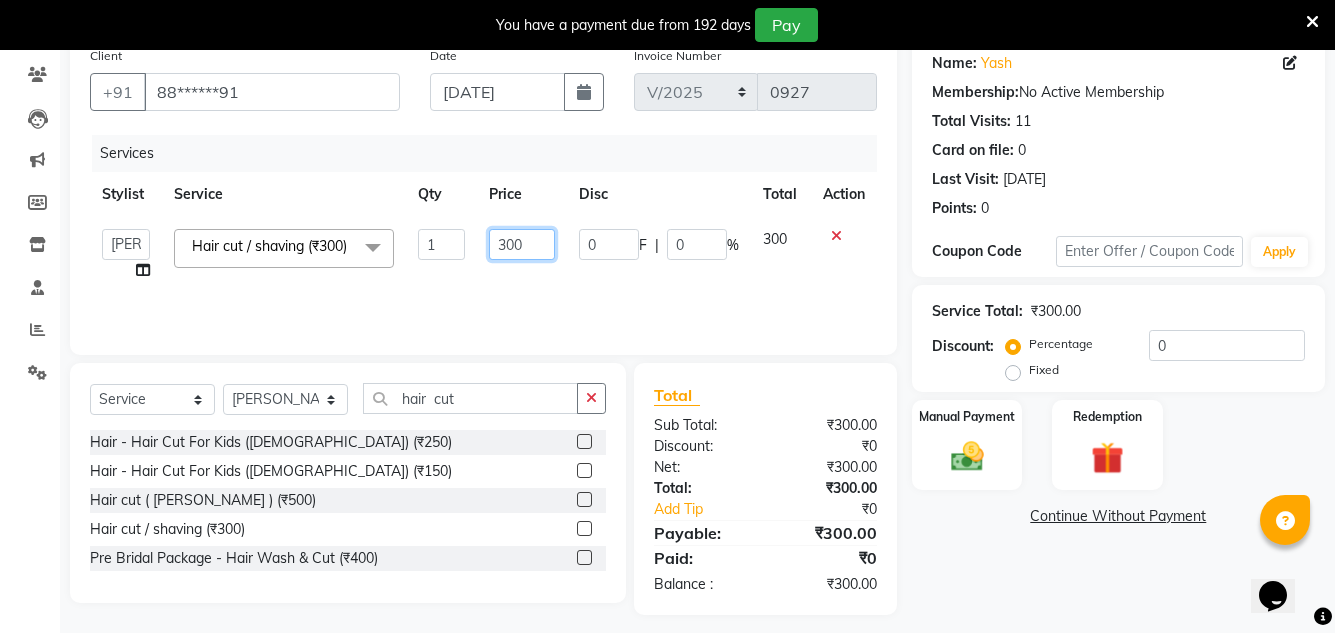 click on "300" 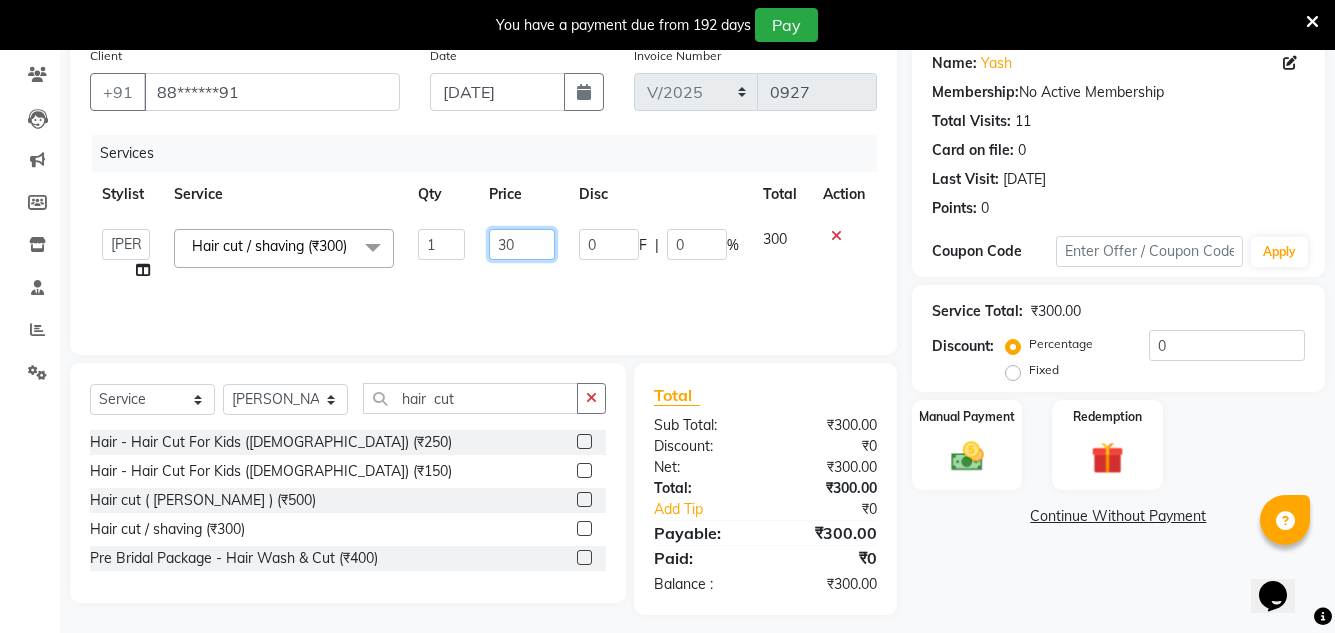 type on "350" 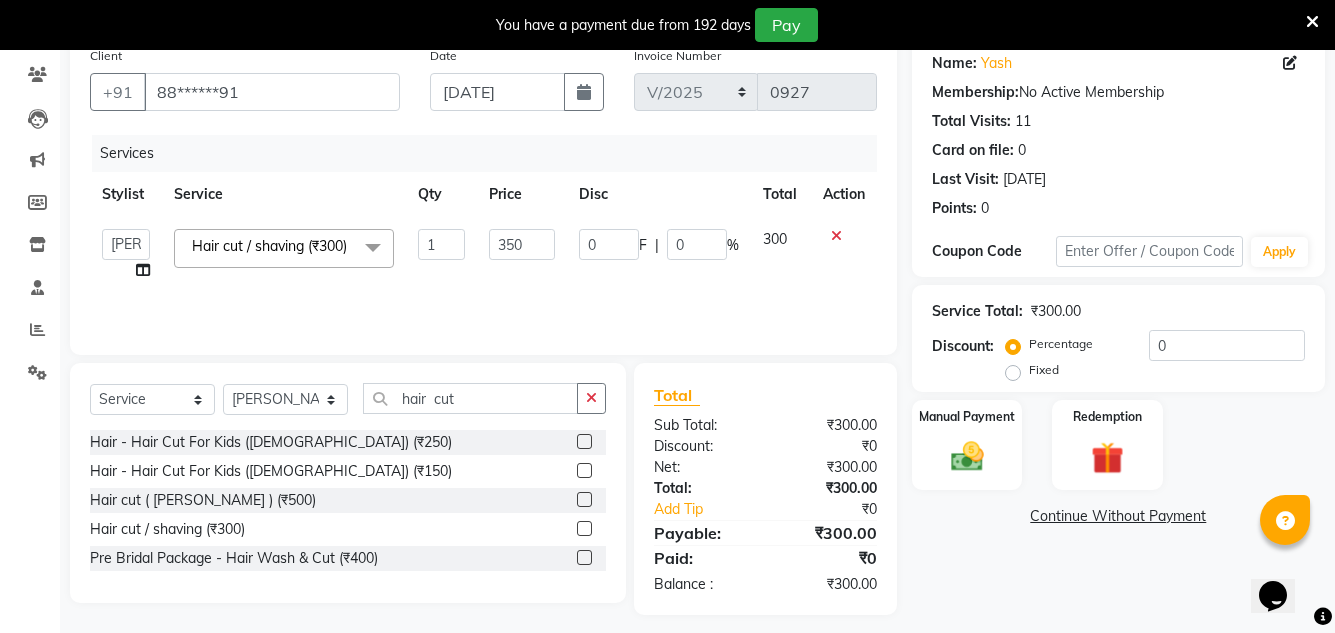 click on "Sub Total:" 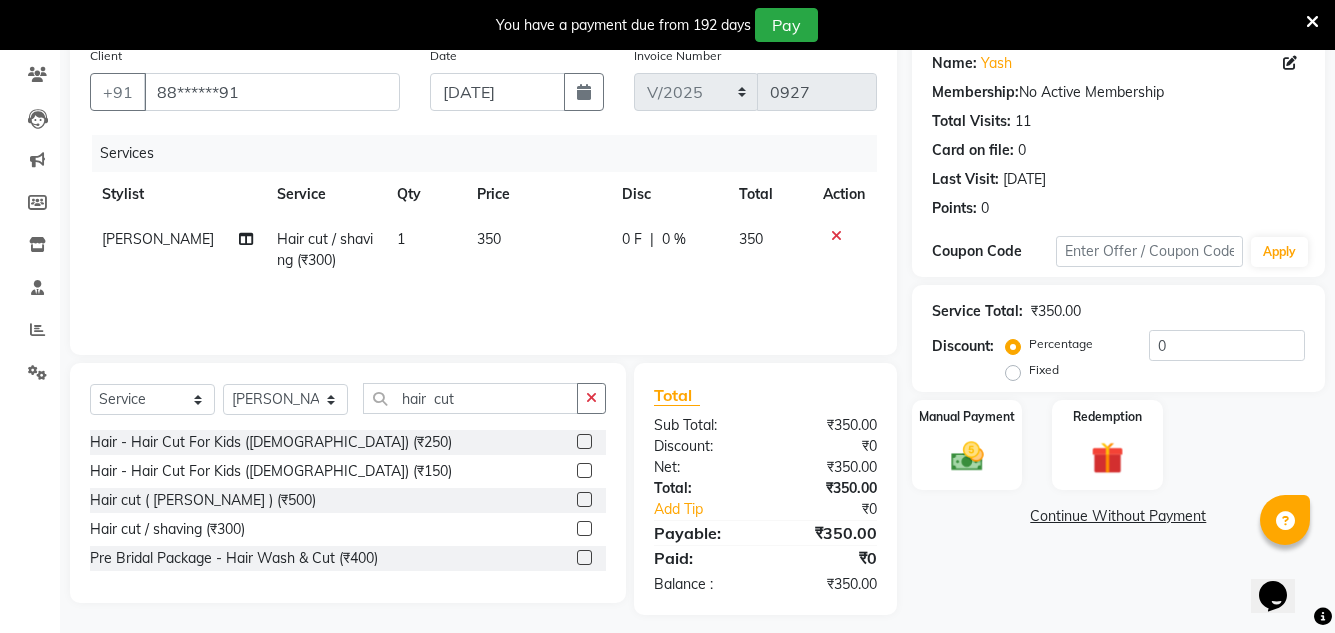 click 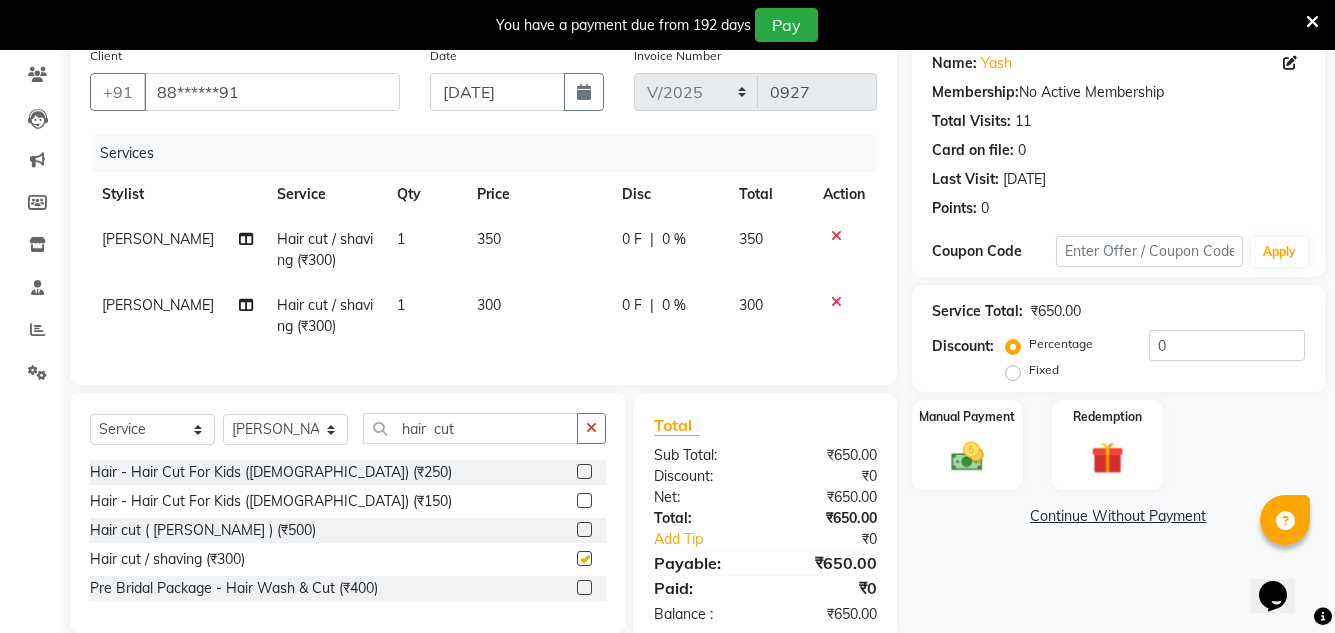 checkbox on "false" 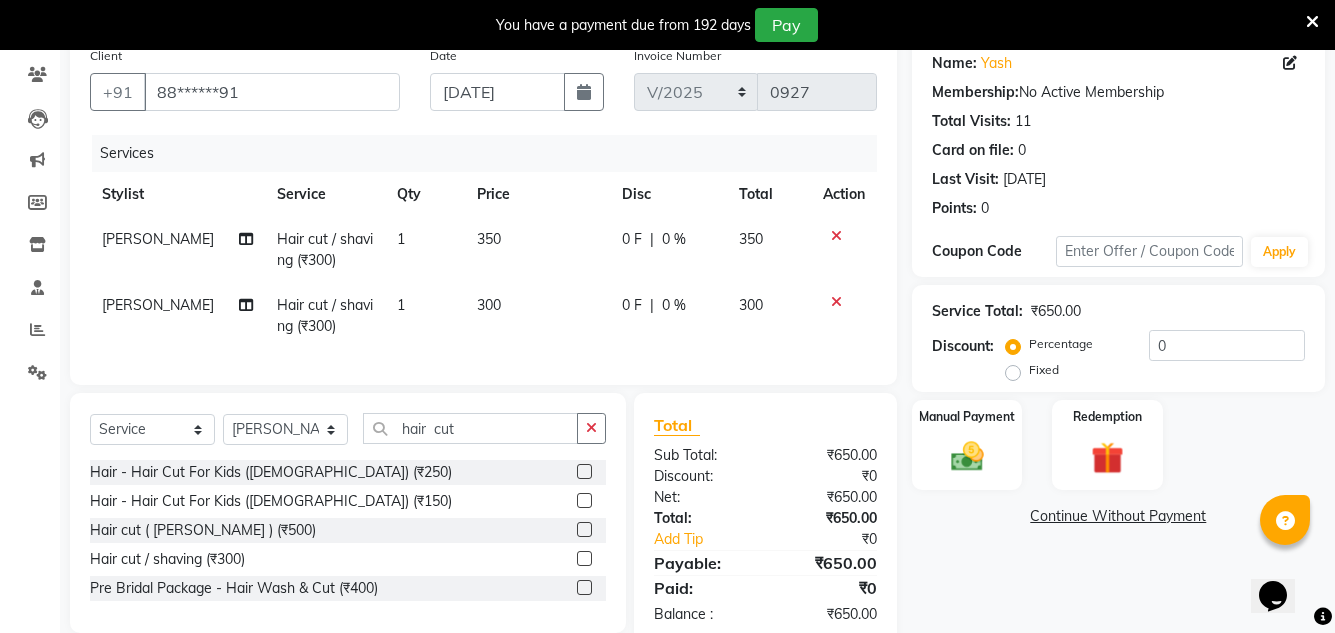 click 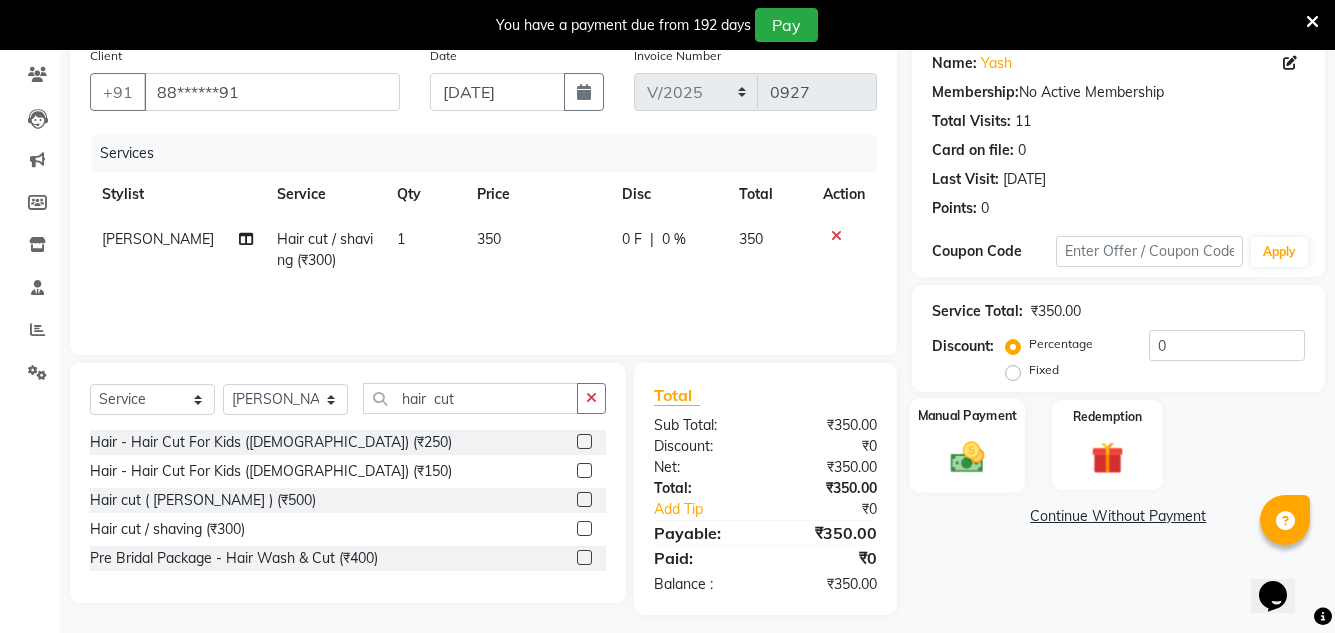 click 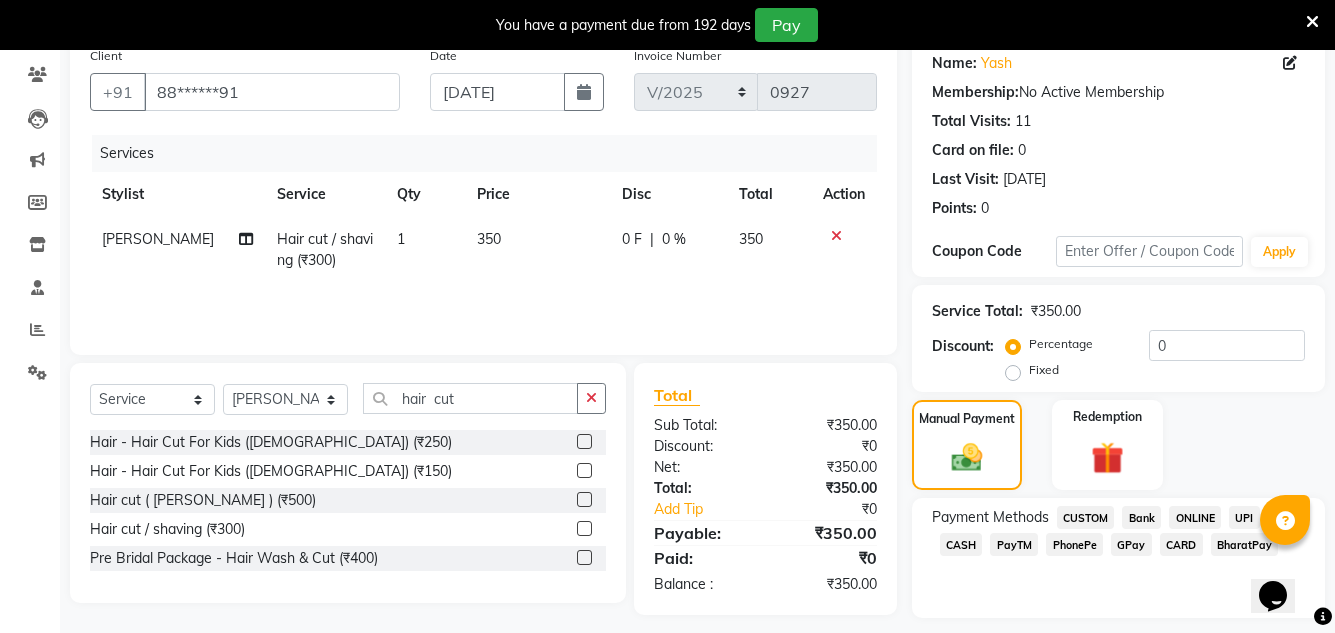 click on "CASH" 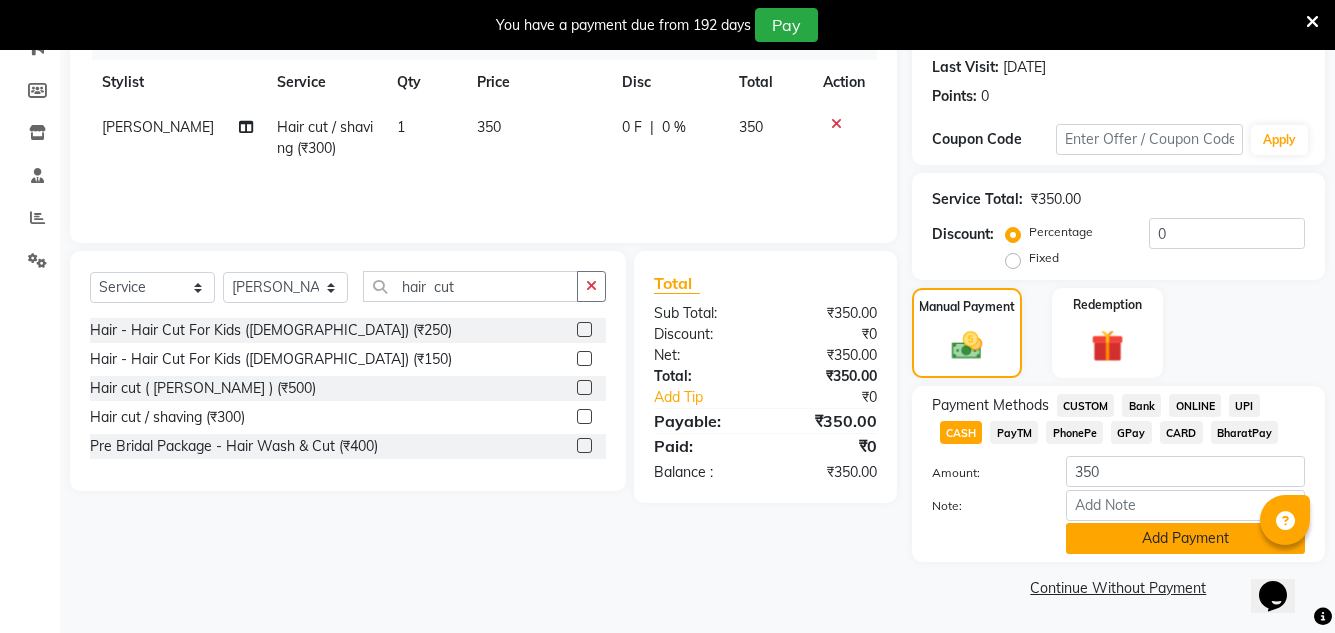 click on "Add Payment" 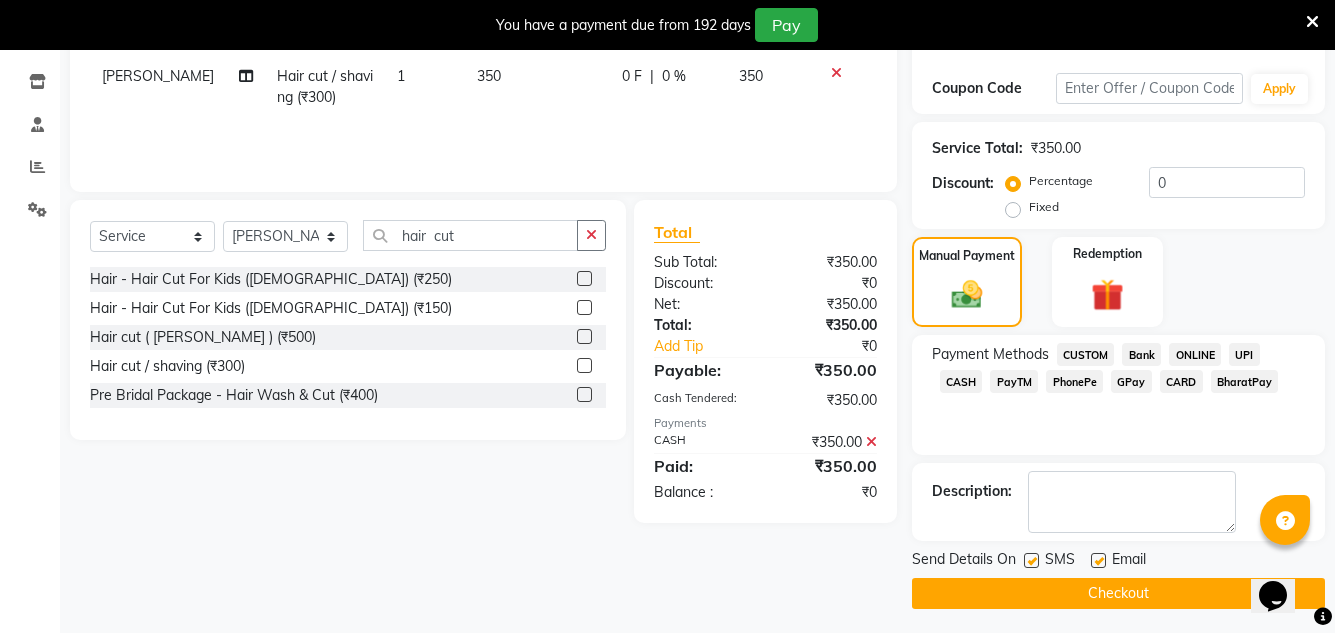 scroll, scrollTop: 332, scrollLeft: 0, axis: vertical 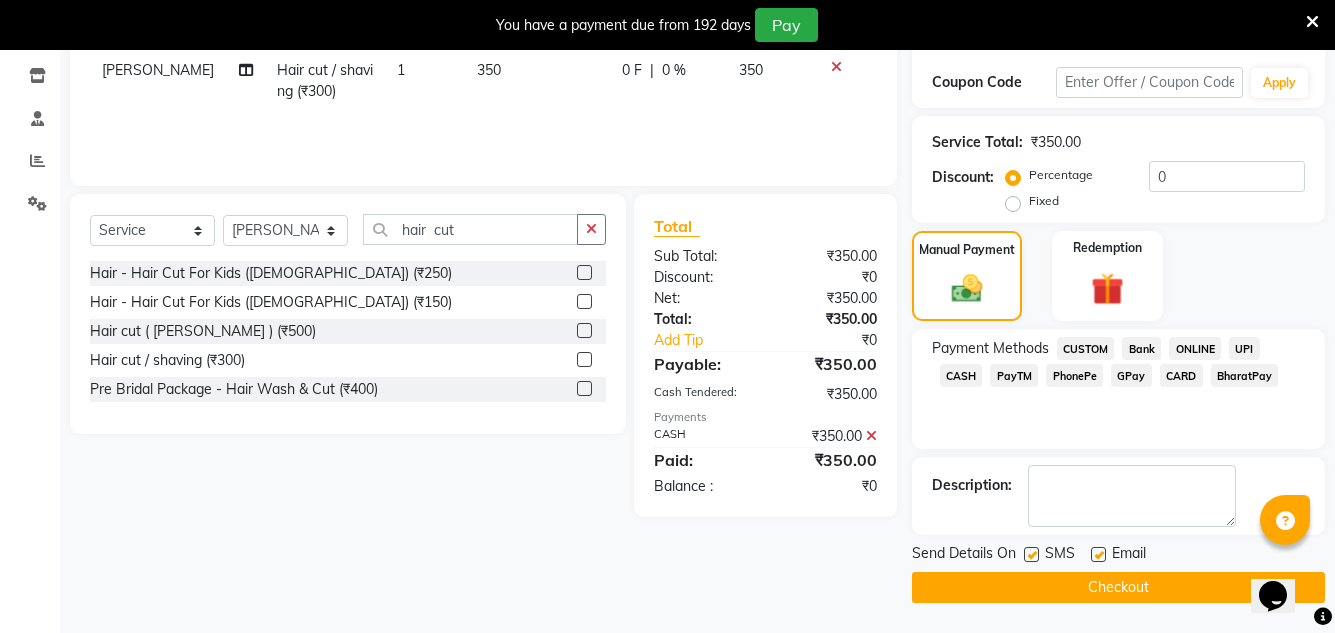 click 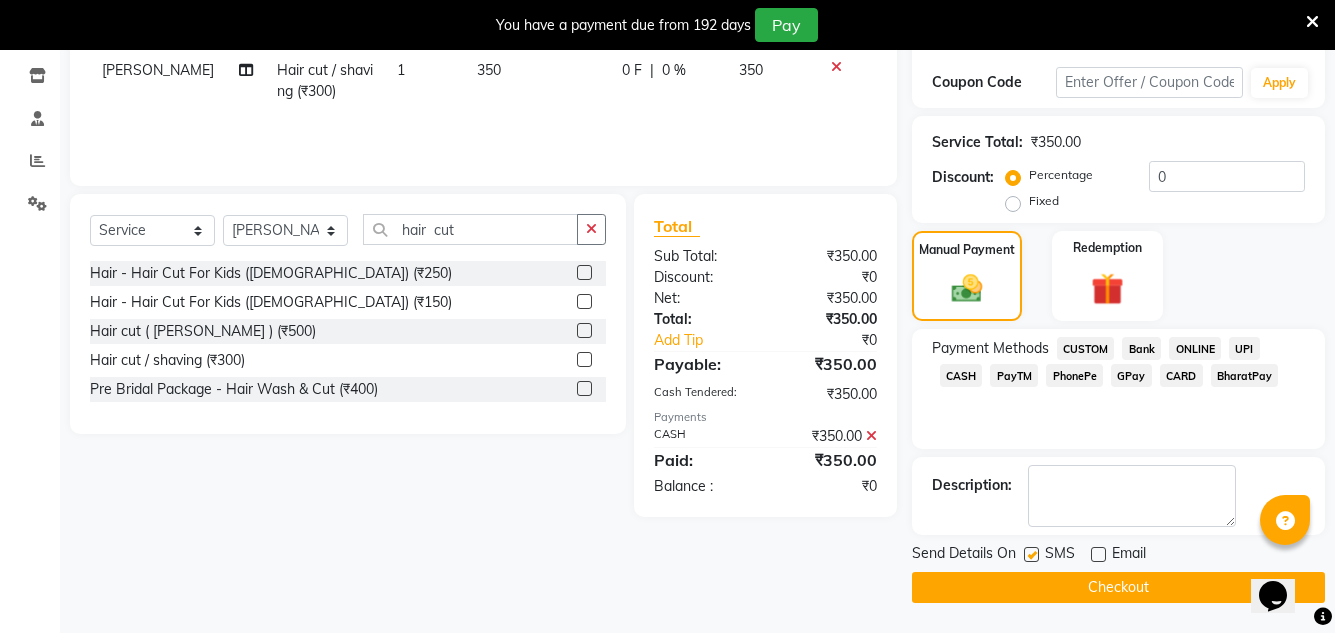 click 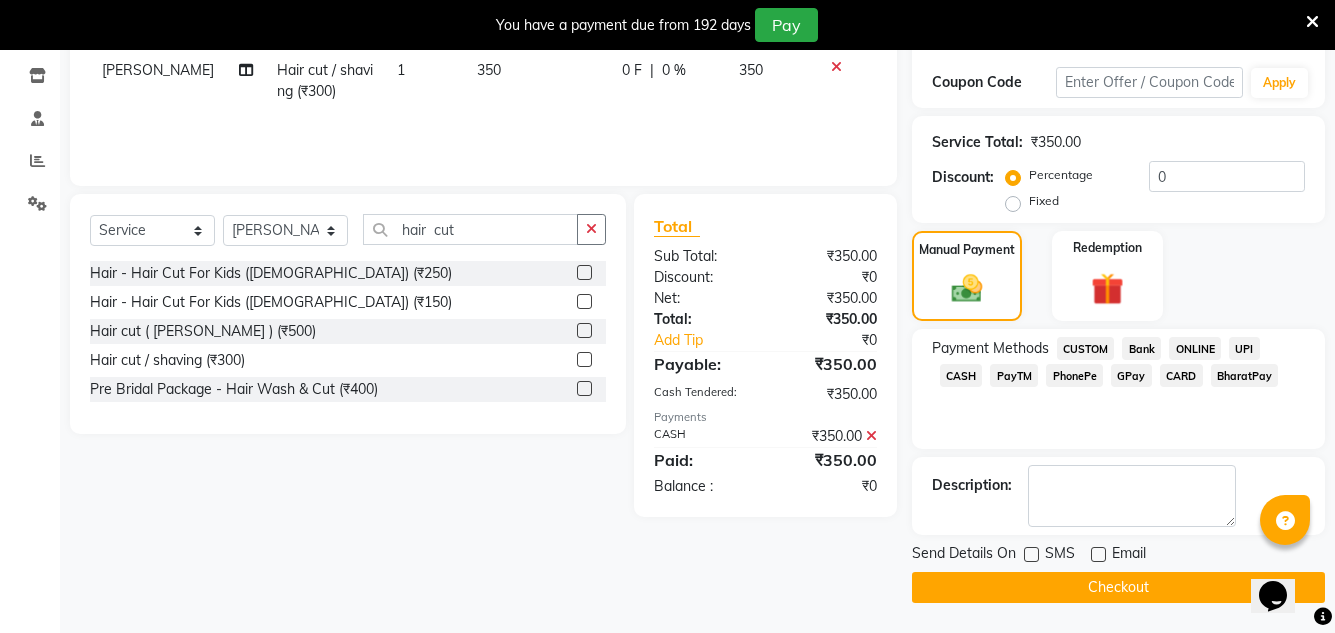 click on "Checkout" 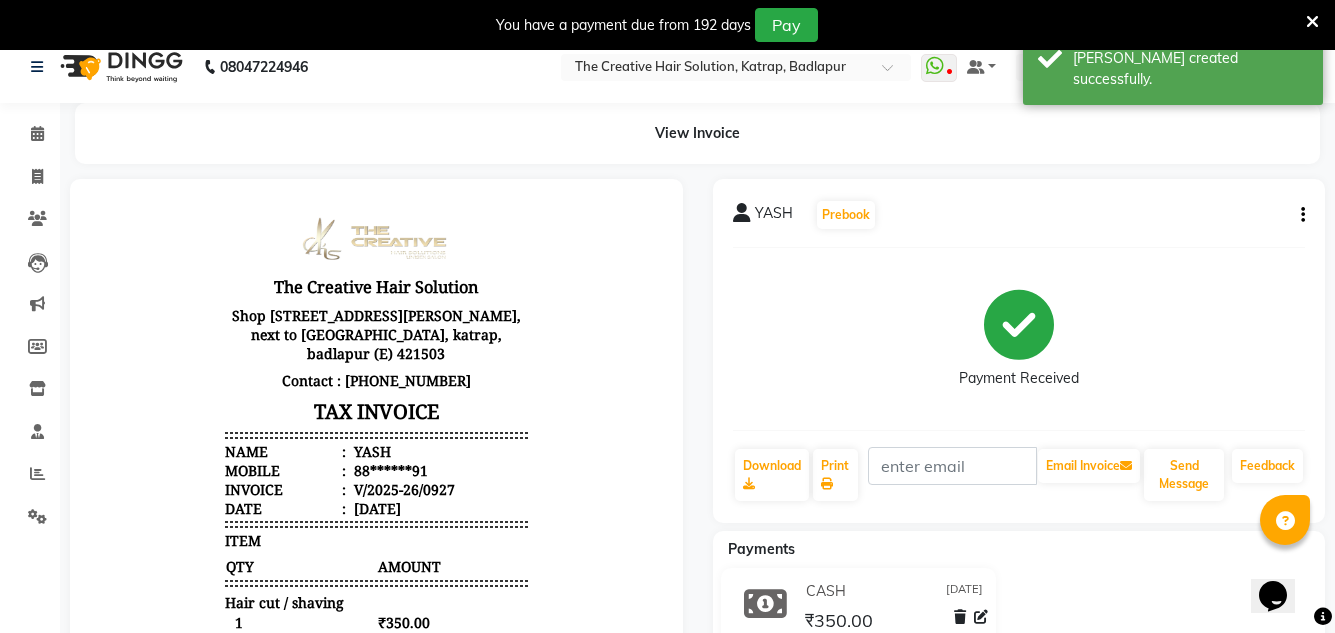 scroll, scrollTop: 0, scrollLeft: 0, axis: both 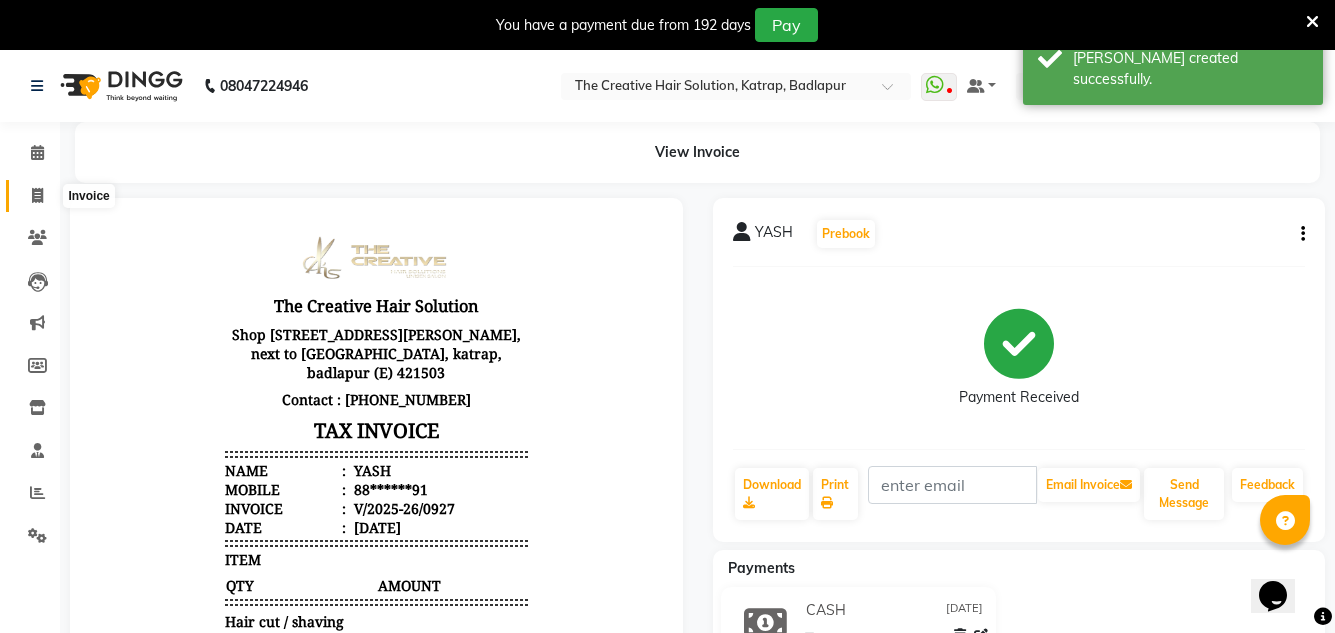 click 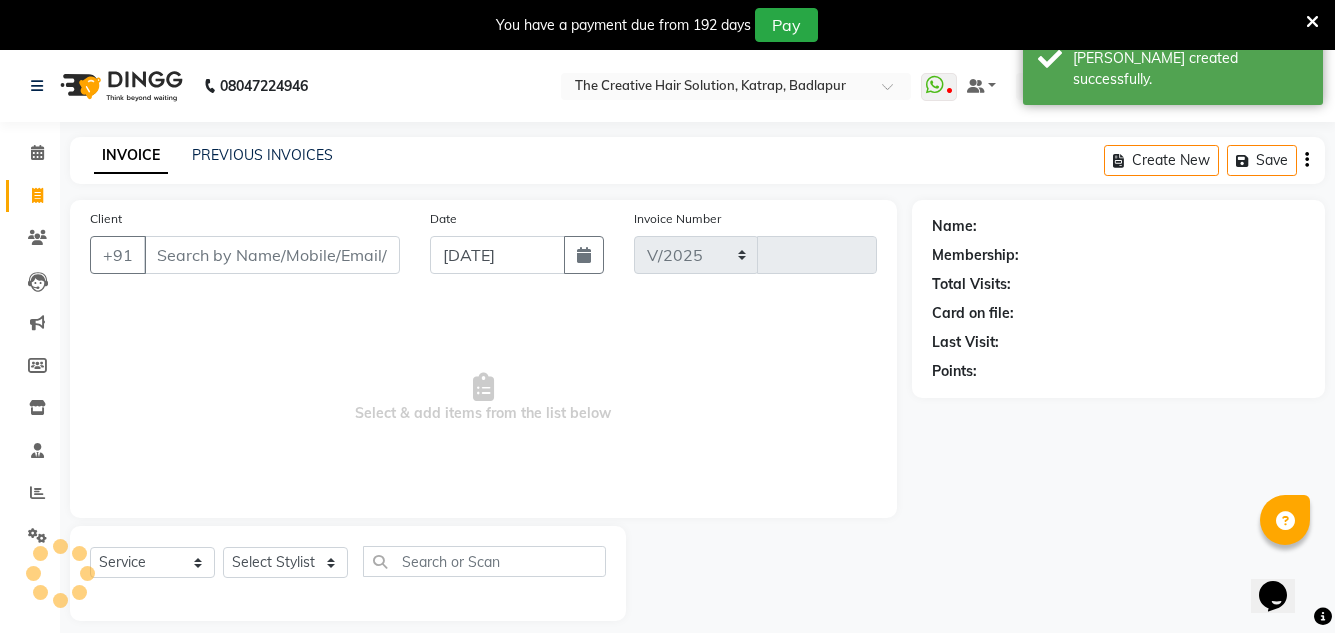 select on "527" 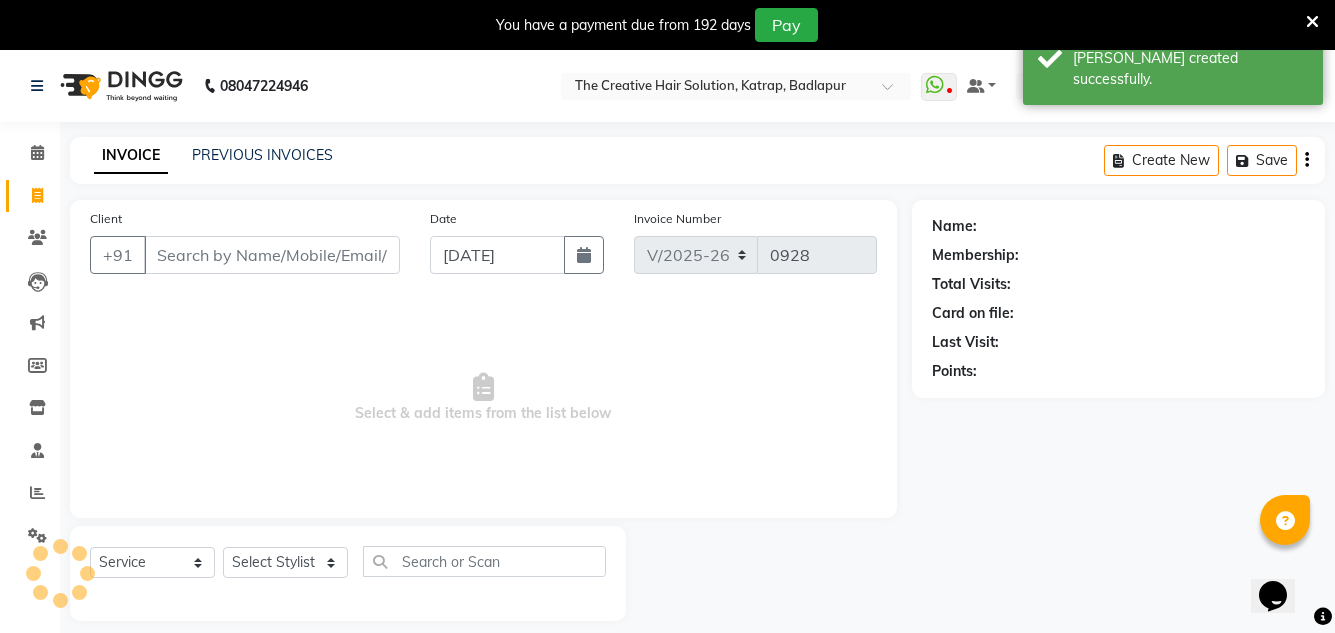 scroll, scrollTop: 50, scrollLeft: 0, axis: vertical 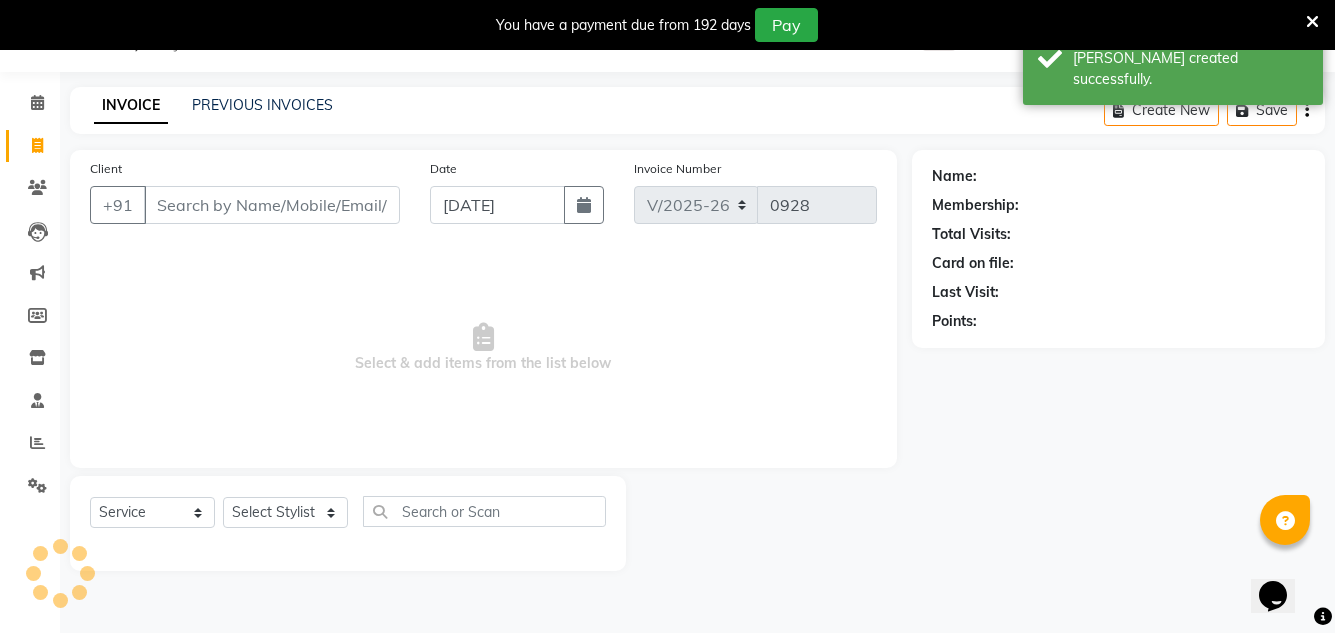 click on "Client +91" 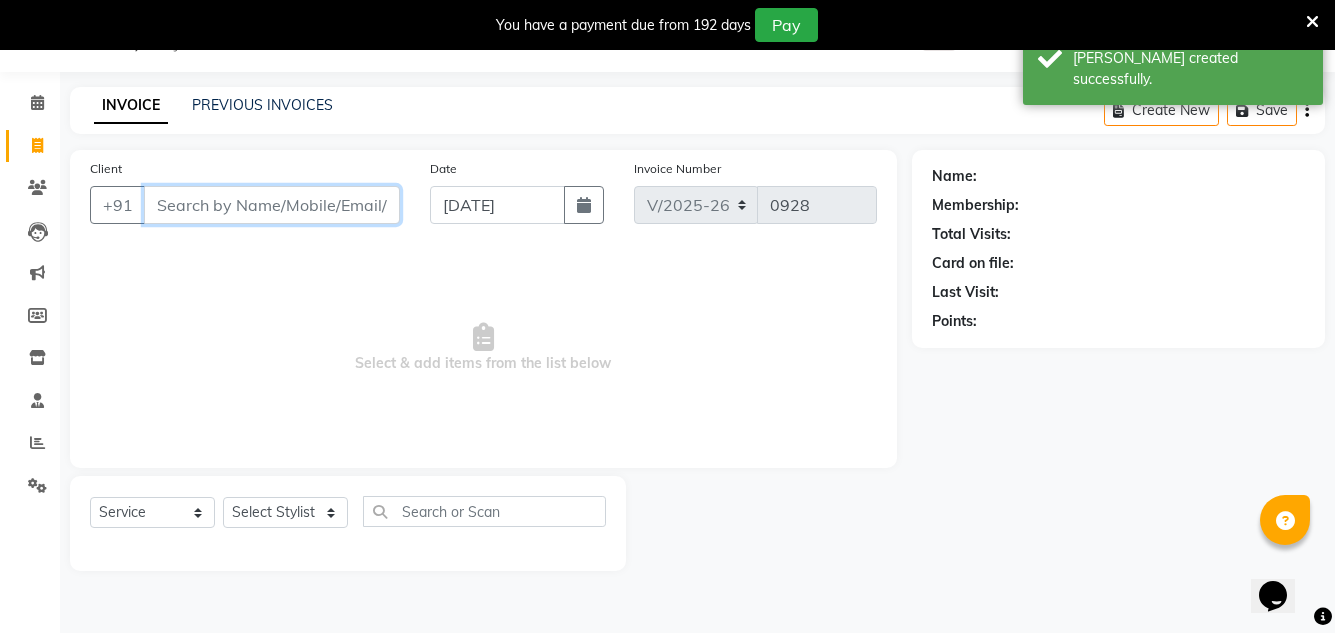 click on "Client" at bounding box center (272, 205) 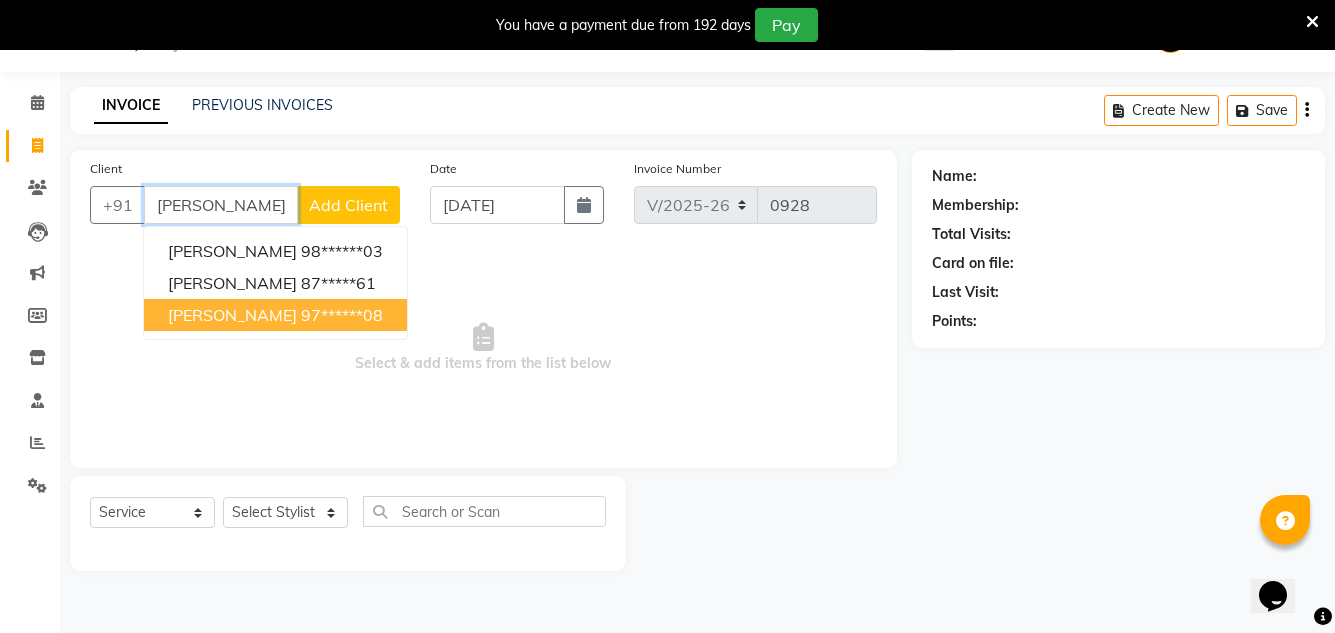 click on "[PERSON_NAME]" at bounding box center (232, 315) 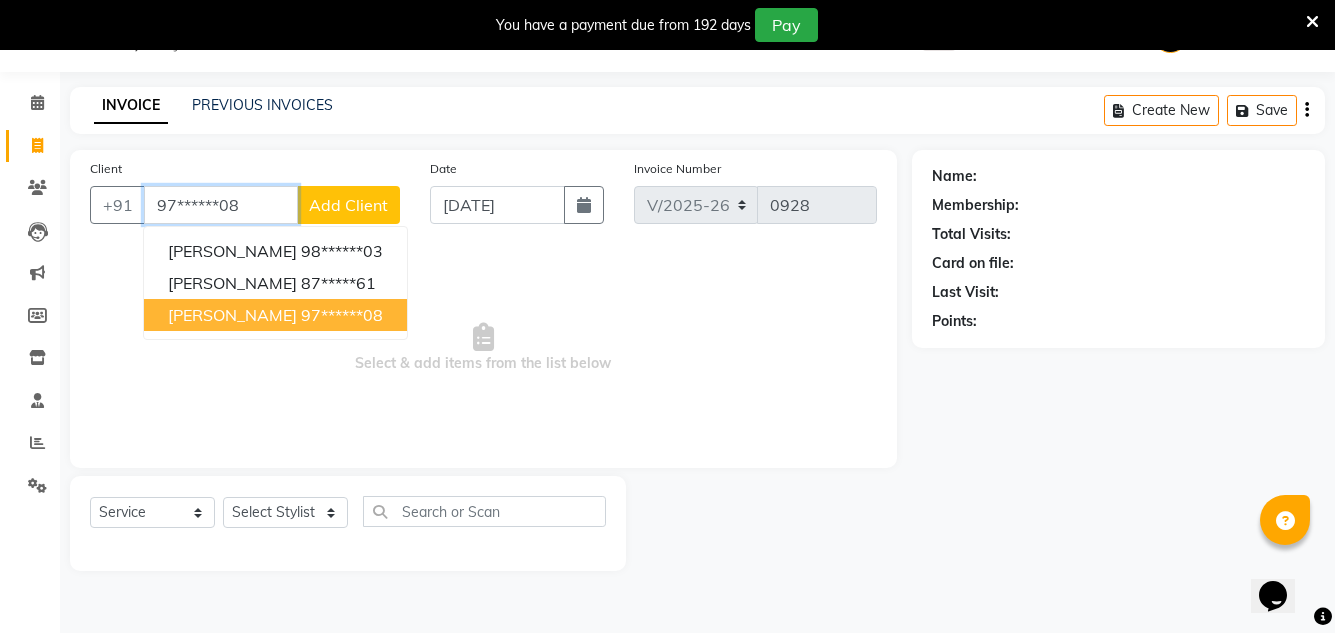type on "97******08" 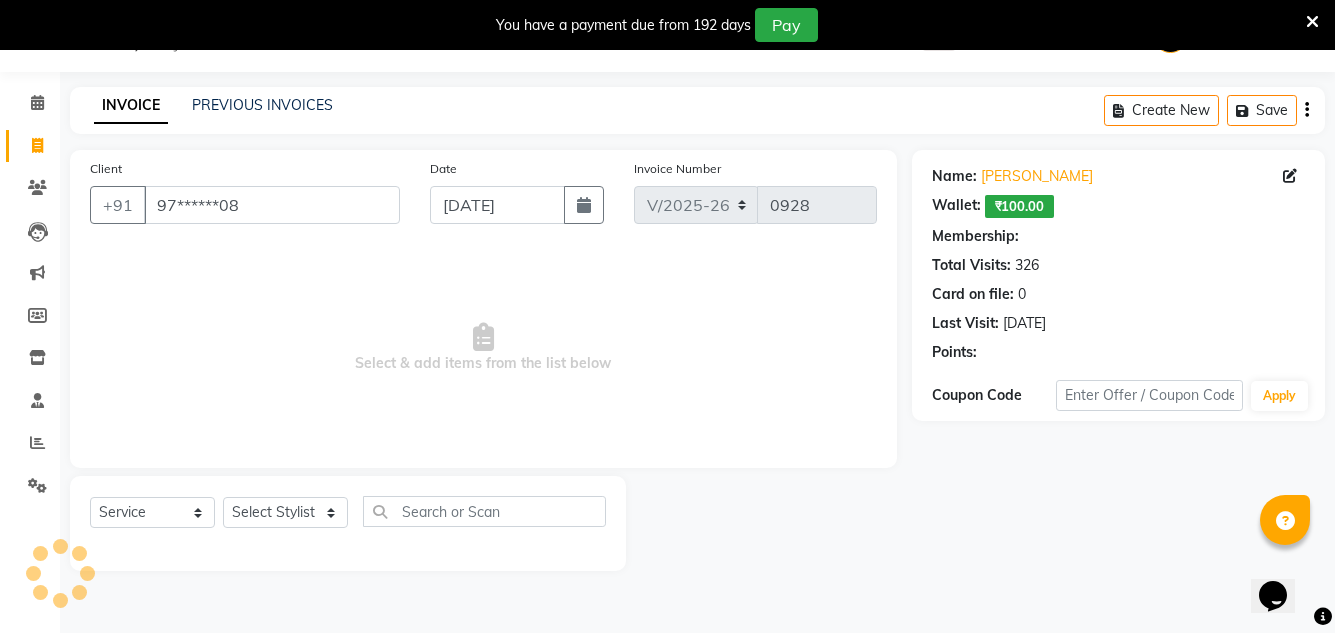 select on "1: Object" 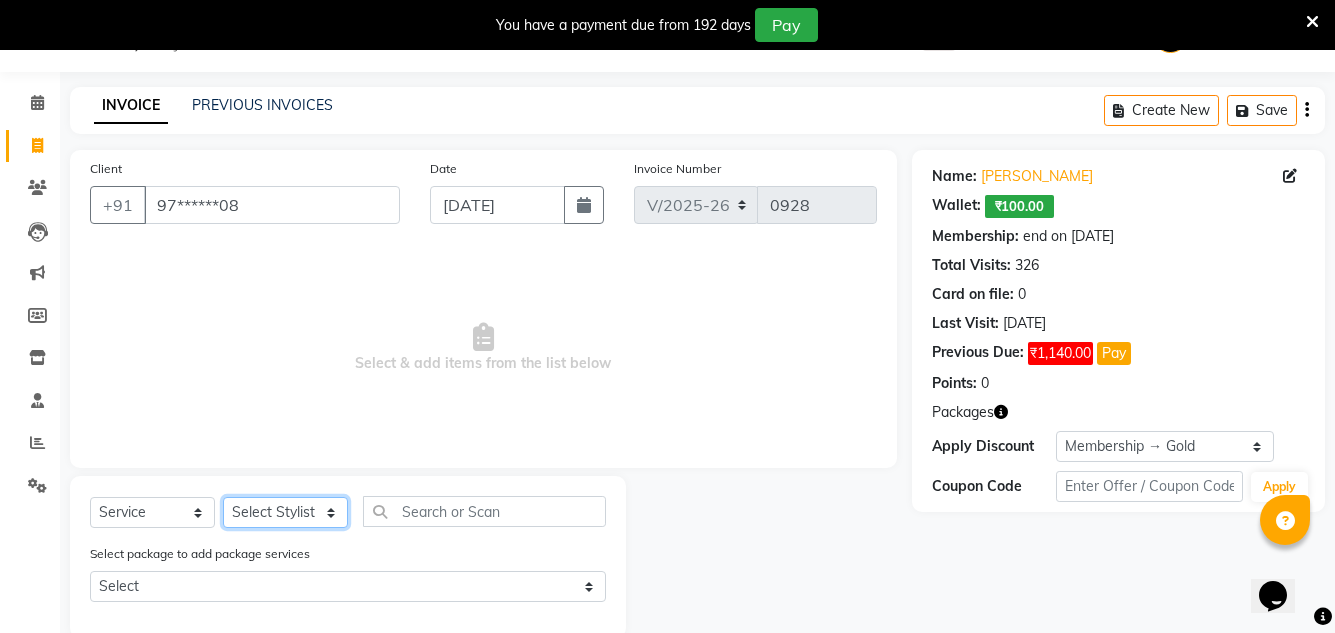 click on "Select Stylist Creative Salon [PERSON_NAME] [PERSON_NAME] [PERSON_NAME] [PERSON_NAME] nisha  [PERSON_NAME] [PERSON_NAME] [PERSON_NAME] [PERSON_NAME]" 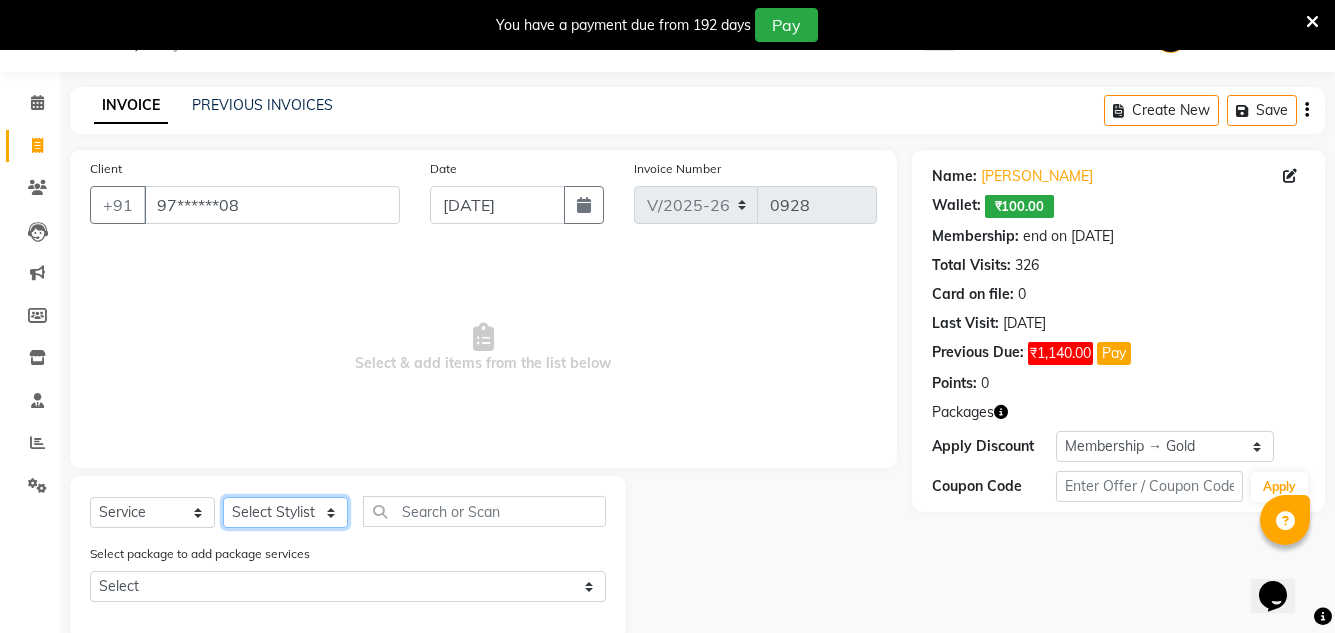 select on "10933" 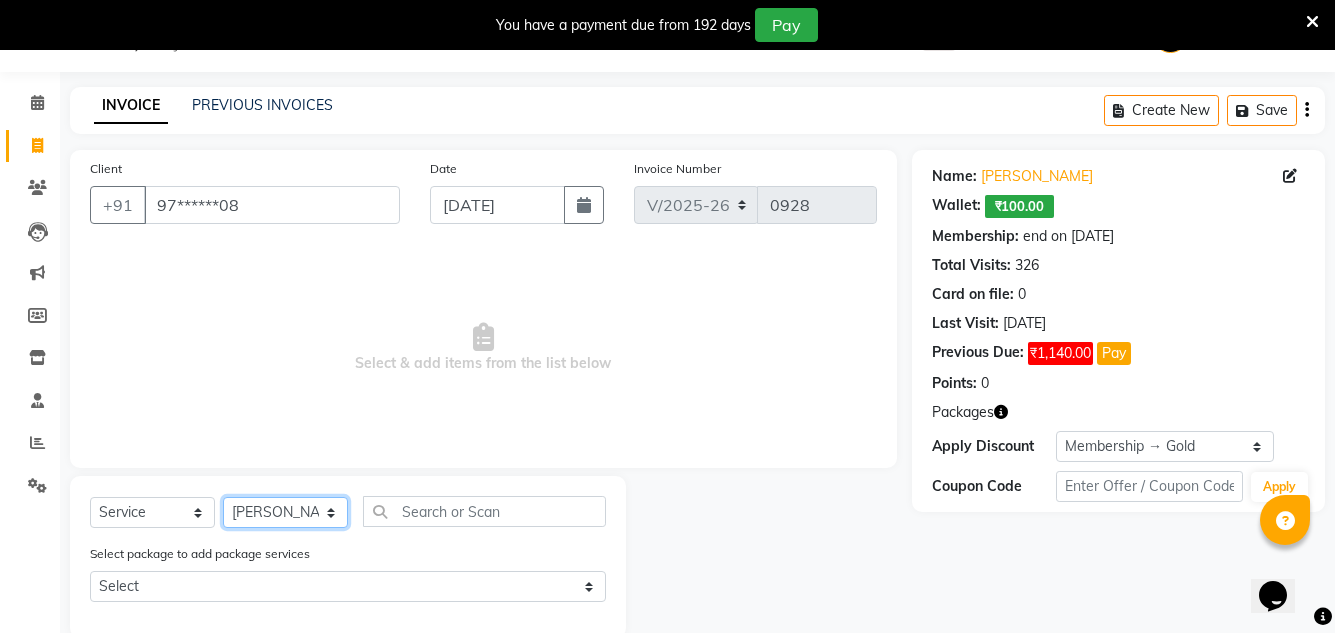 click on "Select Stylist Creative Salon [PERSON_NAME] [PERSON_NAME] [PERSON_NAME] [PERSON_NAME] nisha  [PERSON_NAME] [PERSON_NAME] [PERSON_NAME] [PERSON_NAME]" 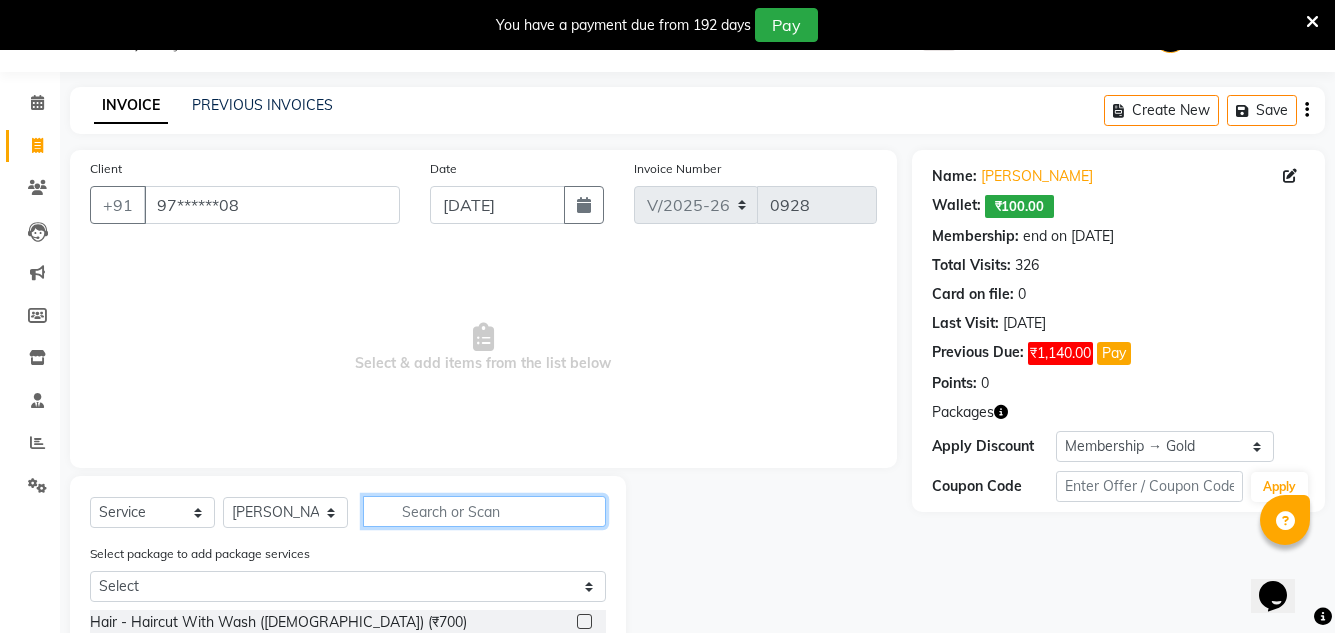 click 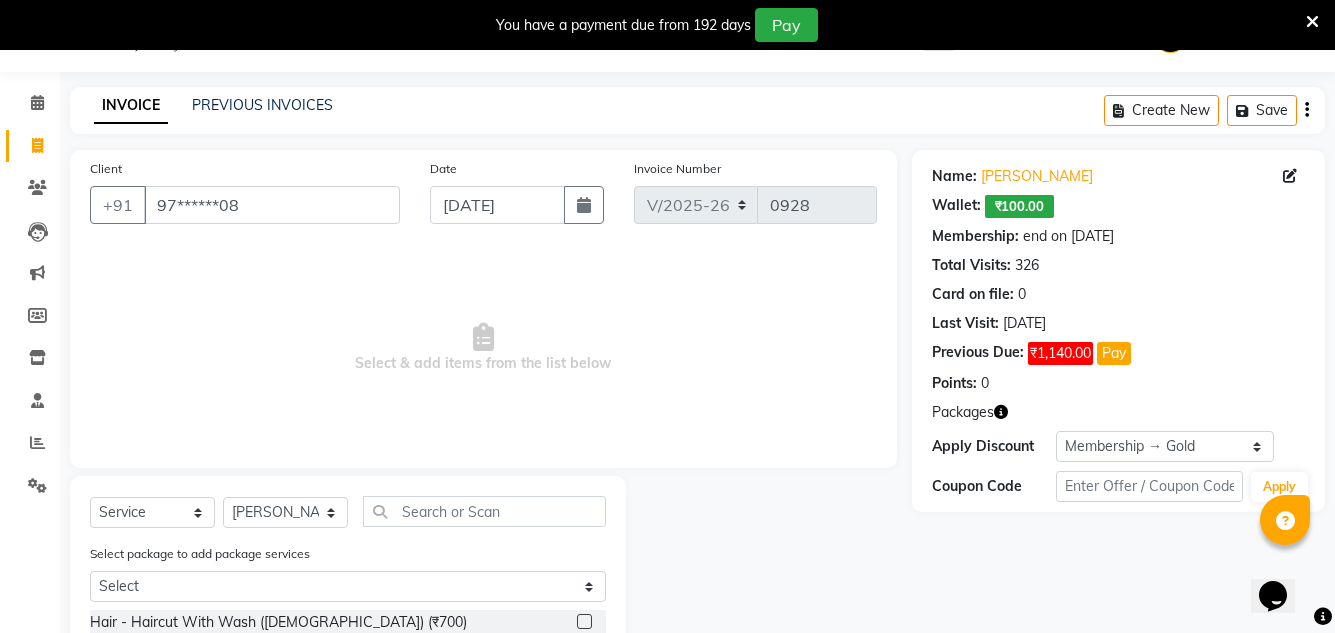 click on "Select  Service  Product  Membership  Package Voucher Prepaid Gift Card  Select Stylist Creative Salon [PERSON_NAME] [PERSON_NAME] [PERSON_NAME] [PERSON_NAME] nisha  [PERSON_NAME] [PERSON_NAME] [PERSON_NAME] [PERSON_NAME]" 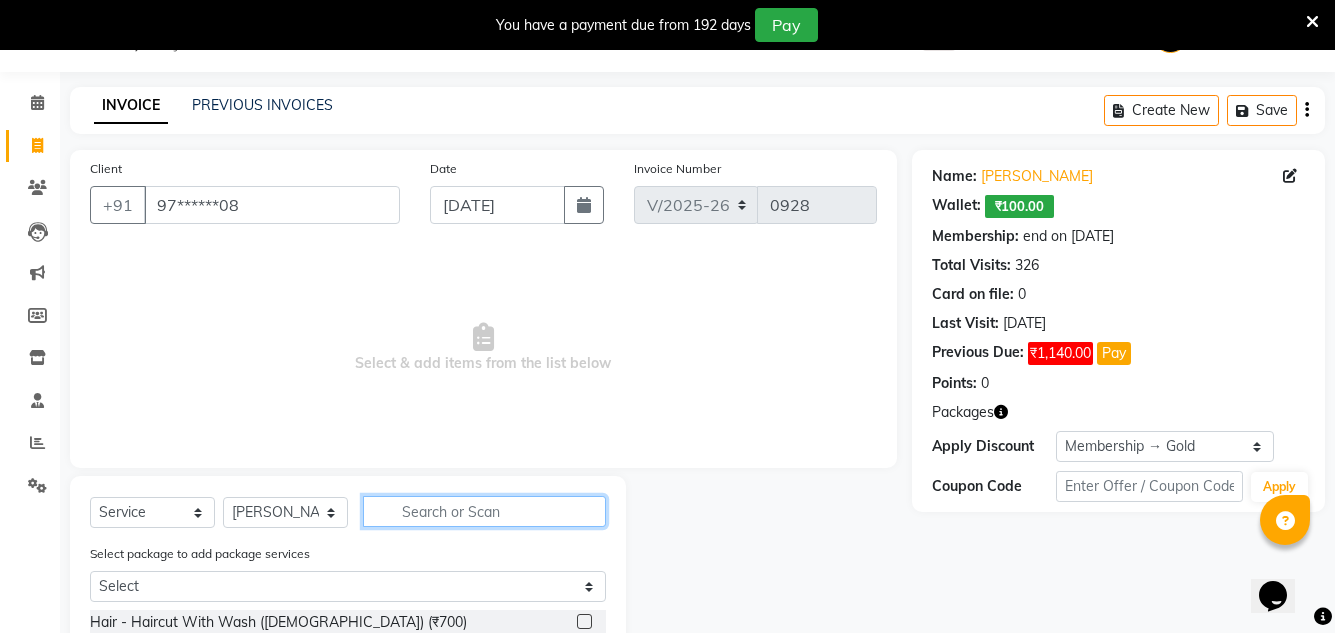 click 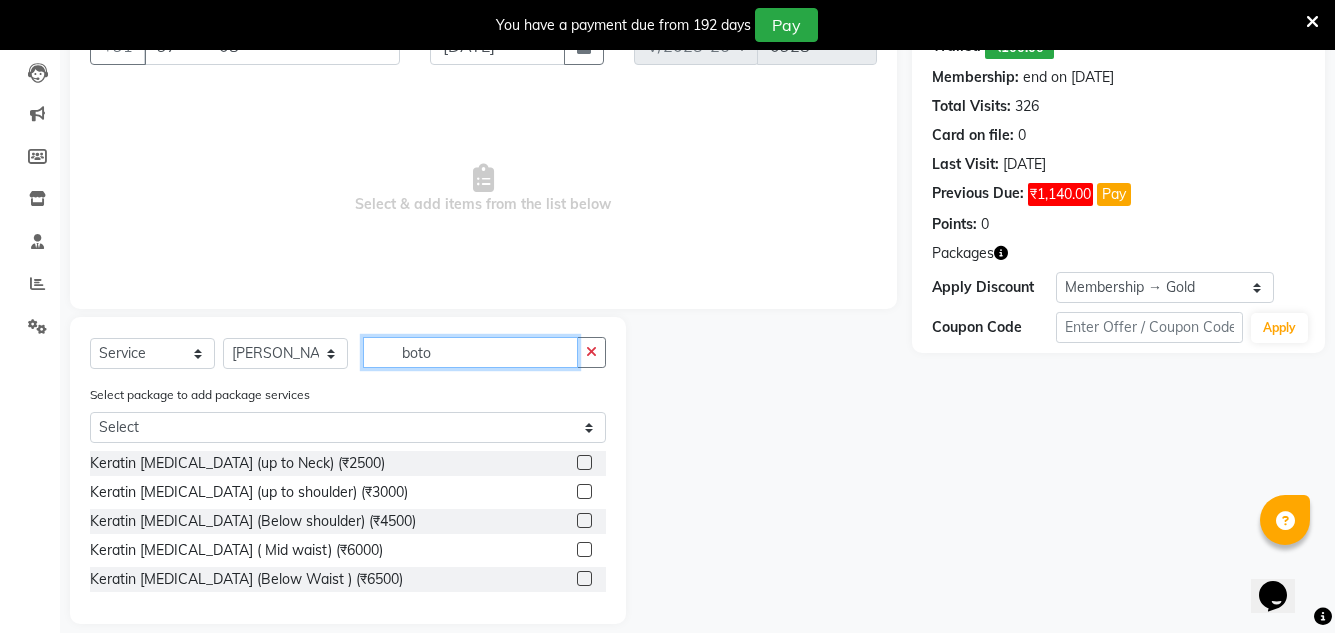 scroll, scrollTop: 230, scrollLeft: 0, axis: vertical 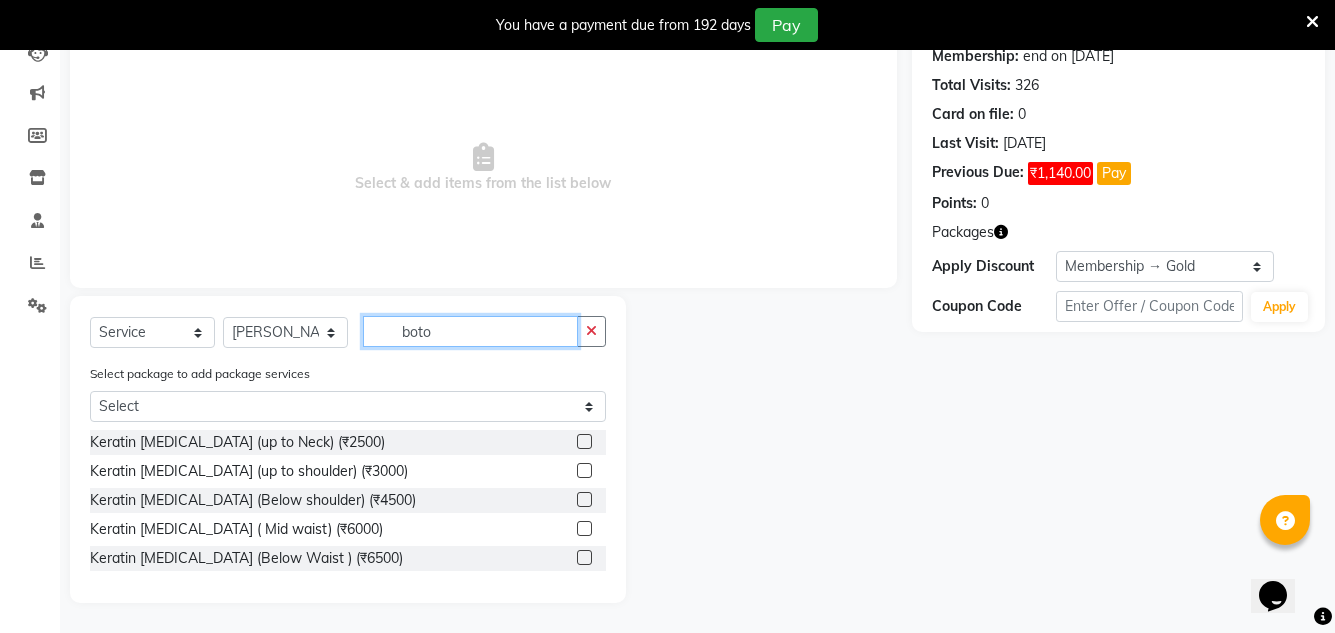 type on "boto" 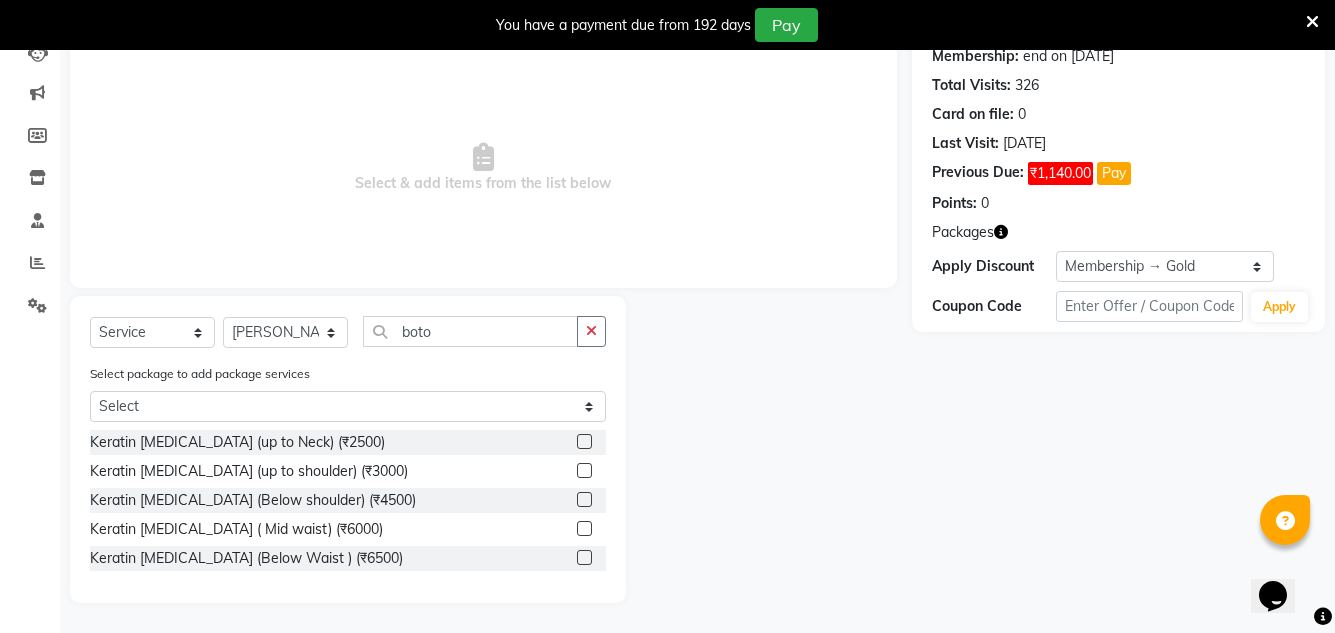 click 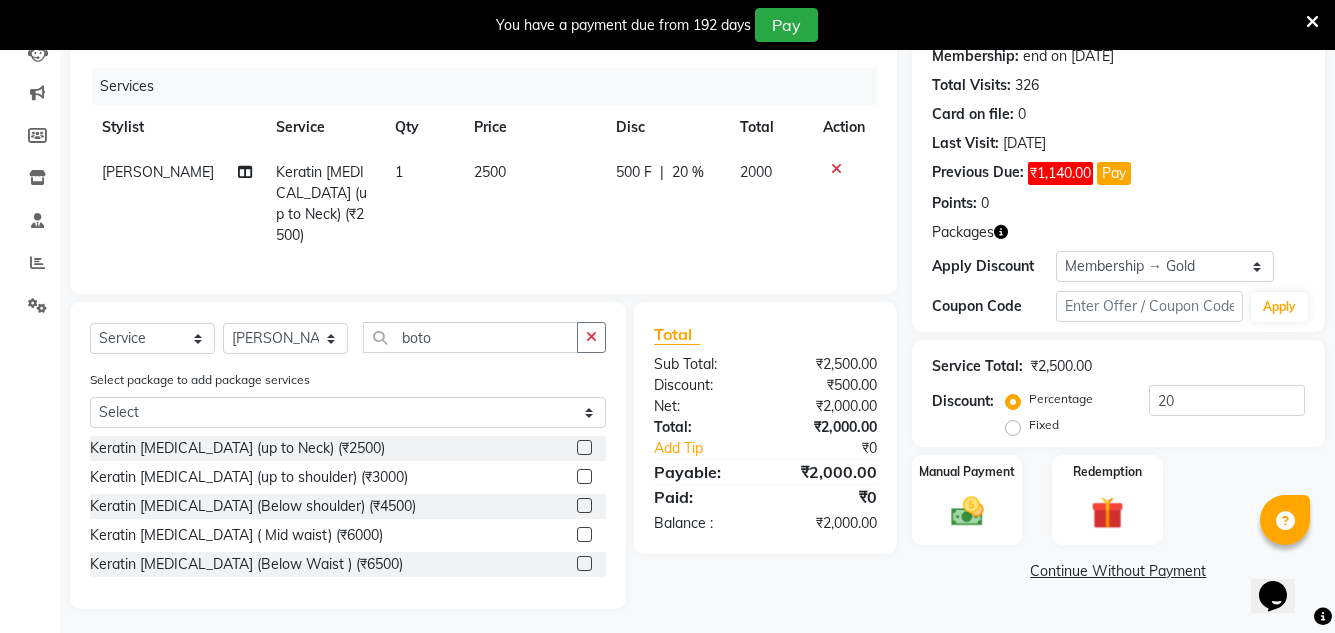 click 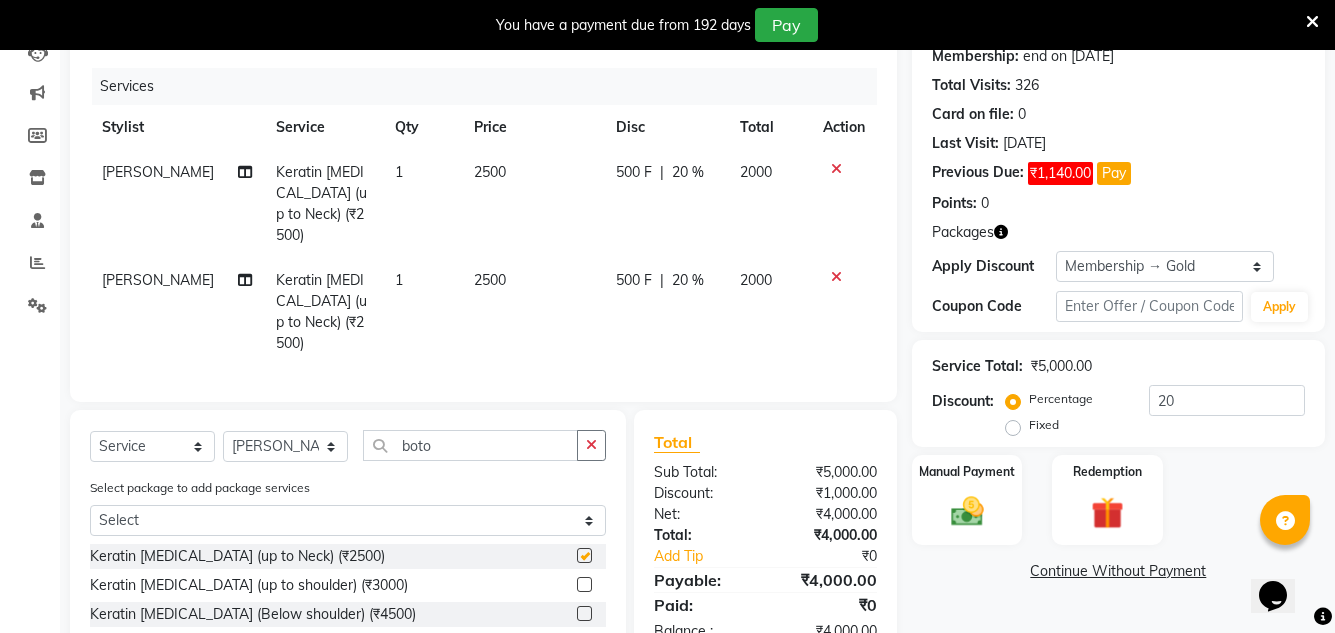 checkbox on "false" 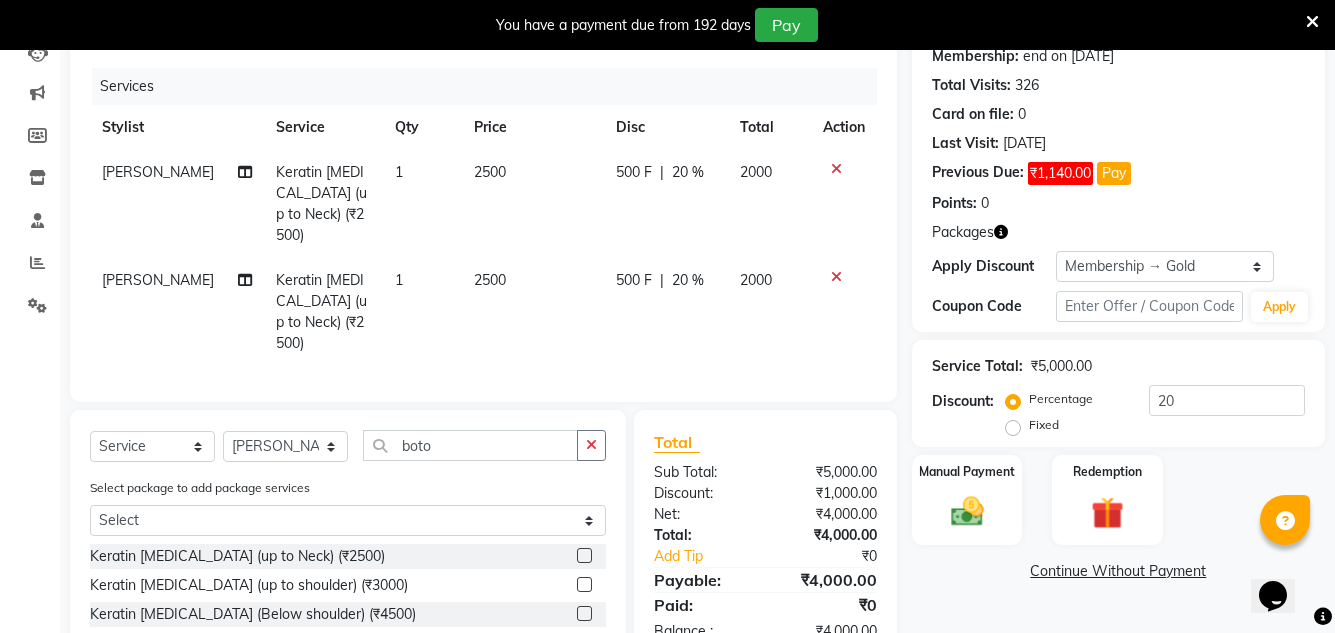 click on "2500" 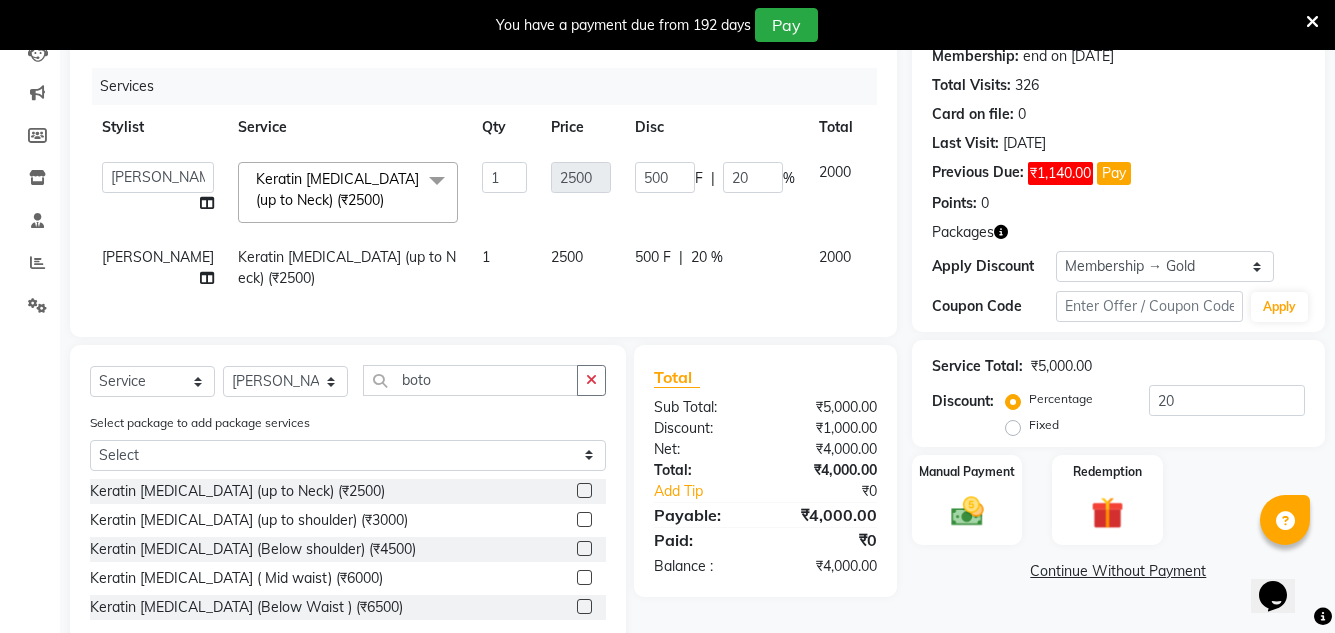 click on "2500" 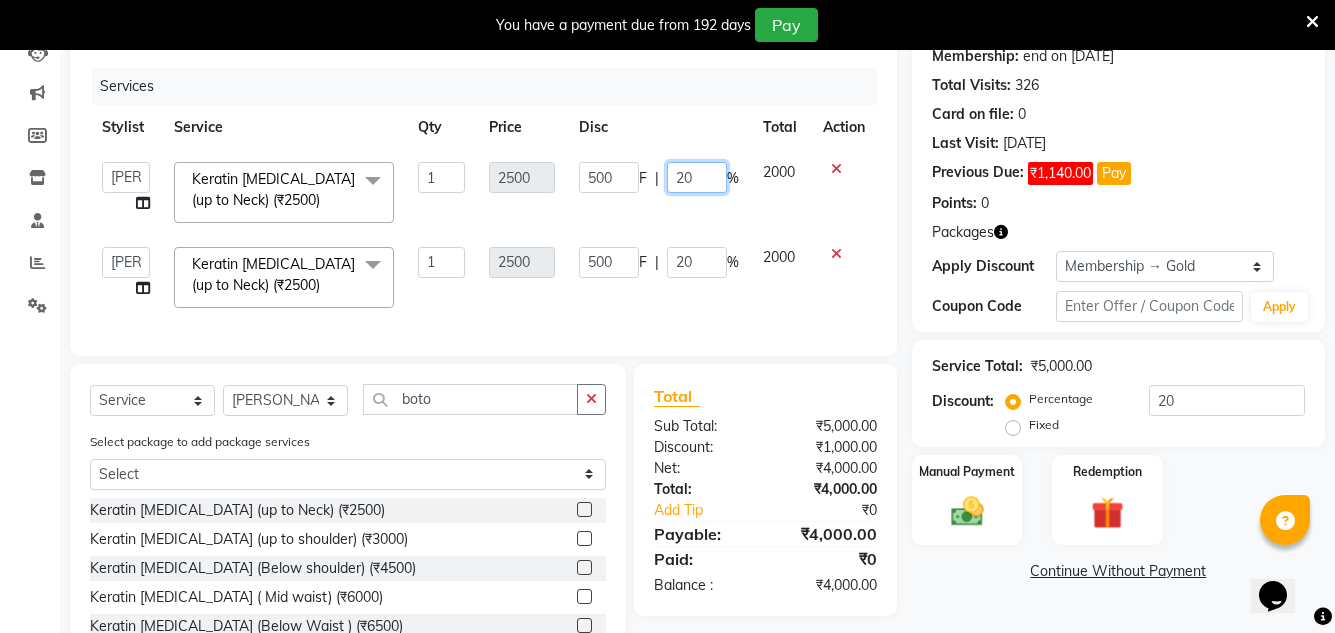 click on "20" 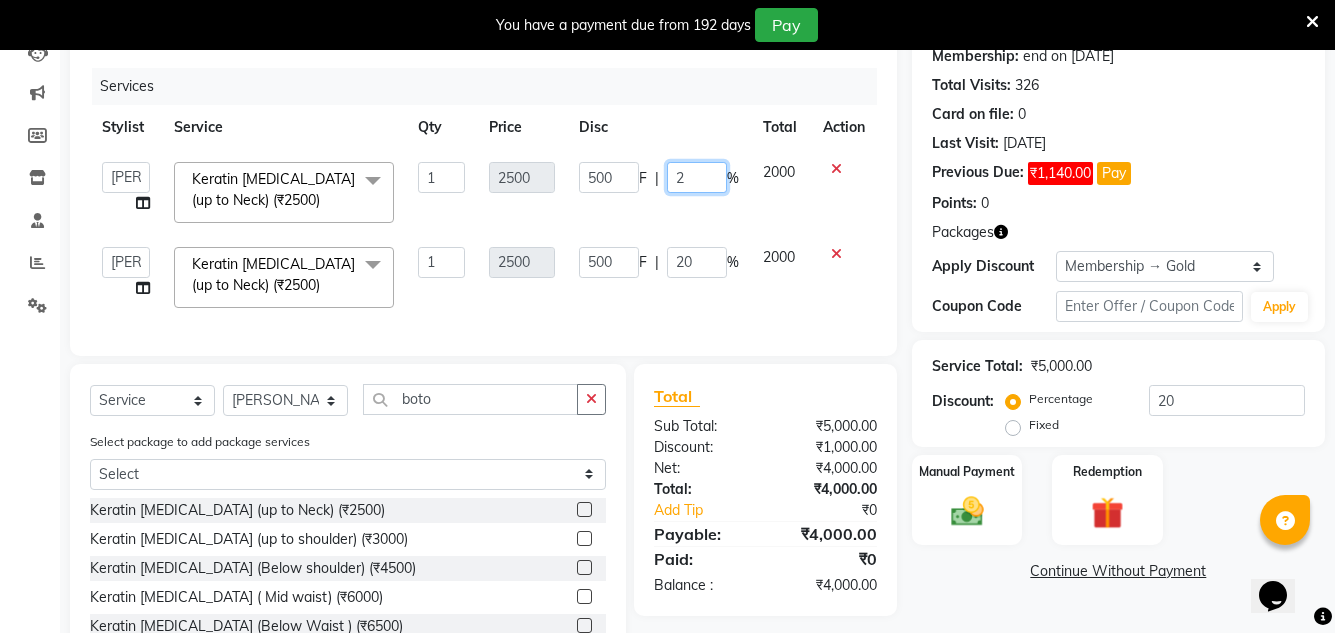 type 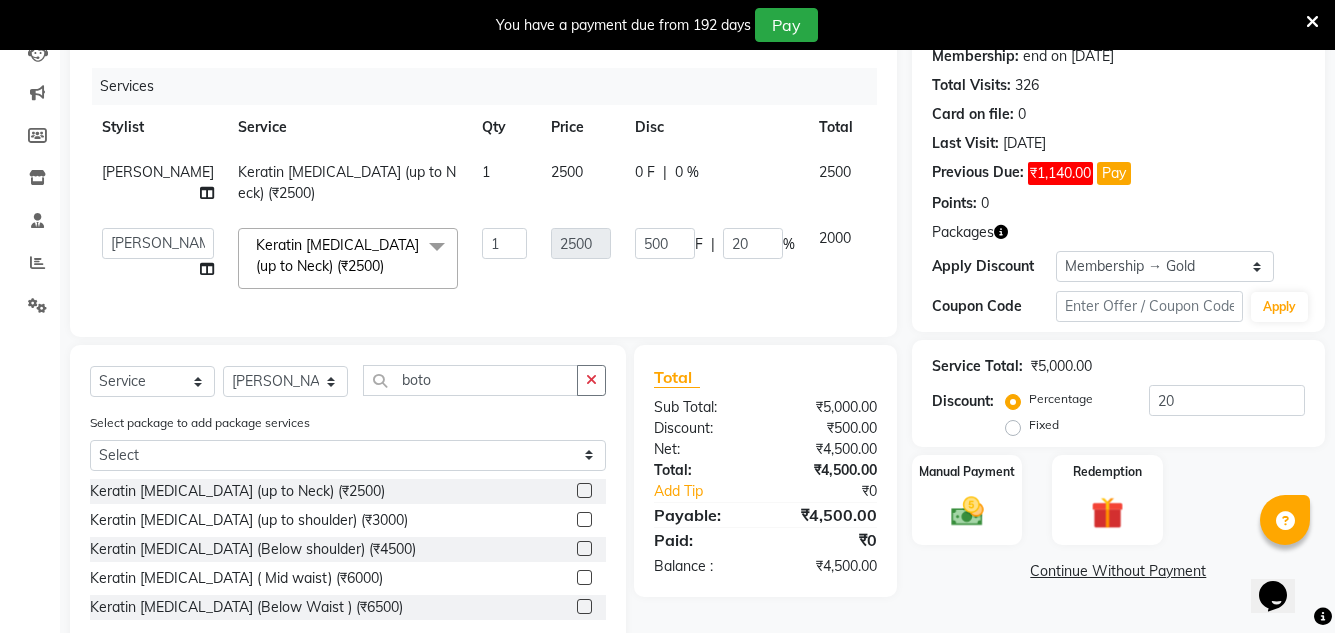 click on "2500" 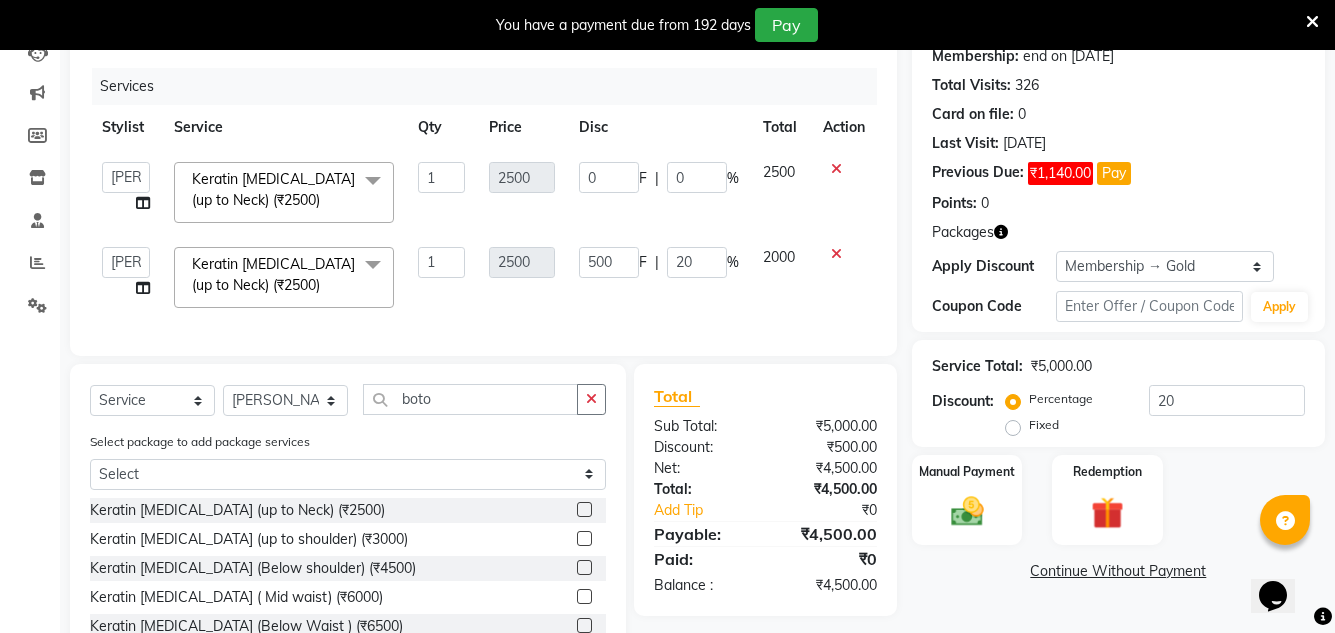click 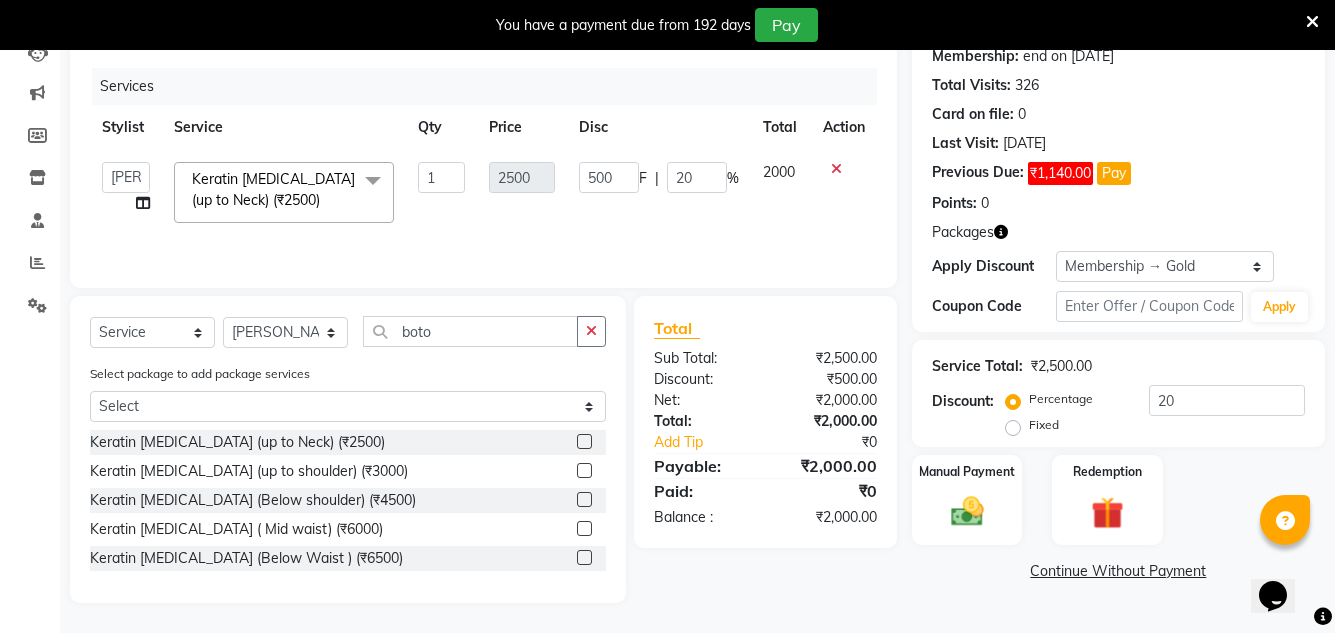 click 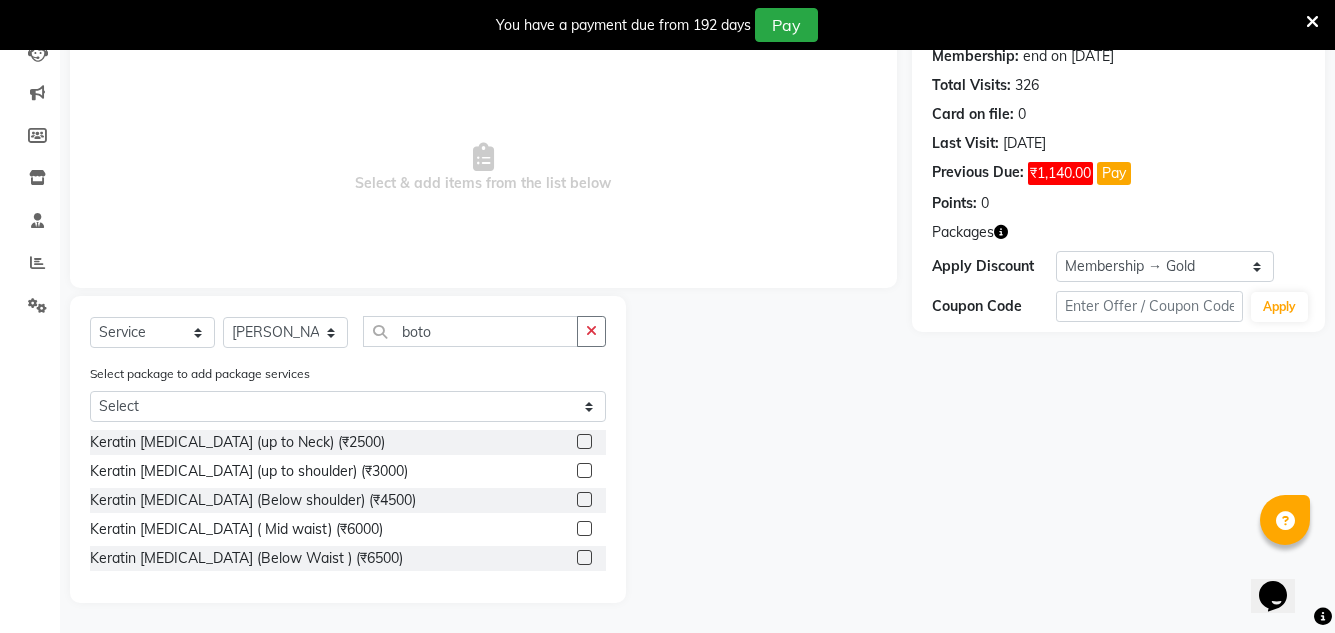 click on "Keratin [MEDICAL_DATA] (up to shoulder) (₹3000)" 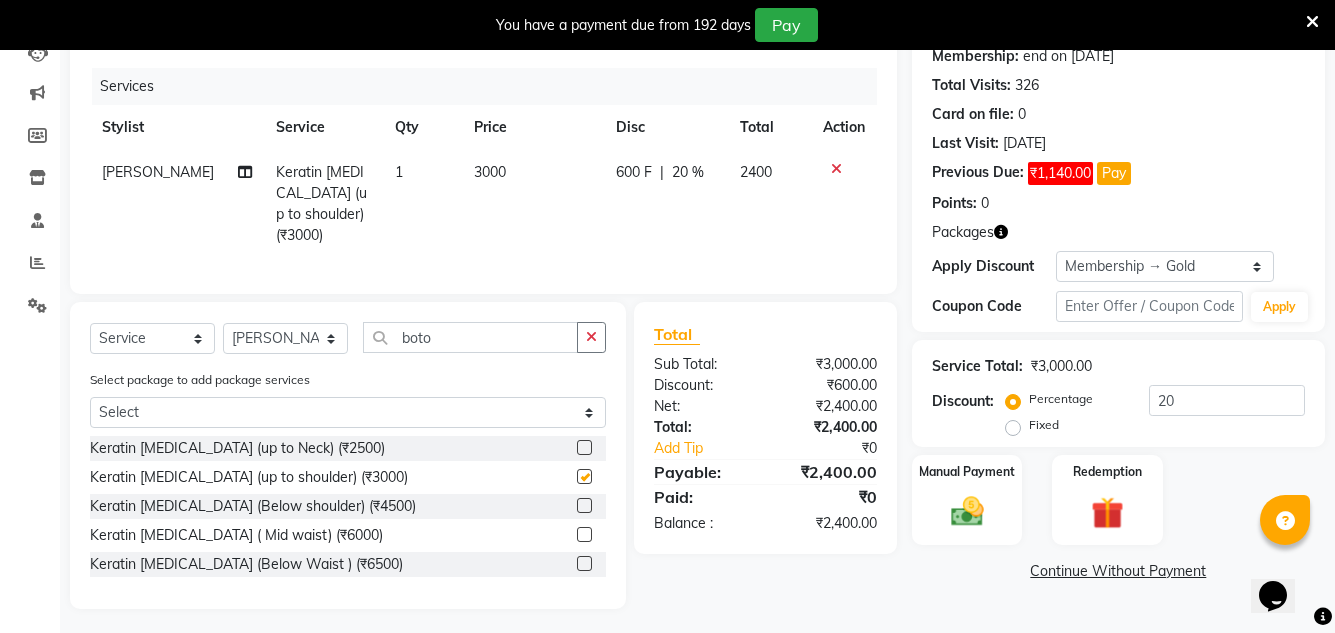 checkbox on "false" 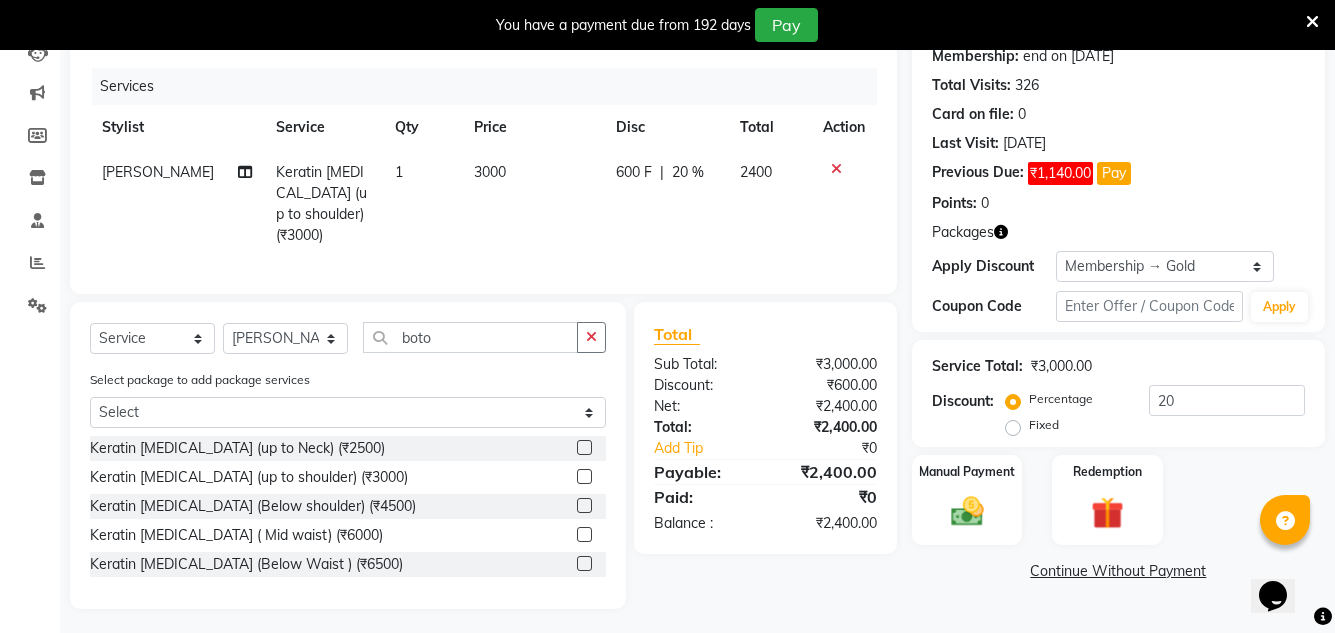 click on "3000" 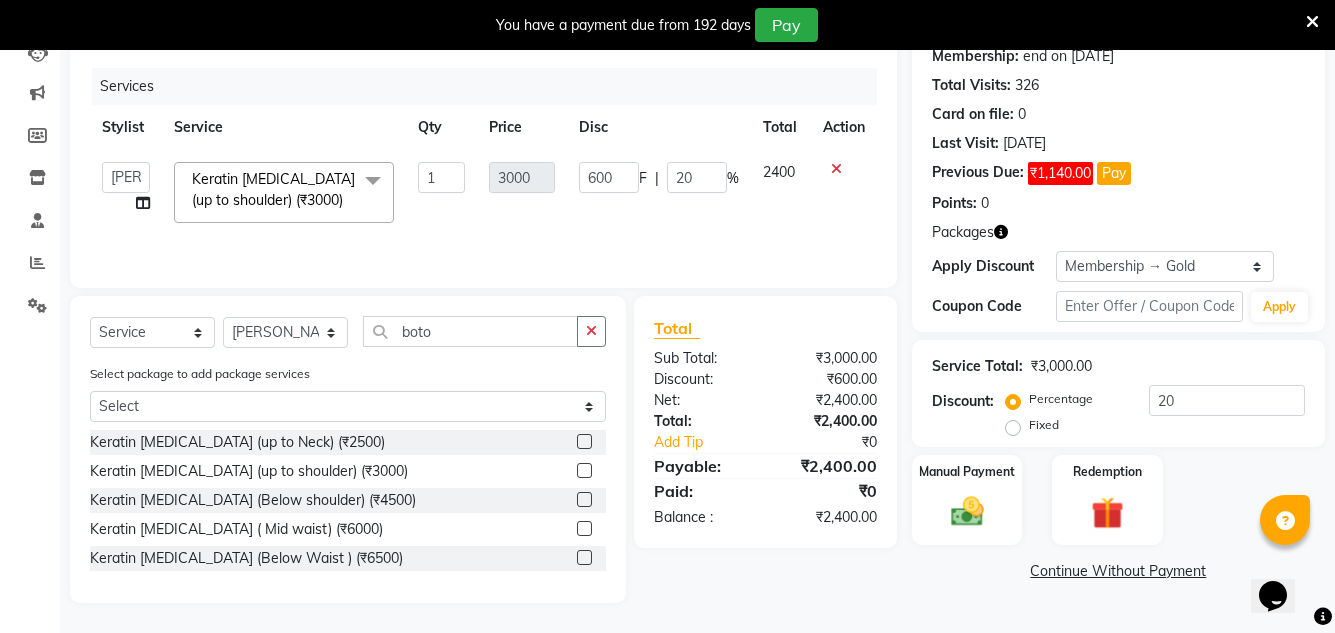 click 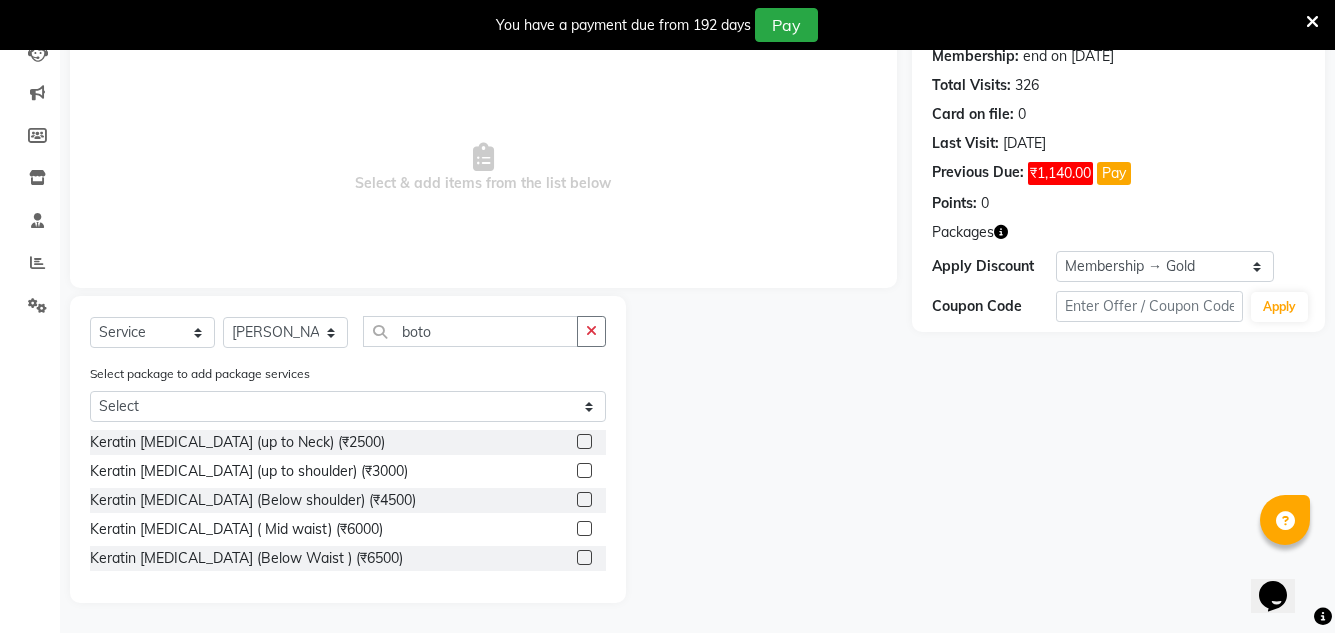 click 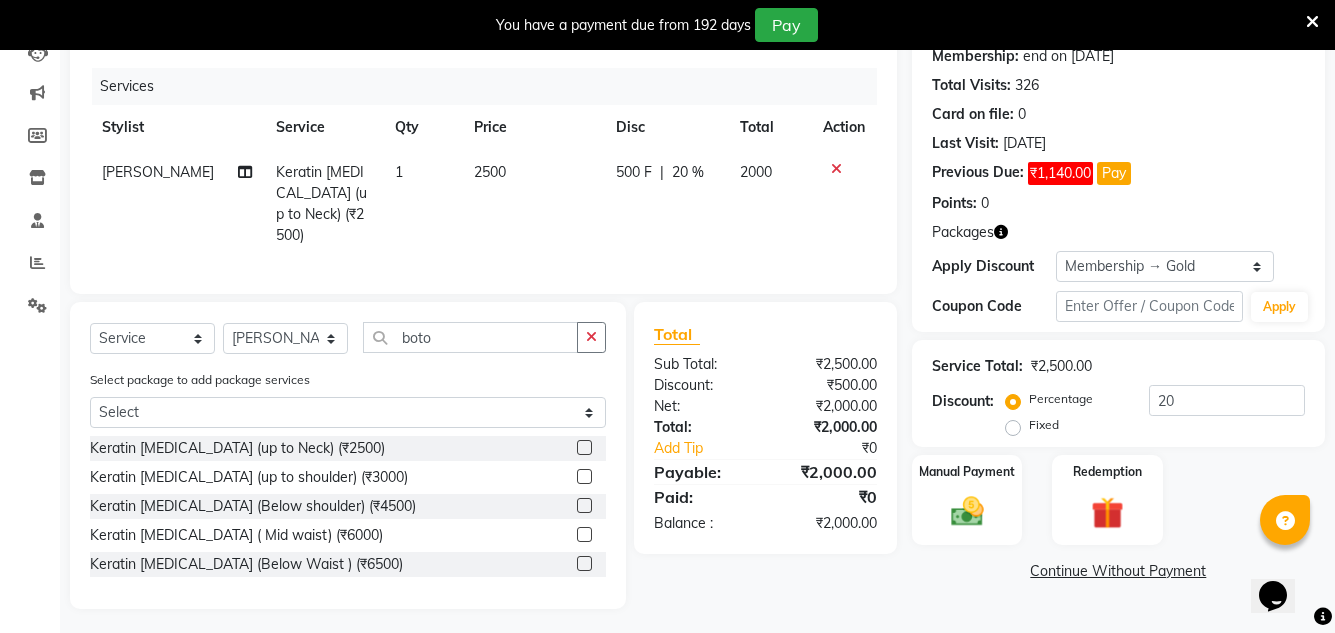 click on "Keratin [MEDICAL_DATA] (up to Neck) (₹2500)" 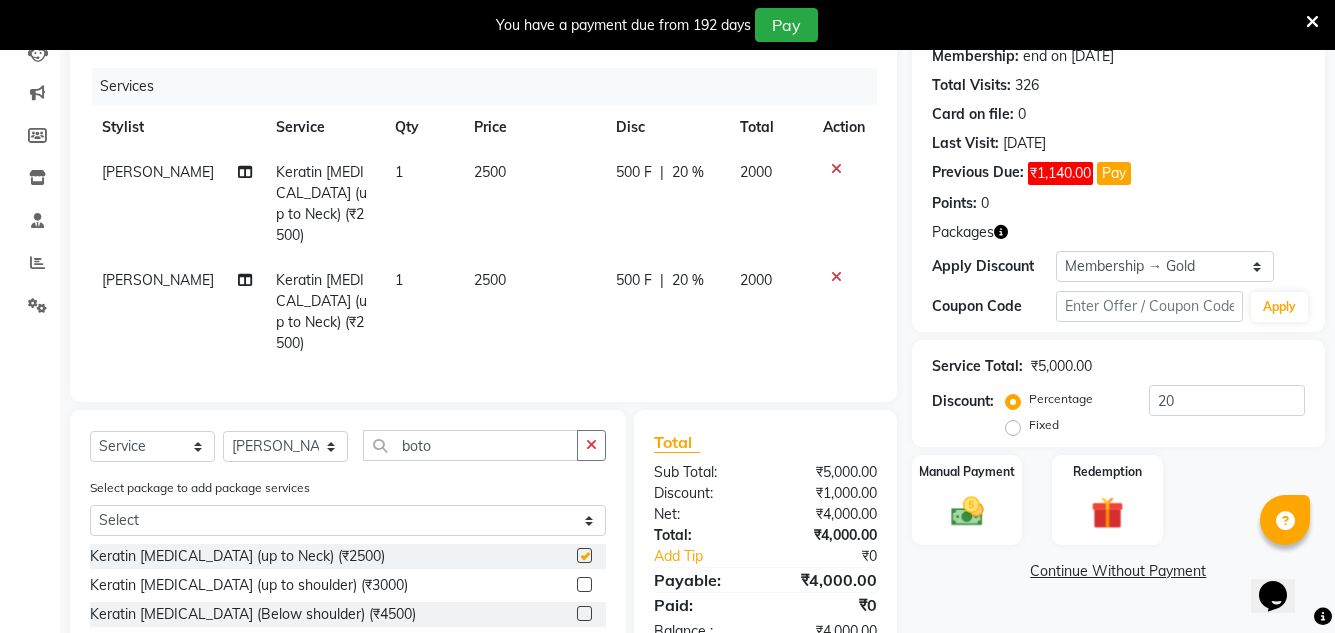 checkbox on "false" 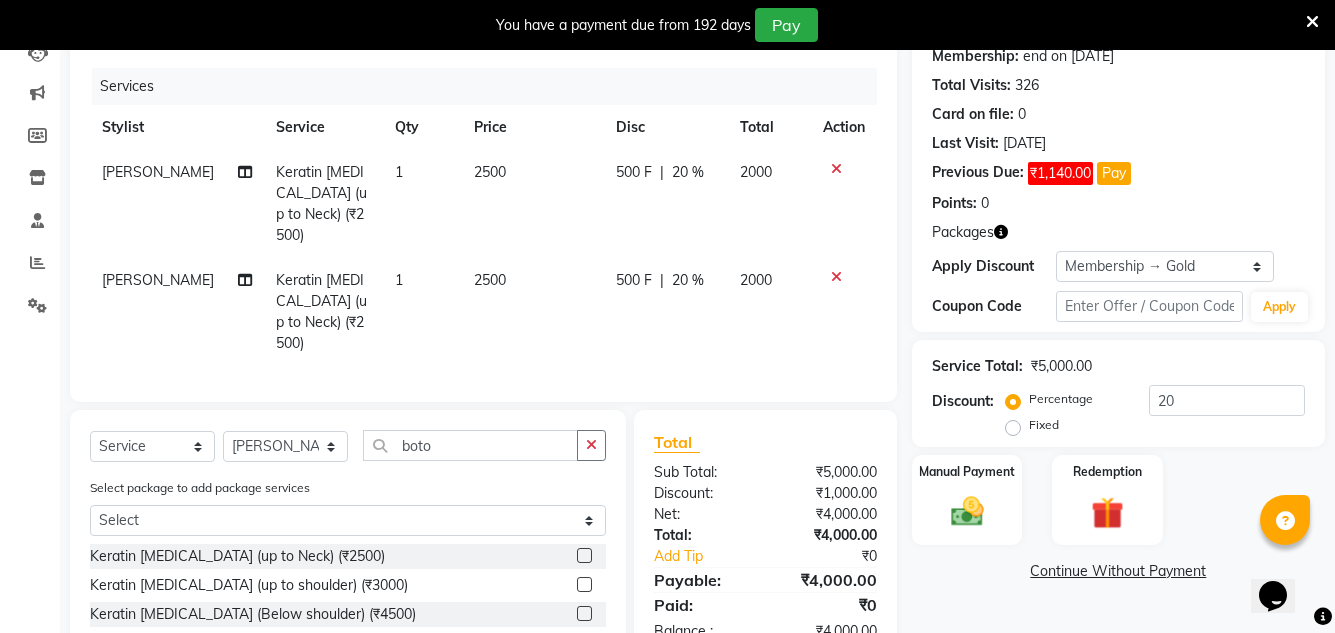 click on "20 %" 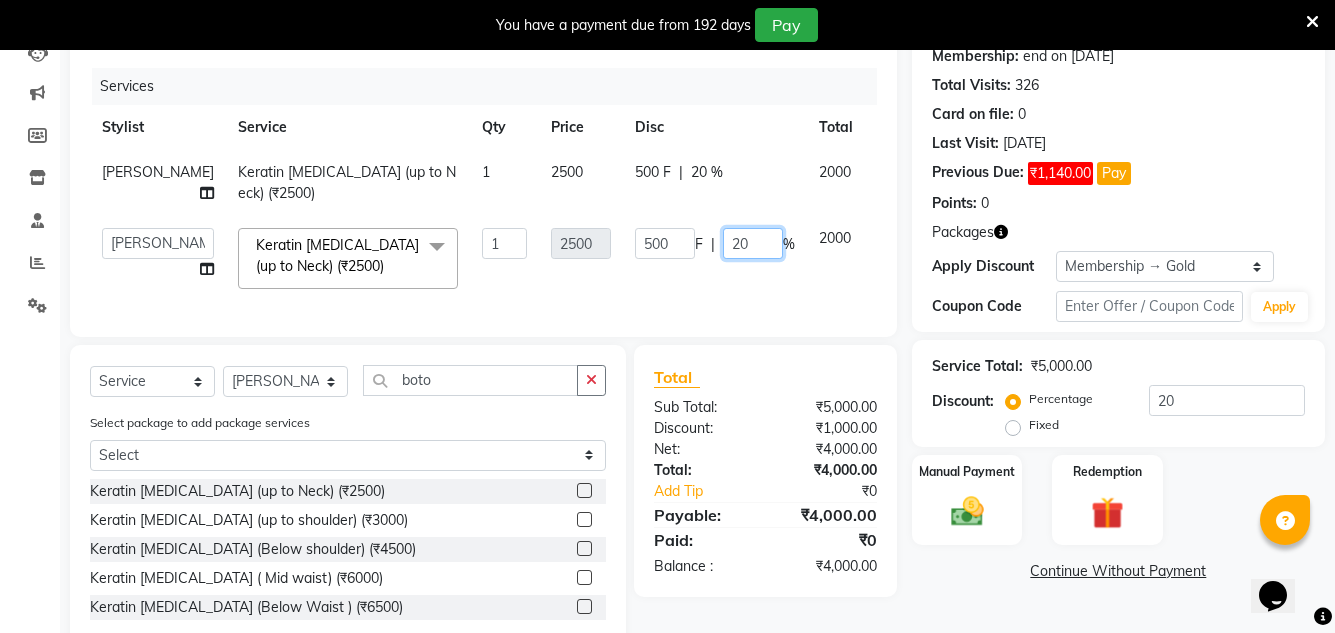 click on "20" 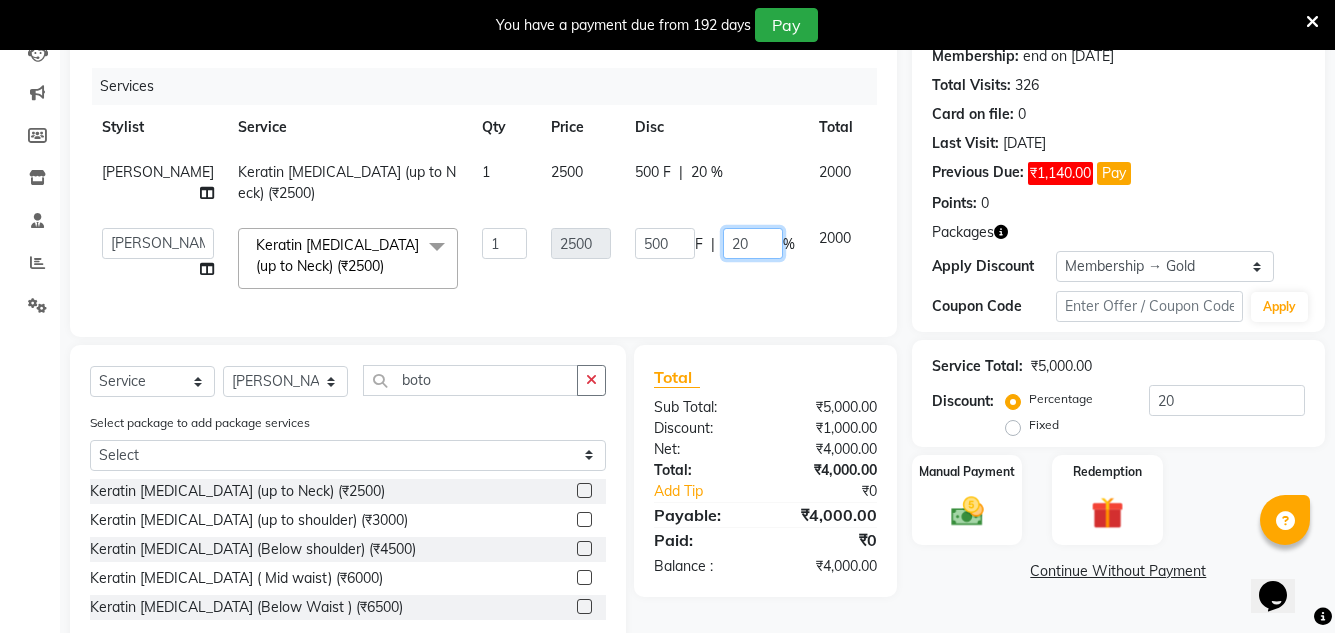 type on "2" 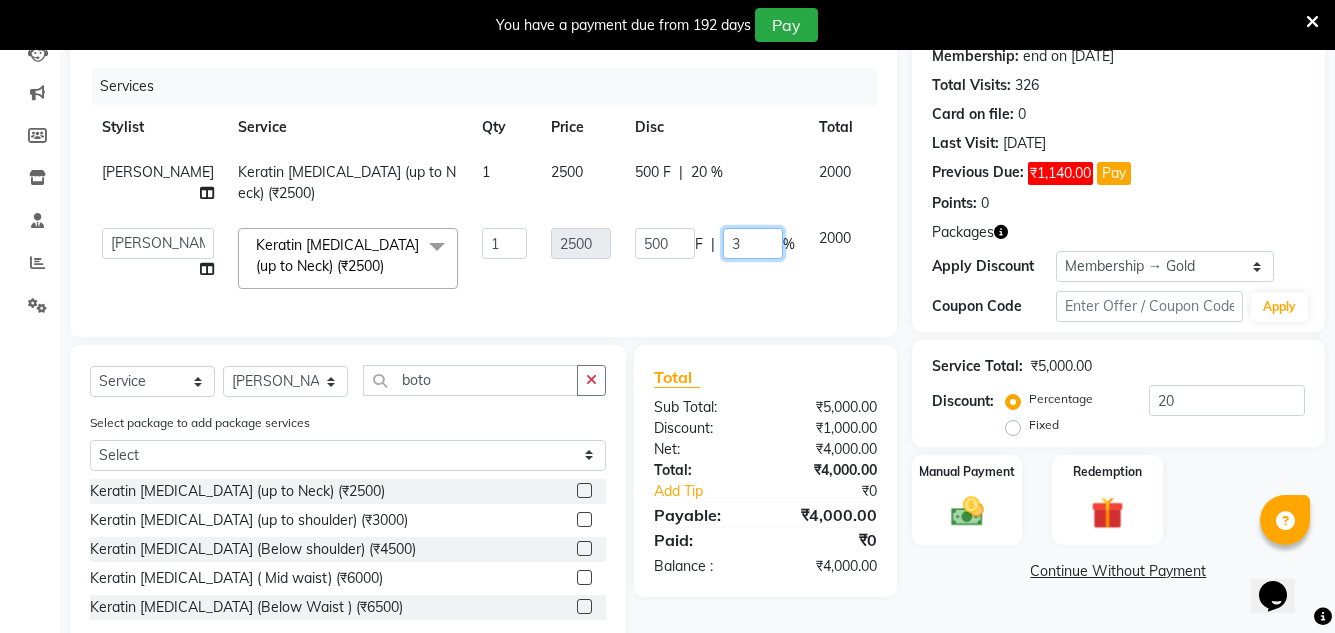 type on "30" 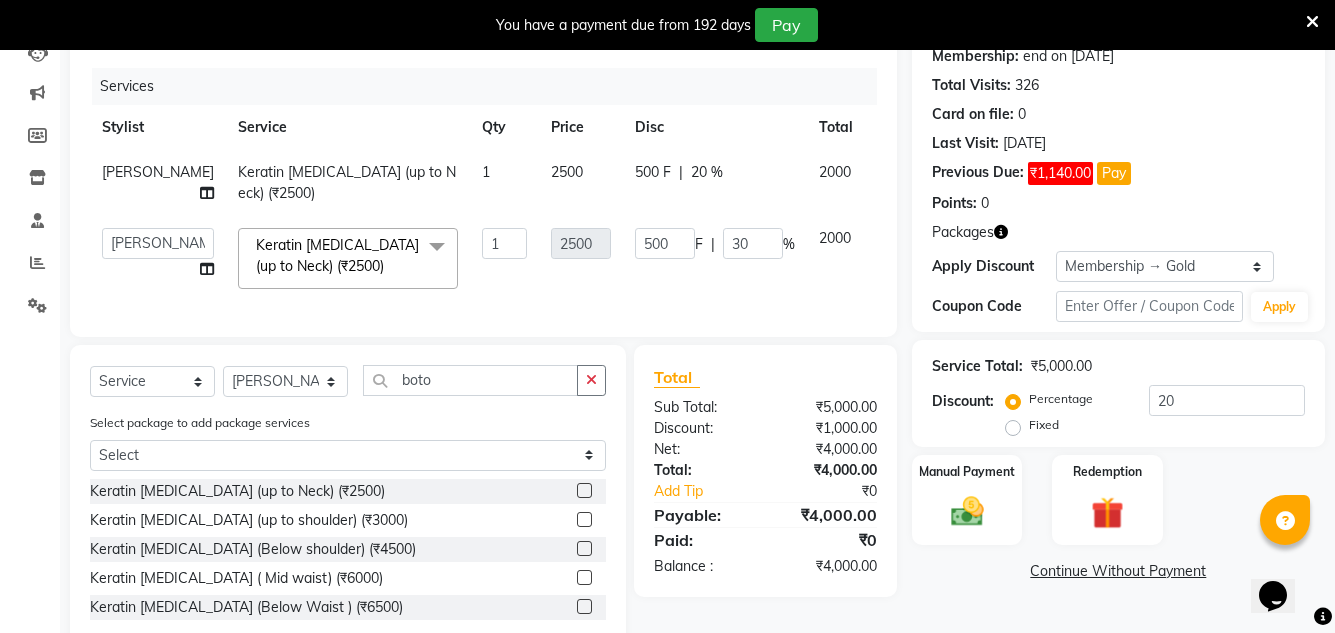 click on "500 F | 30 %" 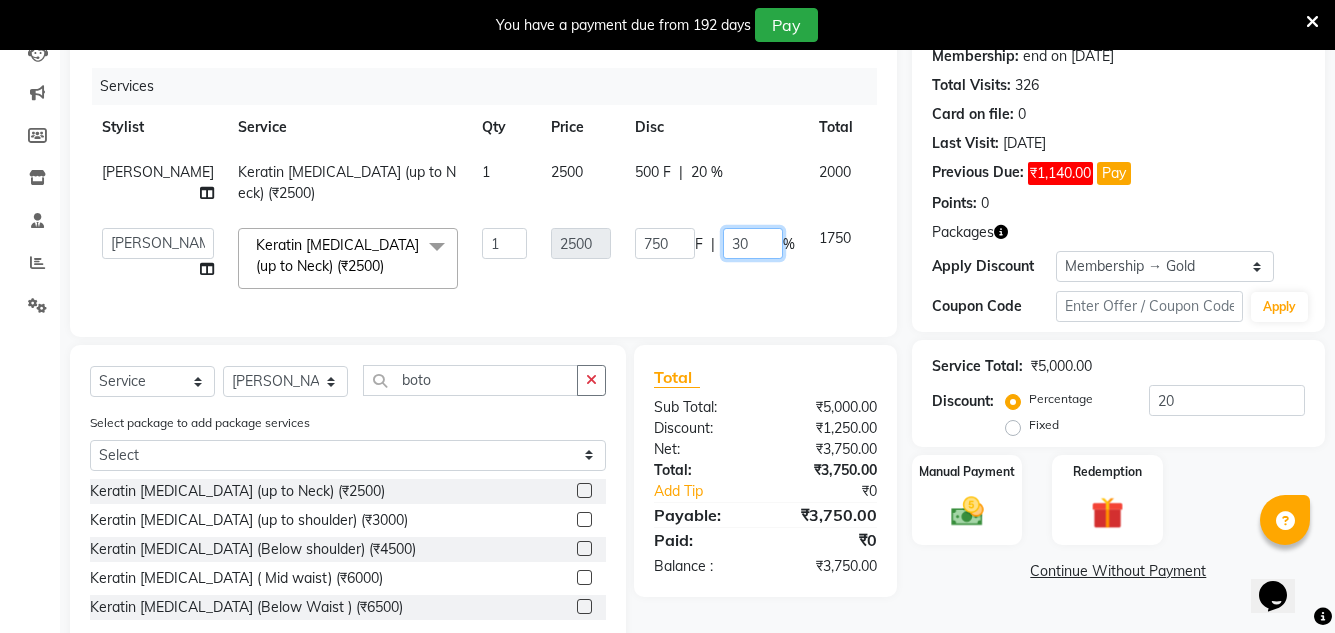 click on "30" 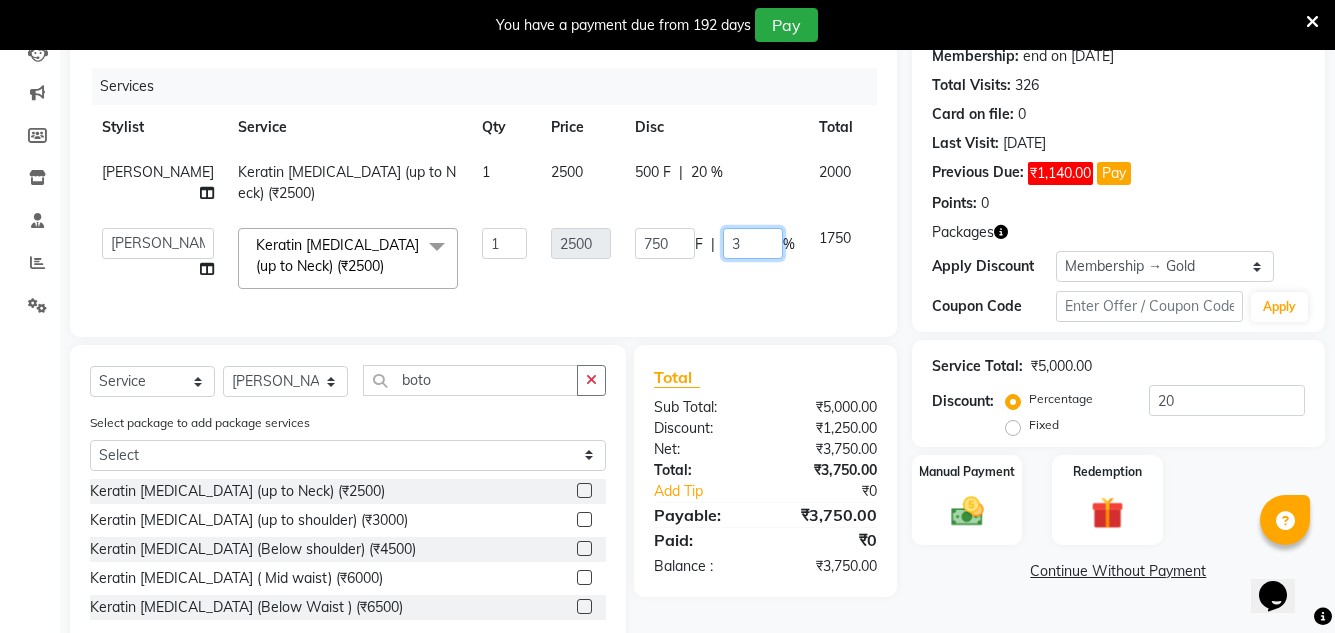 type on "35" 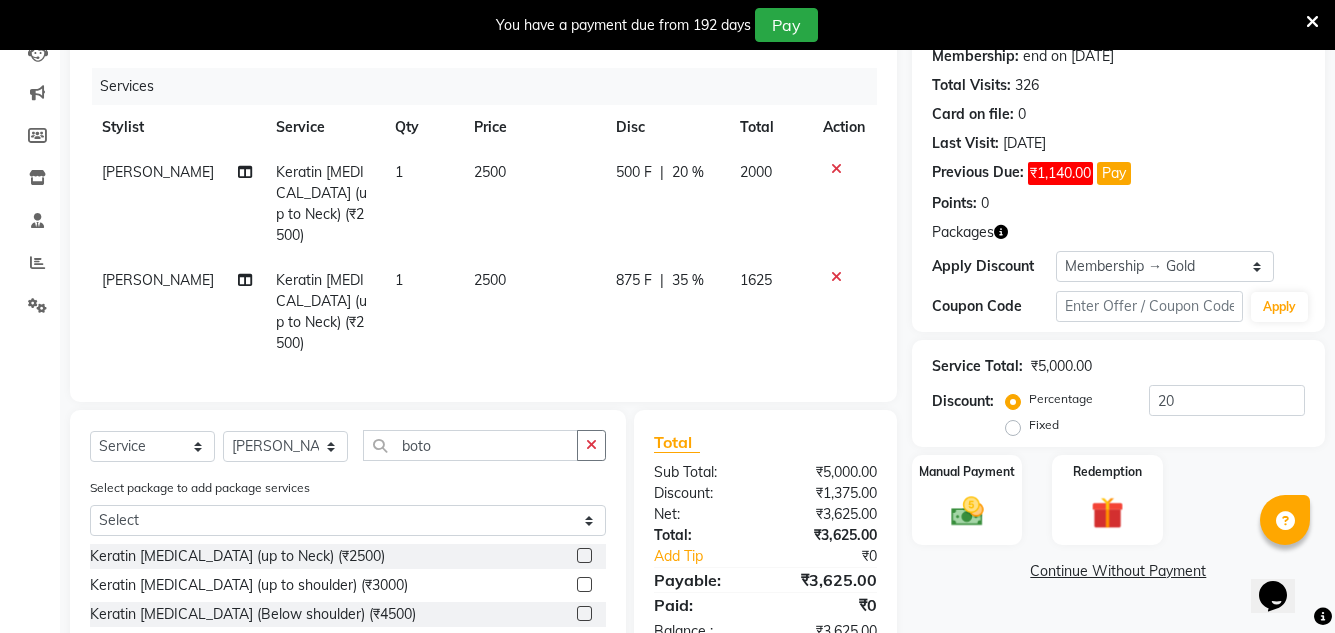 click on "1625" 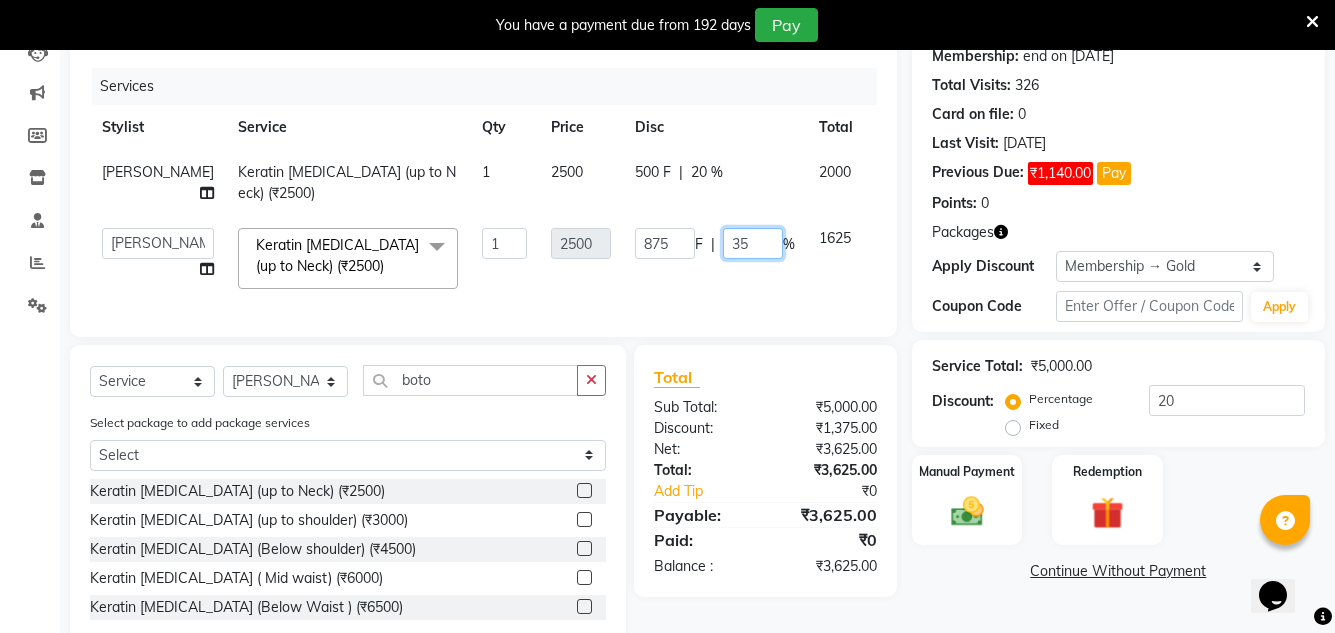 click on "35" 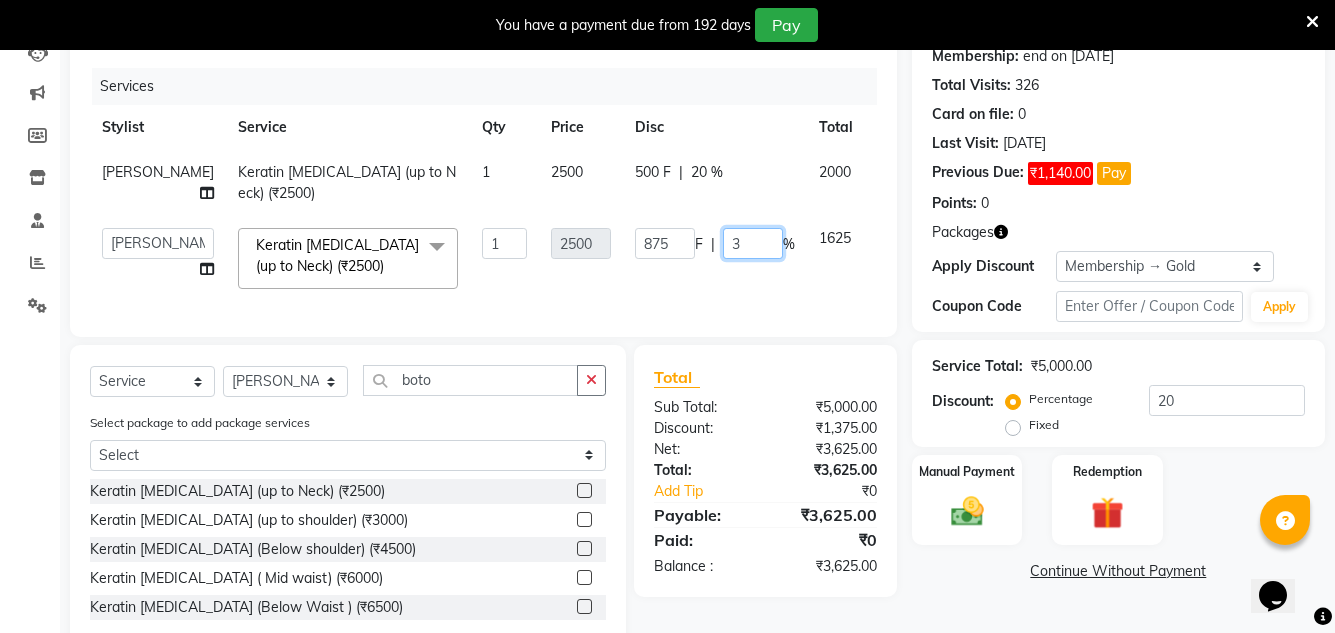 type on "38" 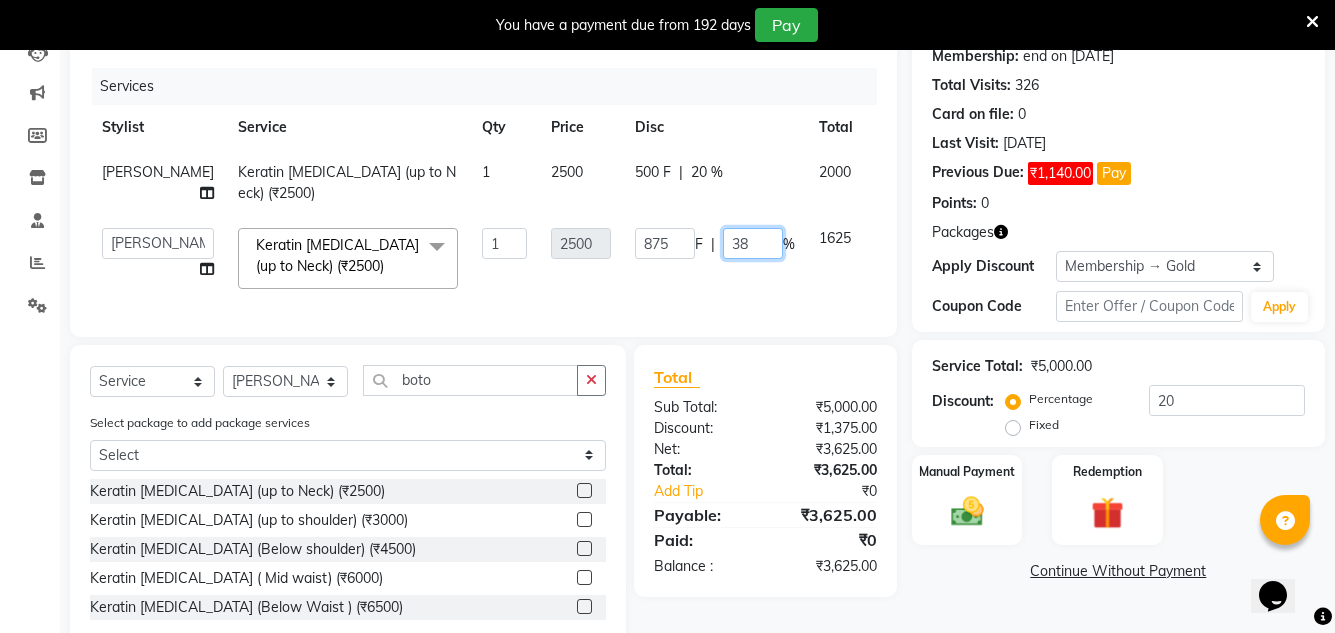 click on "38" 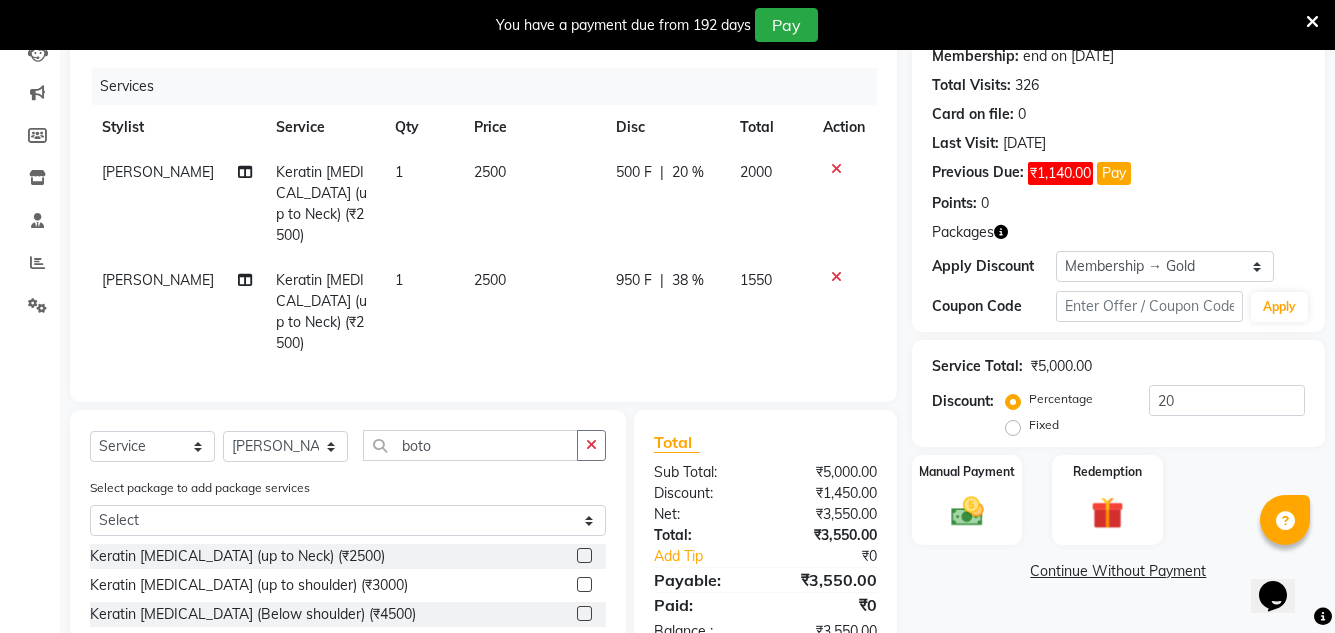 click on "950 F | 38 %" 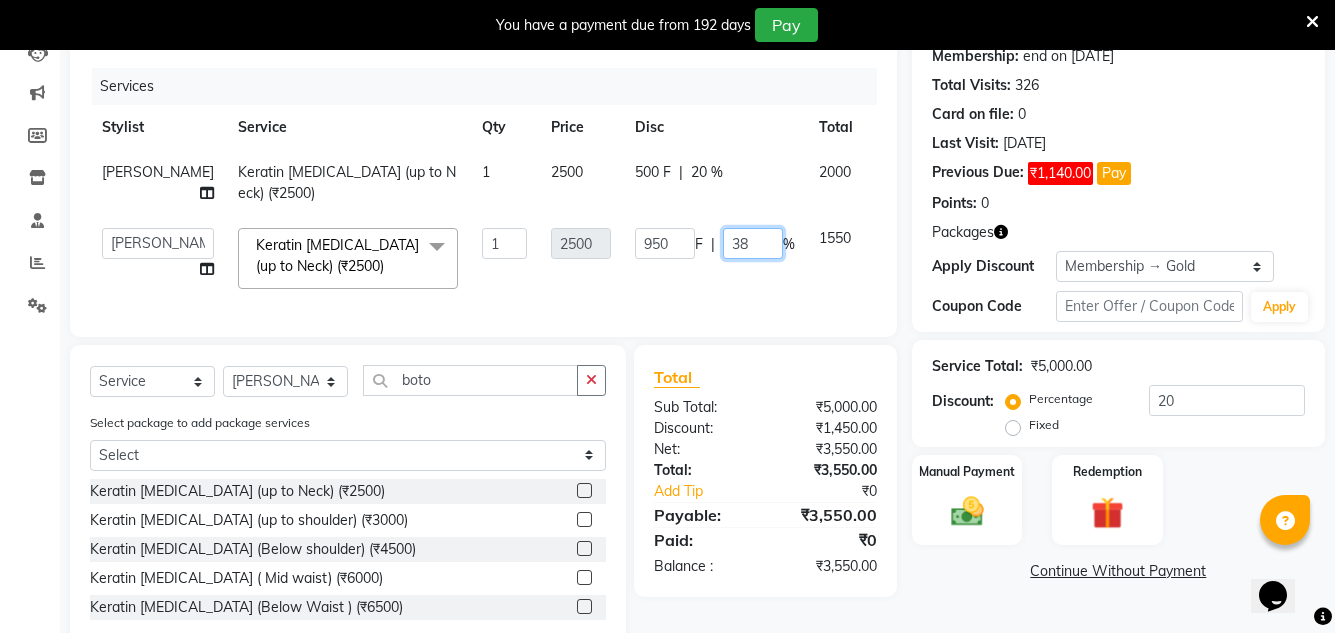 click on "38" 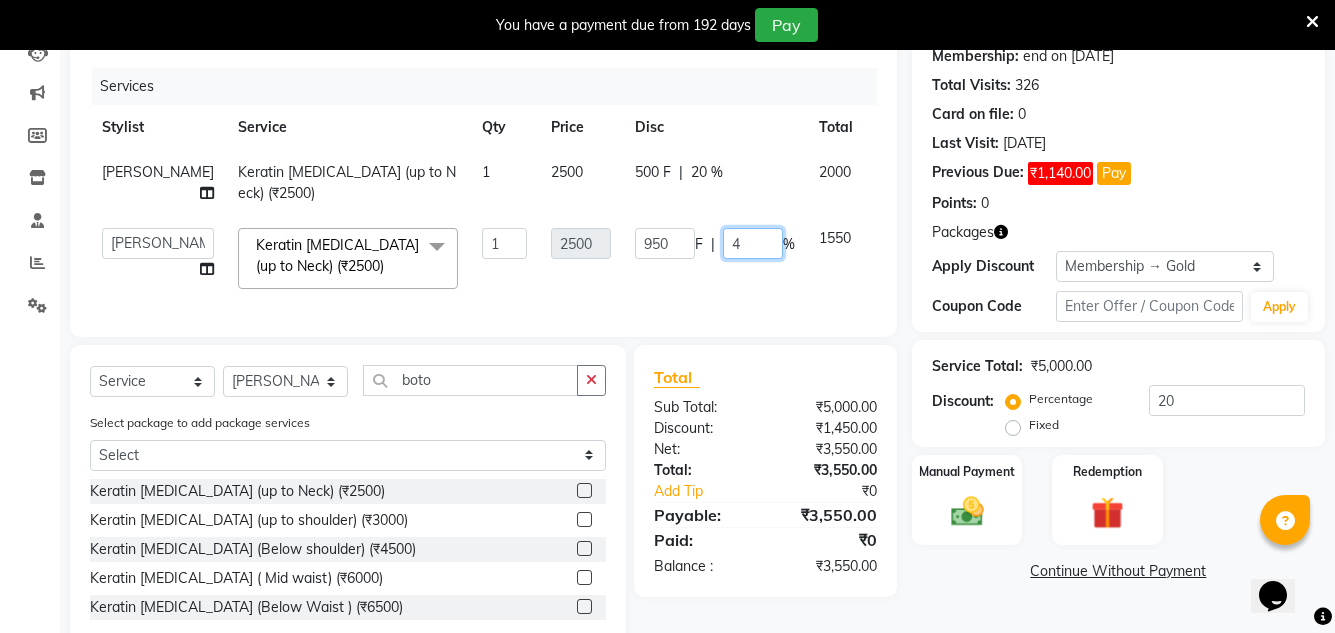 type on "40" 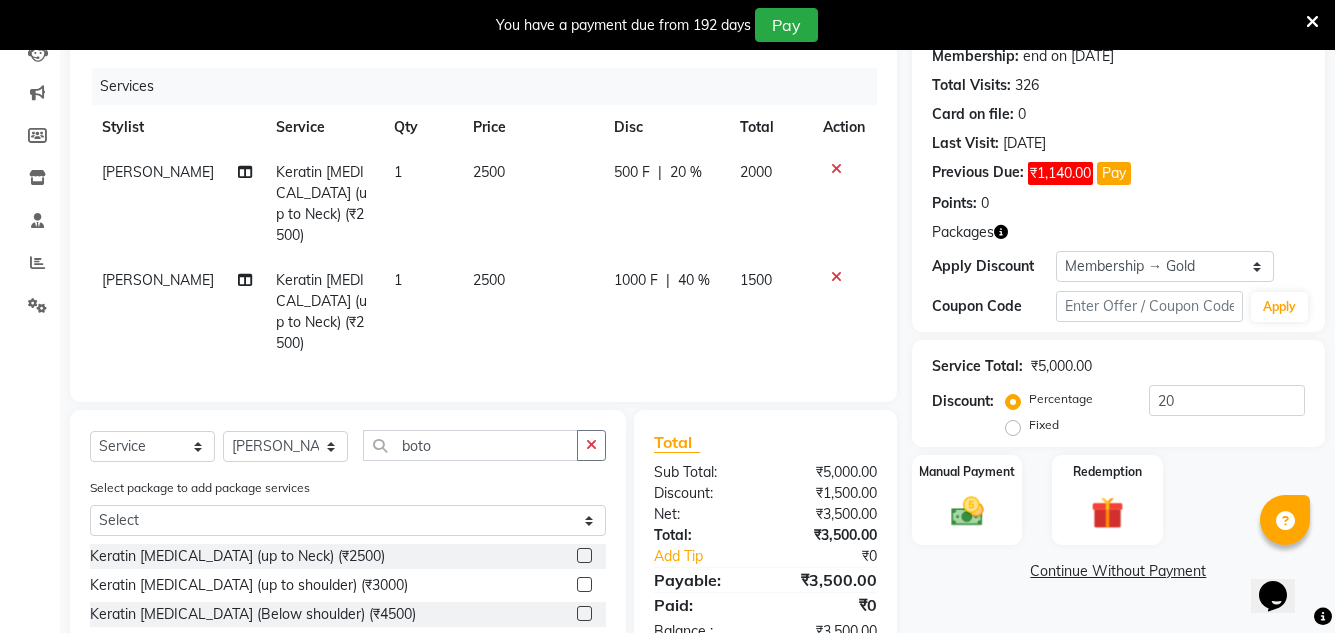 click on "Services Stylist Service Qty Price Disc Total Action Hashan Keratin [MEDICAL_DATA] (up to Neck) (₹2500) 1 2500 500 F | 20 % 2000 Hashan Keratin [MEDICAL_DATA] (up to Neck) (₹2500) 1 2500 1000 F | 40 % 1500" 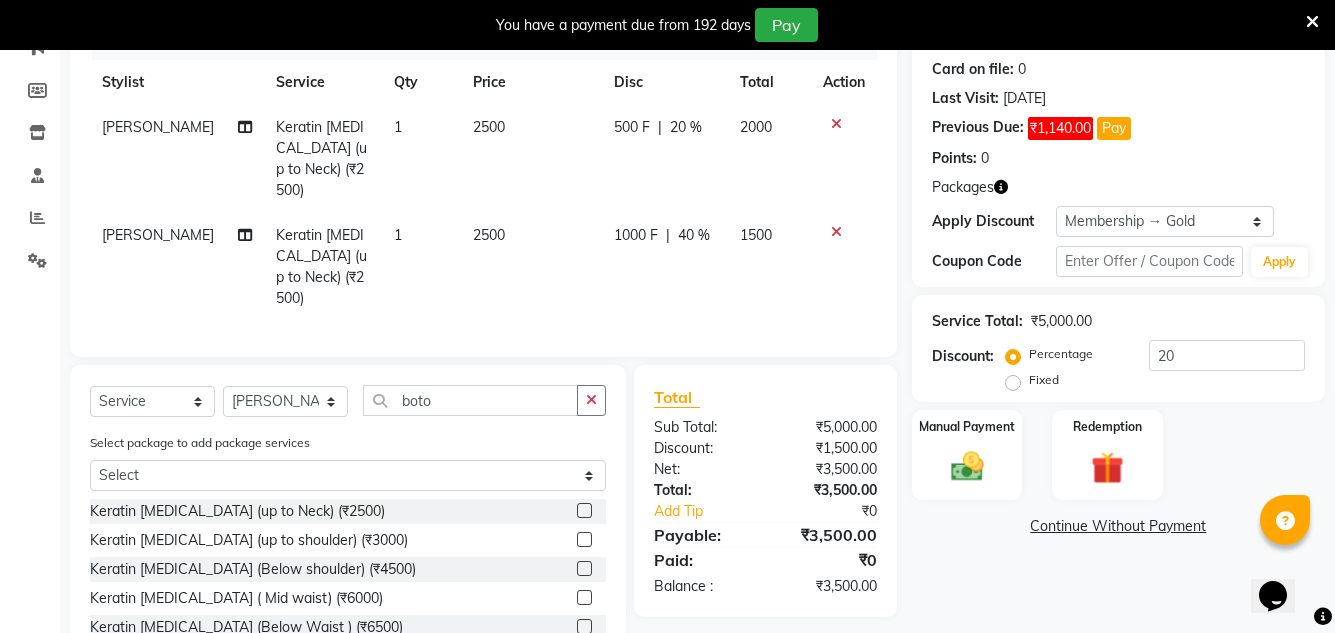 scroll, scrollTop: 317, scrollLeft: 0, axis: vertical 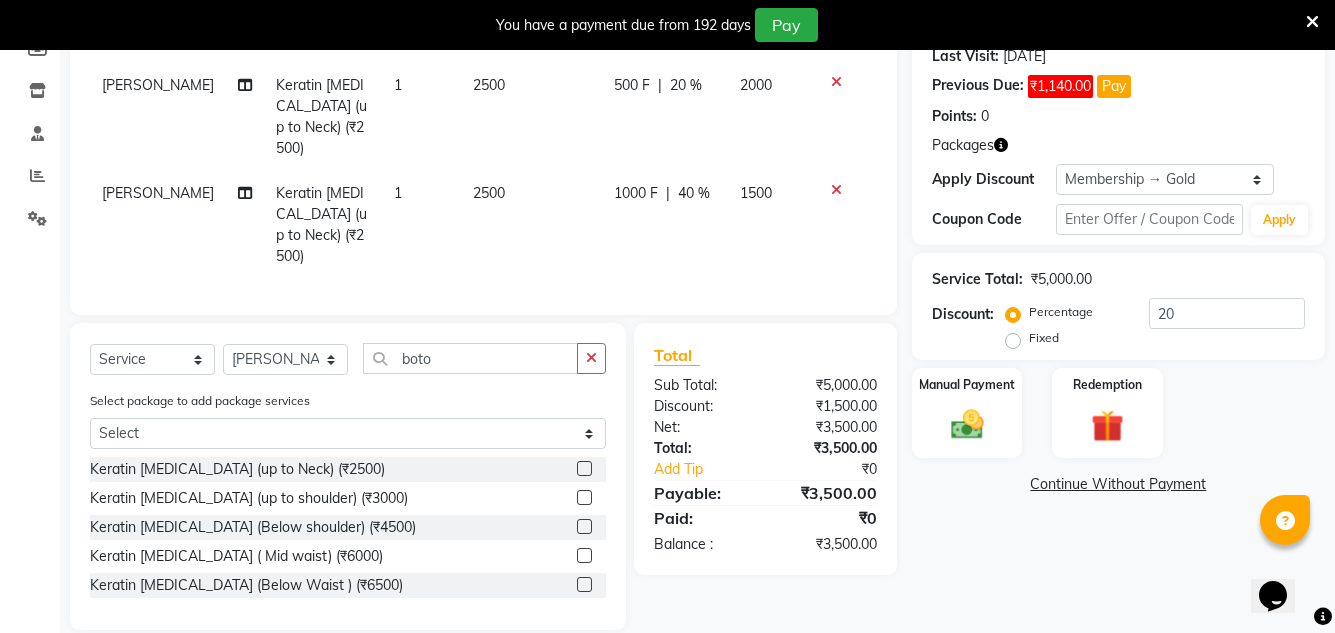 click on "₹0" 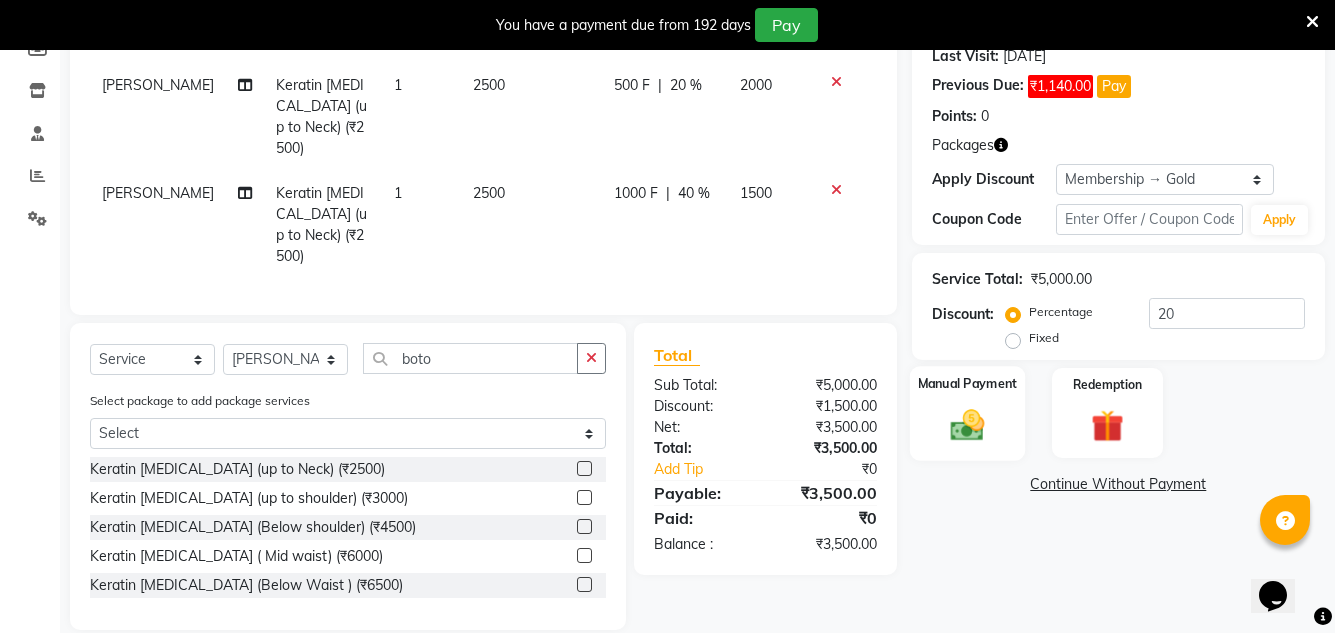 click 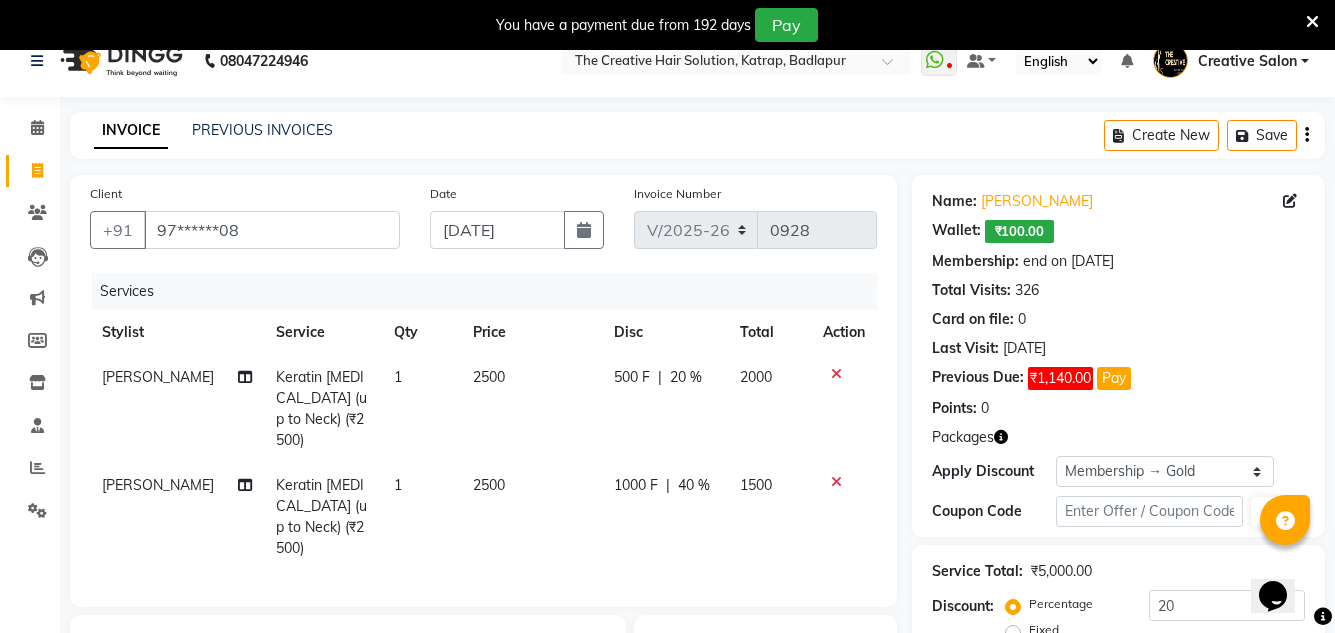 scroll, scrollTop: 0, scrollLeft: 0, axis: both 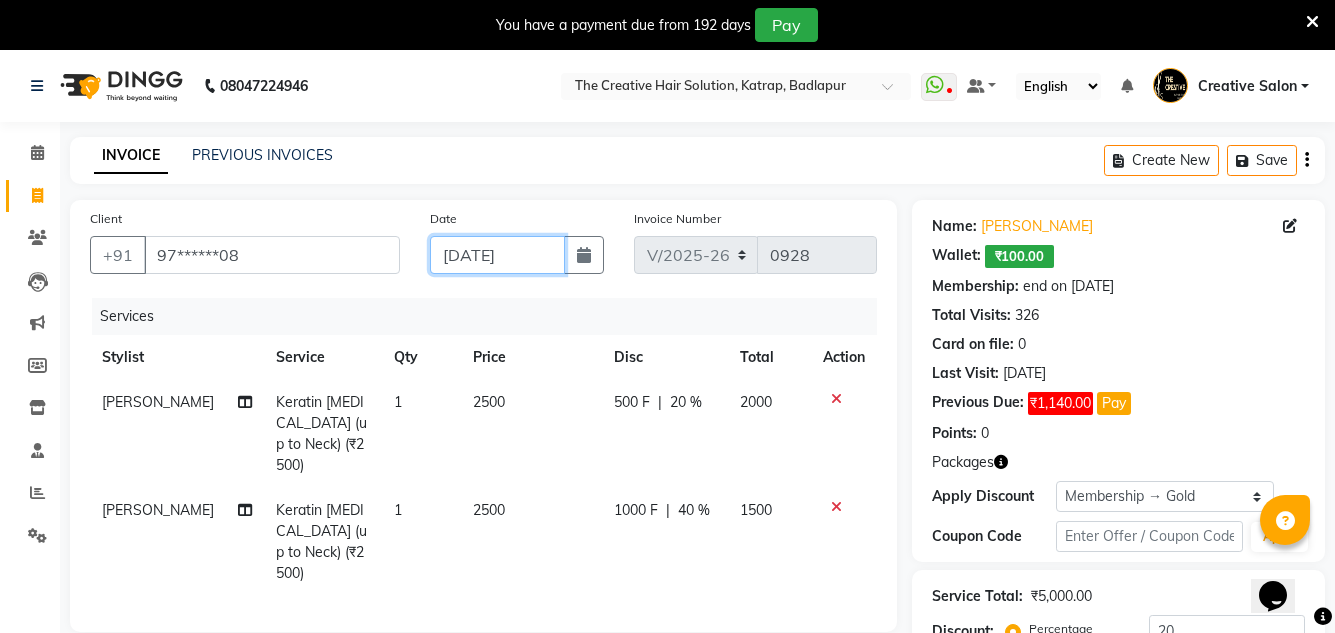 click on "[DATE]" 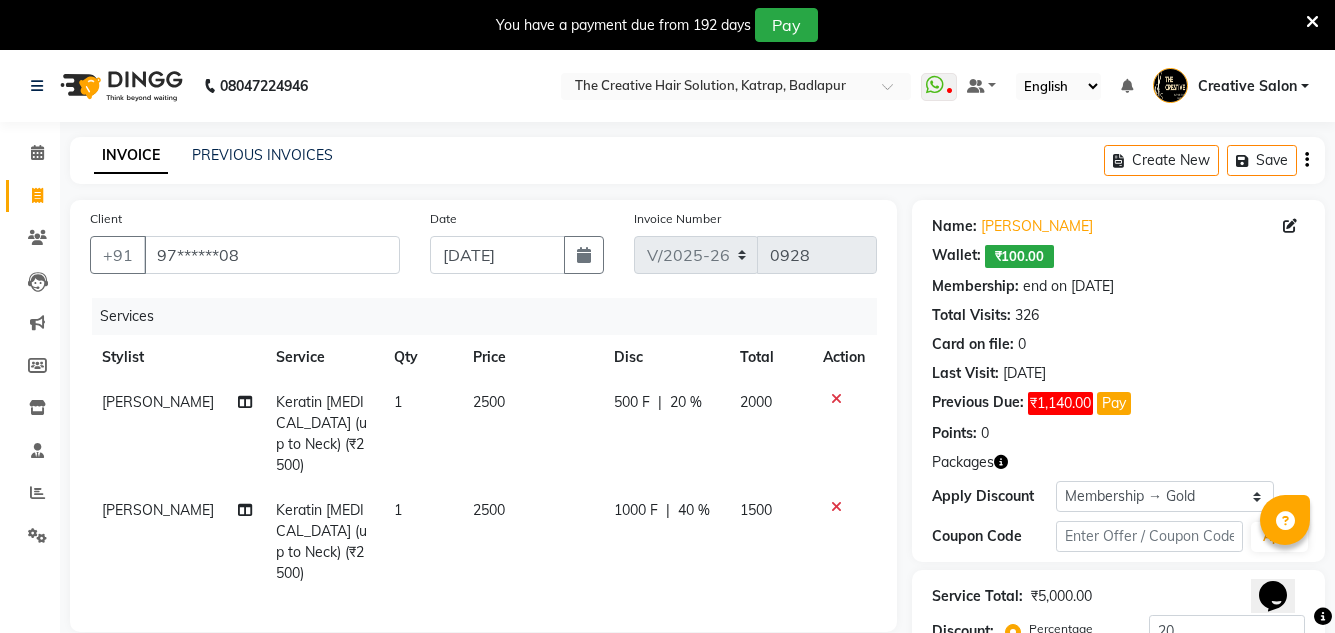 select on "7" 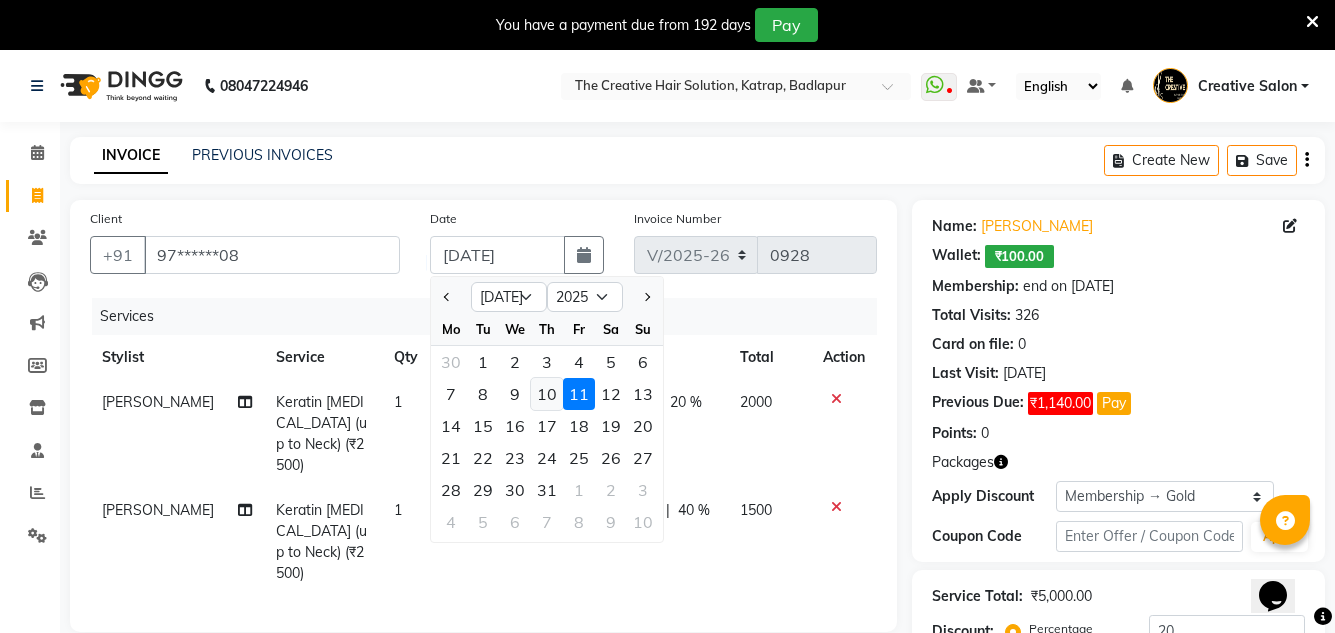 click on "10" 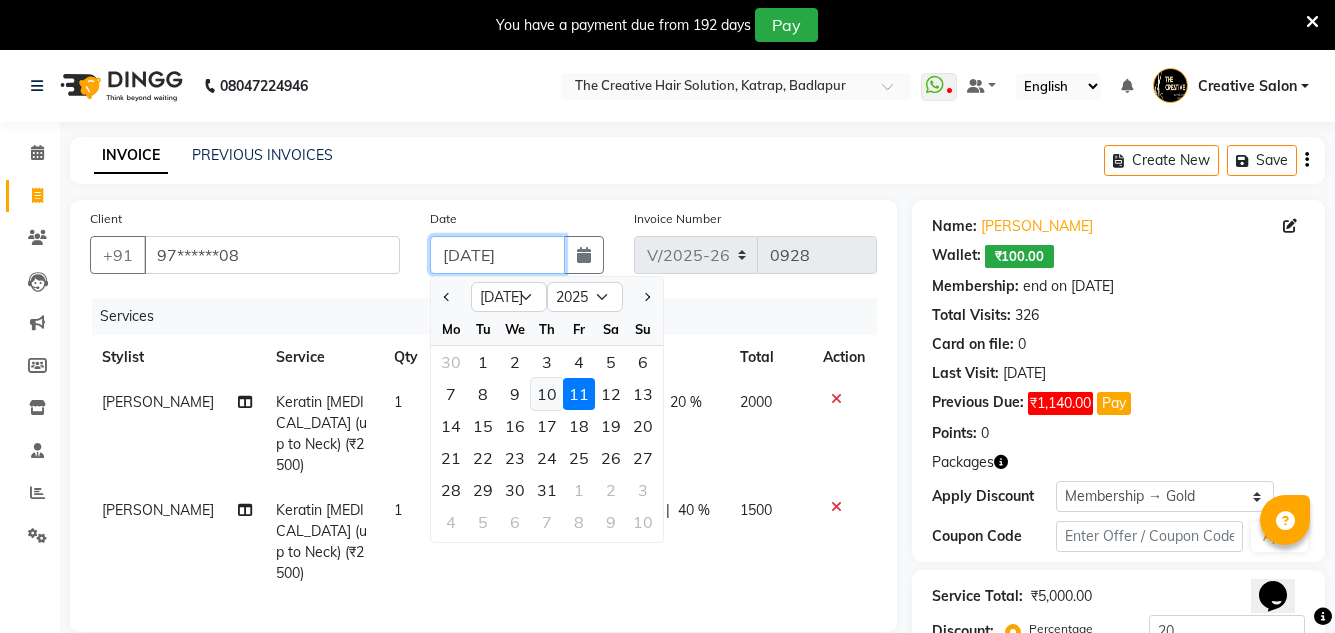 type on "[DATE]" 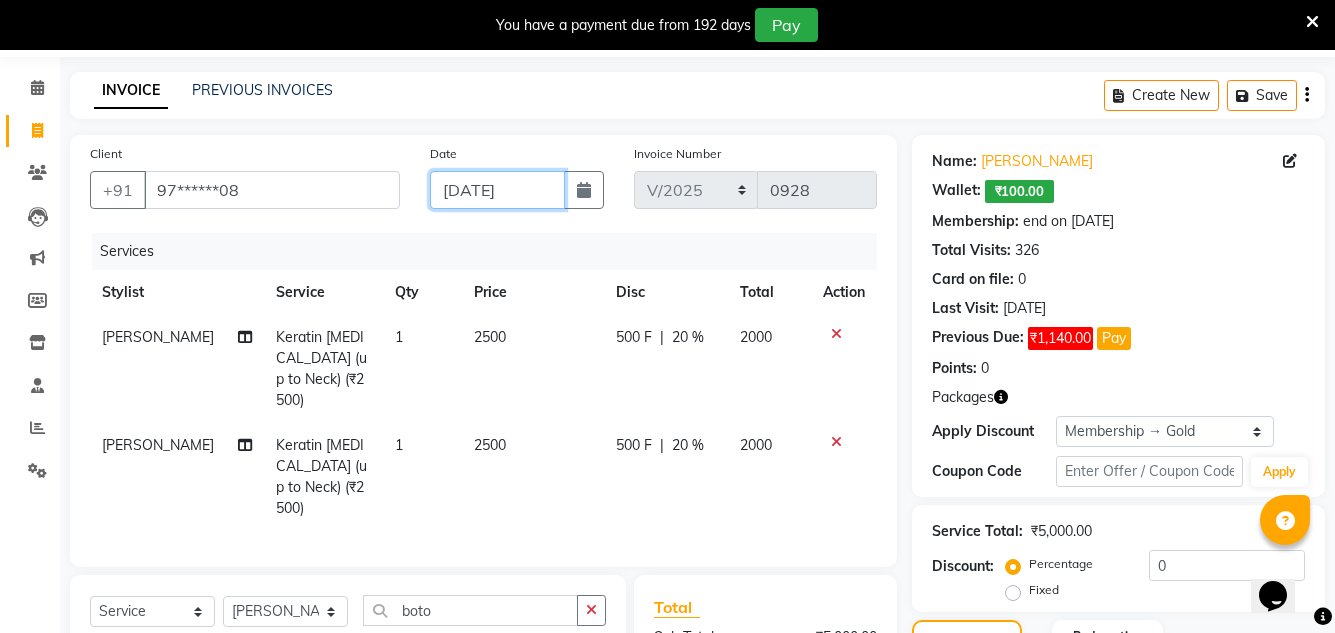 scroll, scrollTop: 341, scrollLeft: 0, axis: vertical 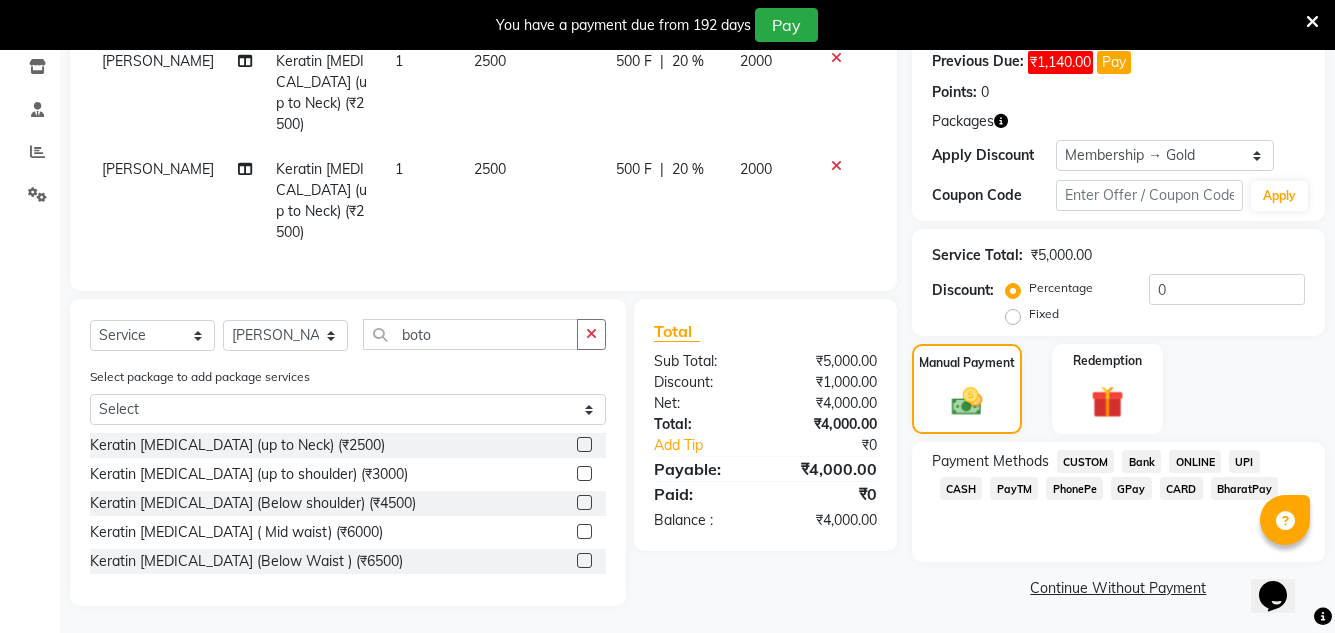 click on "[PERSON_NAME]" 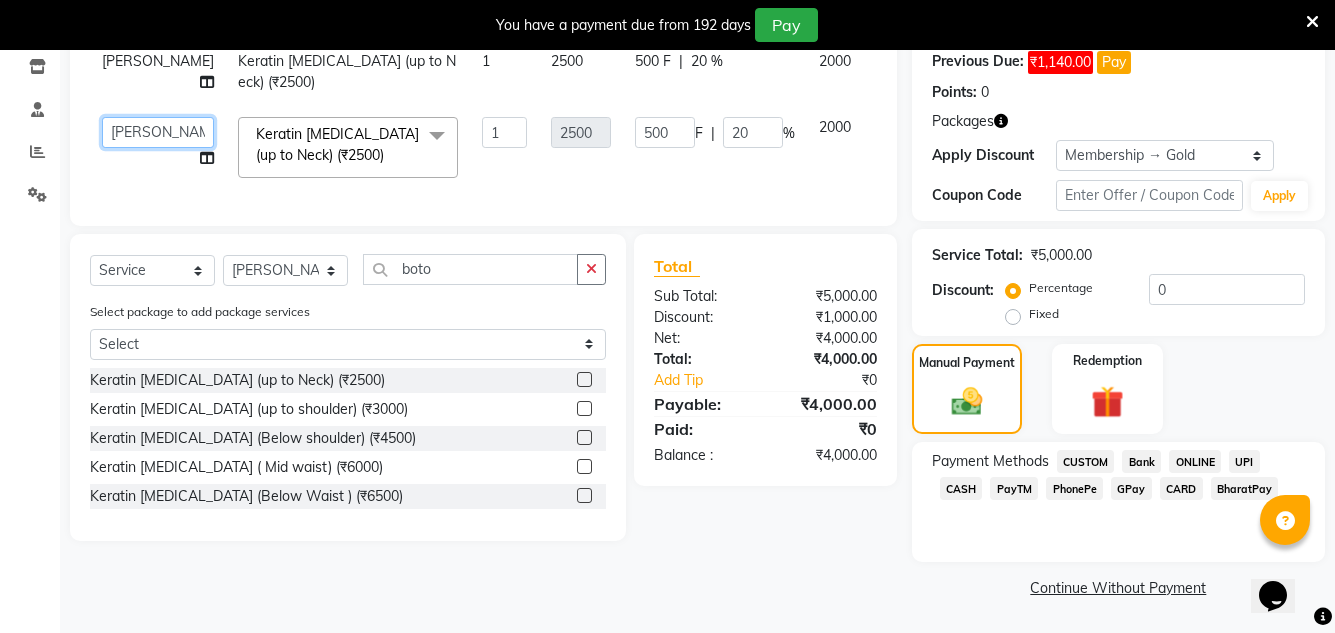 click on "Creative Salon   [PERSON_NAME]   [PERSON_NAME]   [PERSON_NAME]   [PERSON_NAME]   nisha    [PERSON_NAME]   [PERSON_NAME] [PERSON_NAME]   [PERSON_NAME]" 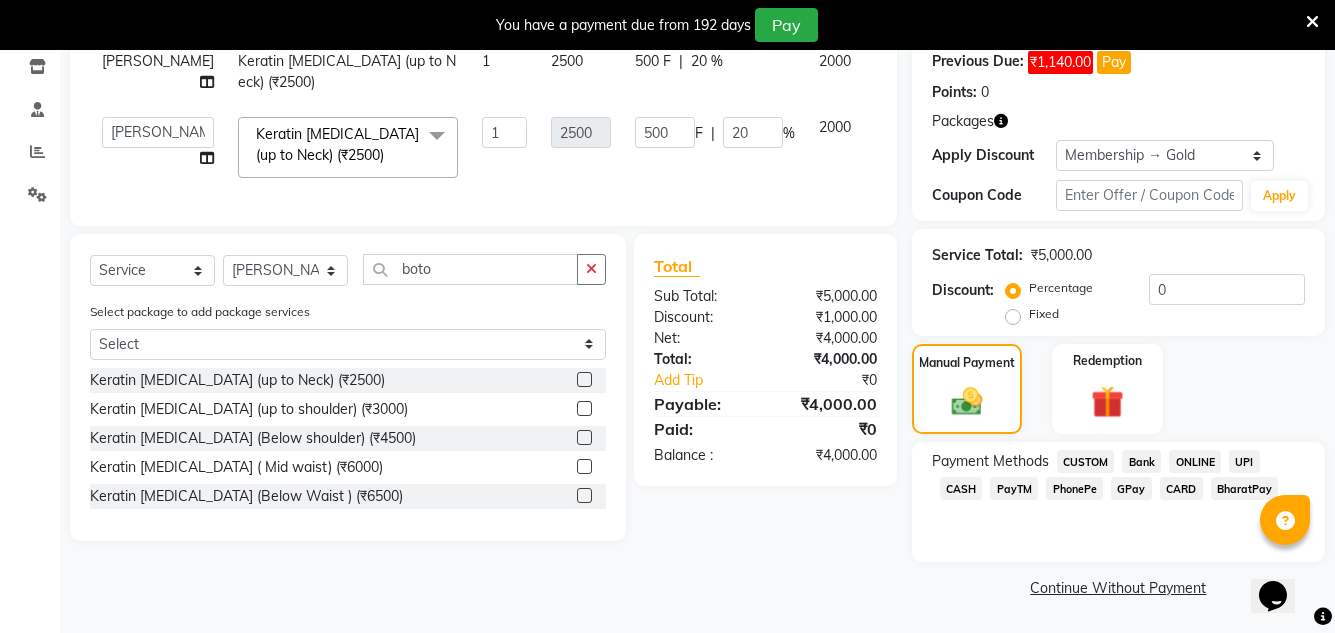 select on "18580" 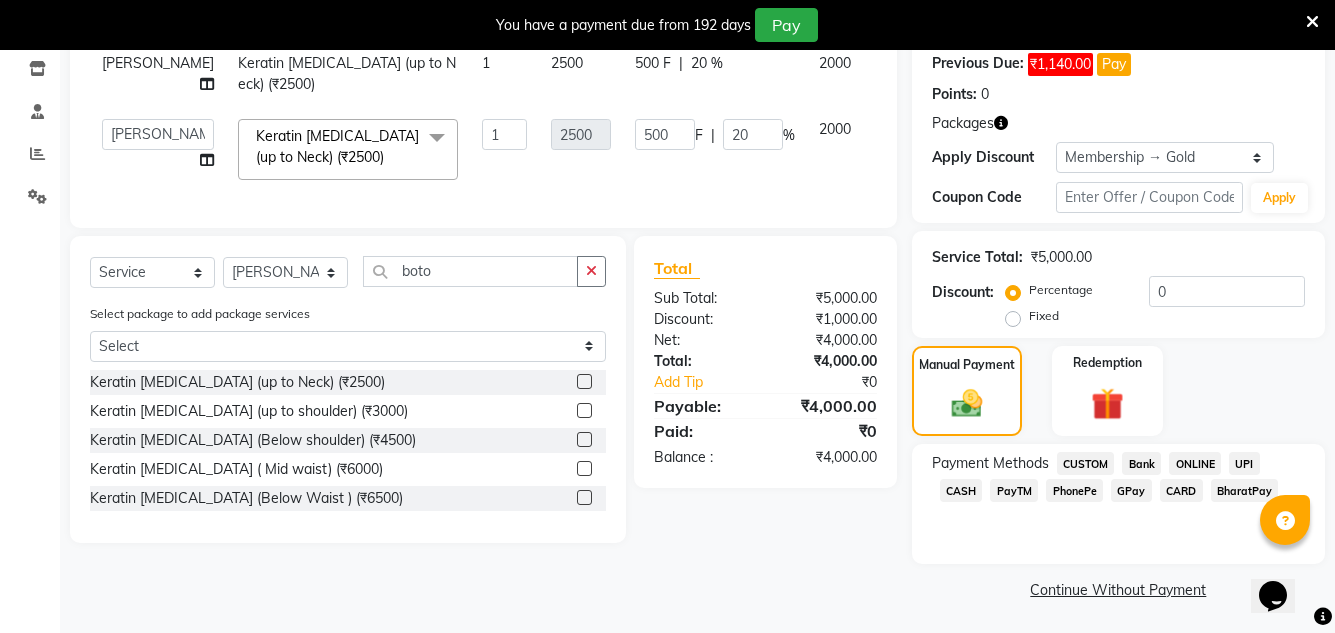 scroll, scrollTop: 341, scrollLeft: 0, axis: vertical 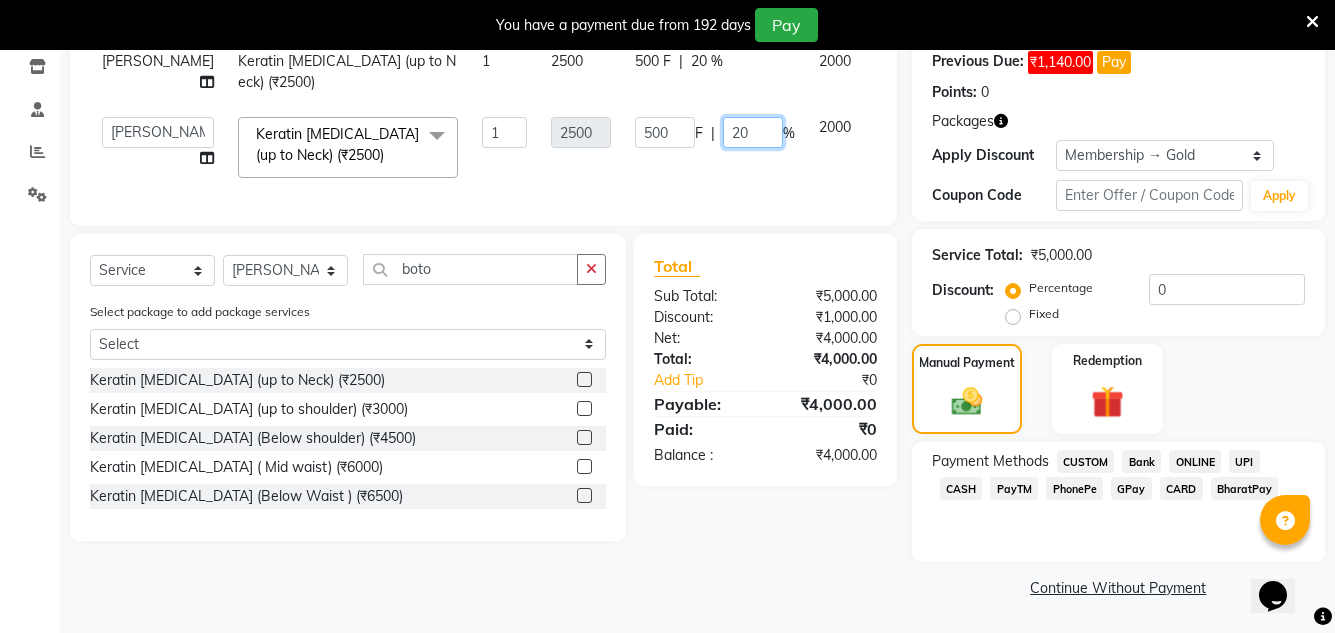 click on "20" 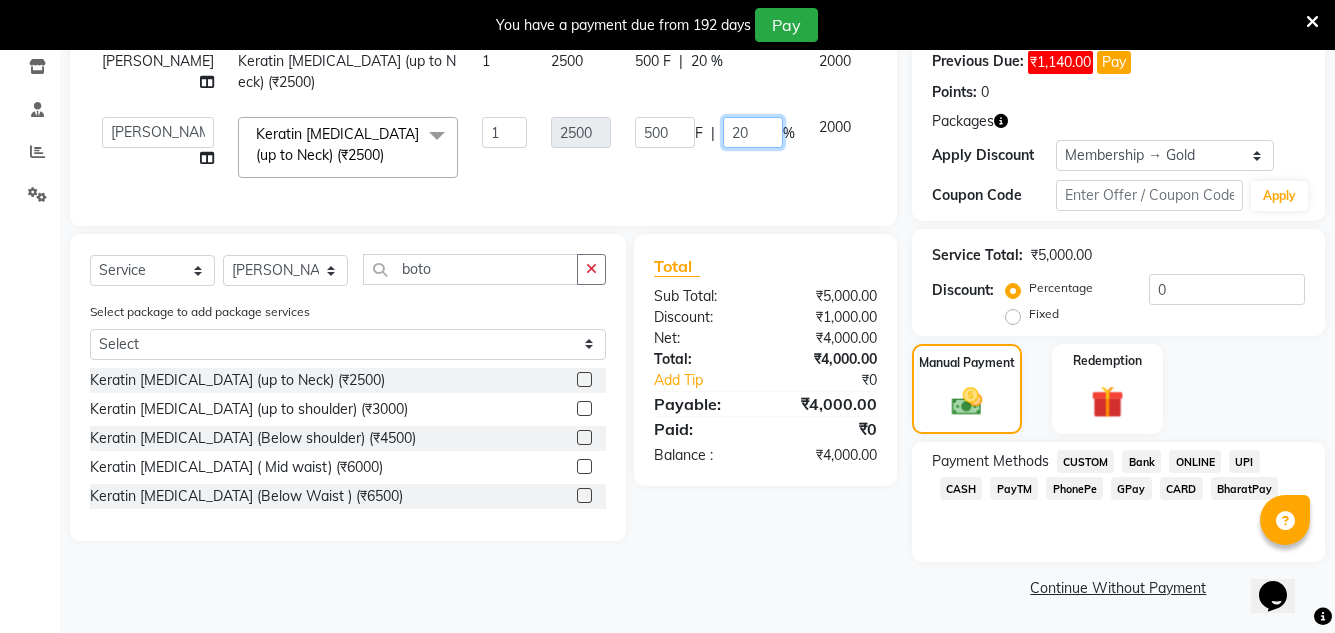 click on "20" 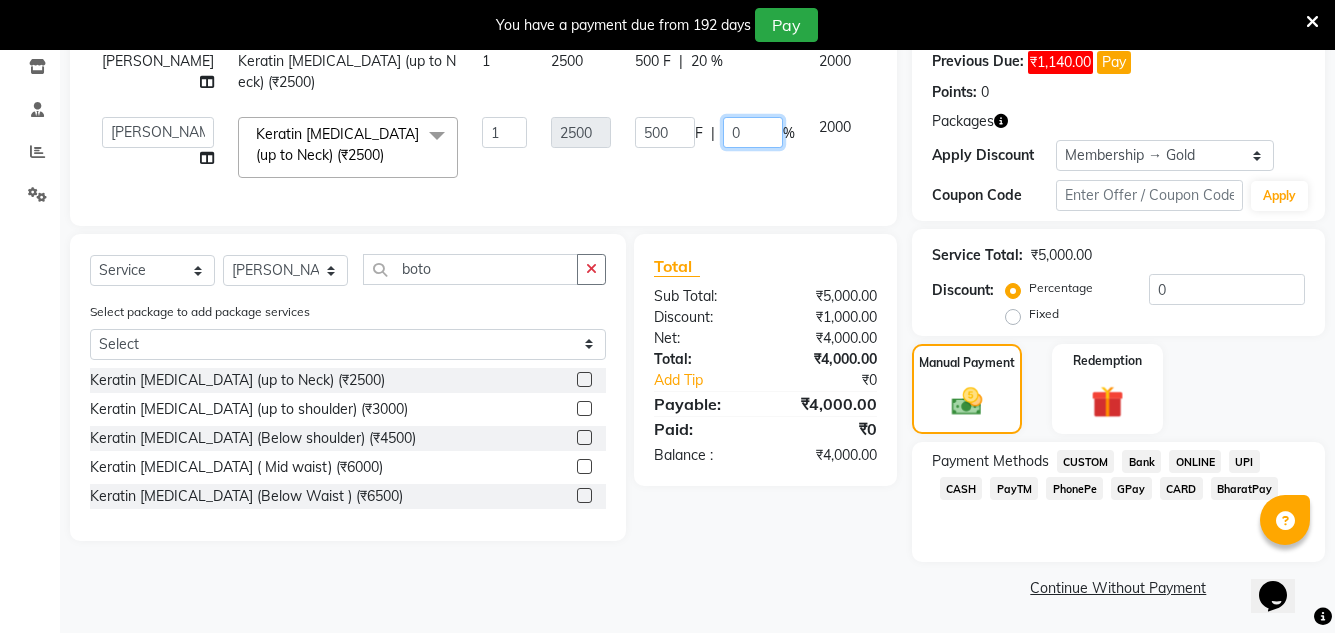 type on "40" 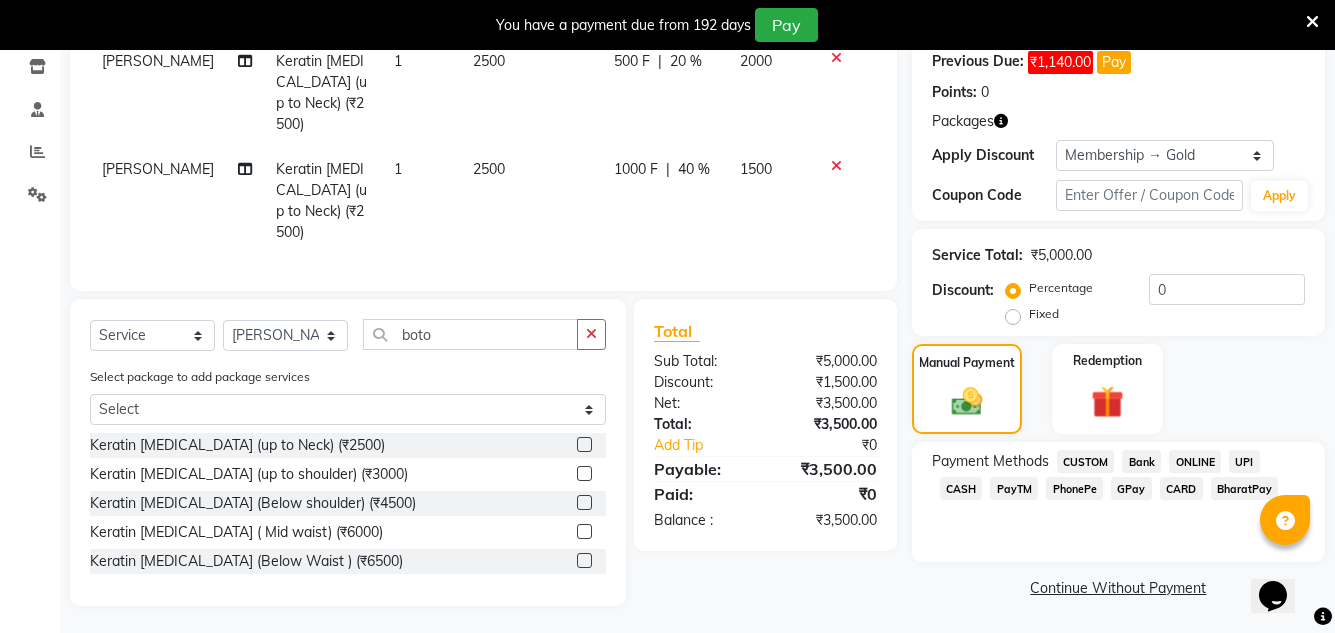 click on "Total Sub Total: ₹5,000.00 Discount: ₹1,500.00 Net: ₹3,500.00 Total: ₹3,500.00 Add Tip ₹0 Payable: ₹3,500.00 Paid: ₹0 Balance   : ₹3,500.00" 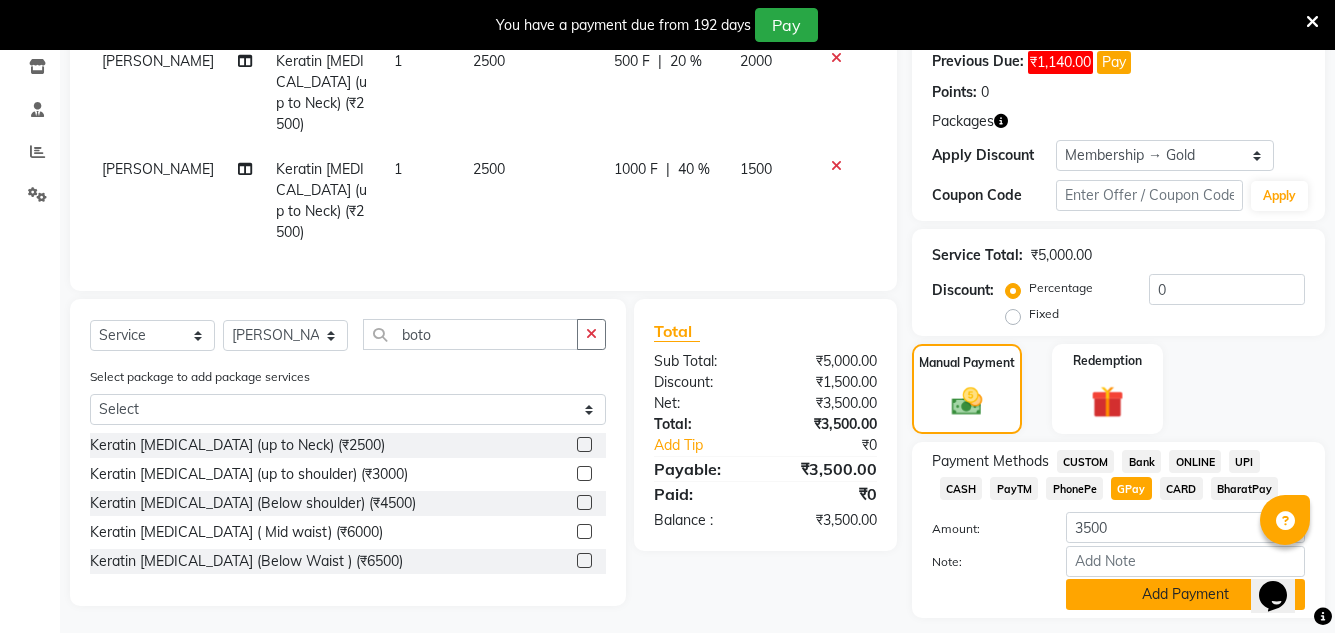 click on "Add Payment" 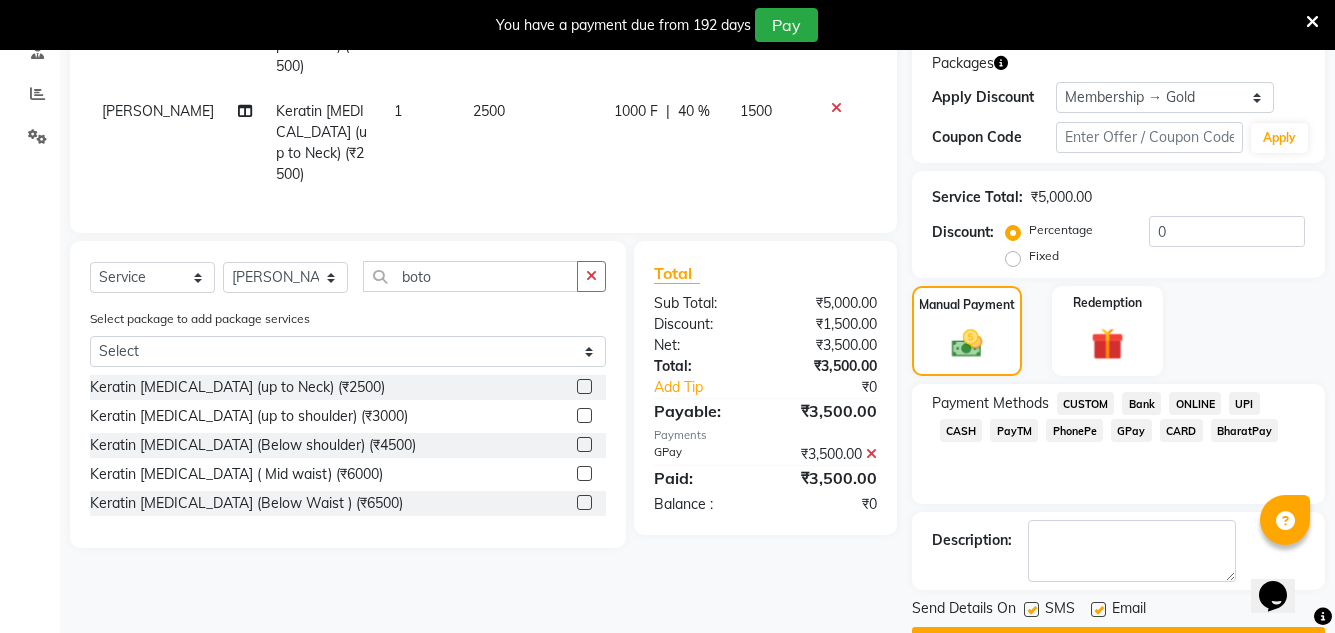scroll, scrollTop: 454, scrollLeft: 0, axis: vertical 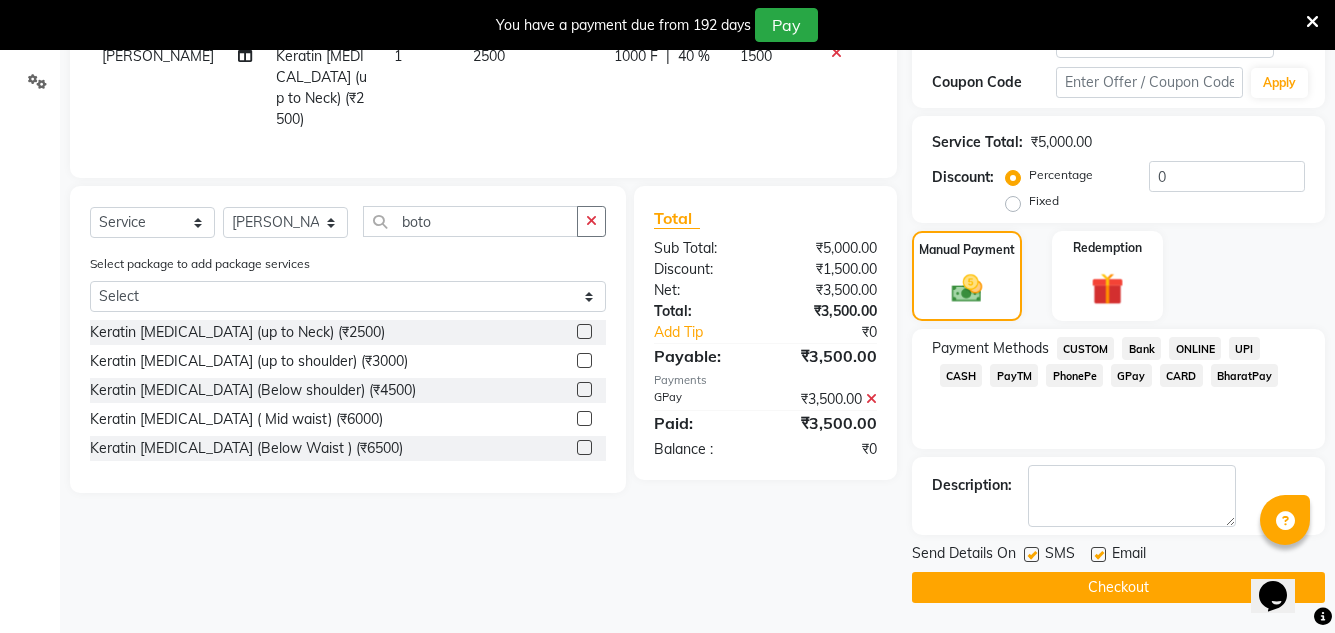 click 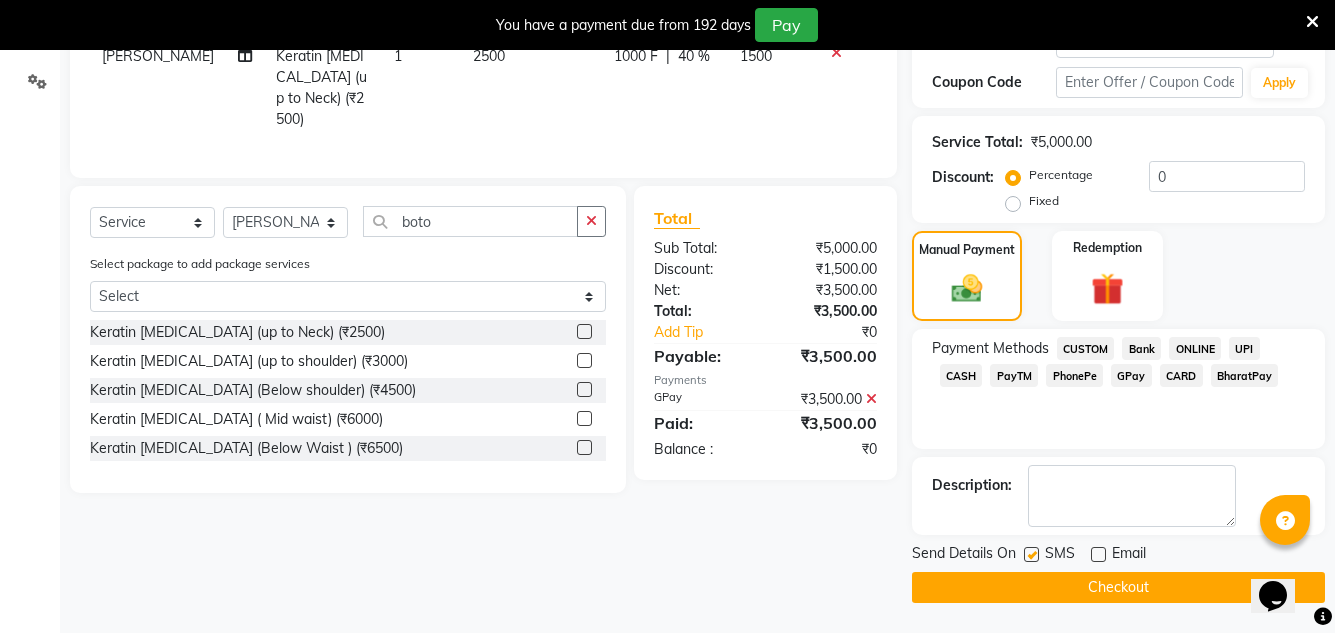 click 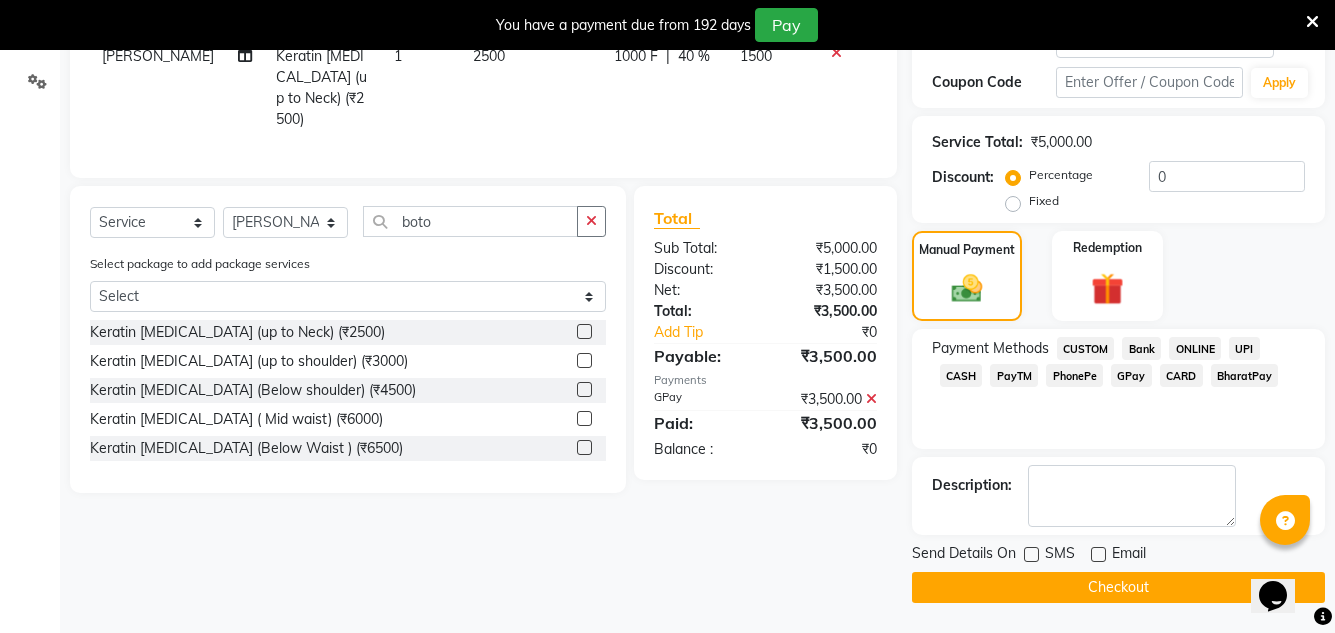 click on "Checkout" 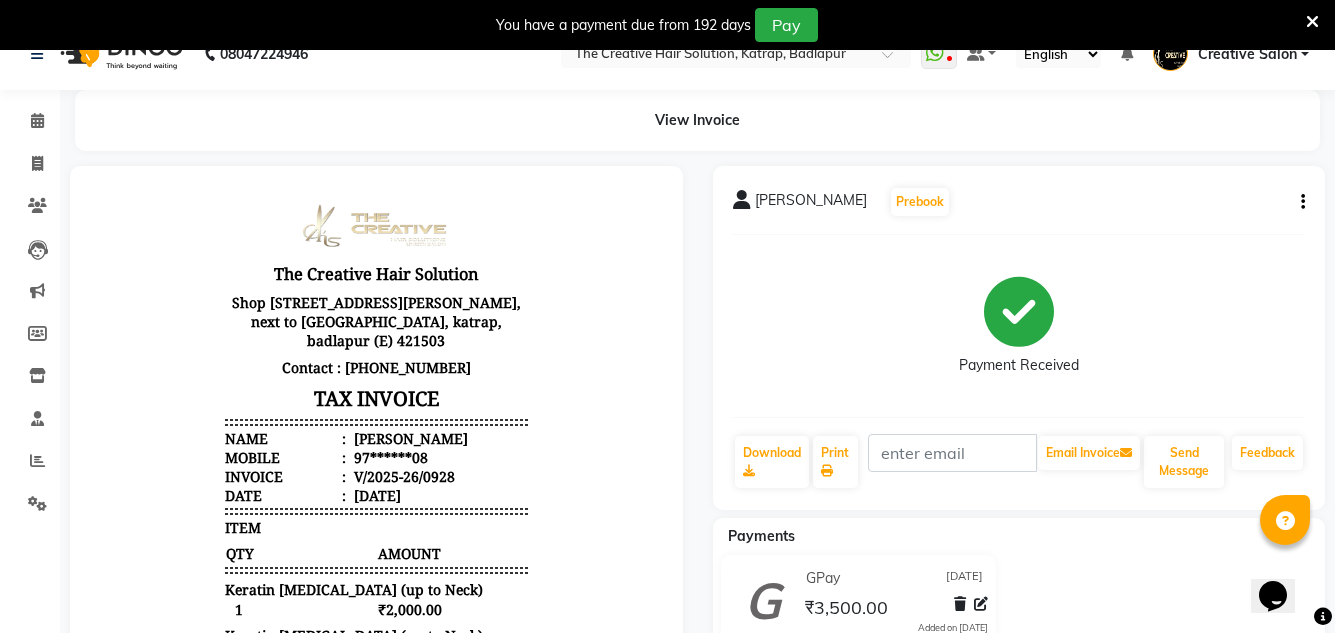 scroll, scrollTop: 0, scrollLeft: 0, axis: both 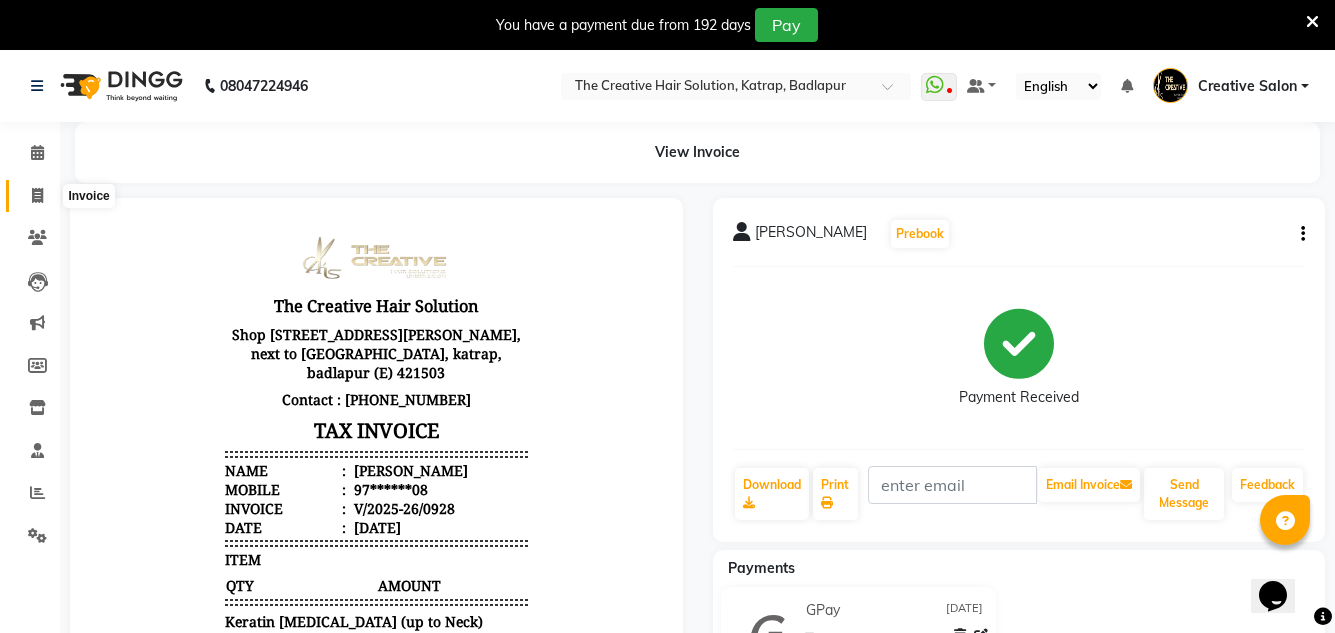 click 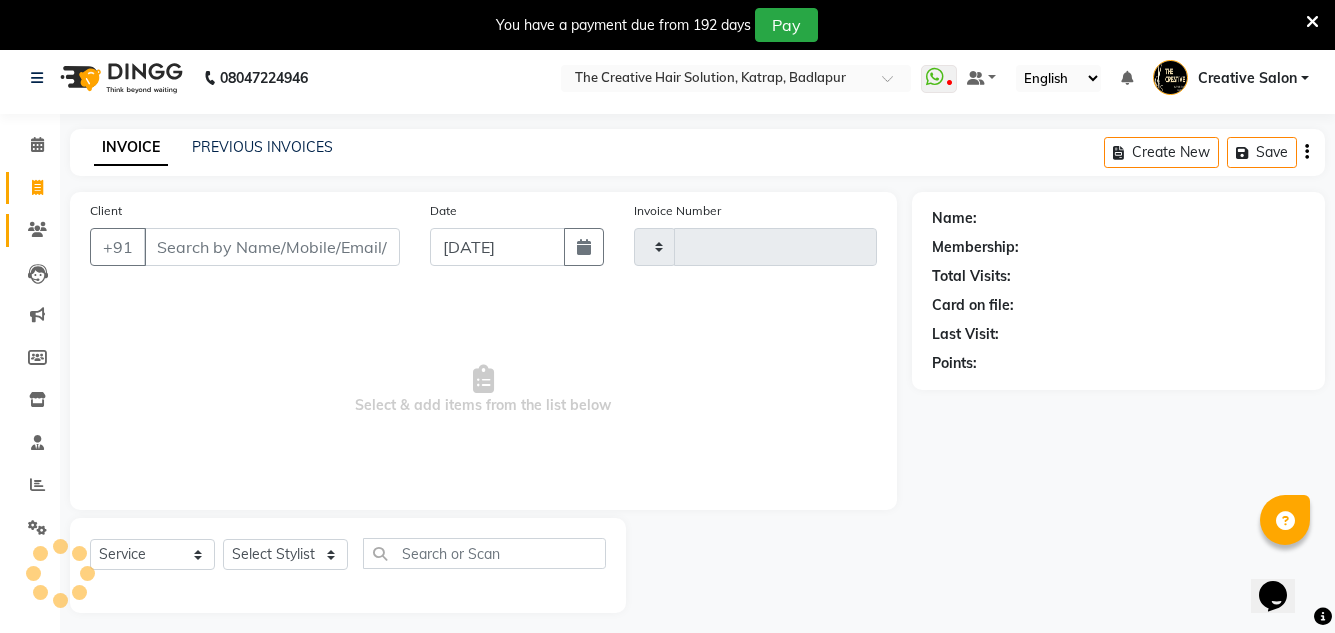 type on "0929" 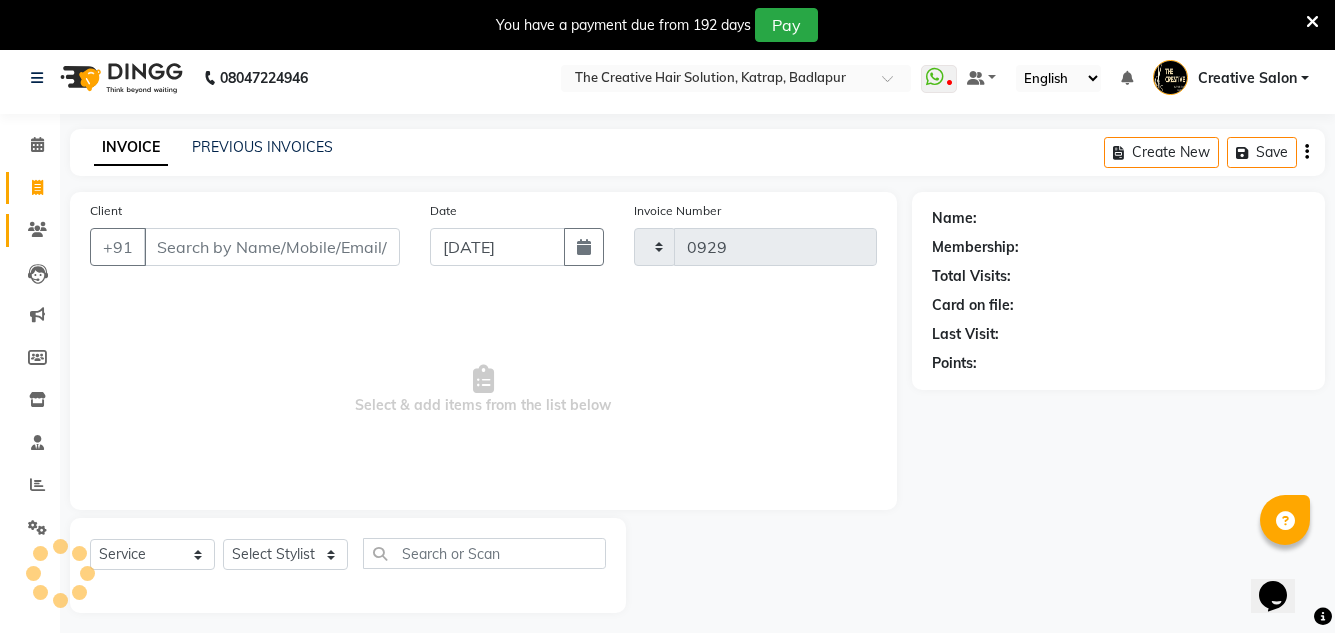 select on "527" 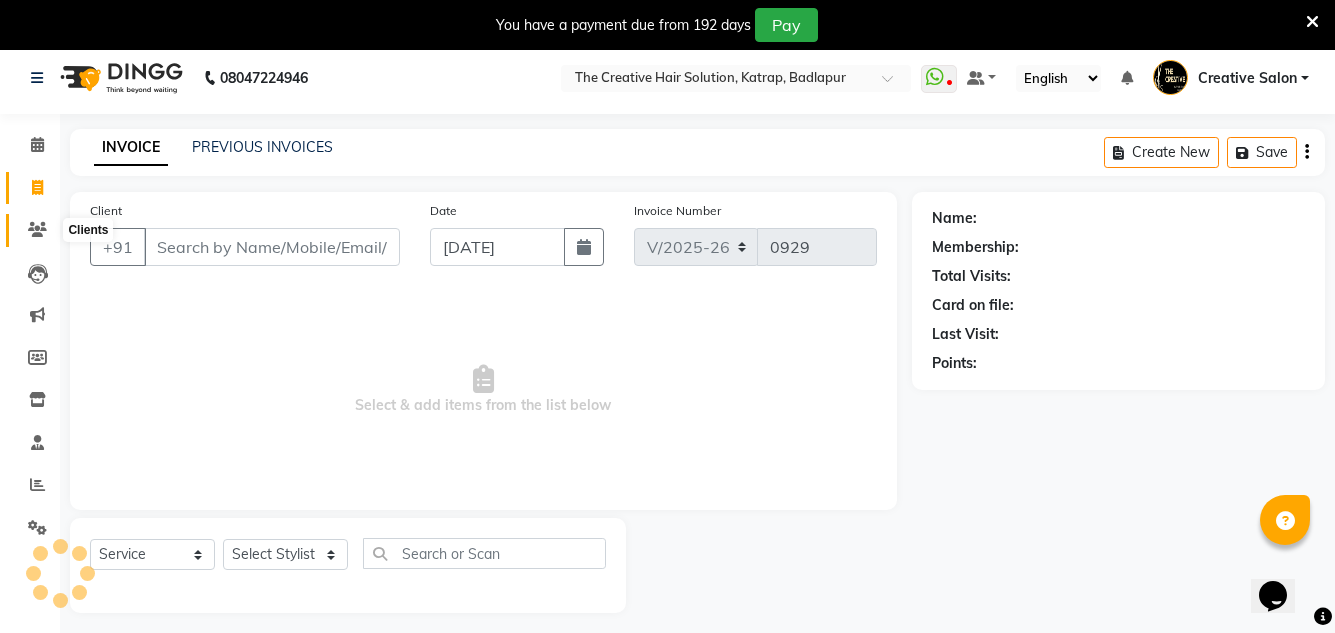 scroll, scrollTop: 50, scrollLeft: 0, axis: vertical 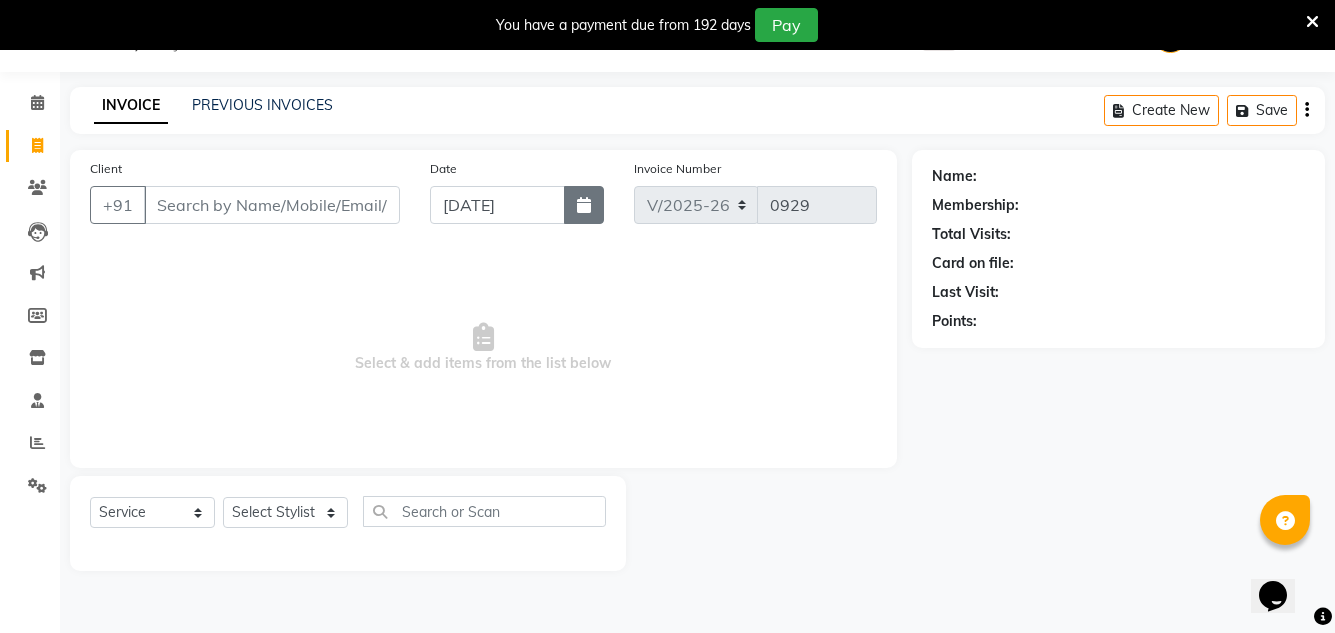 click 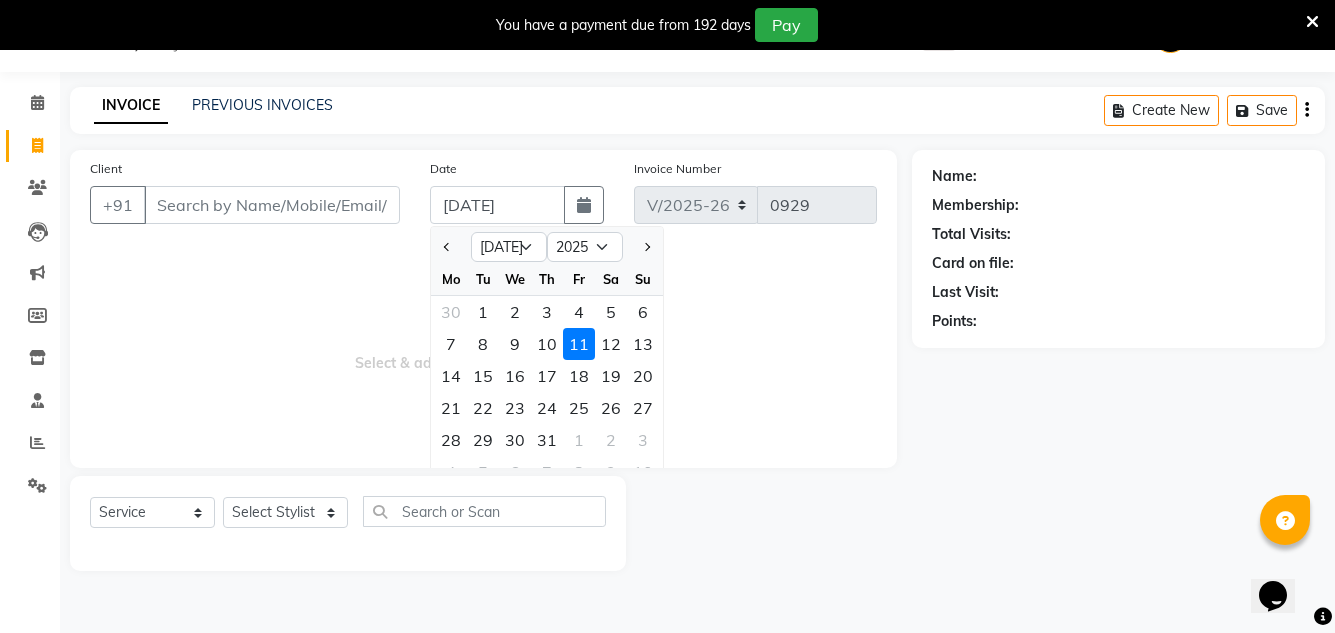 click on "11" 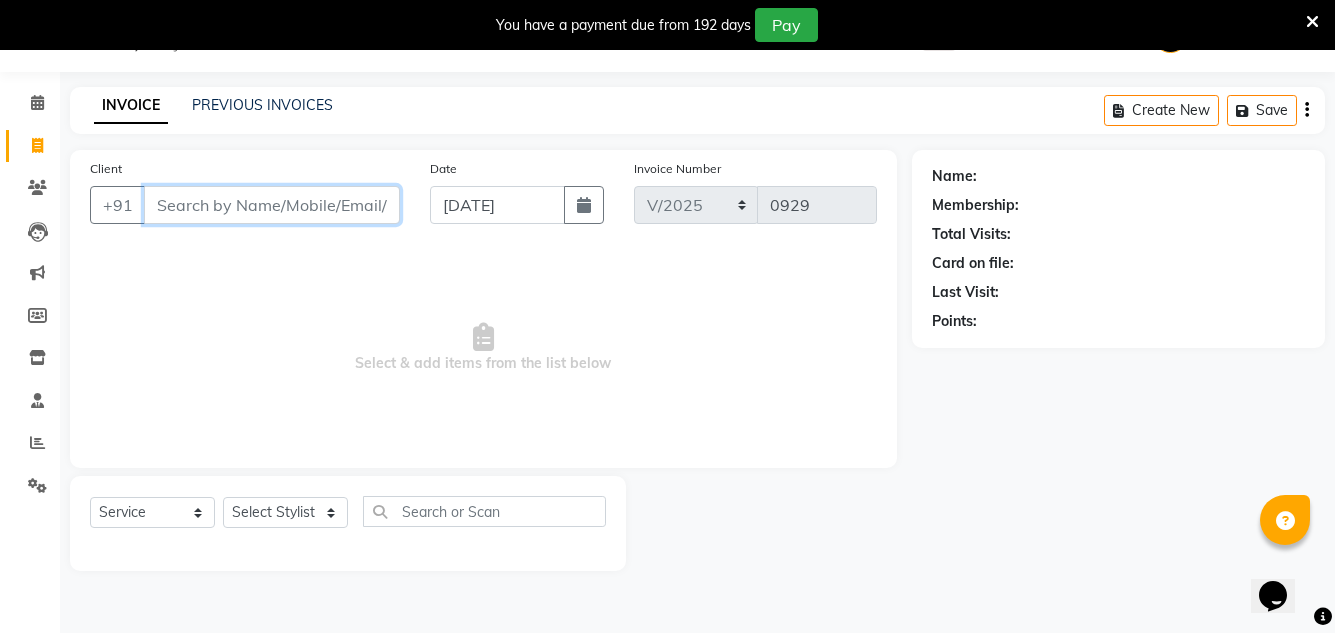 click on "Client" at bounding box center [272, 205] 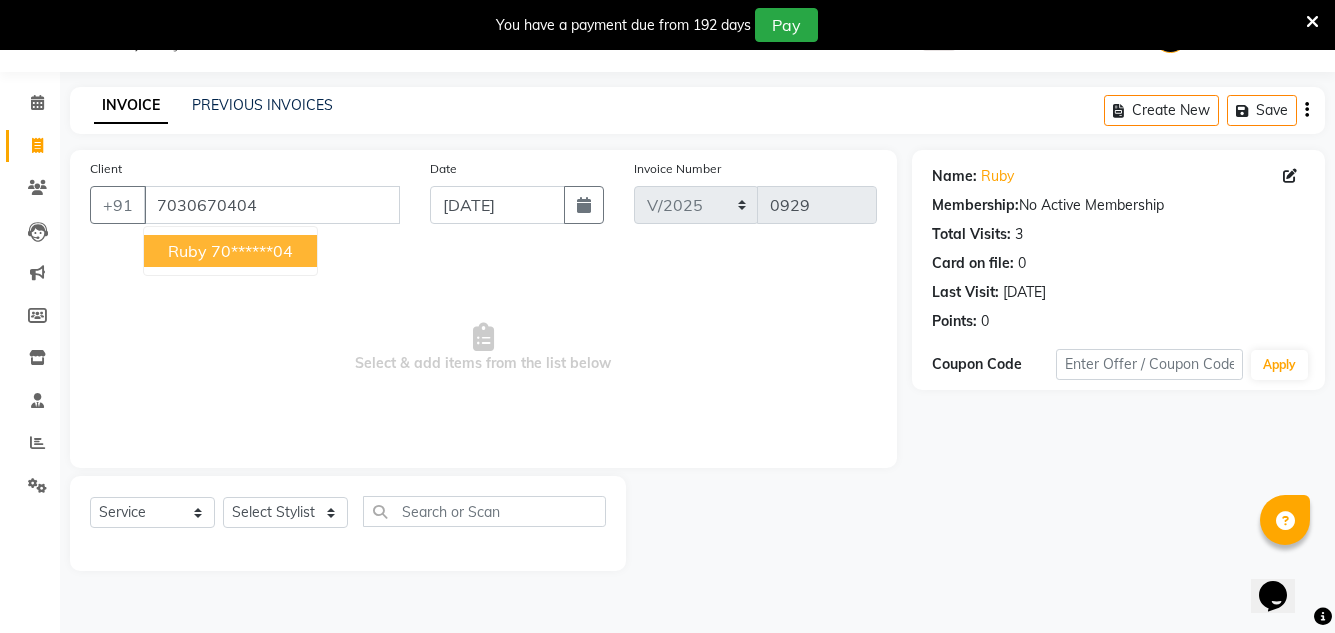 drag, startPoint x: 209, startPoint y: 258, endPoint x: 223, endPoint y: 198, distance: 61.611687 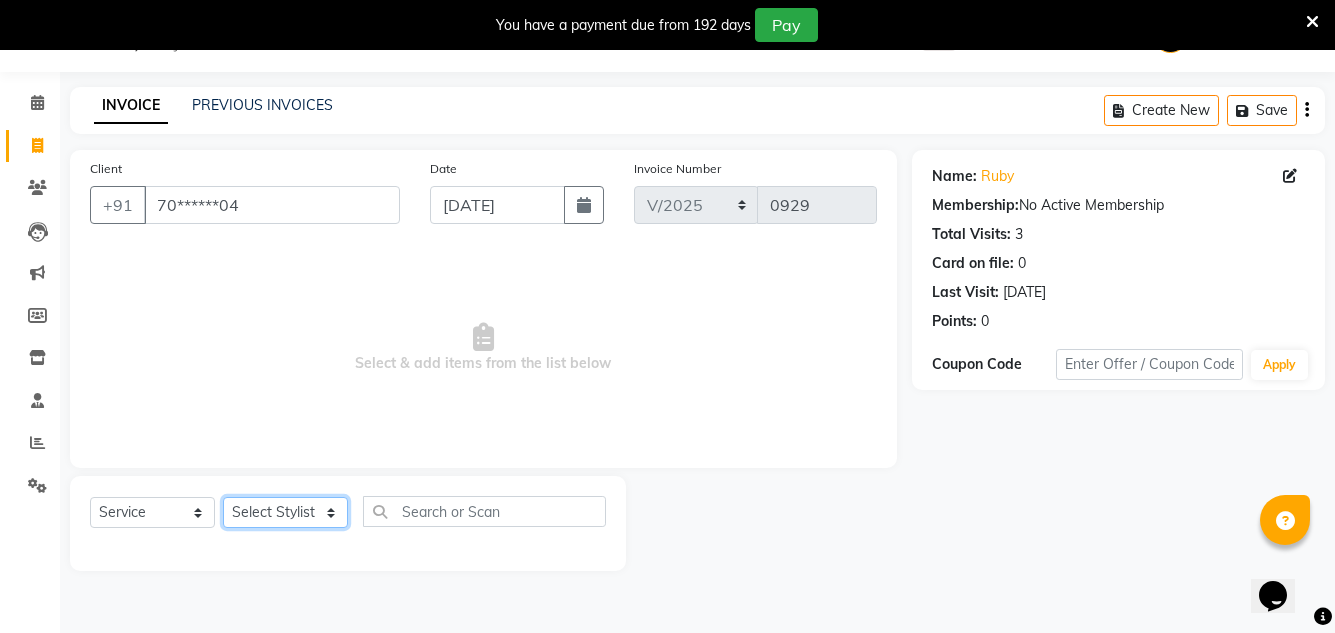 click on "Select Stylist Creative Salon [PERSON_NAME] [PERSON_NAME] [PERSON_NAME] [PERSON_NAME] nisha  [PERSON_NAME] [PERSON_NAME] [PERSON_NAME] [PERSON_NAME]" 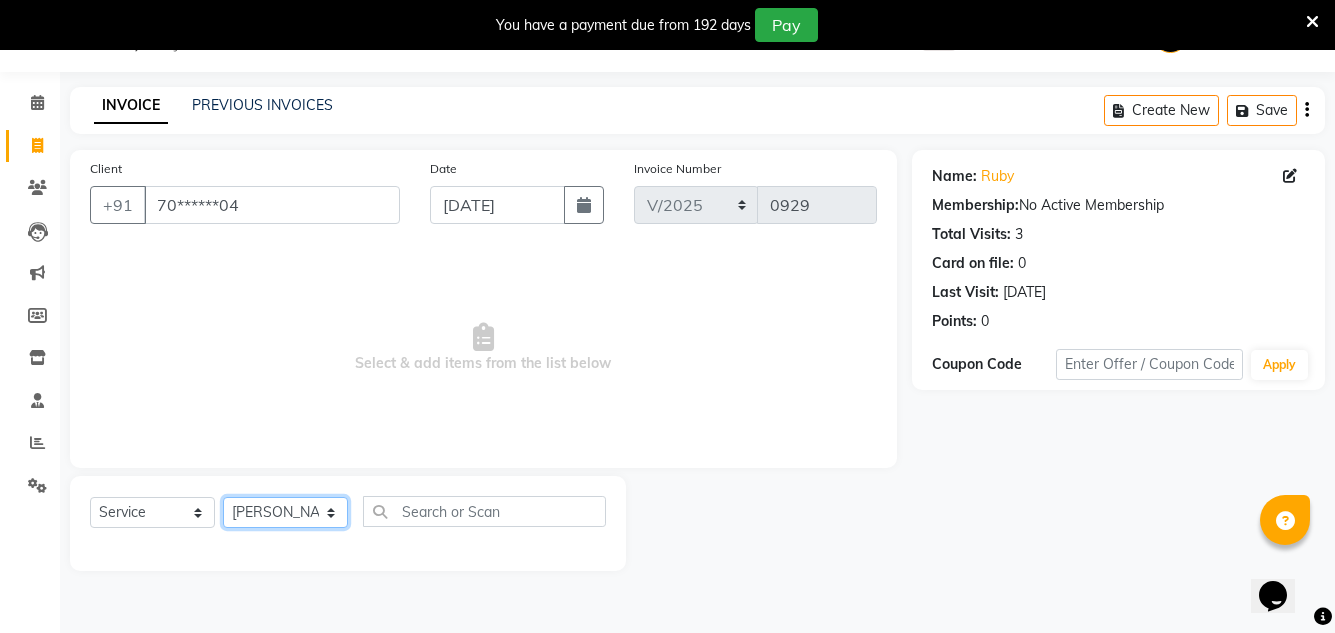 click on "Select Stylist Creative Salon [PERSON_NAME] [PERSON_NAME] [PERSON_NAME] [PERSON_NAME] nisha  [PERSON_NAME] [PERSON_NAME] [PERSON_NAME] [PERSON_NAME]" 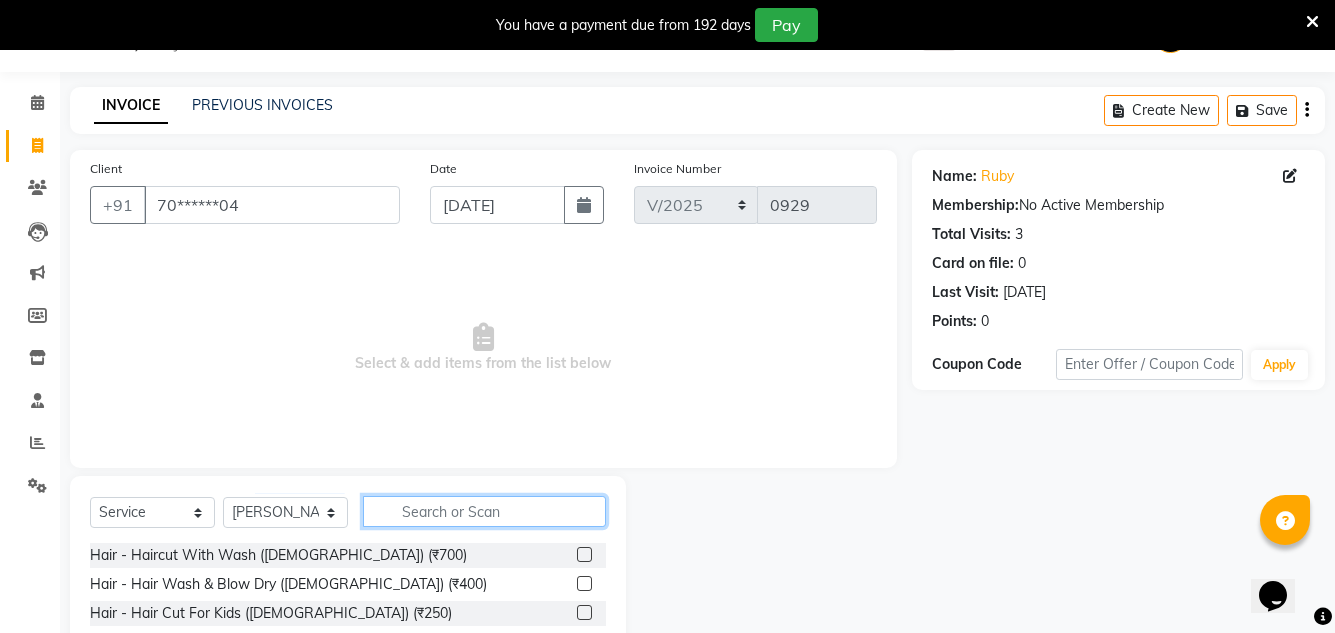 click 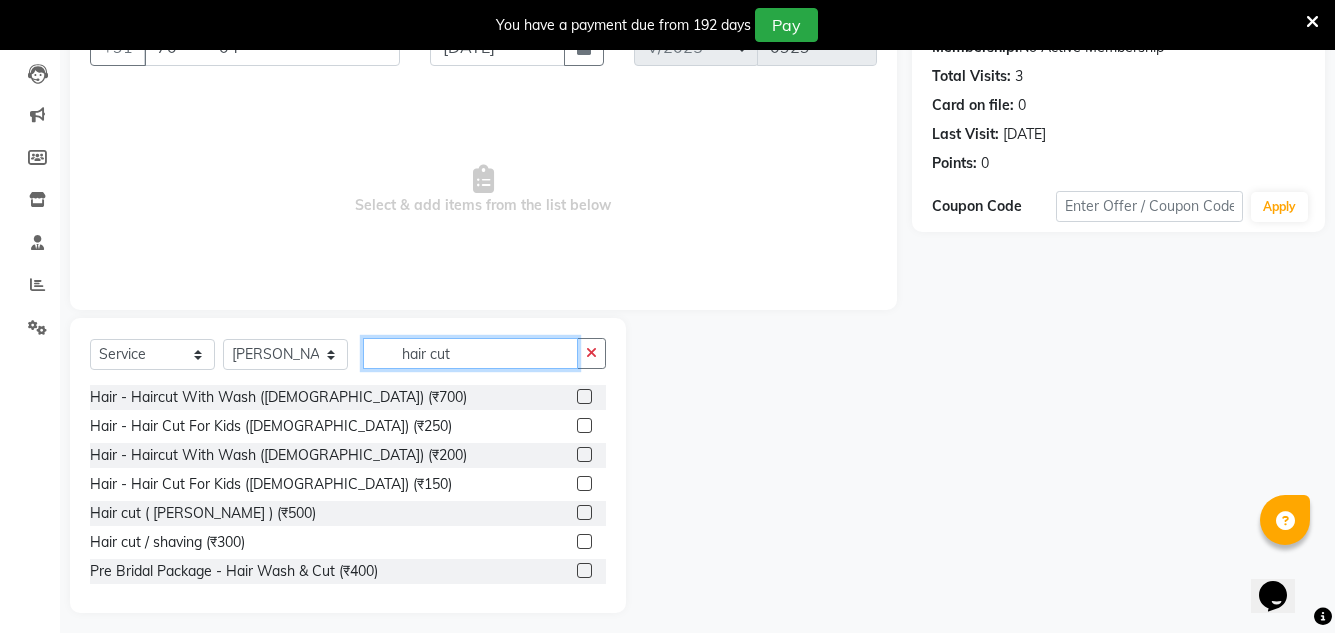 scroll, scrollTop: 218, scrollLeft: 0, axis: vertical 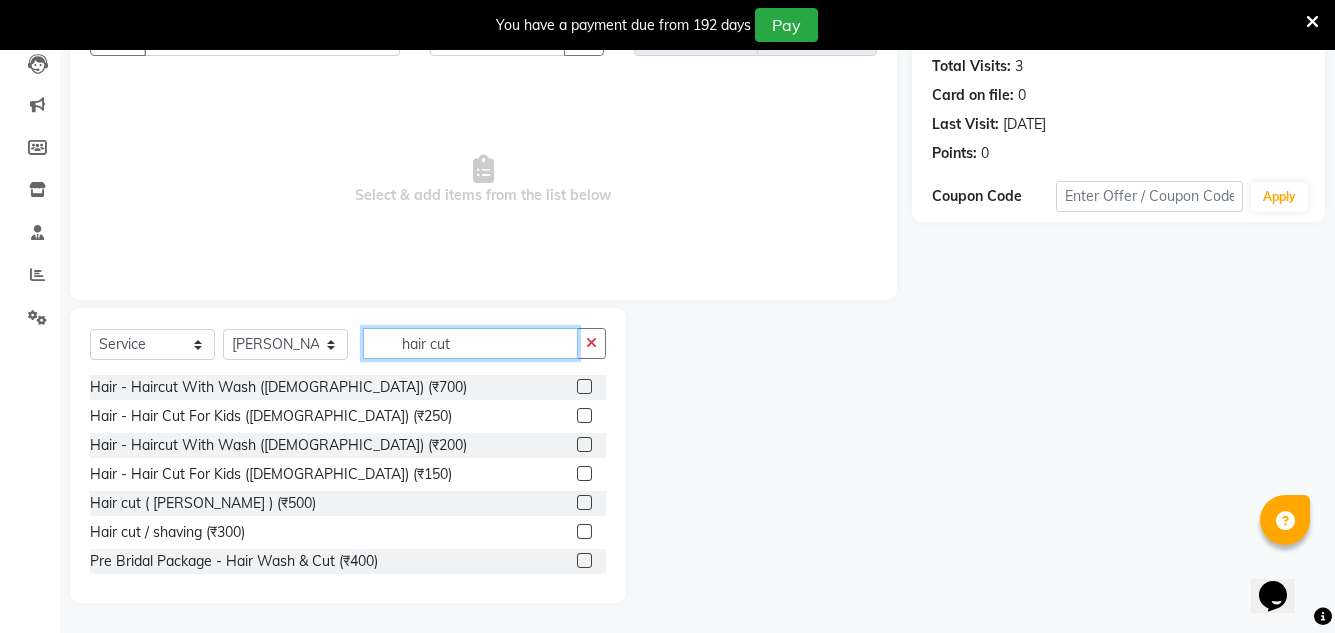 type on "hair cut" 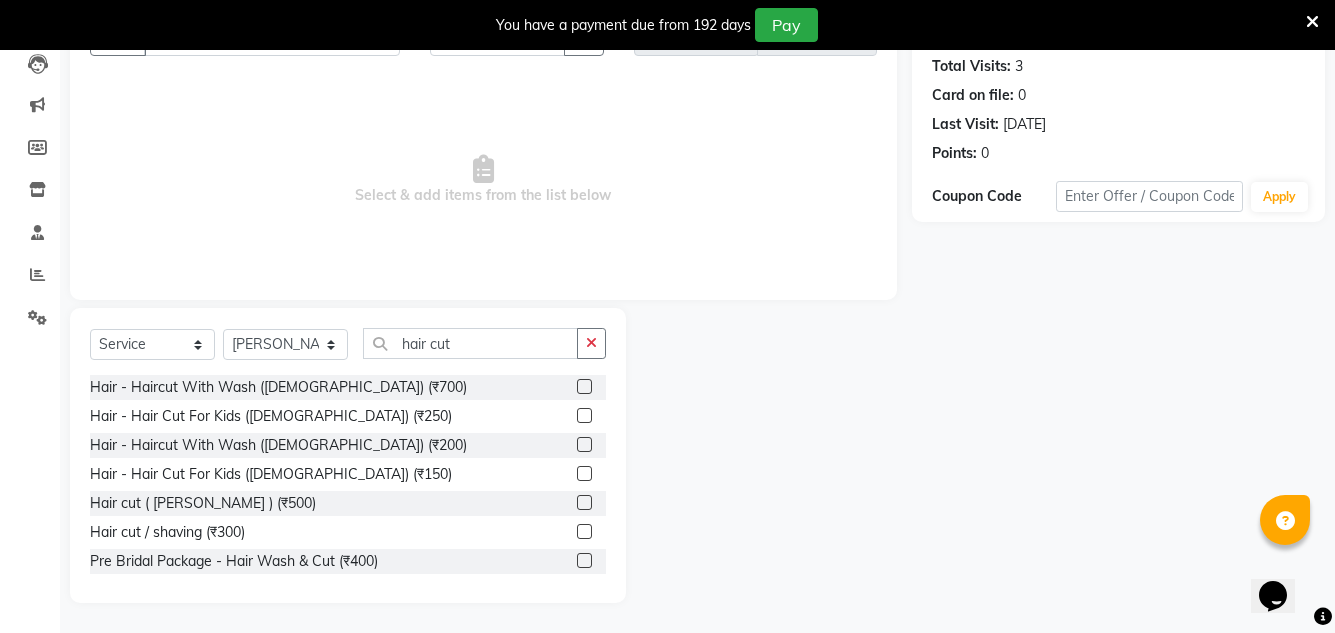 click 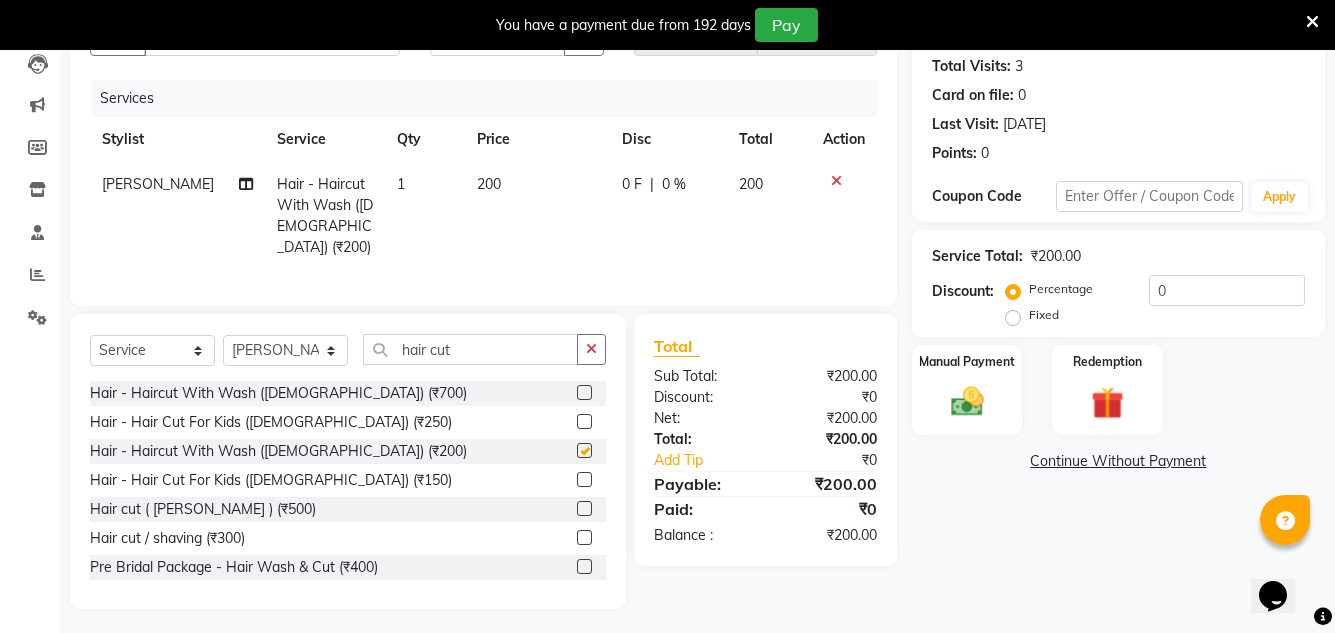 checkbox on "false" 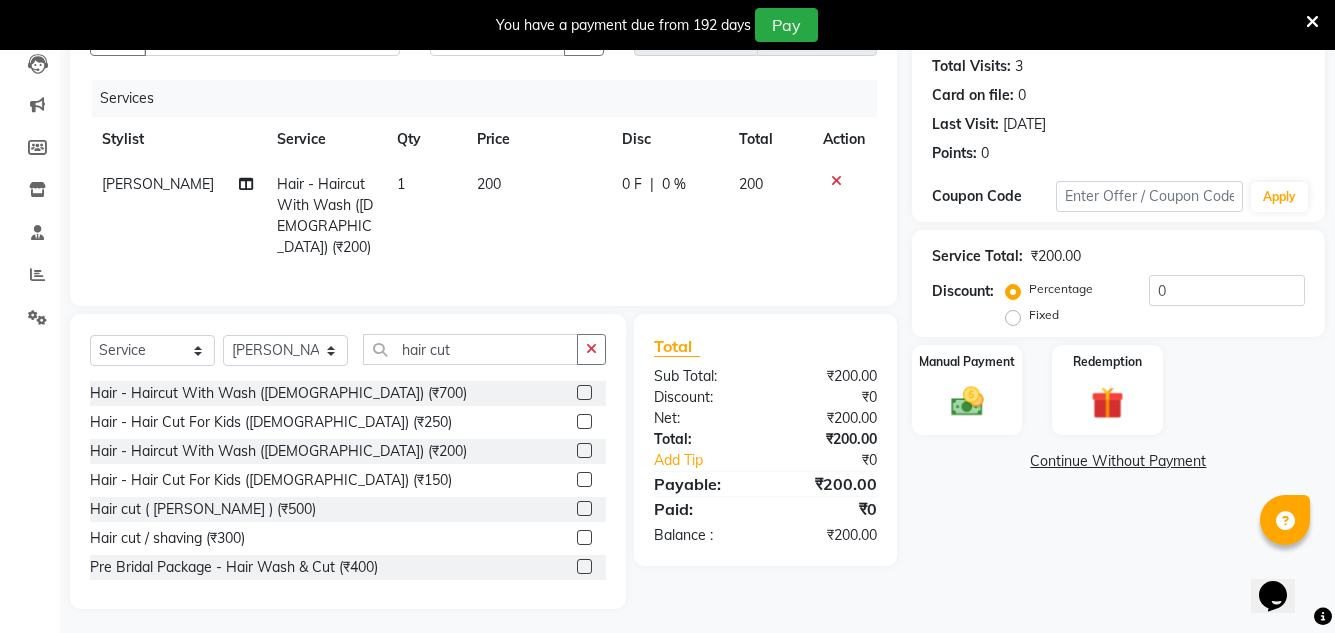 click on "200" 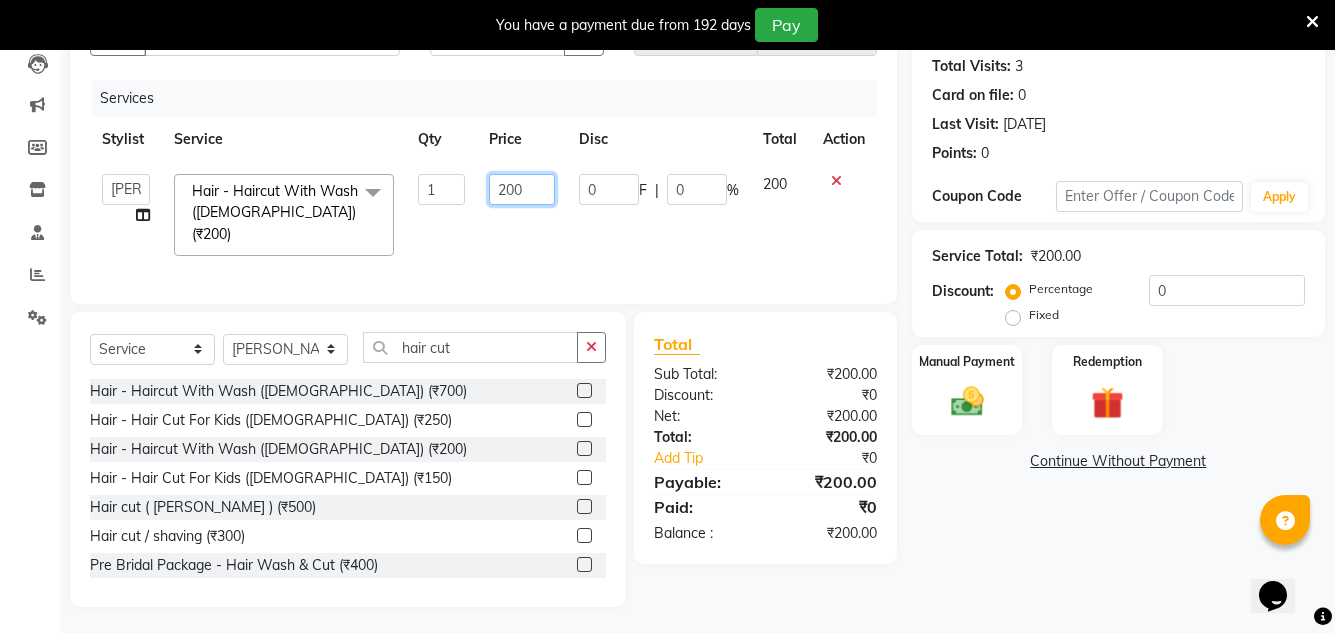 click on "200" 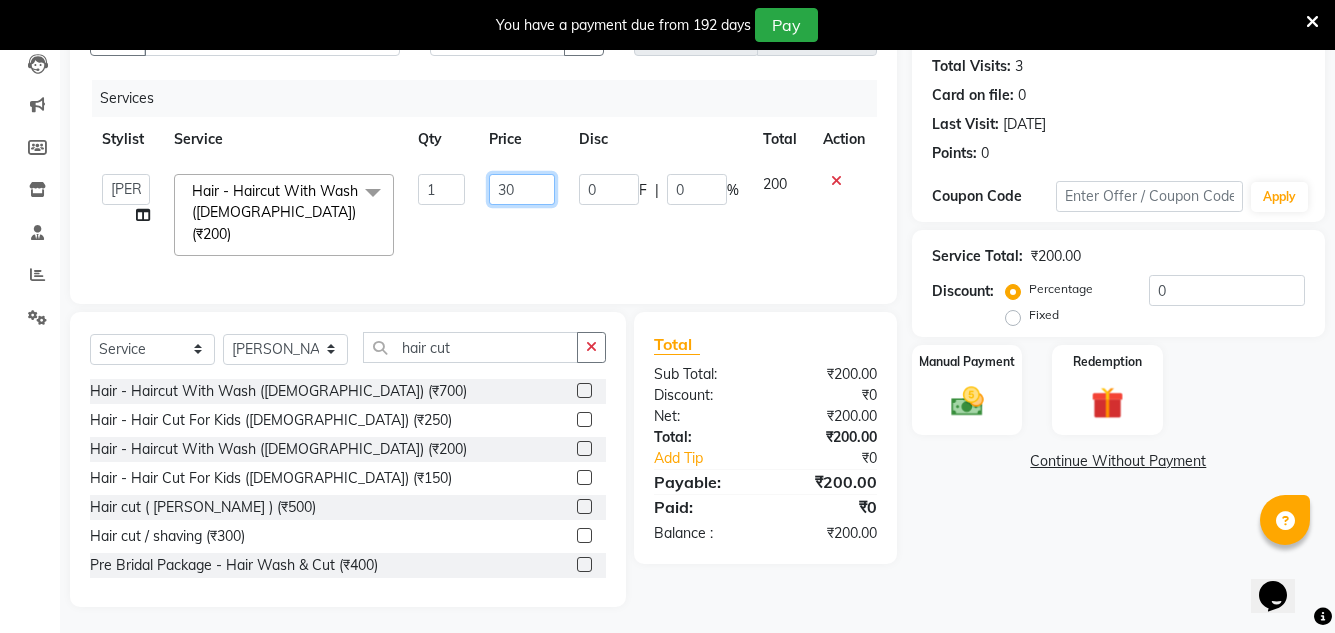 type on "350" 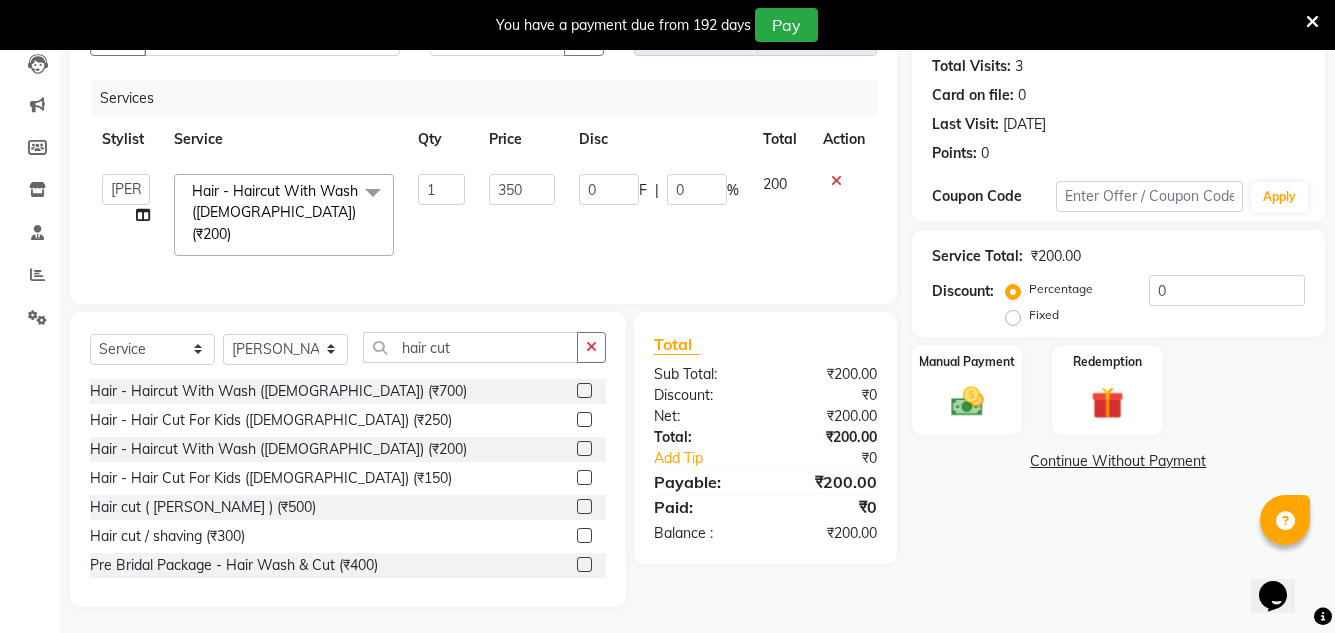 click on "₹200.00" 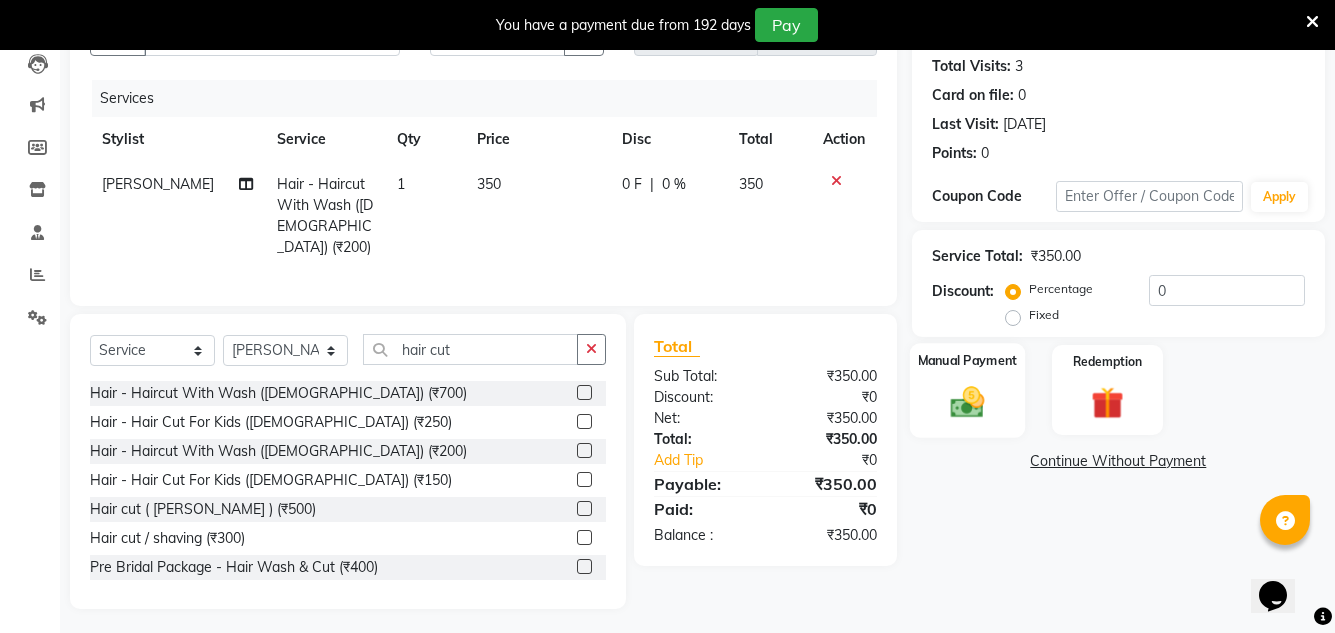 click 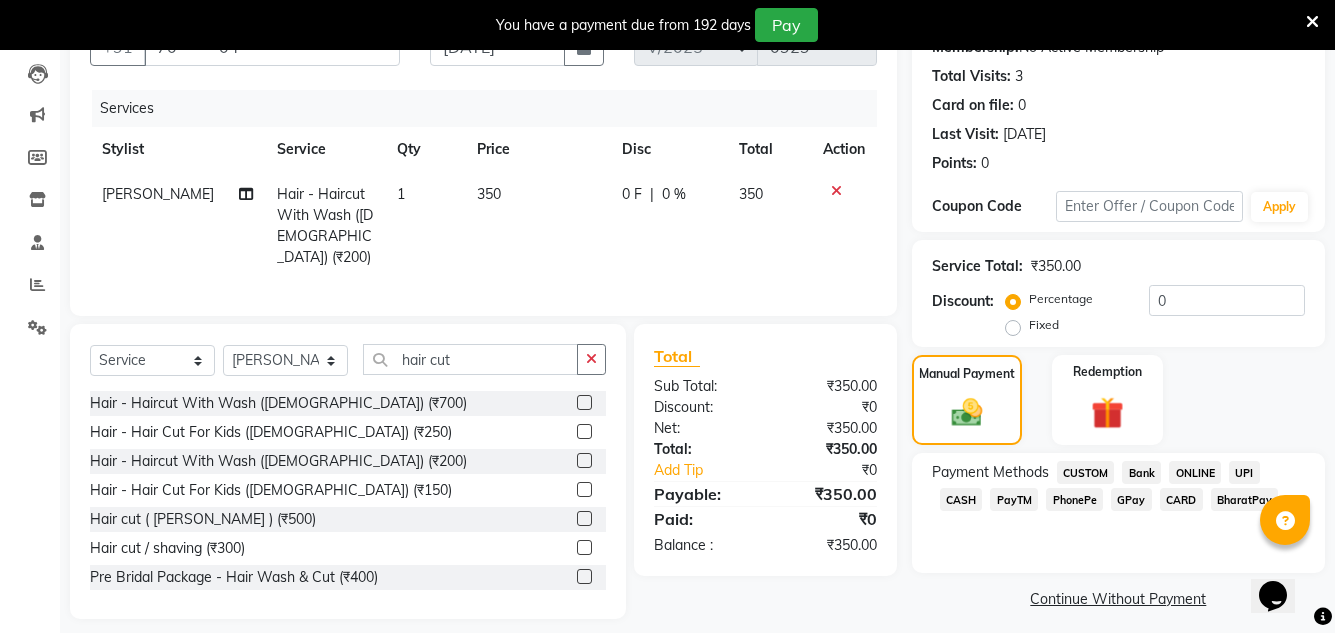 scroll, scrollTop: 219, scrollLeft: 0, axis: vertical 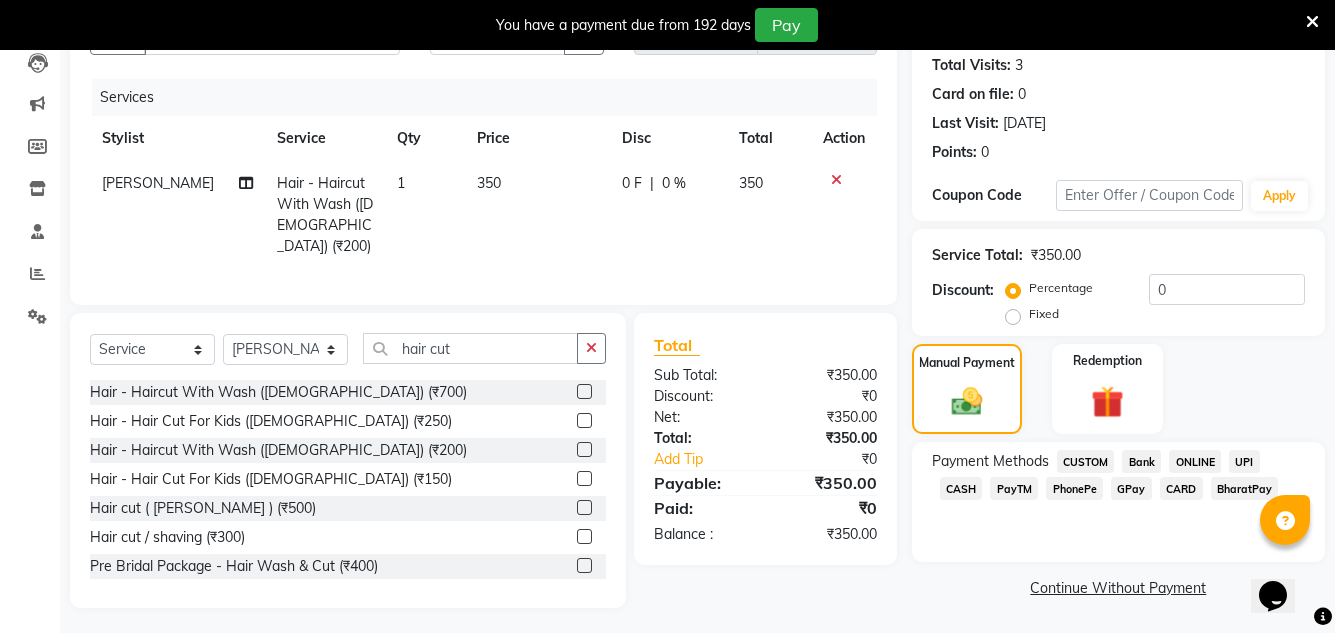 click on "GPay" 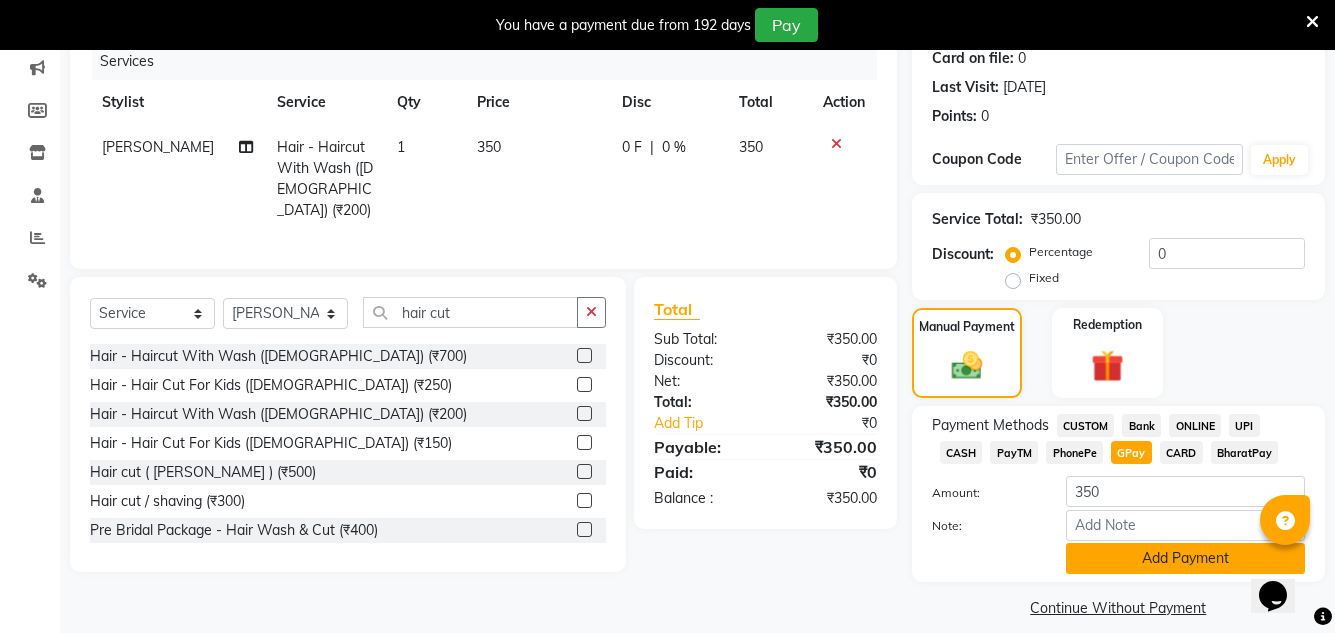 scroll, scrollTop: 275, scrollLeft: 0, axis: vertical 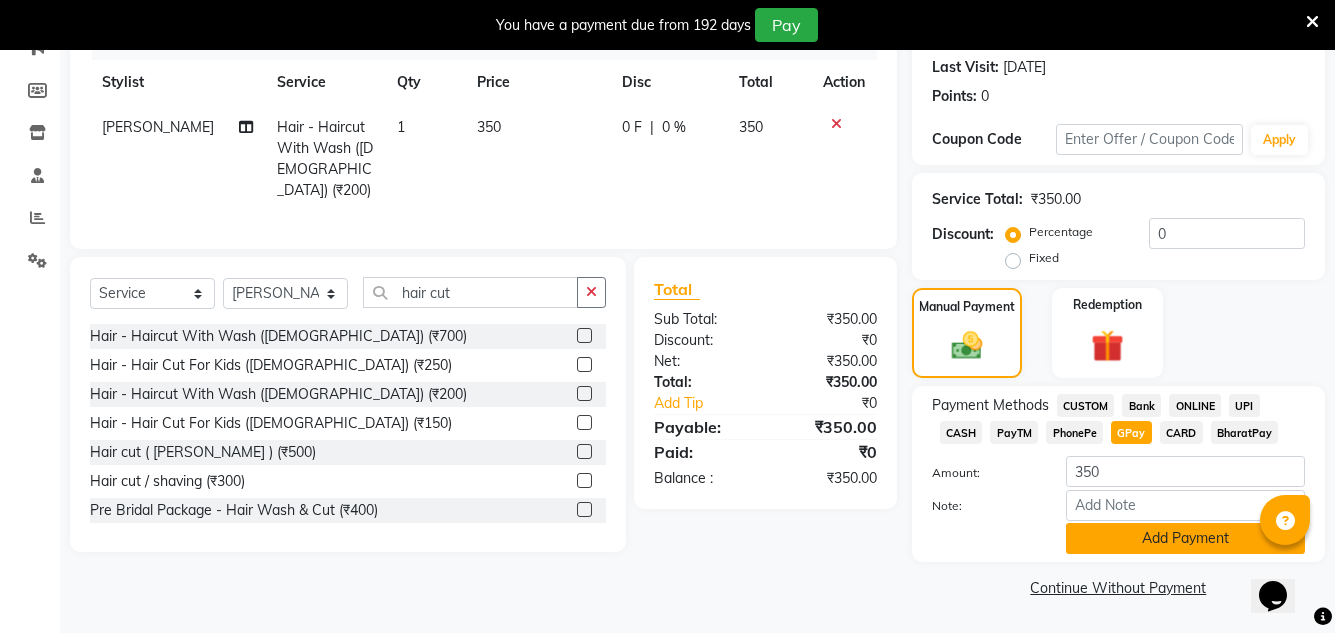 click on "Add Payment" 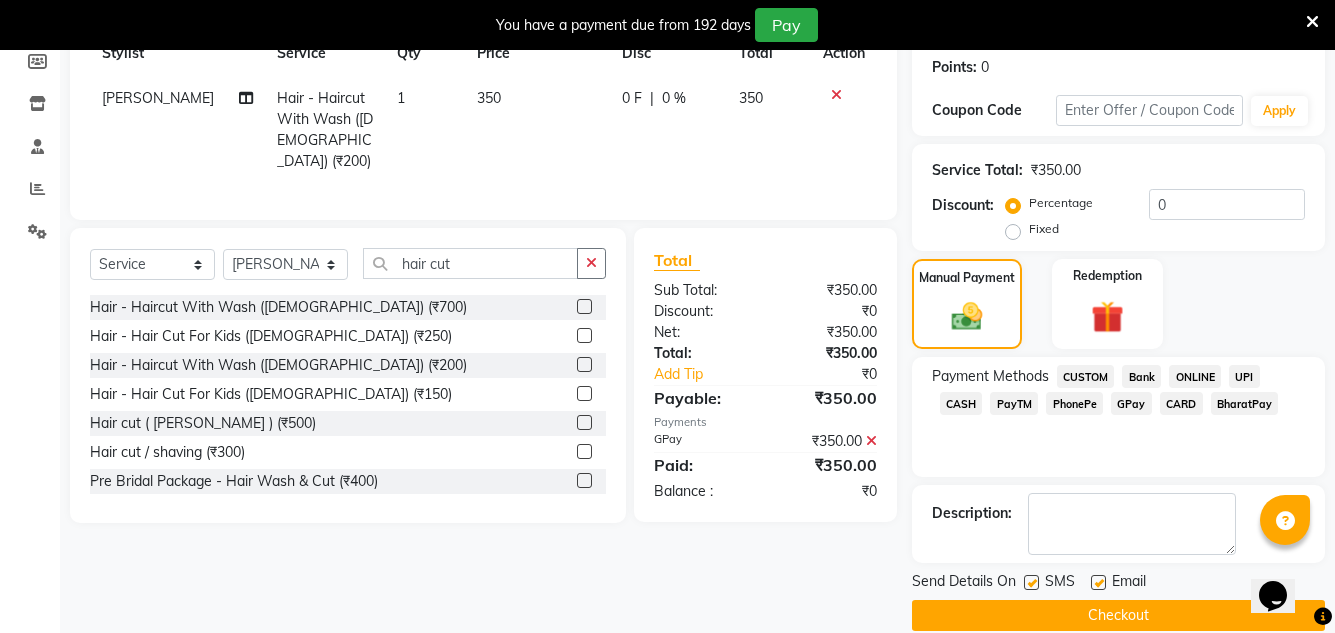 scroll, scrollTop: 332, scrollLeft: 0, axis: vertical 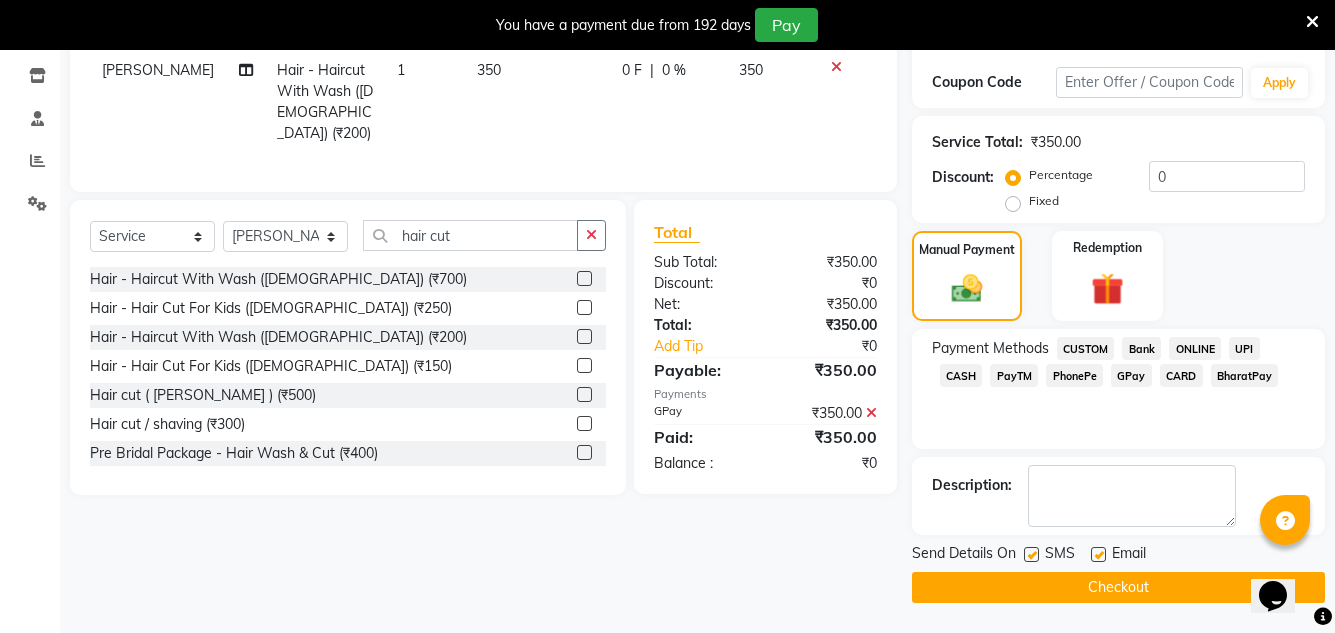 click 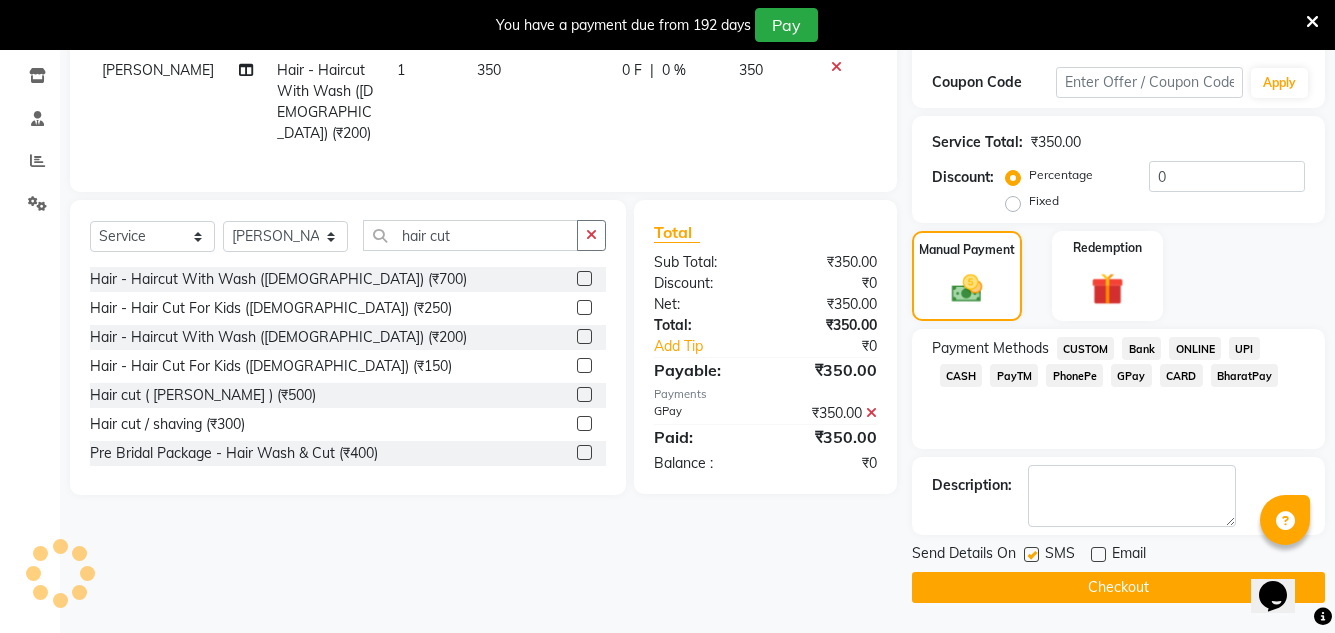 click on "Checkout" 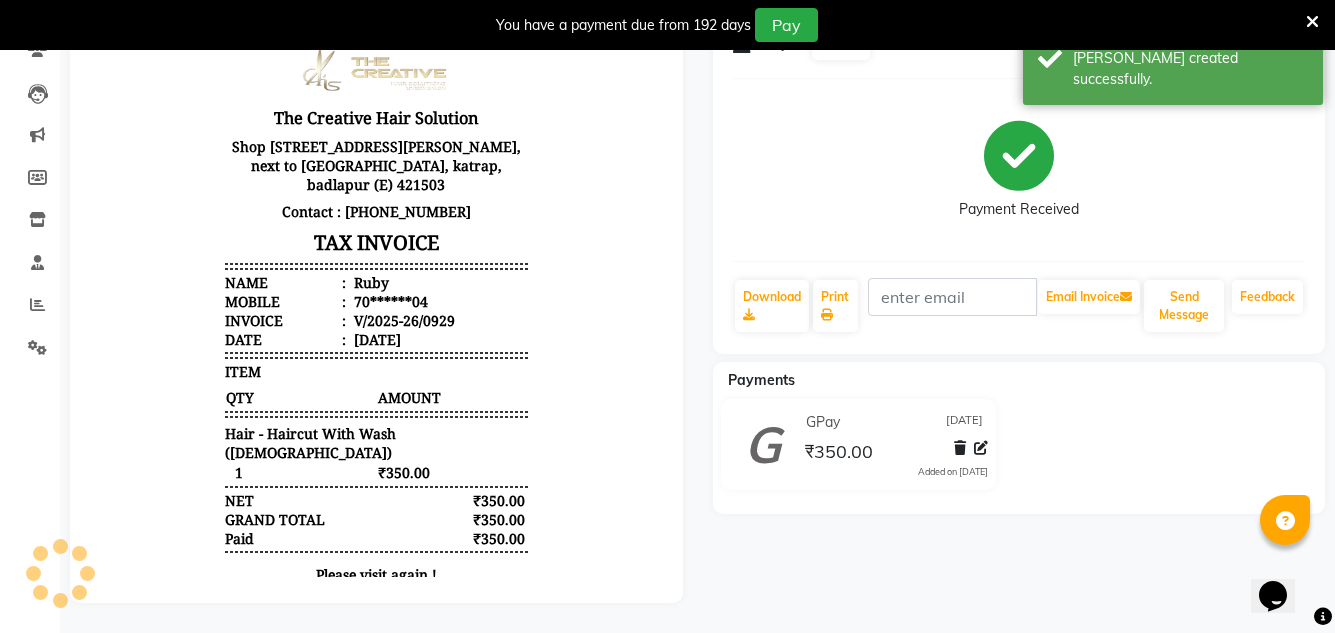 scroll, scrollTop: 0, scrollLeft: 0, axis: both 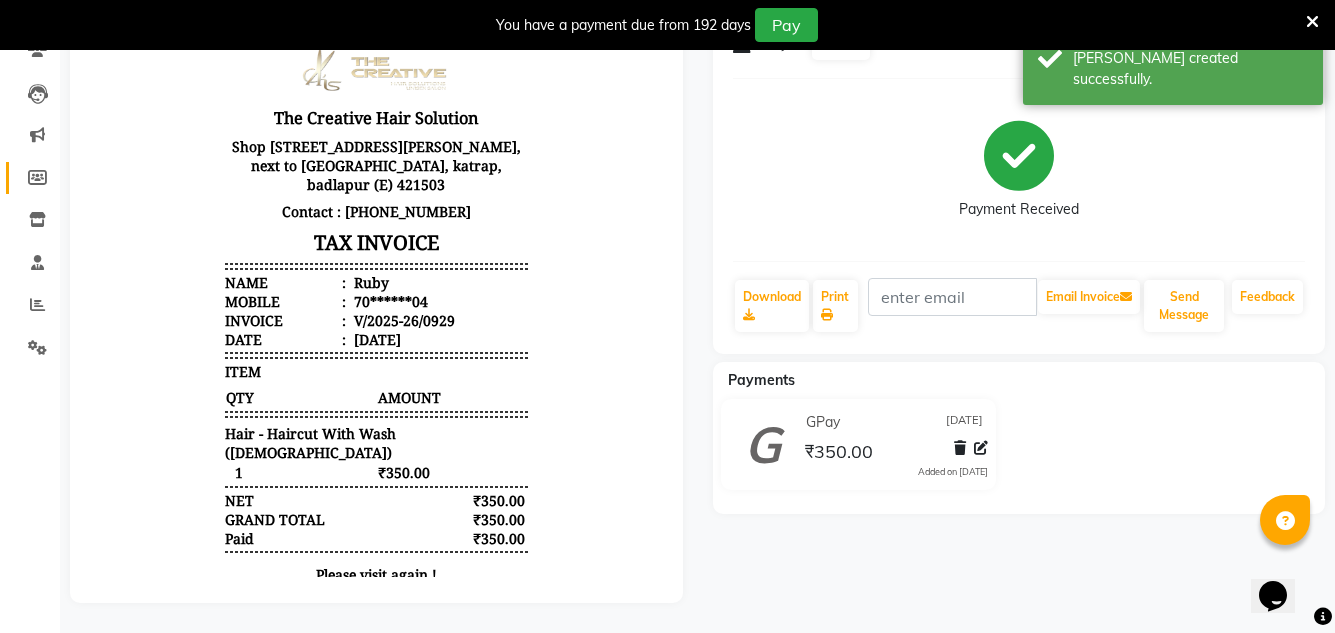 click on "Members" 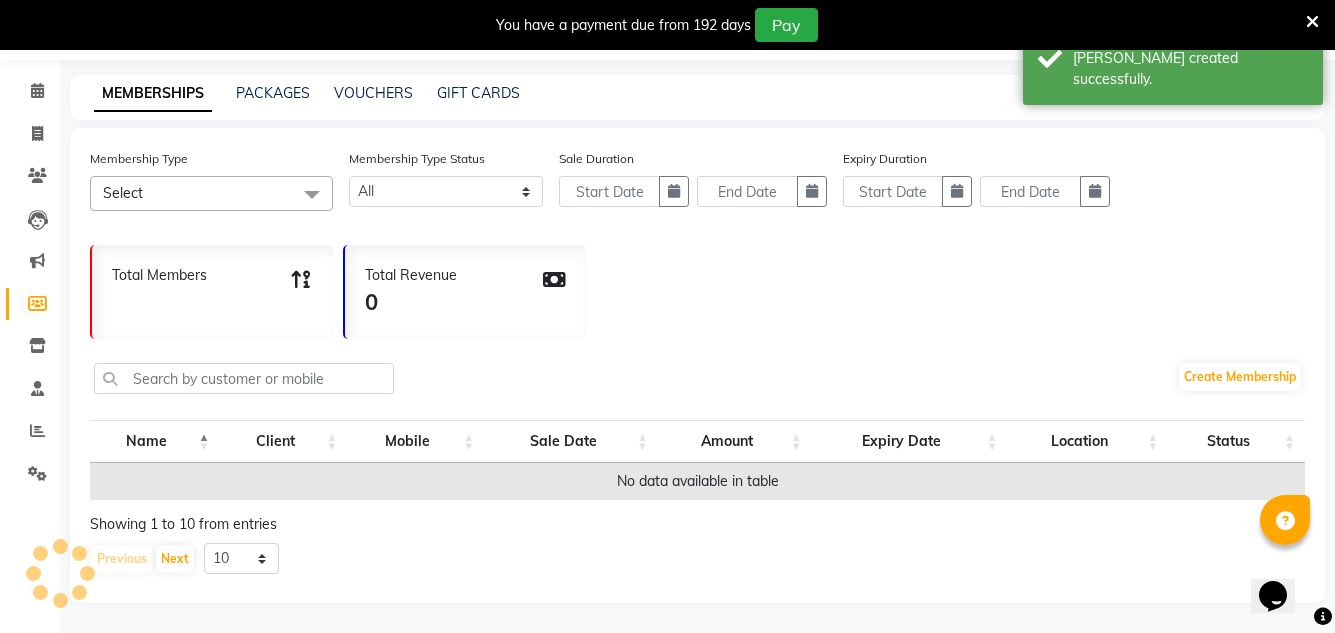 scroll, scrollTop: 50, scrollLeft: 0, axis: vertical 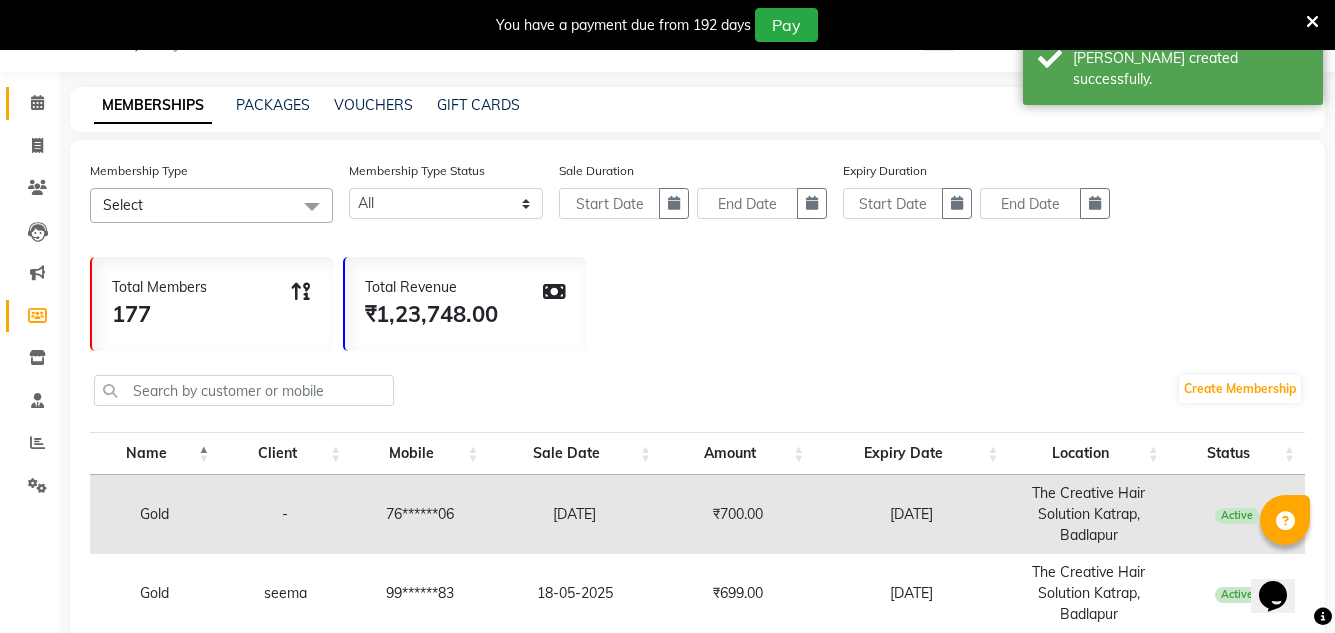 drag, startPoint x: 29, startPoint y: 115, endPoint x: 41, endPoint y: 104, distance: 16.27882 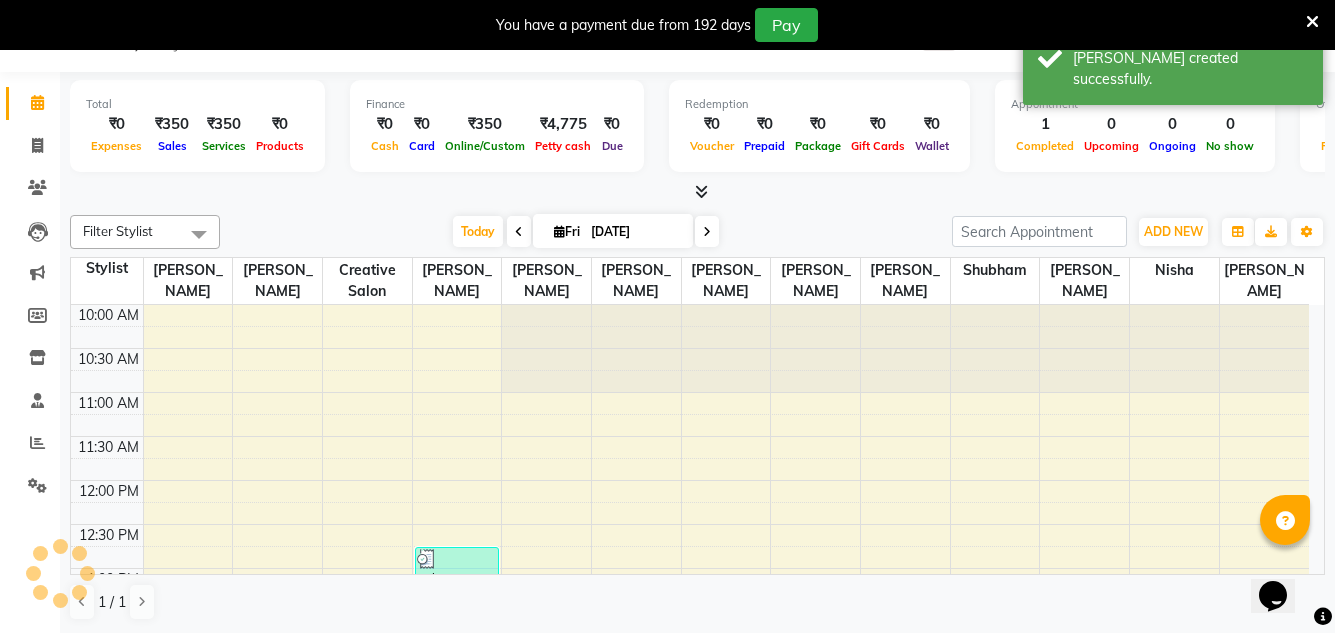 scroll, scrollTop: 0, scrollLeft: 0, axis: both 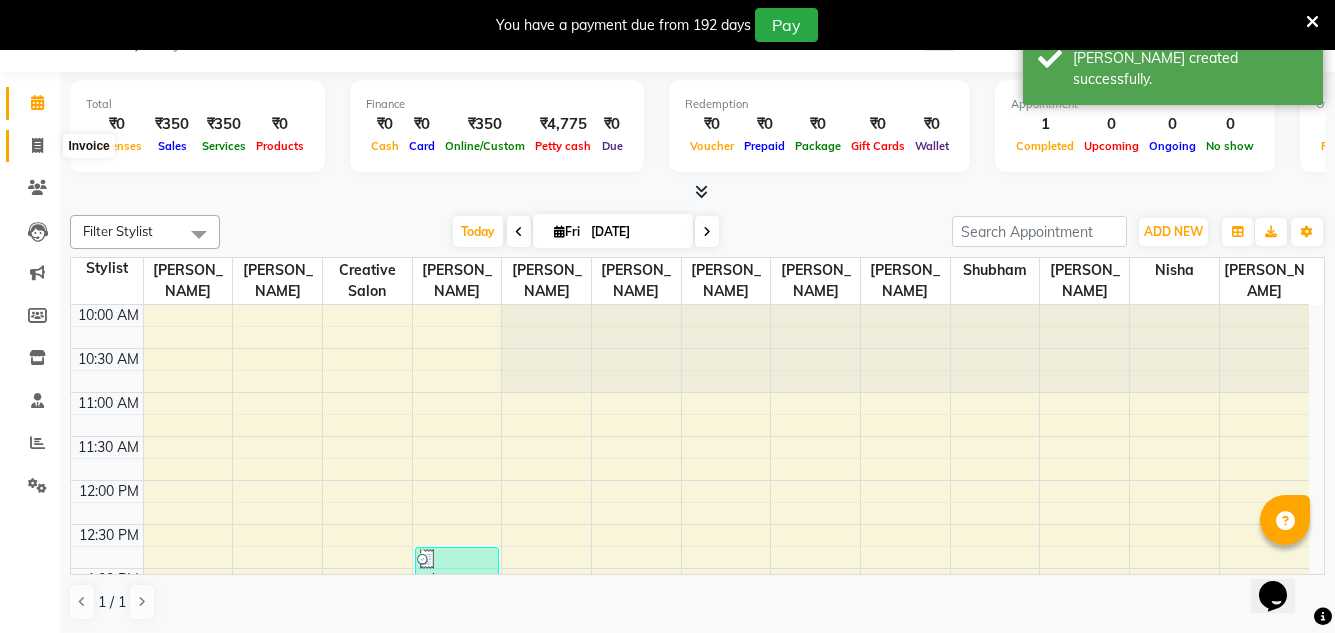 click 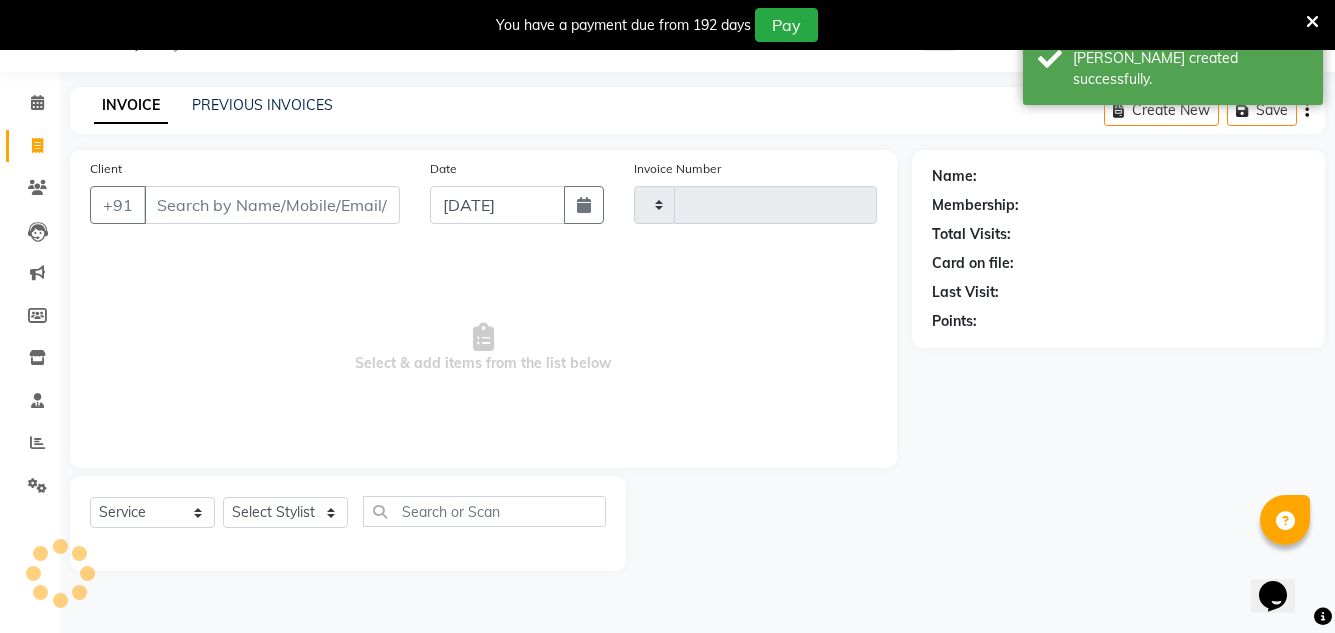 type on "0930" 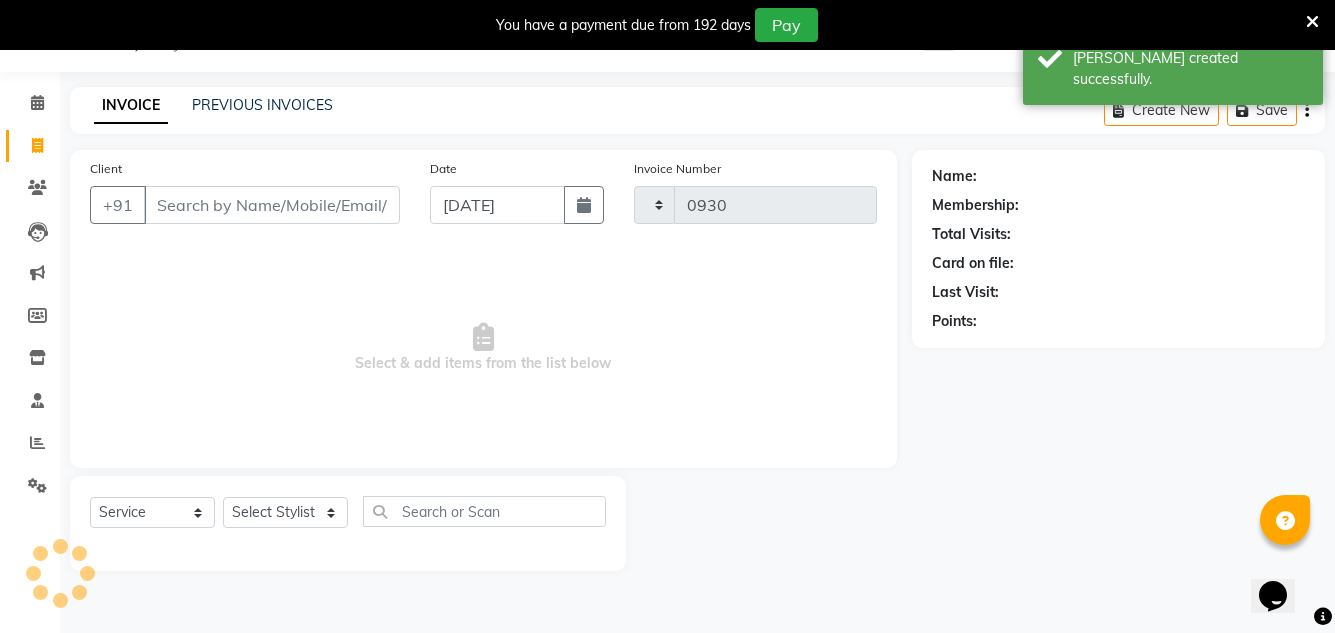 select on "527" 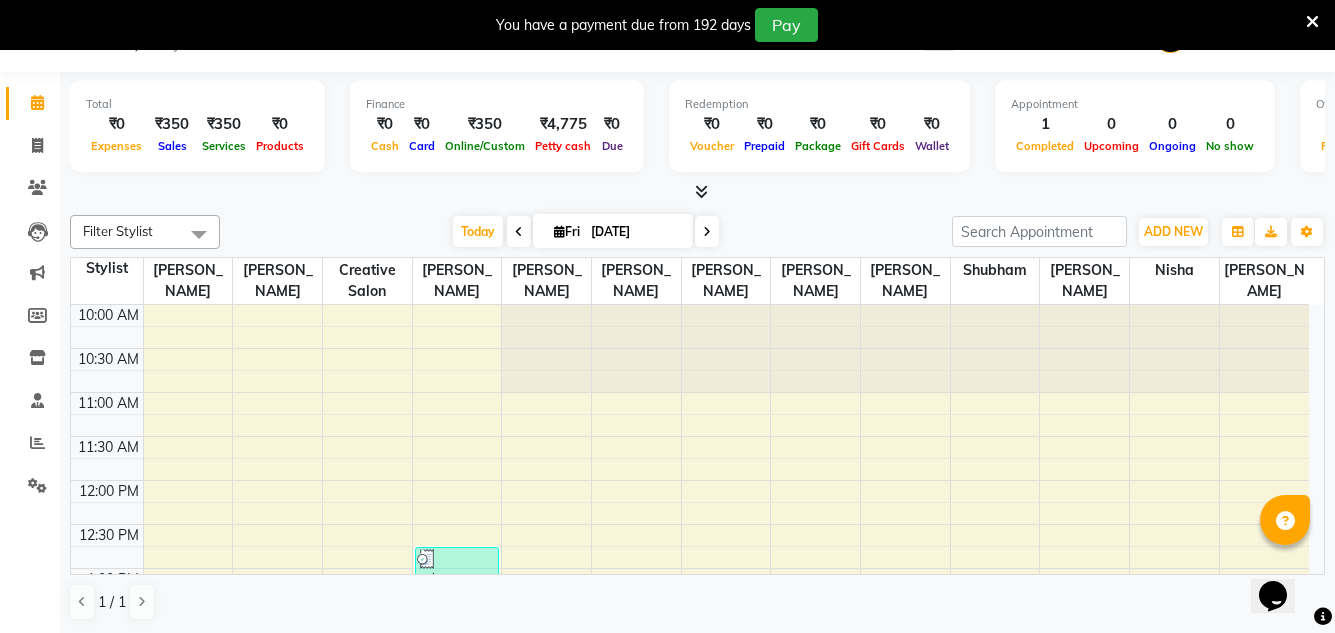 select 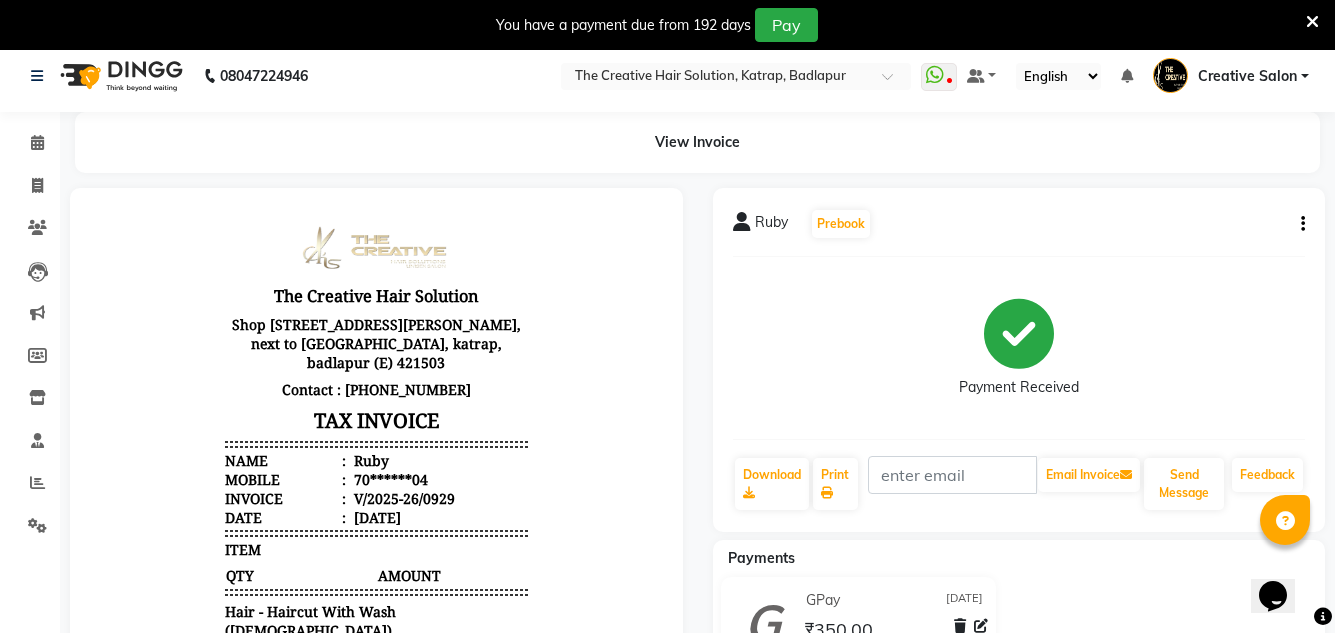 scroll, scrollTop: 3, scrollLeft: 0, axis: vertical 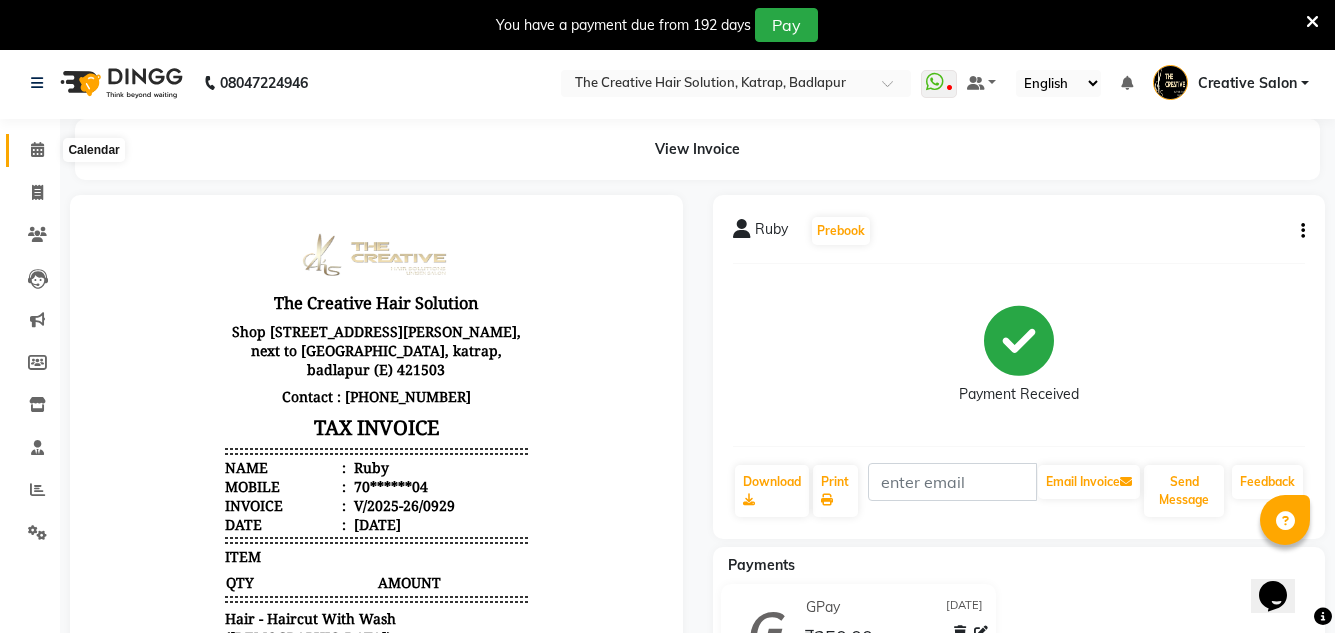 click 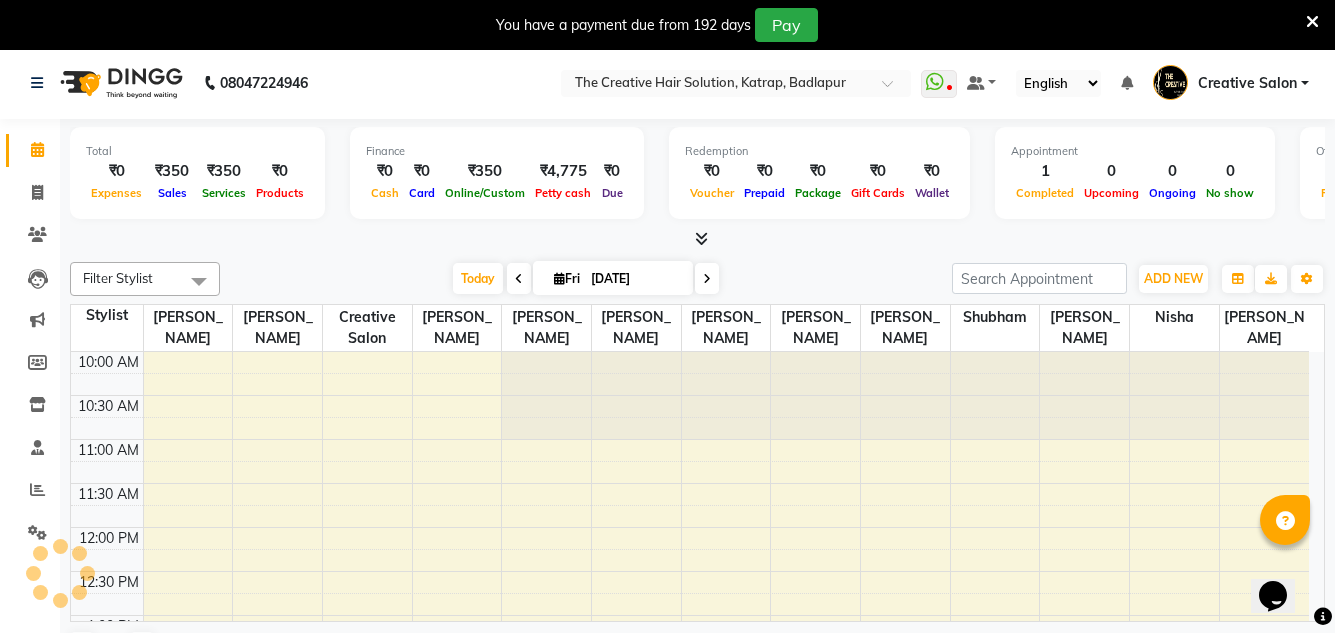 scroll, scrollTop: 0, scrollLeft: 0, axis: both 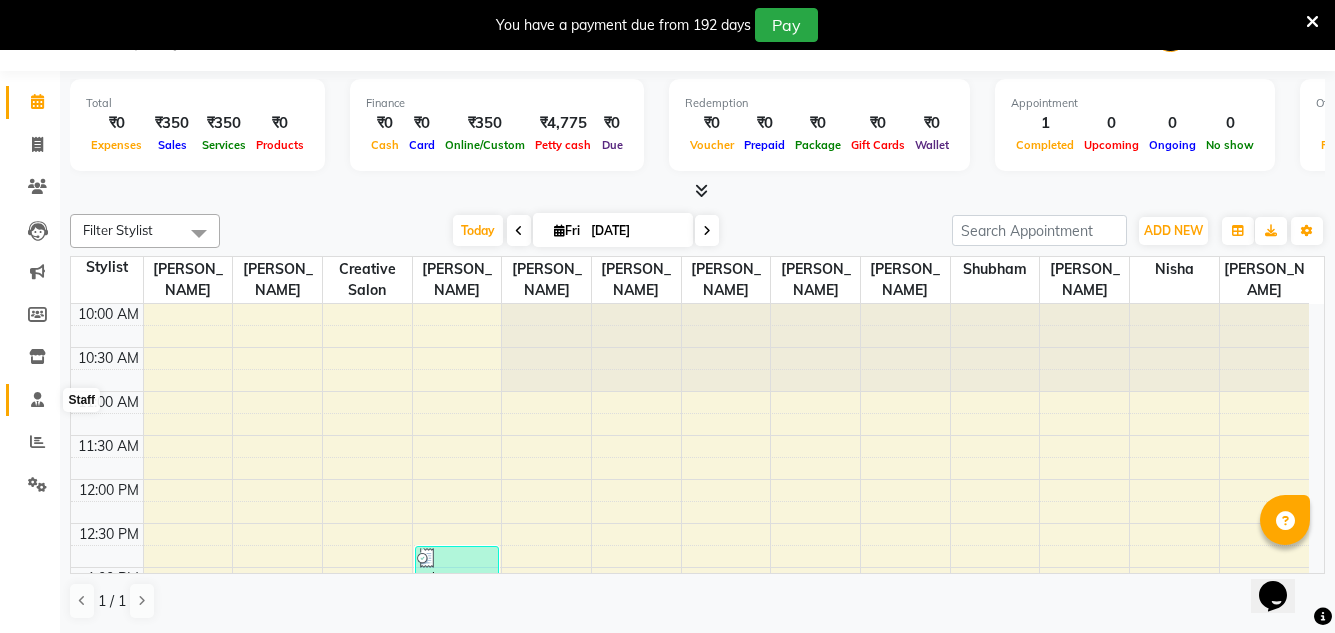 click 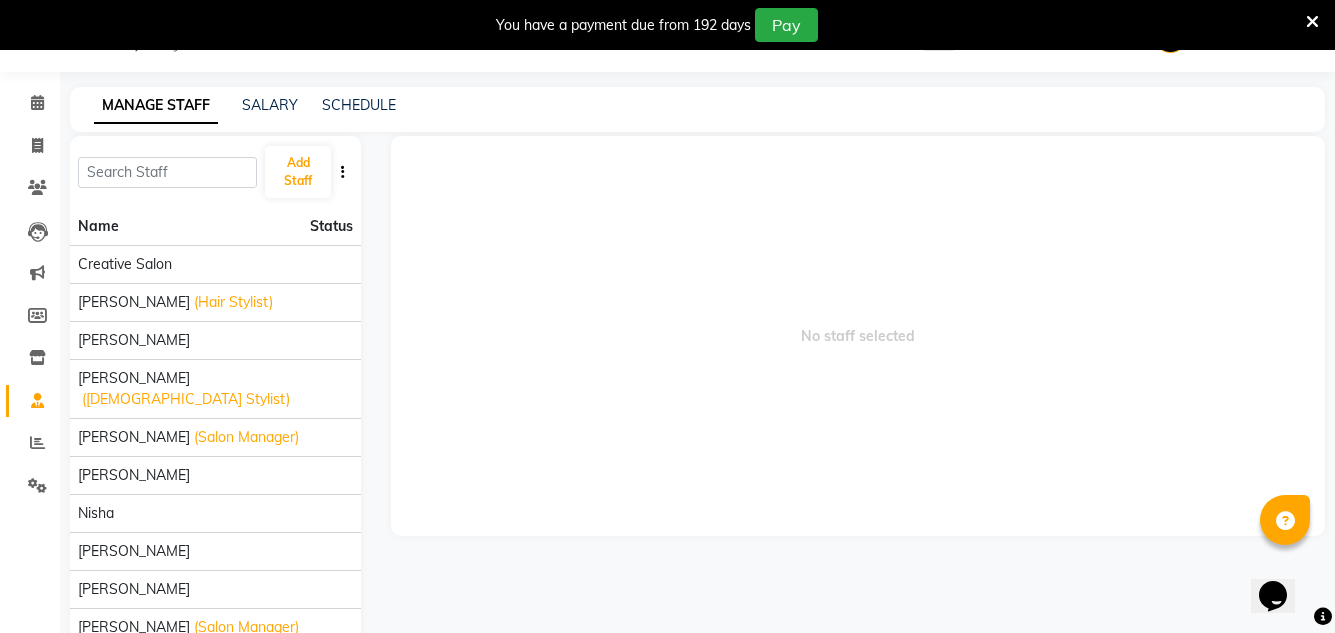 scroll, scrollTop: 51, scrollLeft: 0, axis: vertical 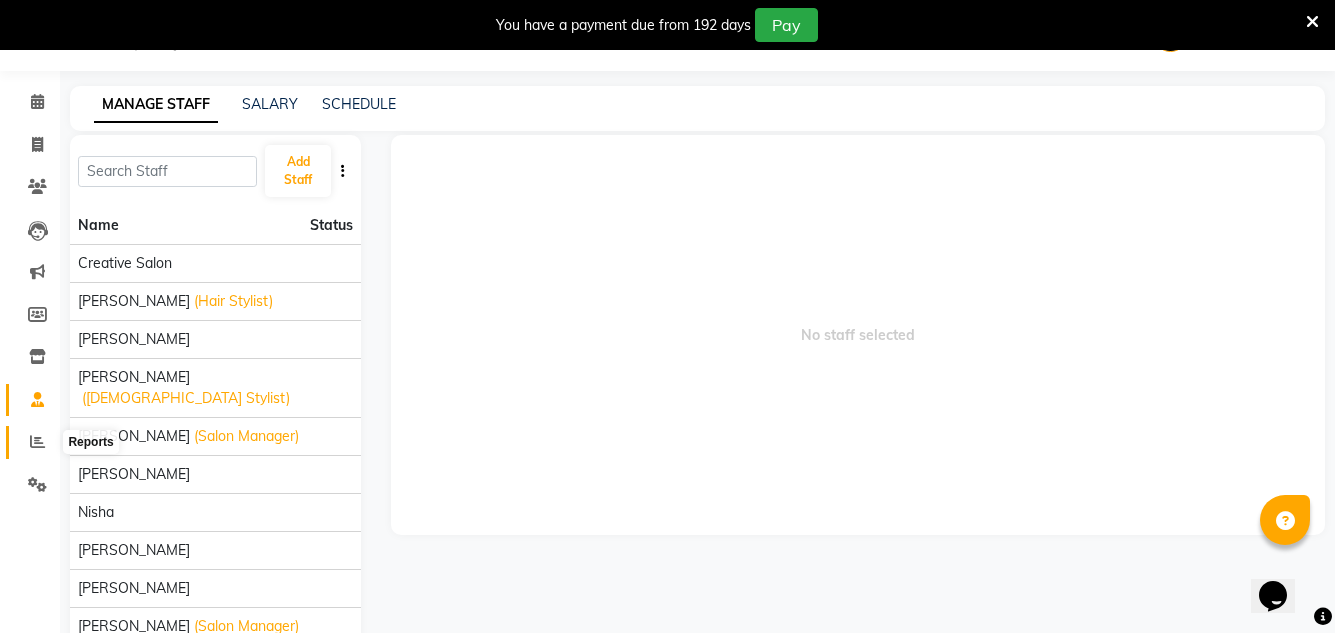 click 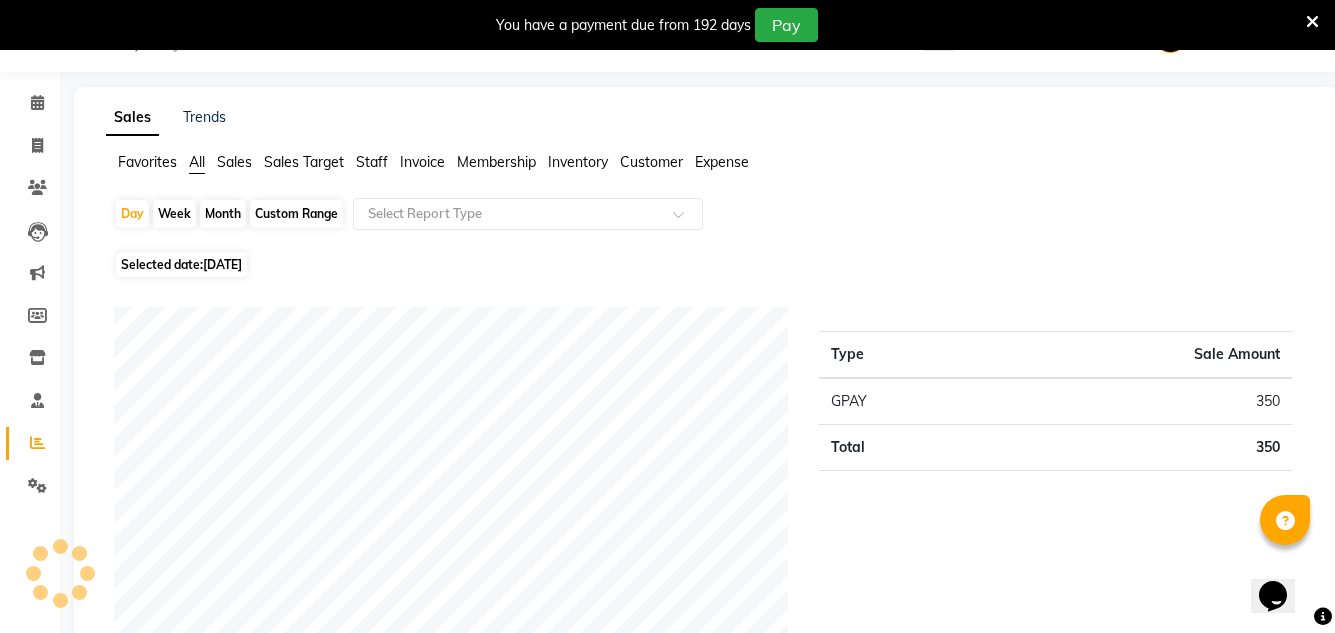 scroll, scrollTop: 51, scrollLeft: 0, axis: vertical 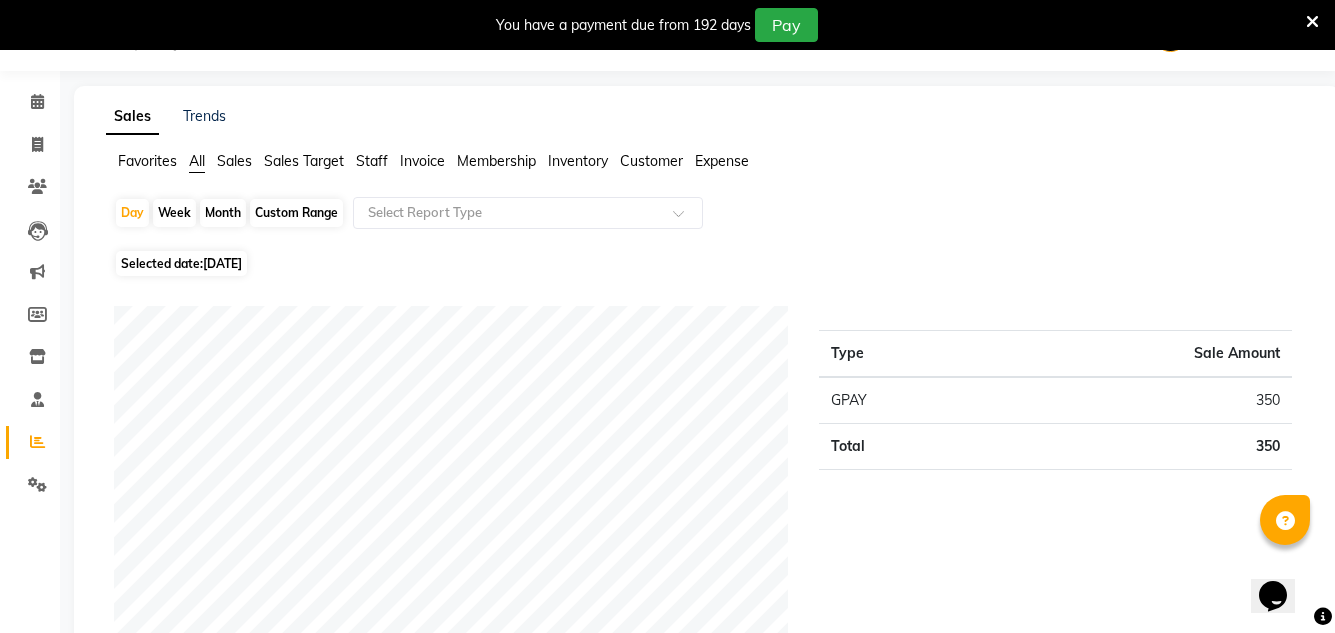 click on "Month" 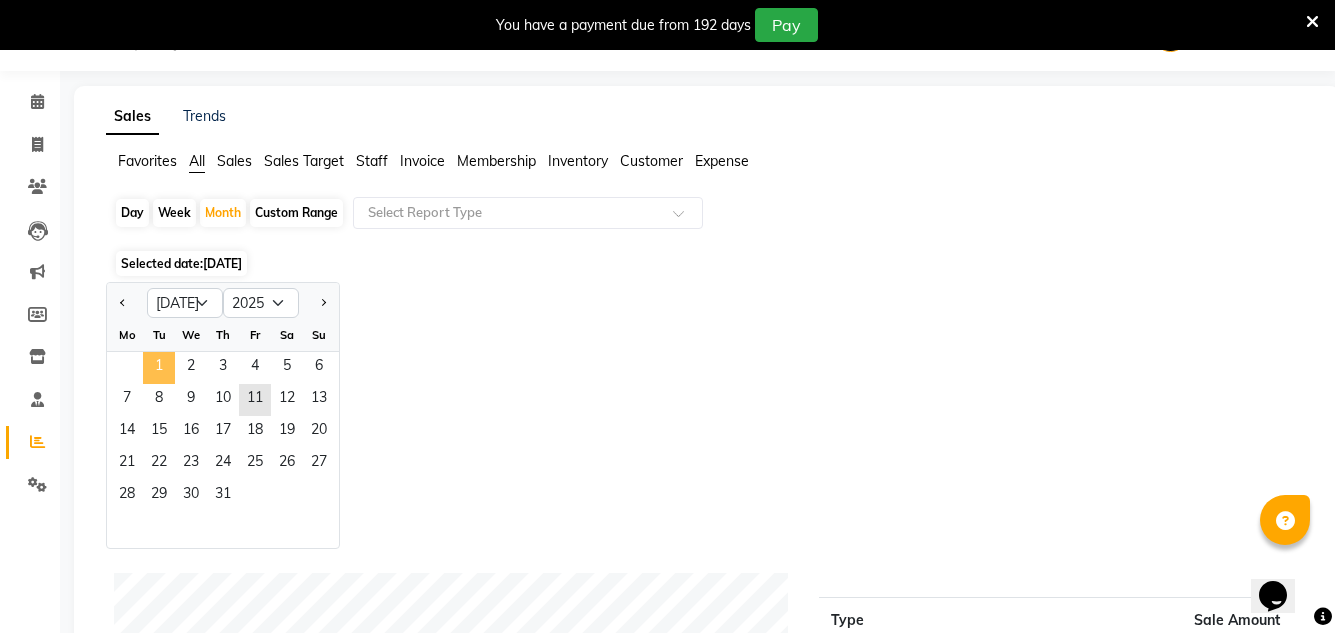click on "1" 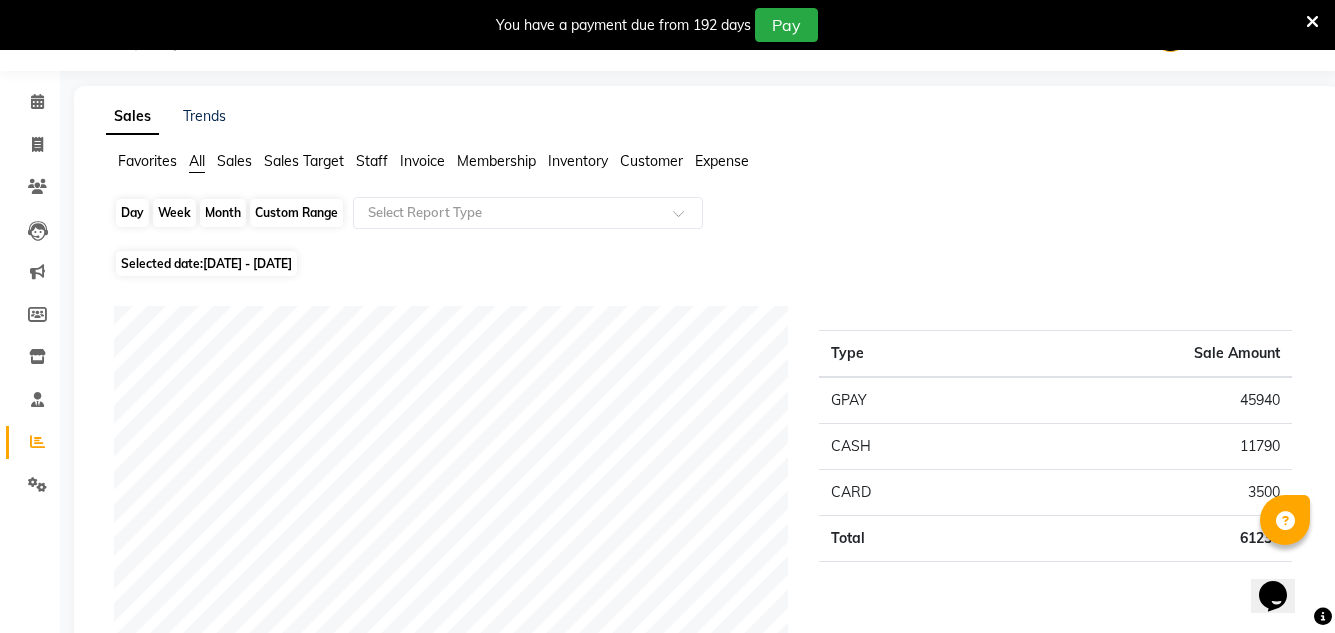 click on "Month" 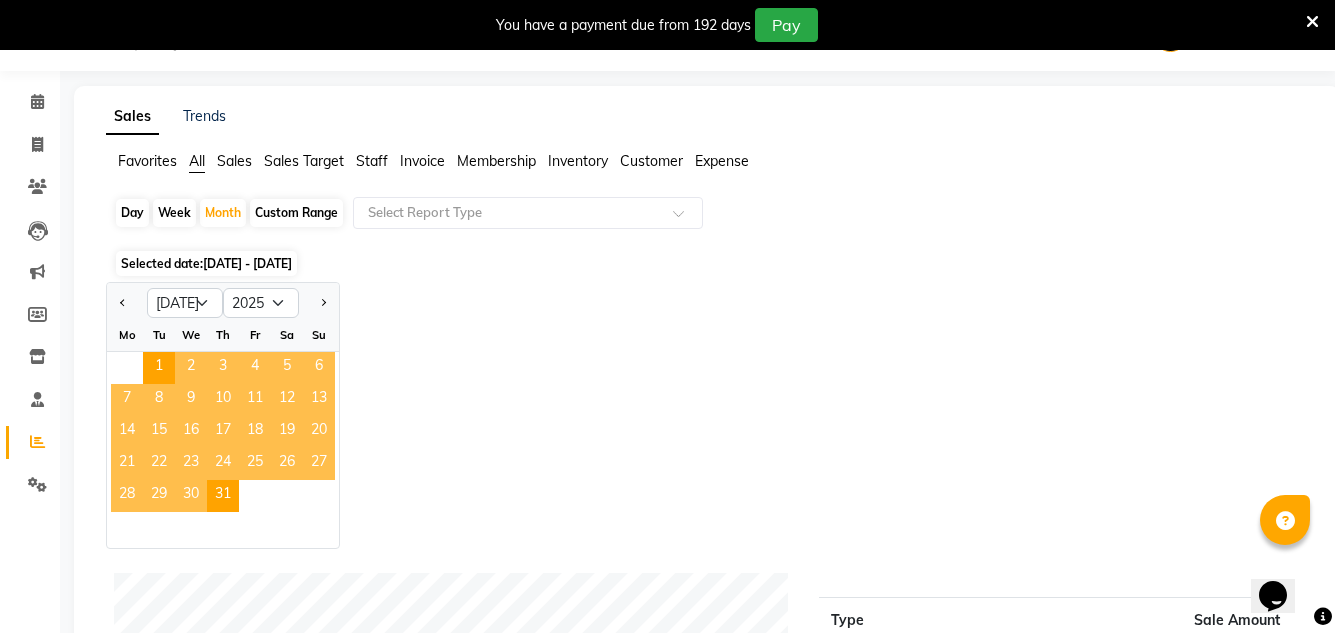click on "11" 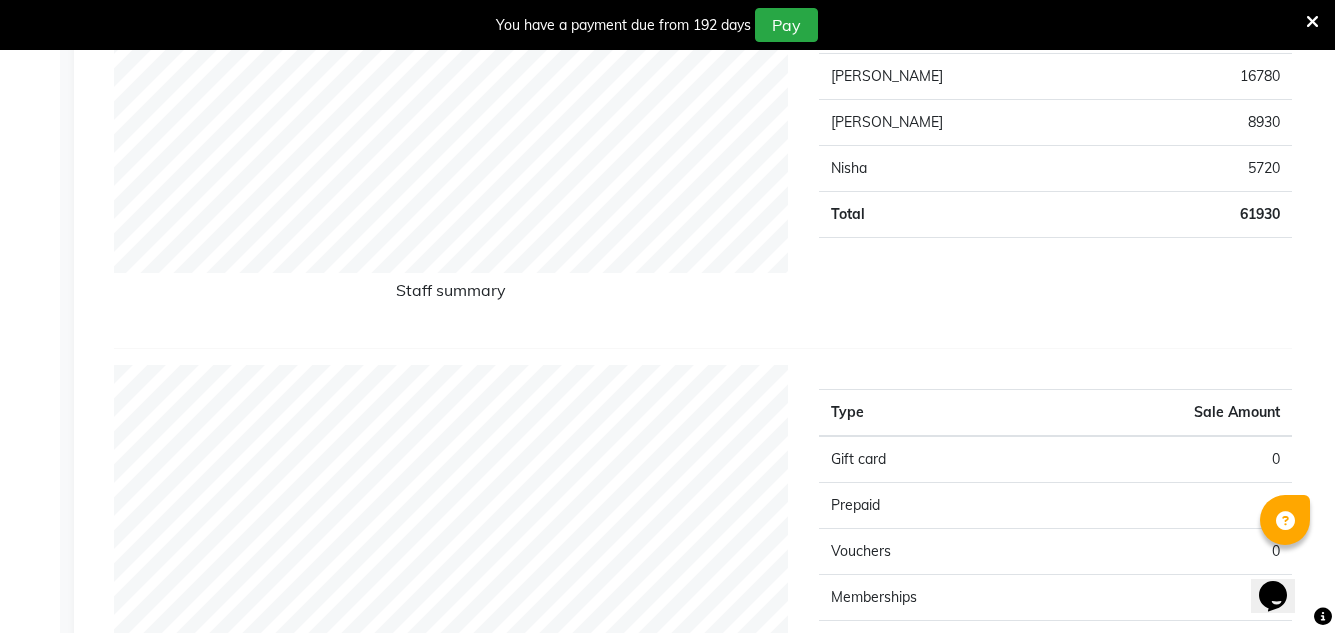 scroll, scrollTop: 900, scrollLeft: 0, axis: vertical 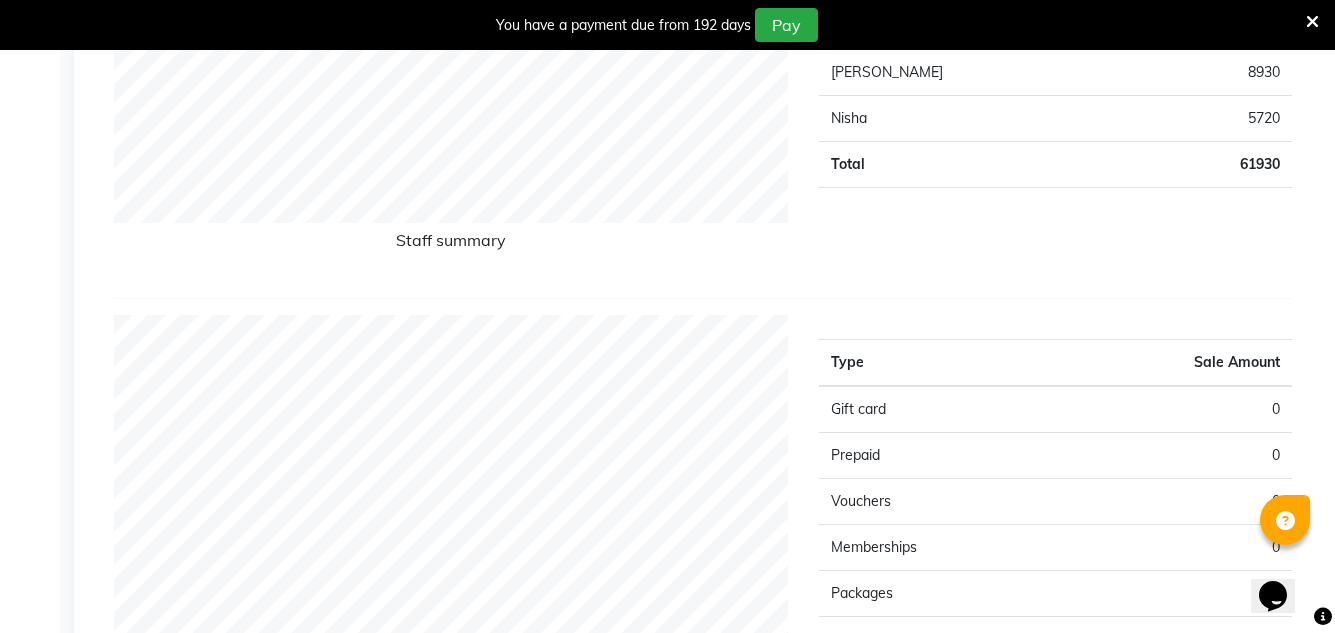 click on "Gift card 0 Prepaid 0 Vouchers 0 Memberships 0 Packages 0 Tips 0 Services 59500 Products 2430 Fee 0 Total 61930" 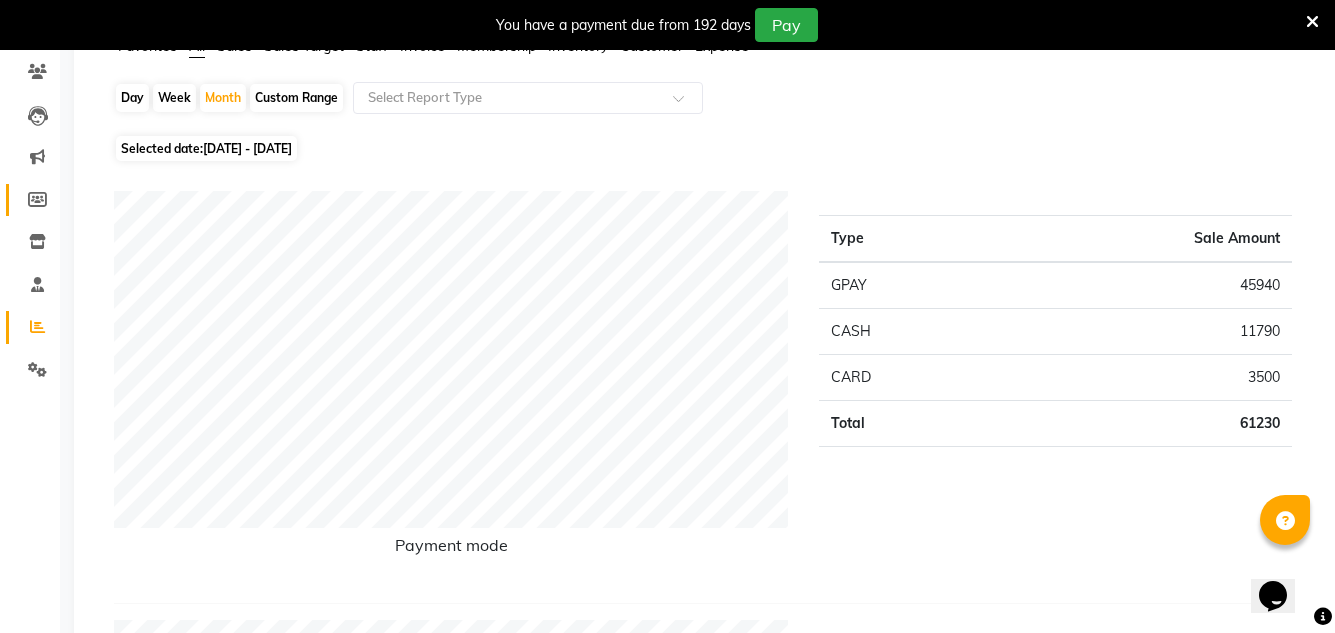 scroll, scrollTop: 100, scrollLeft: 0, axis: vertical 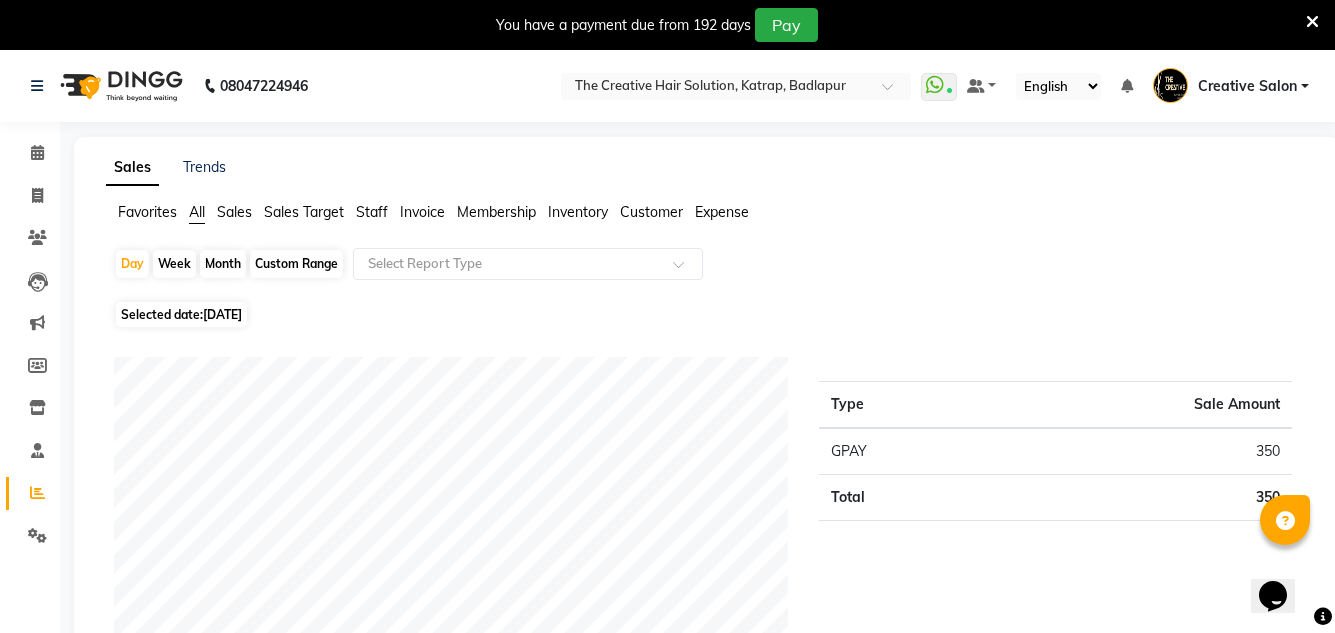 click on "Month" 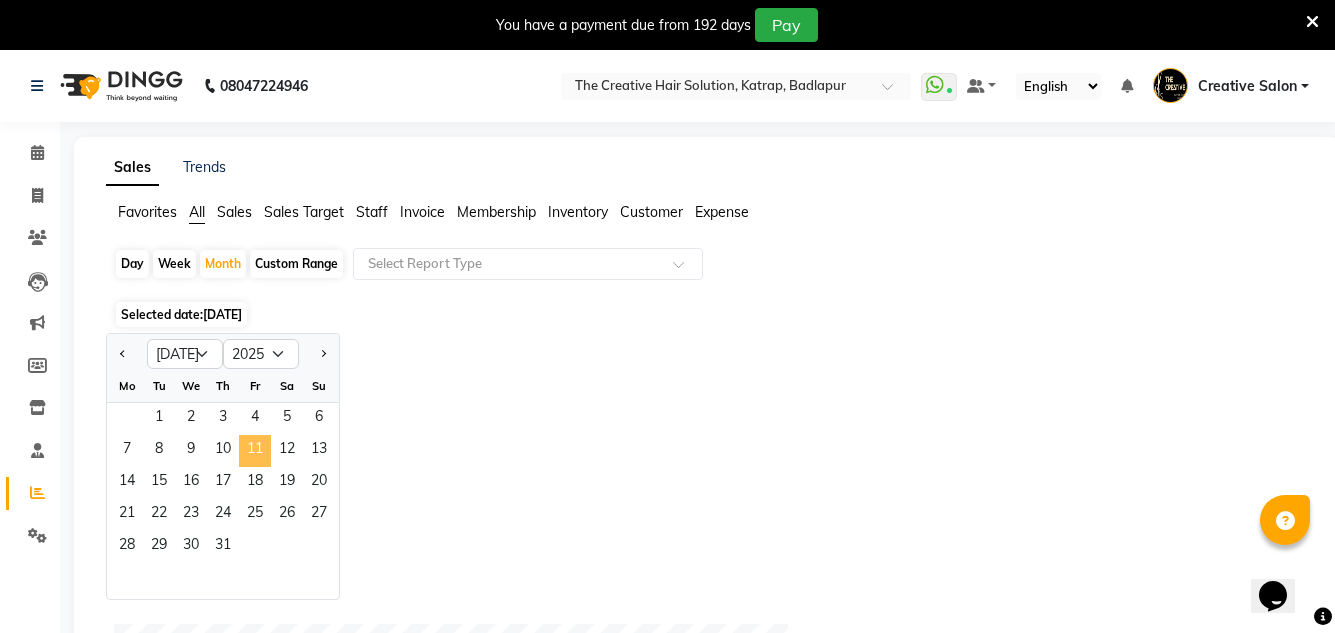 click on "11" 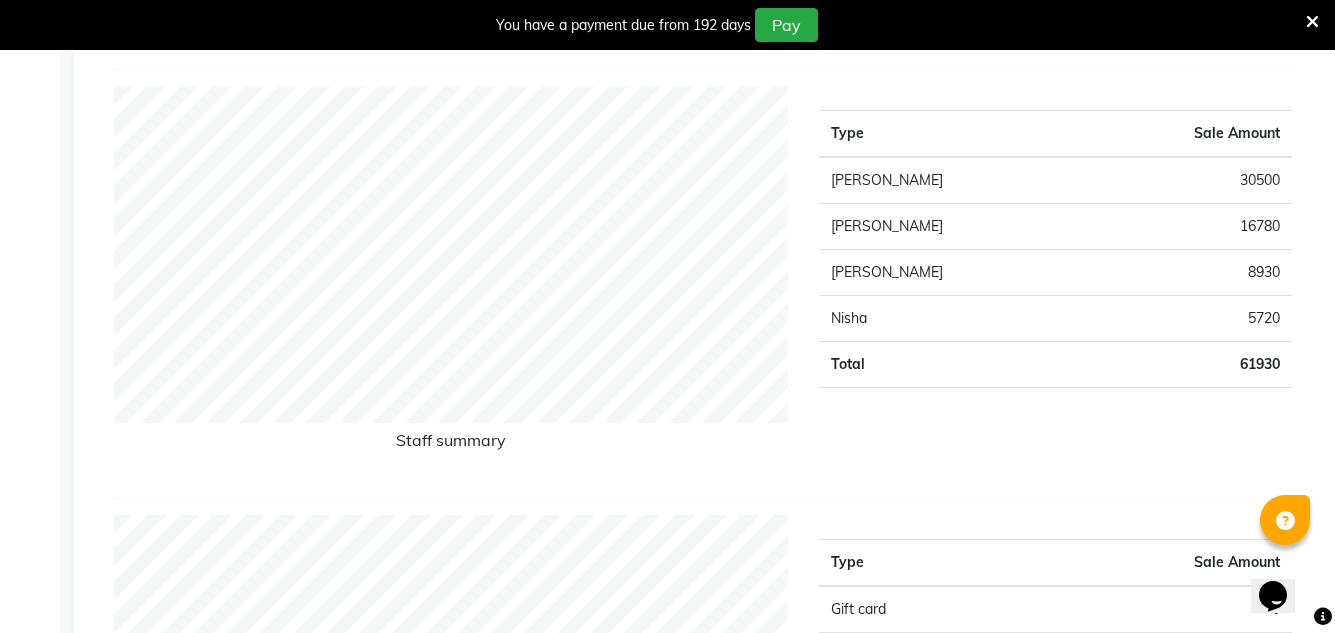 scroll, scrollTop: 200, scrollLeft: 0, axis: vertical 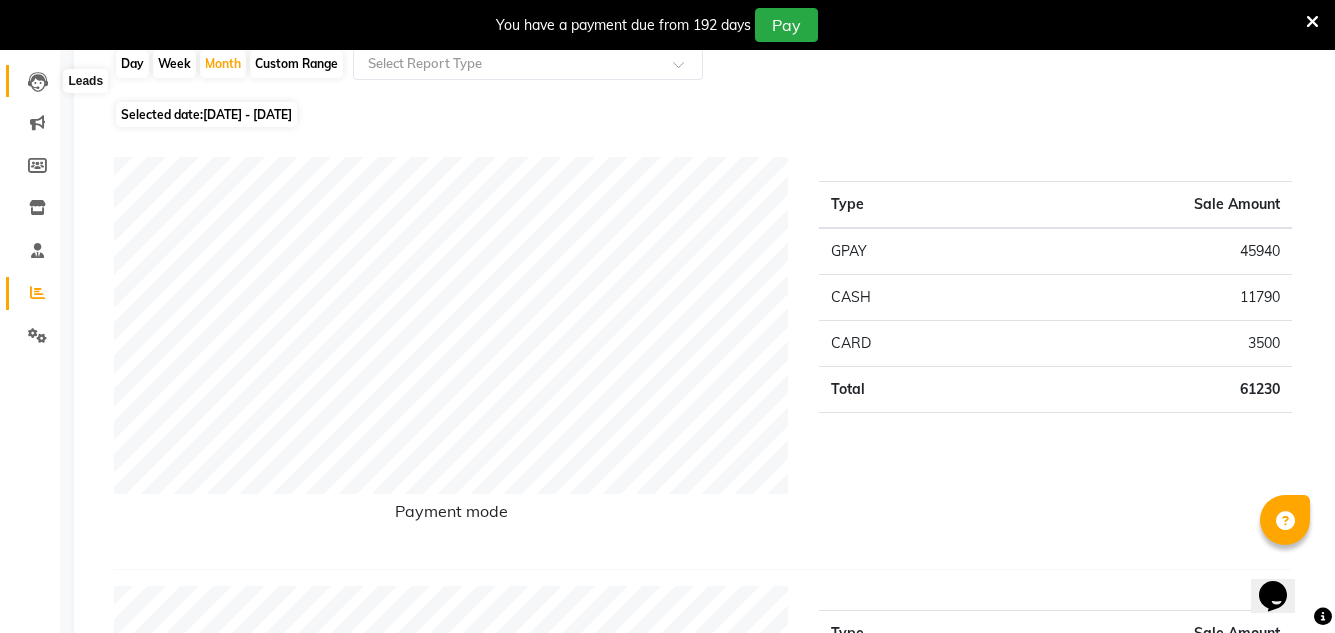 click 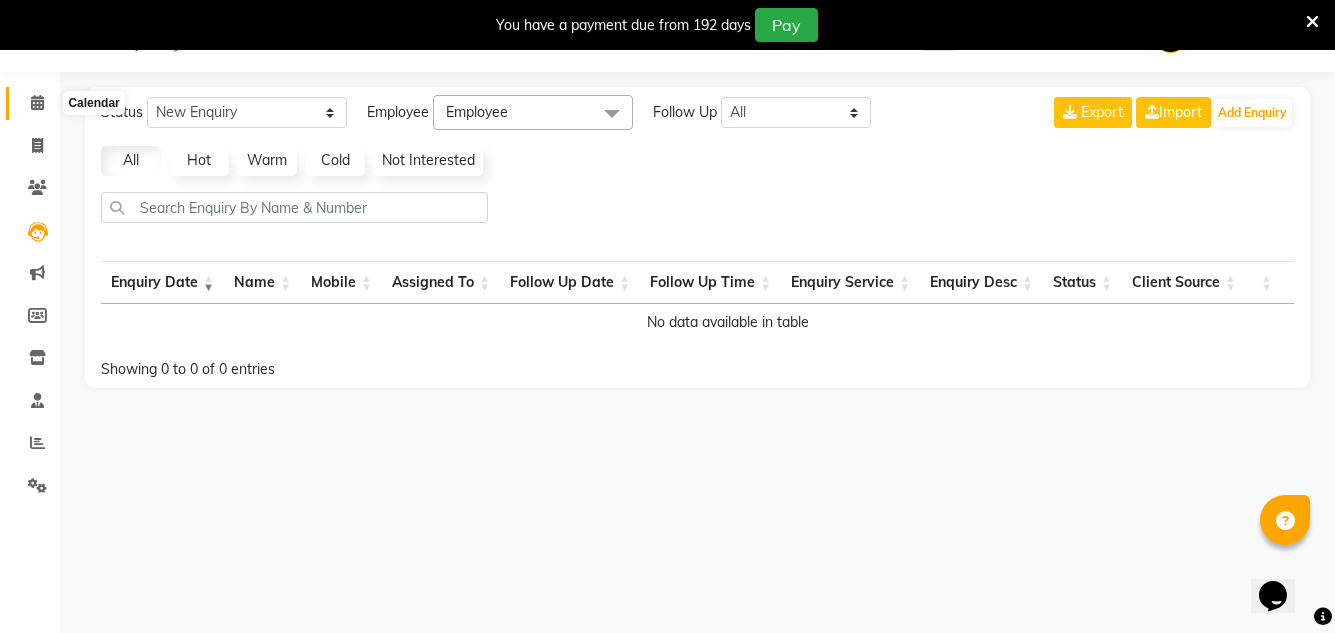 click 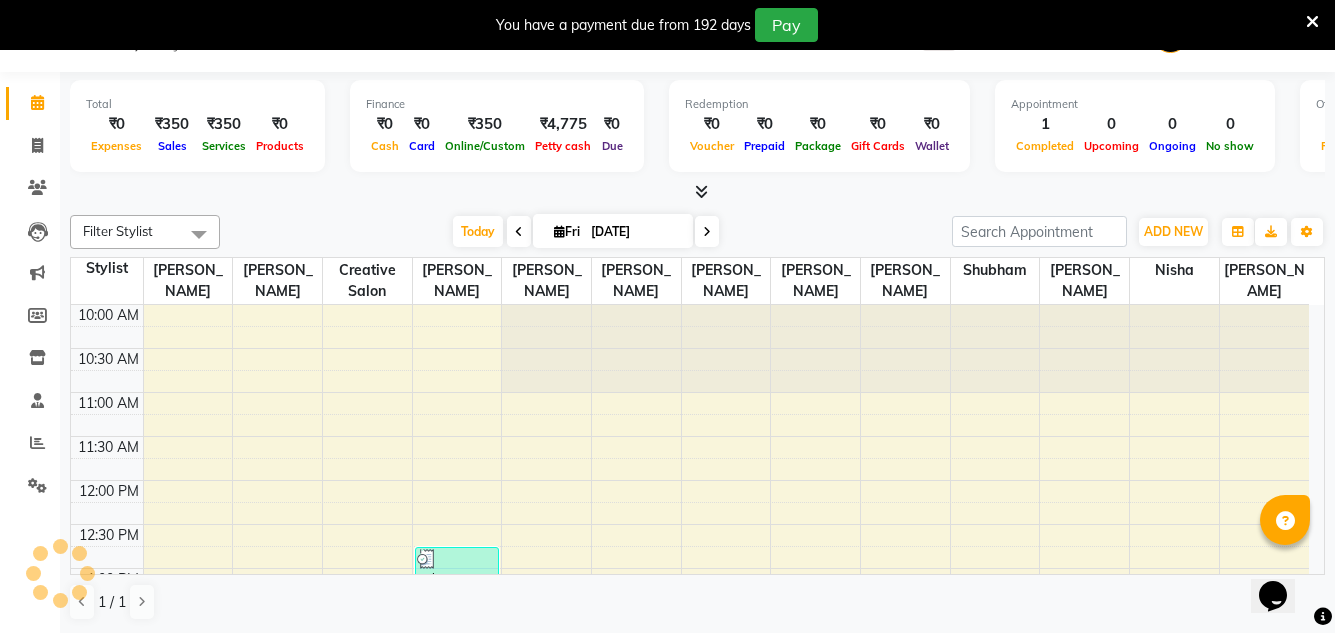 scroll, scrollTop: 0, scrollLeft: 0, axis: both 